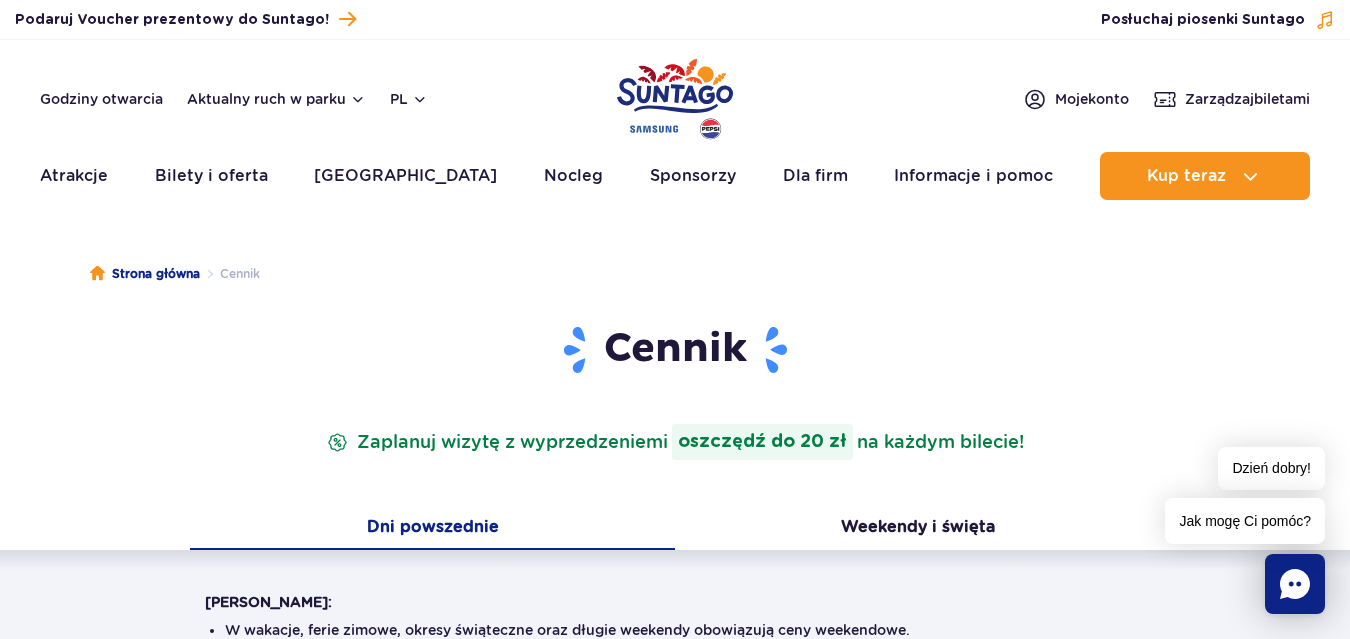 scroll, scrollTop: 0, scrollLeft: 0, axis: both 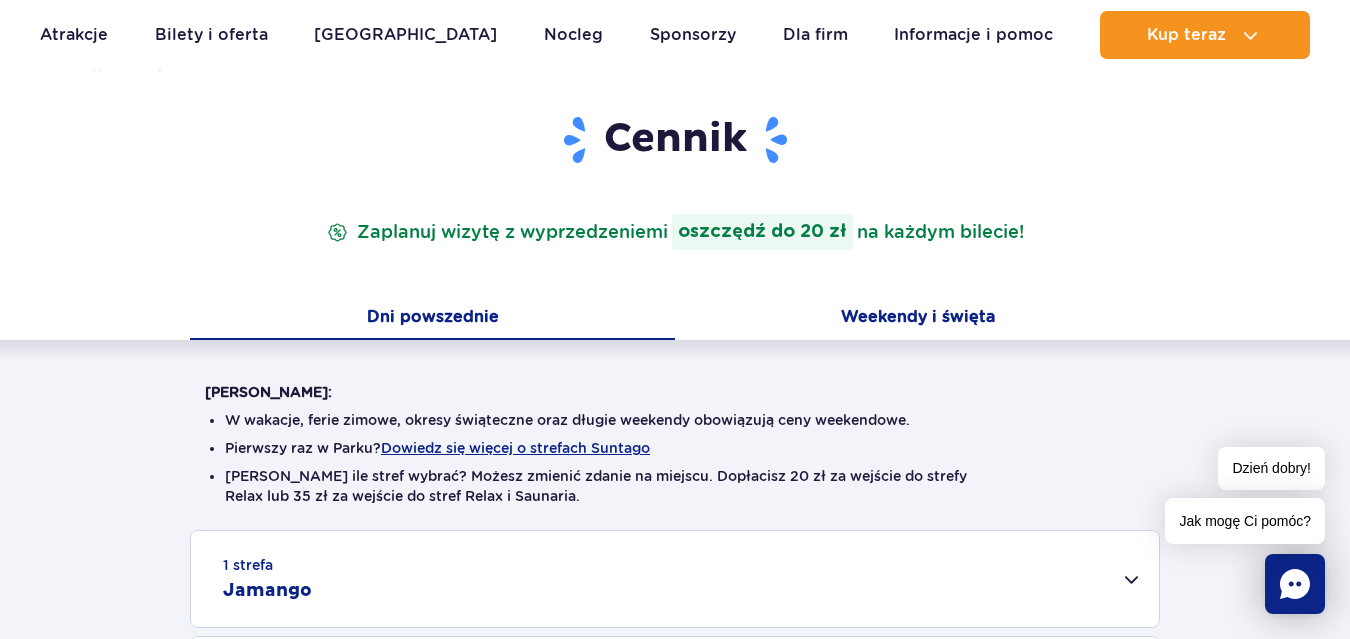 click on "Weekendy i święta" at bounding box center (917, 319) 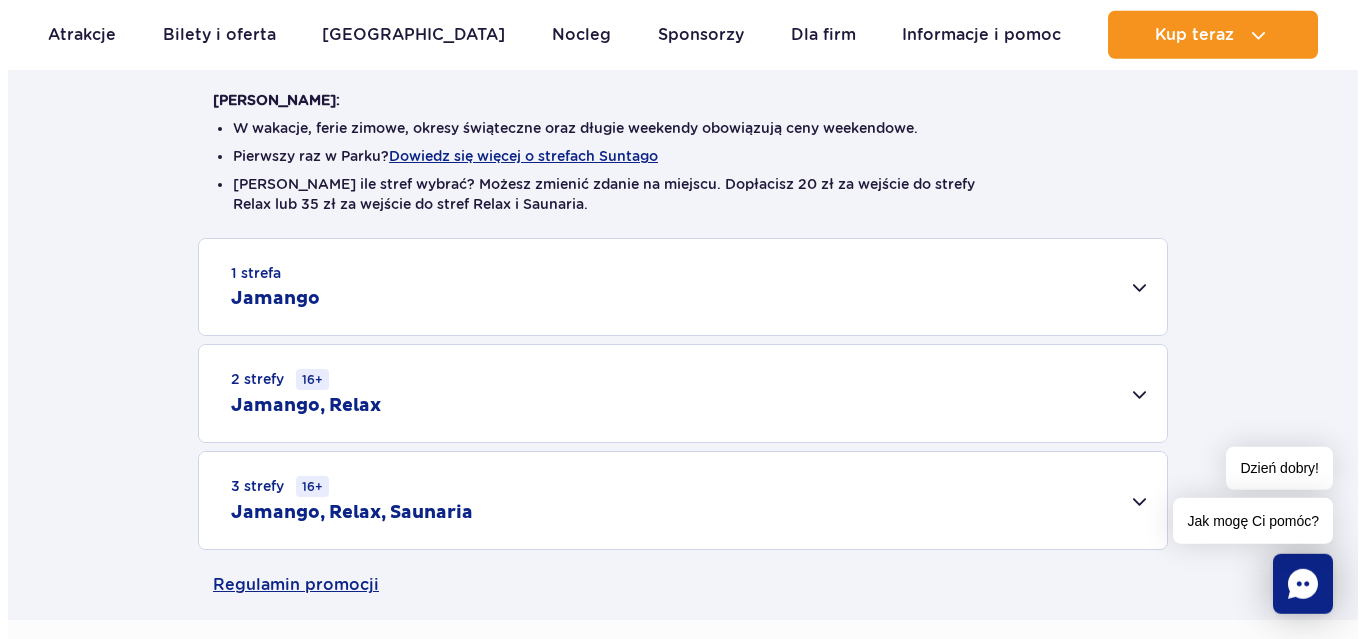 scroll, scrollTop: 504, scrollLeft: 0, axis: vertical 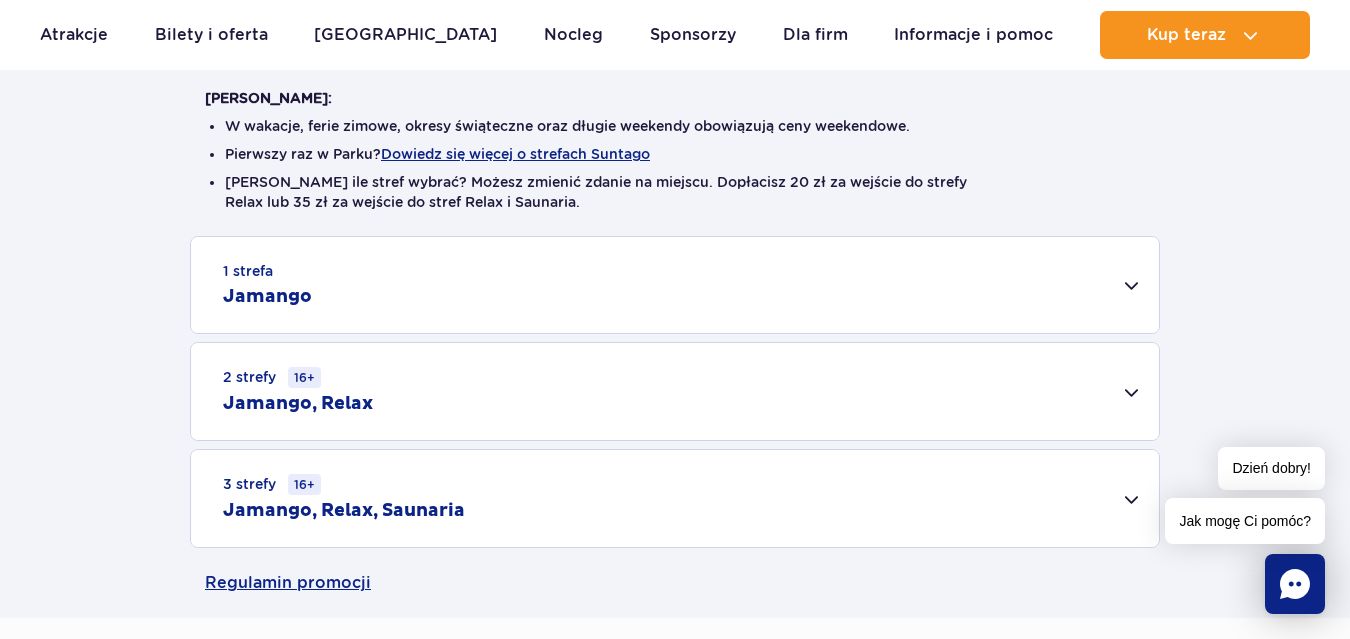 click on "1 strefa
Jamango" at bounding box center (675, 285) 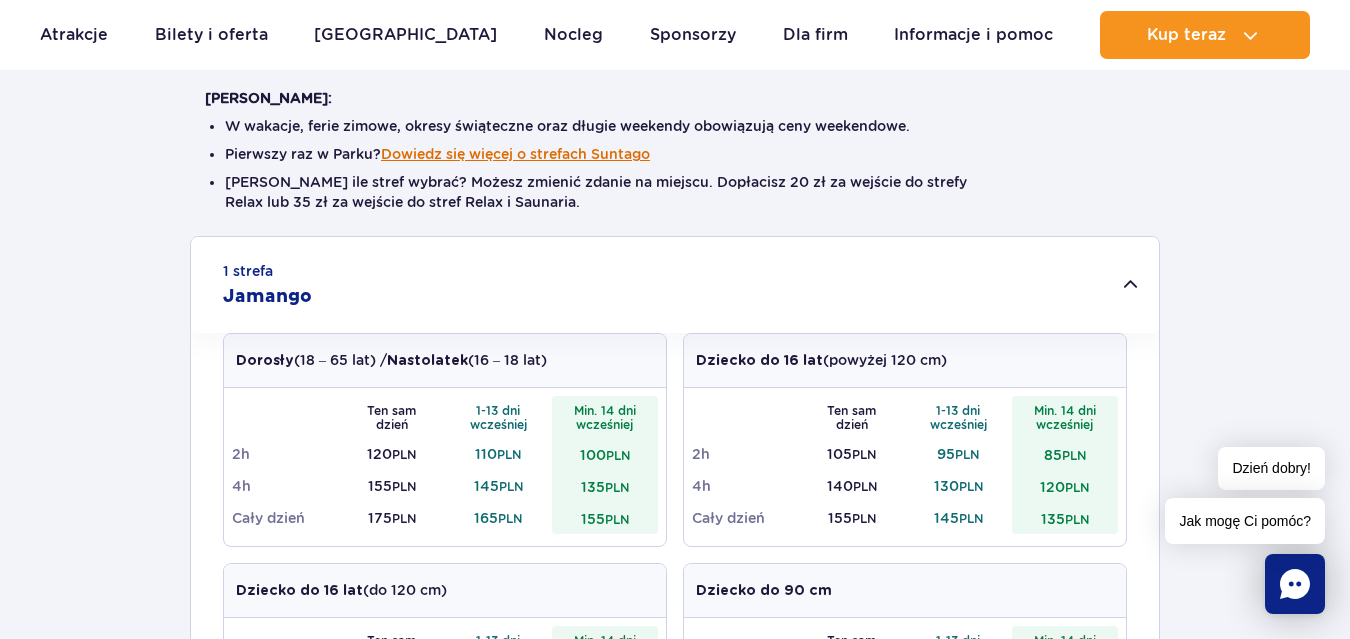 click on "Dowiedz się więcej o strefach Suntago" at bounding box center (515, 154) 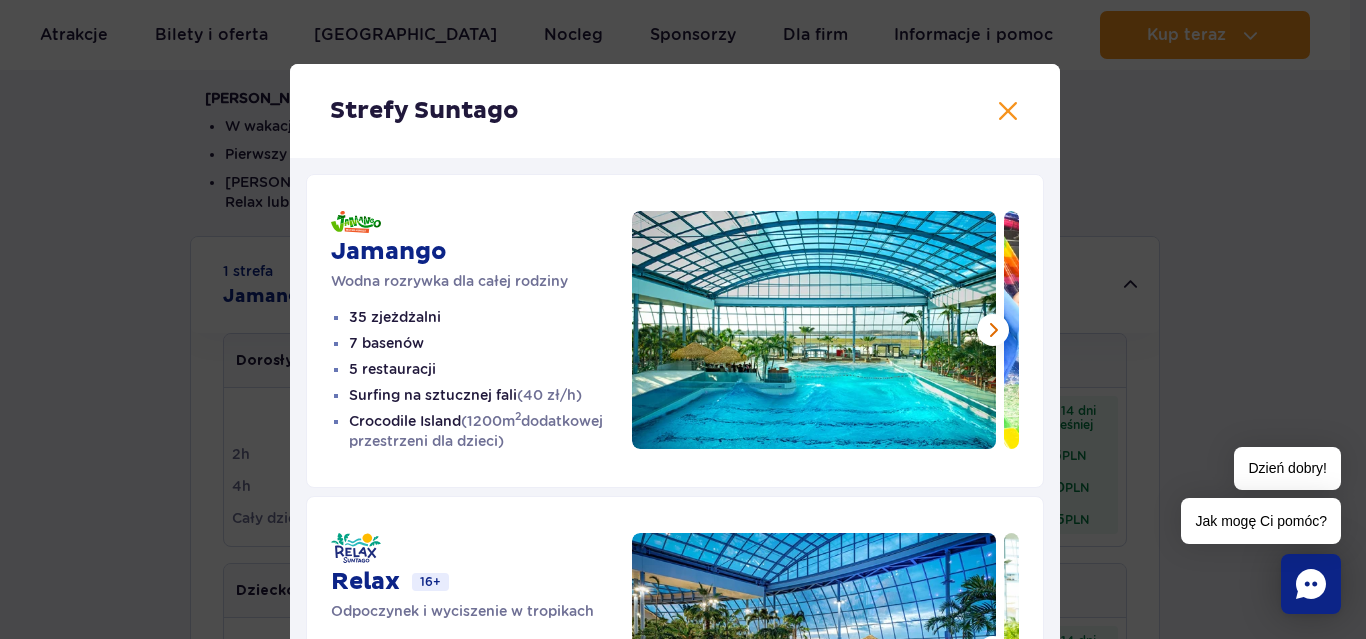 click at bounding box center [814, 330] 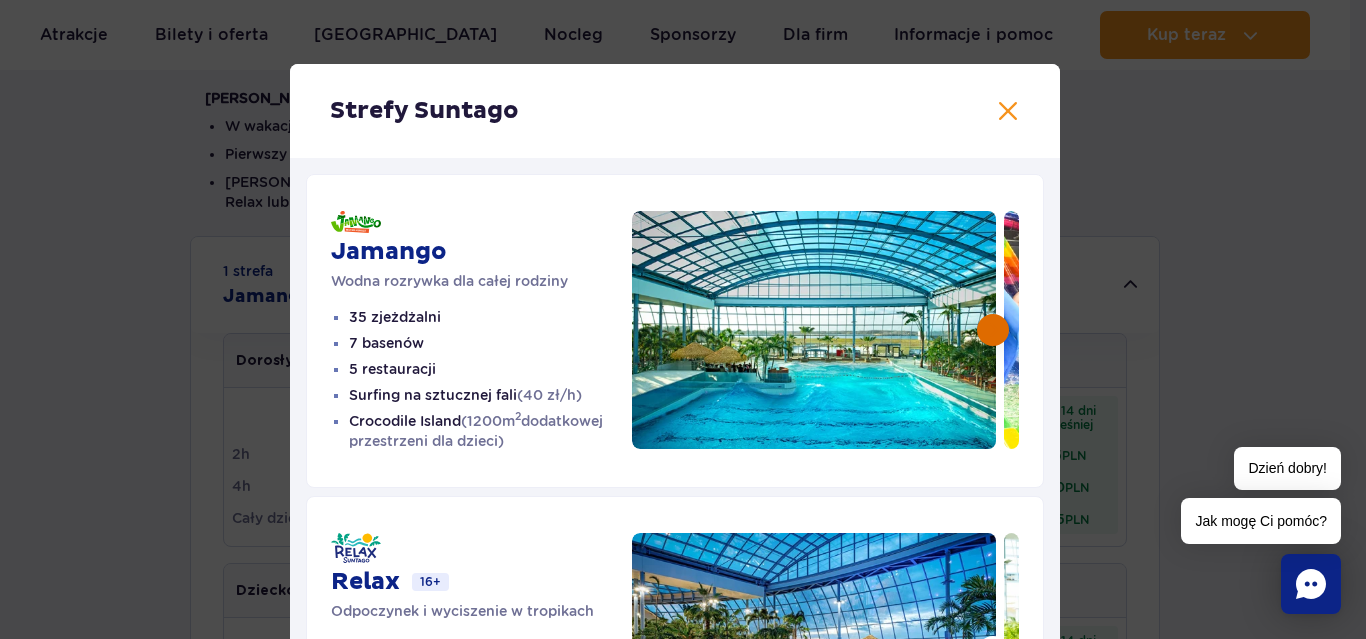 click at bounding box center [993, 330] 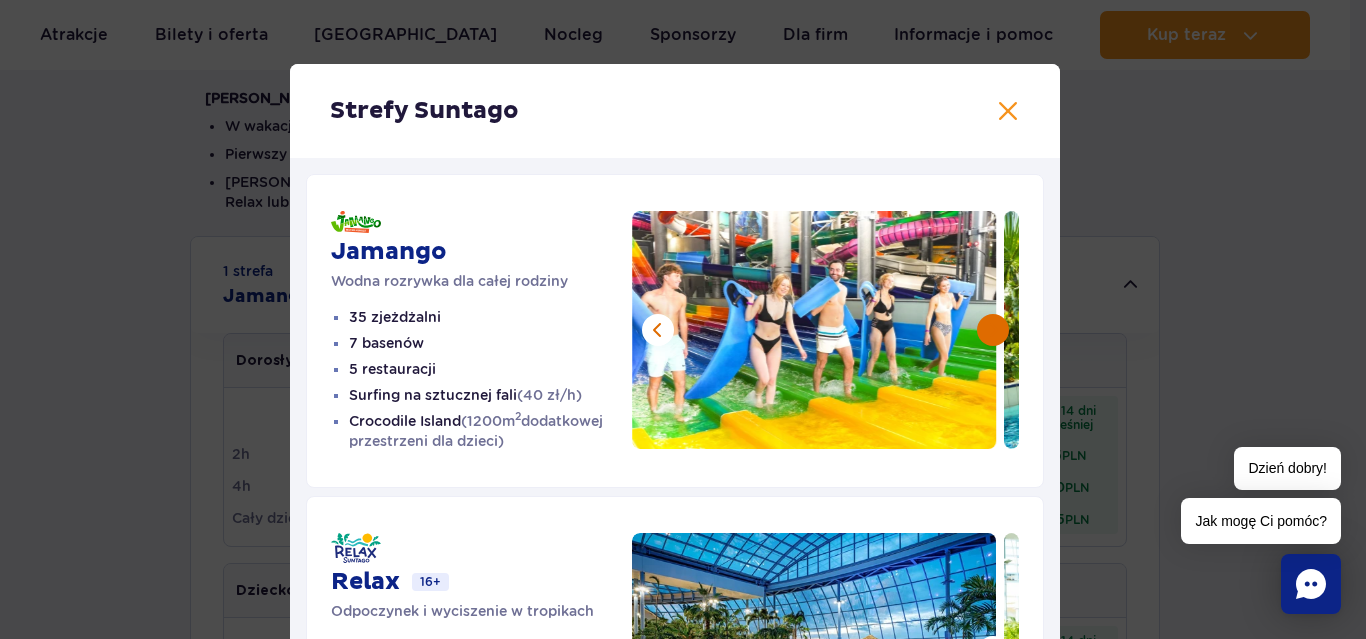 click at bounding box center (993, 330) 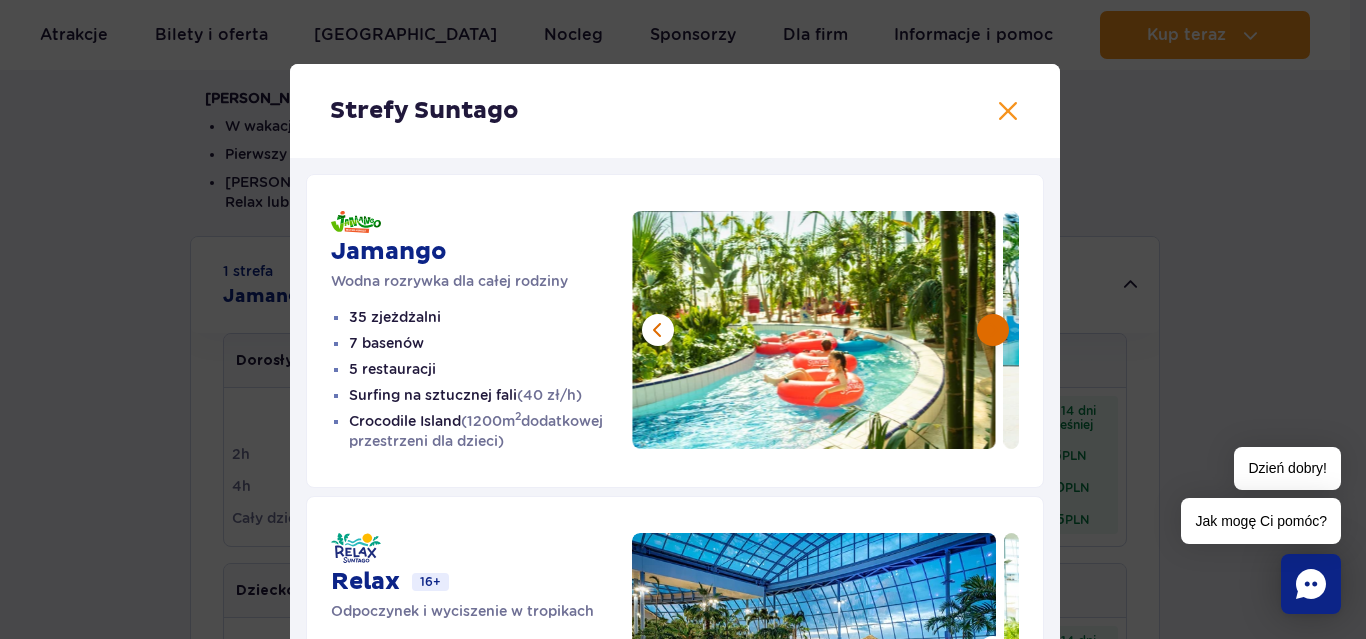 click at bounding box center (993, 330) 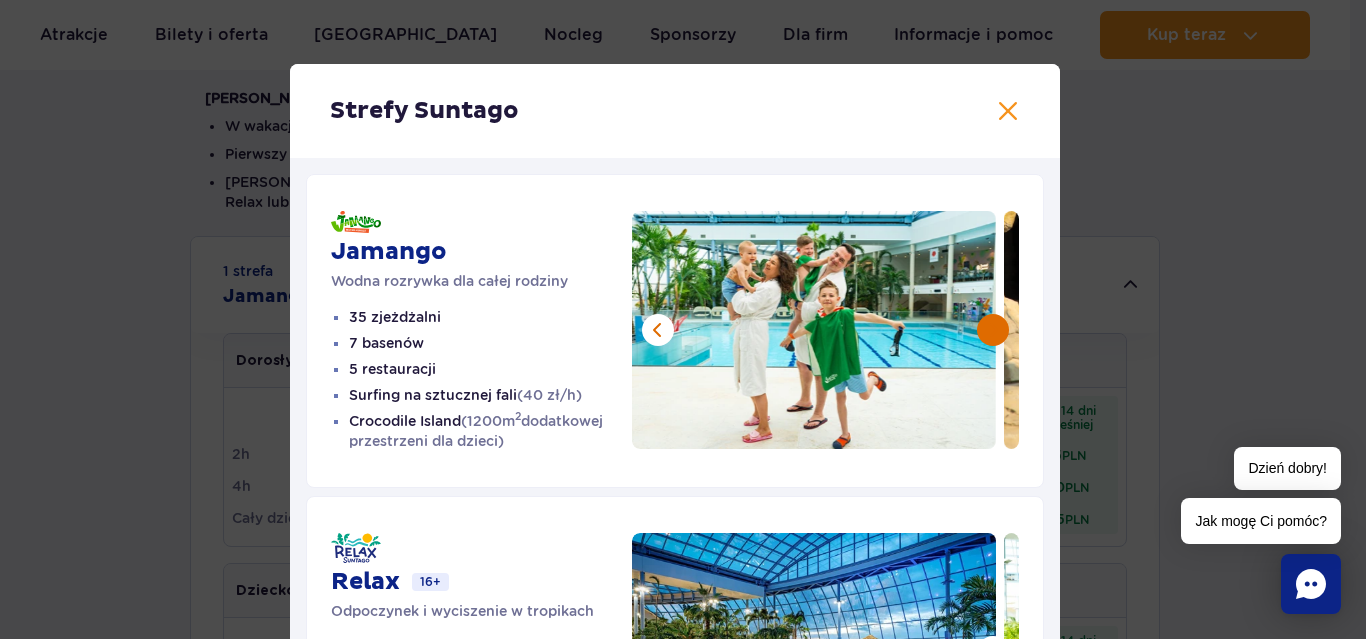 click at bounding box center (993, 330) 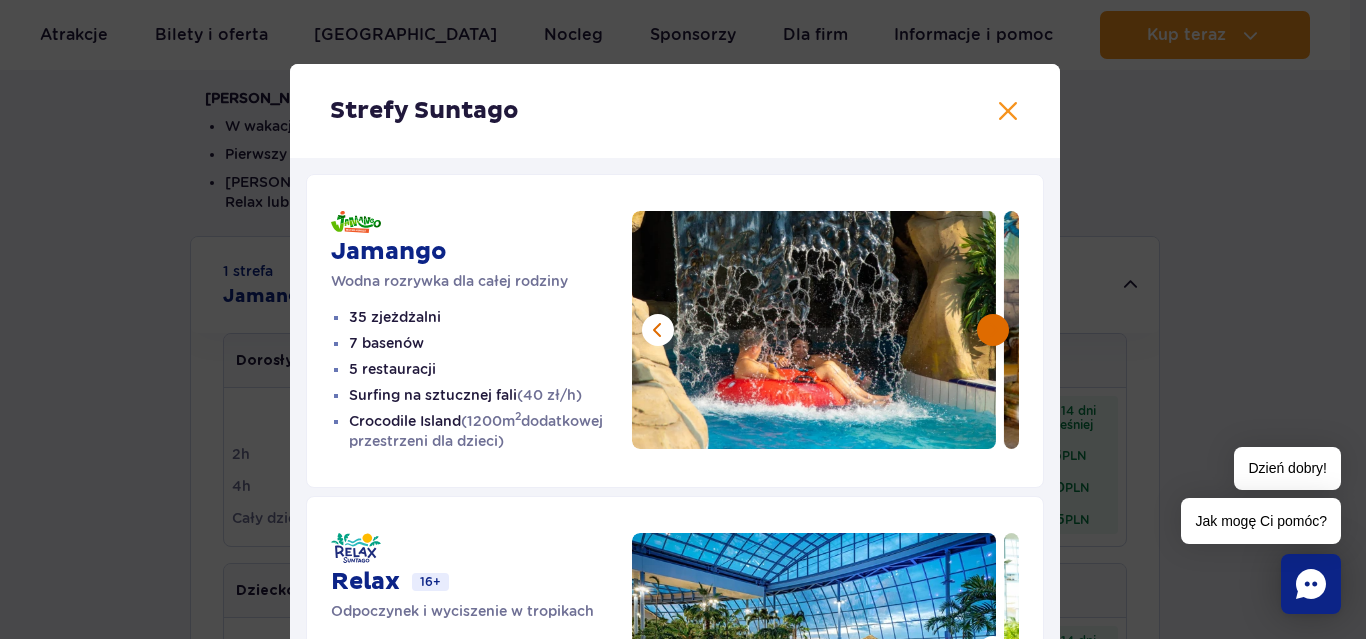 click at bounding box center (993, 330) 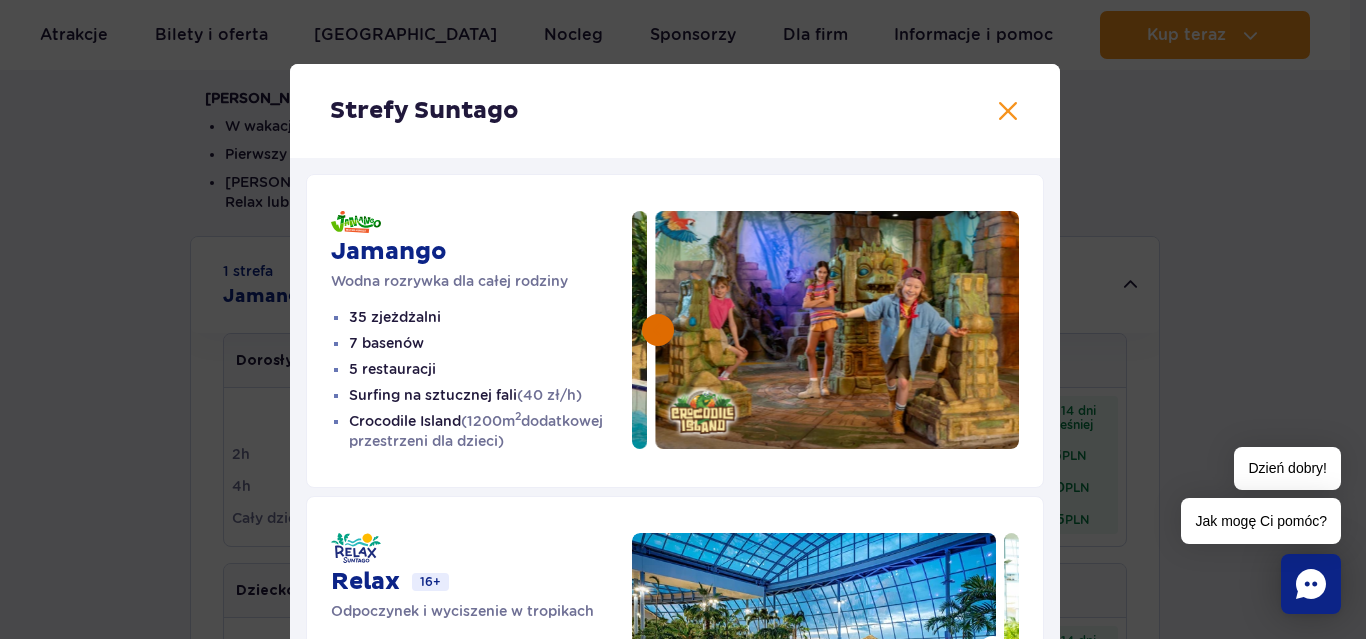 click at bounding box center [658, 330] 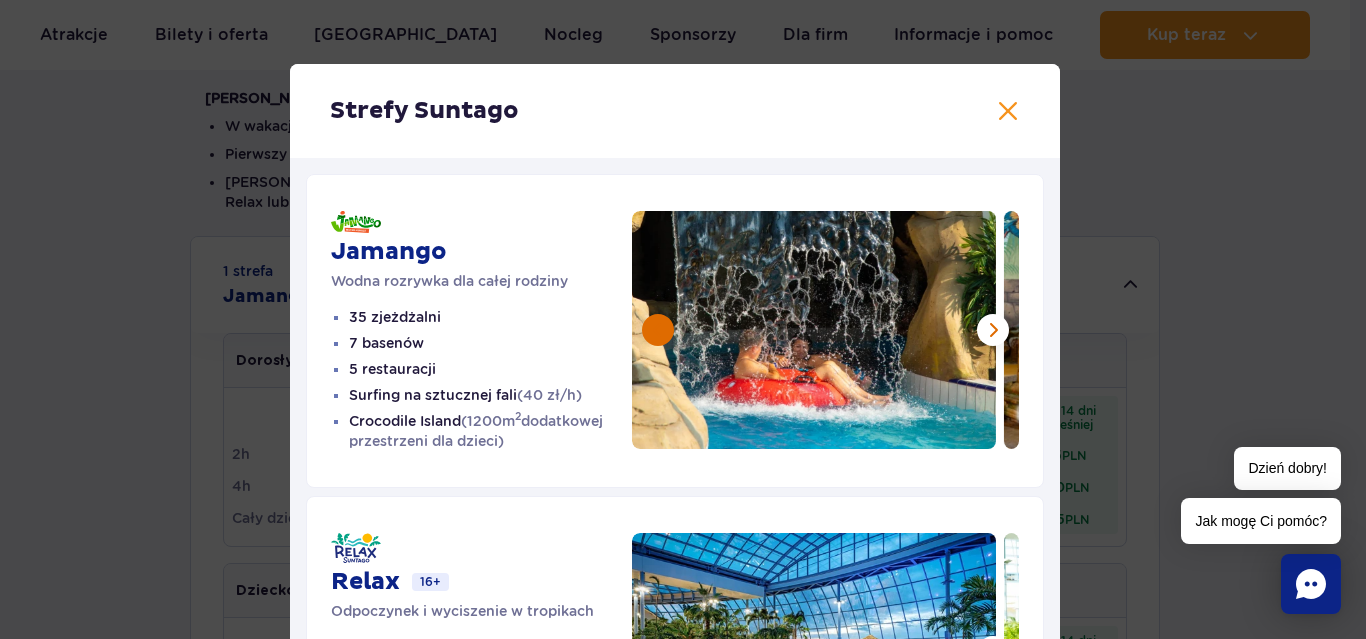 click at bounding box center [658, 330] 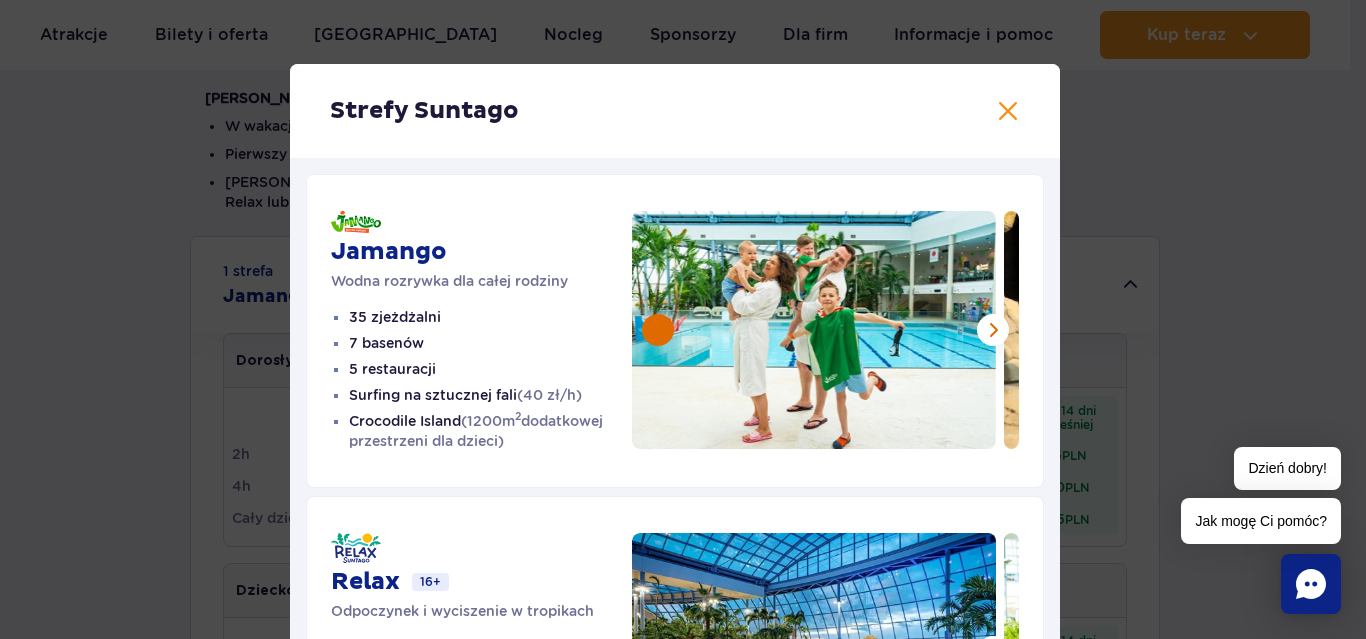 click at bounding box center [658, 330] 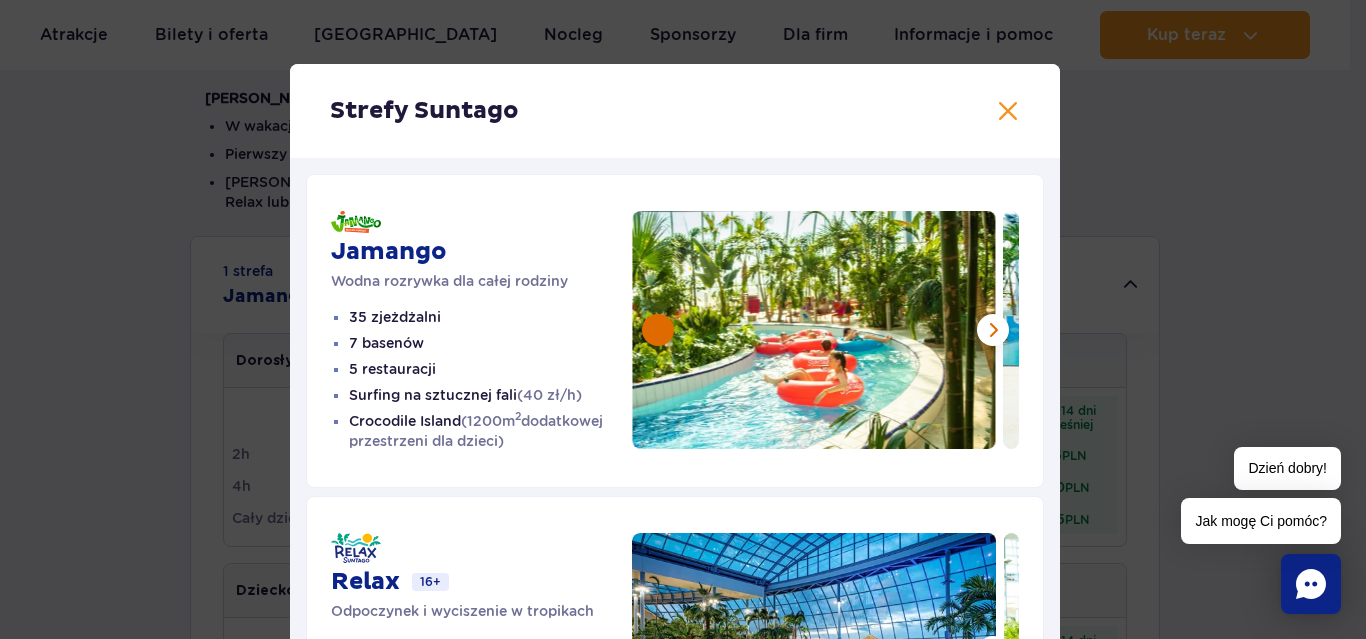 click at bounding box center [658, 330] 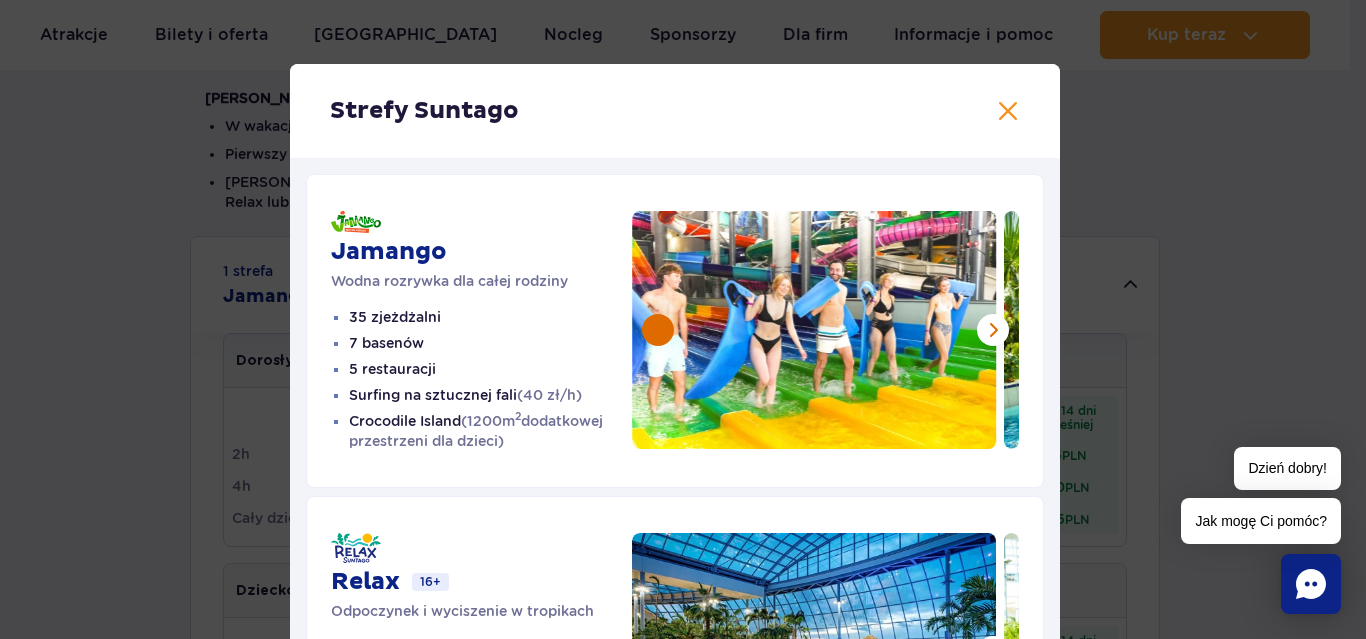 click at bounding box center (658, 330) 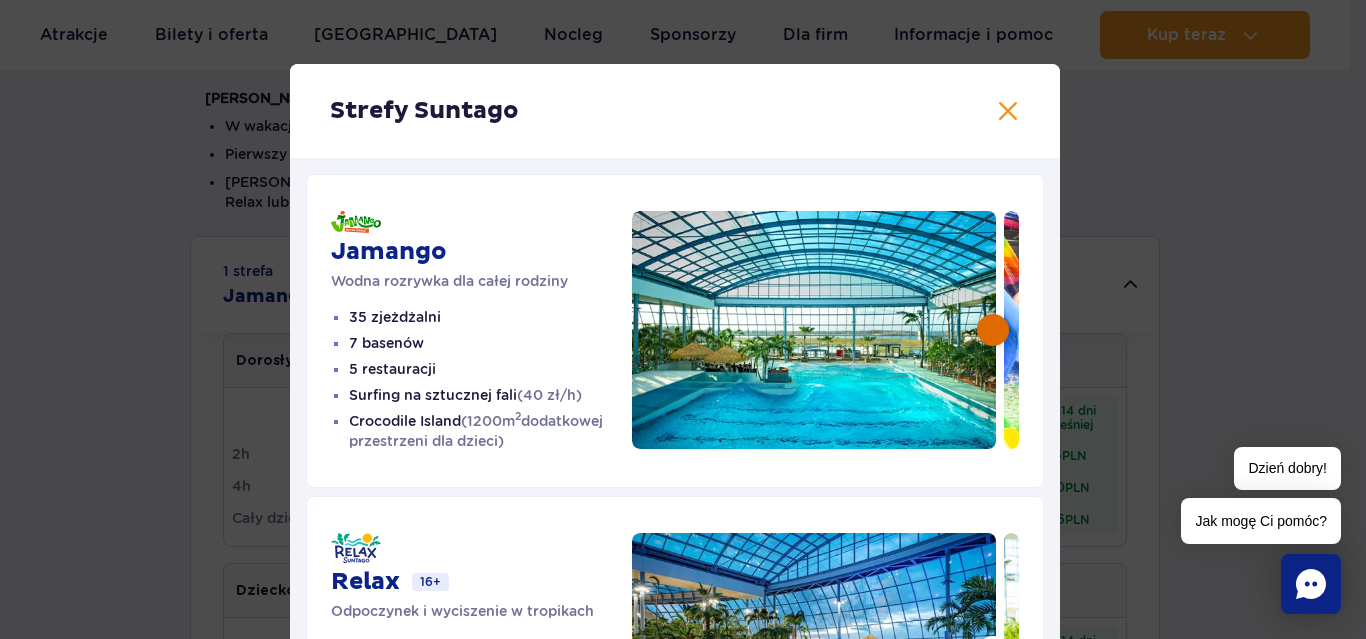 click at bounding box center [993, 330] 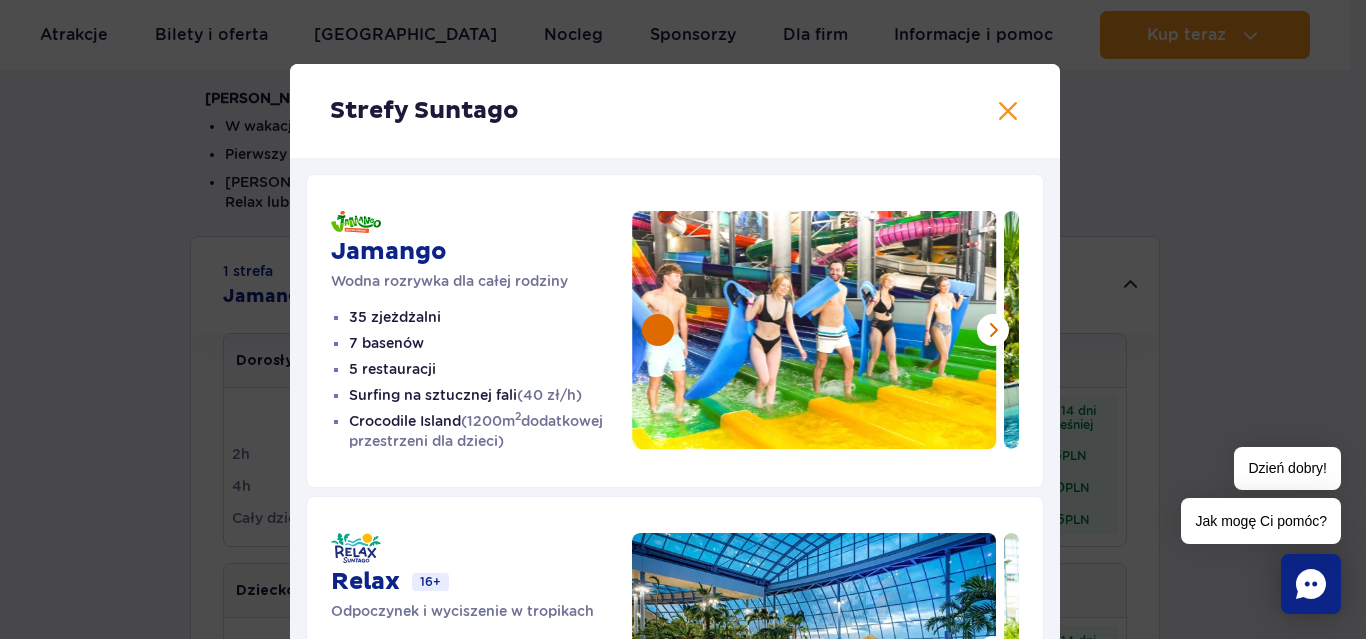 click at bounding box center (658, 330) 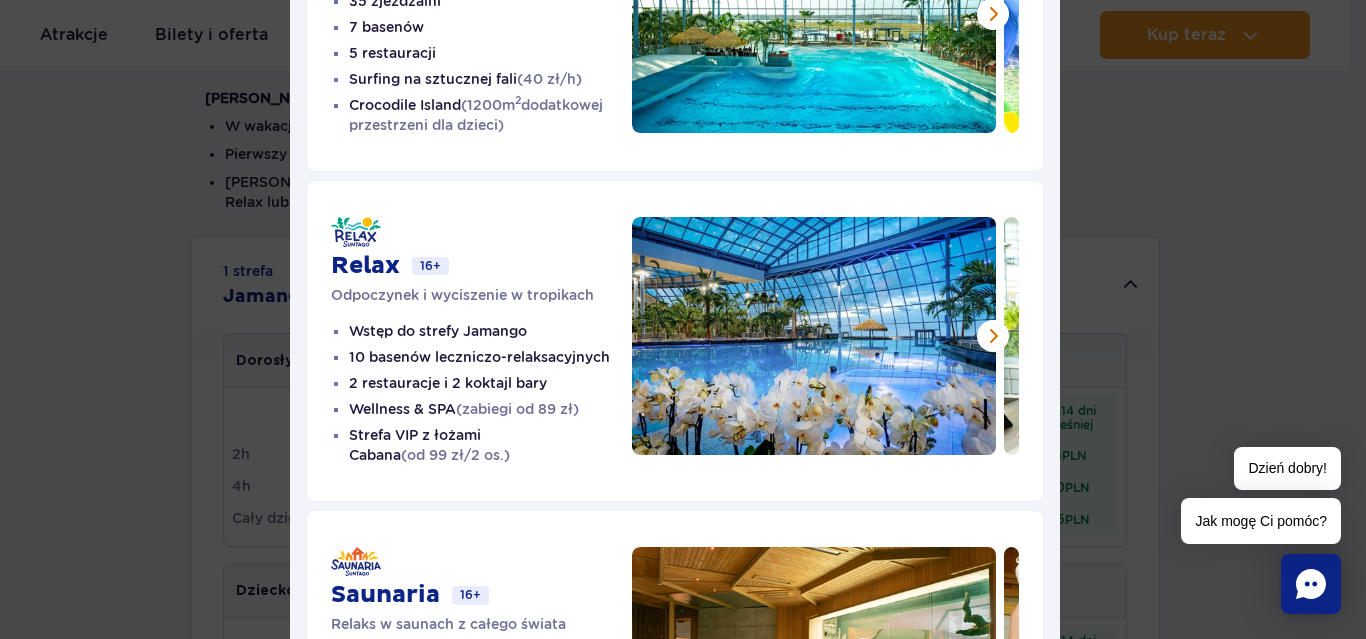 scroll, scrollTop: 342, scrollLeft: 0, axis: vertical 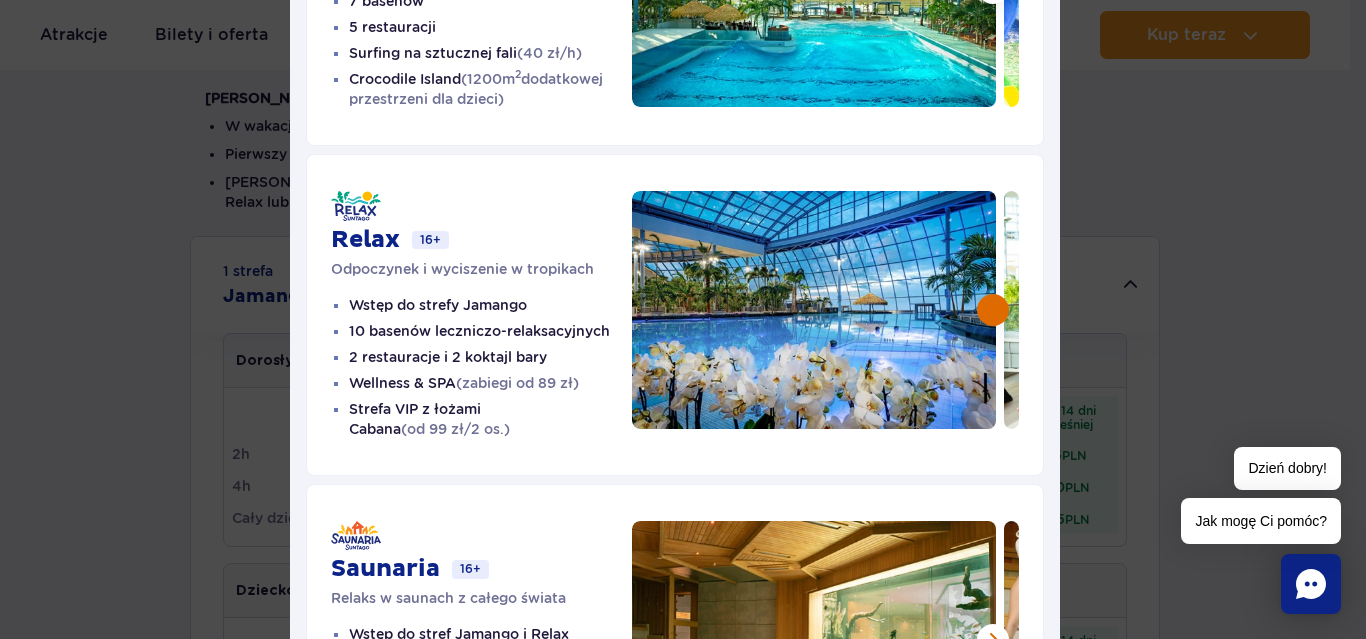 click at bounding box center [993, 310] 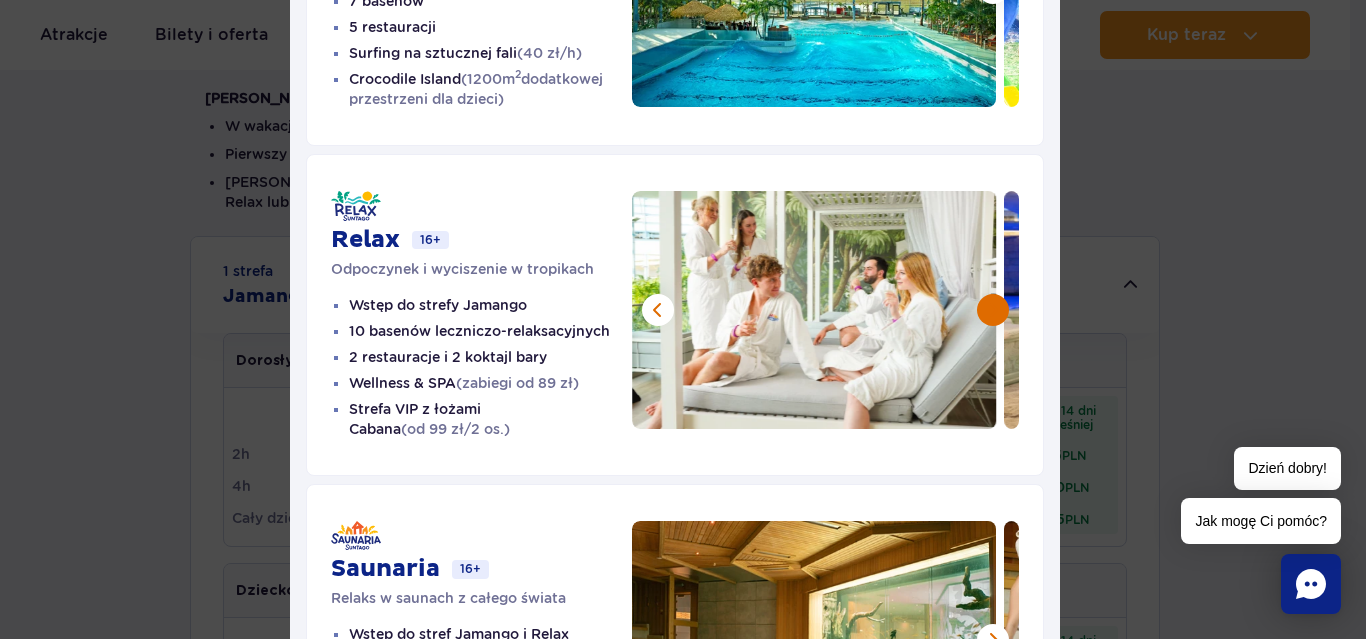 click at bounding box center [993, 310] 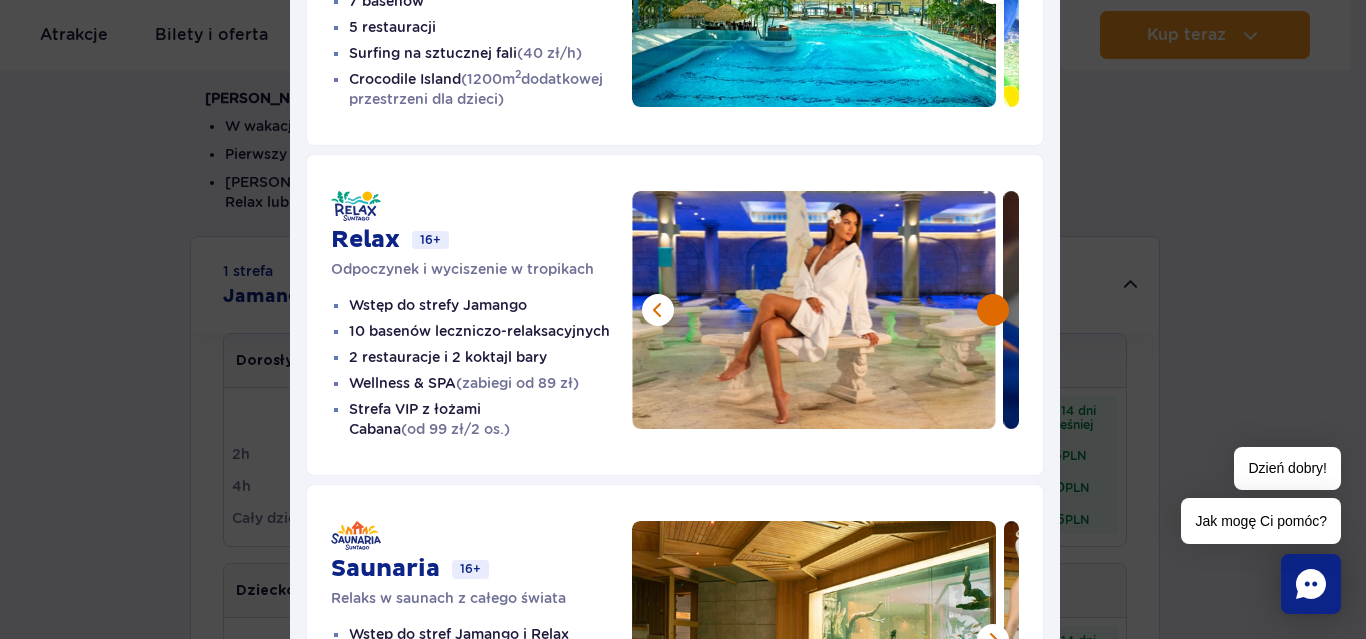 click at bounding box center [993, 310] 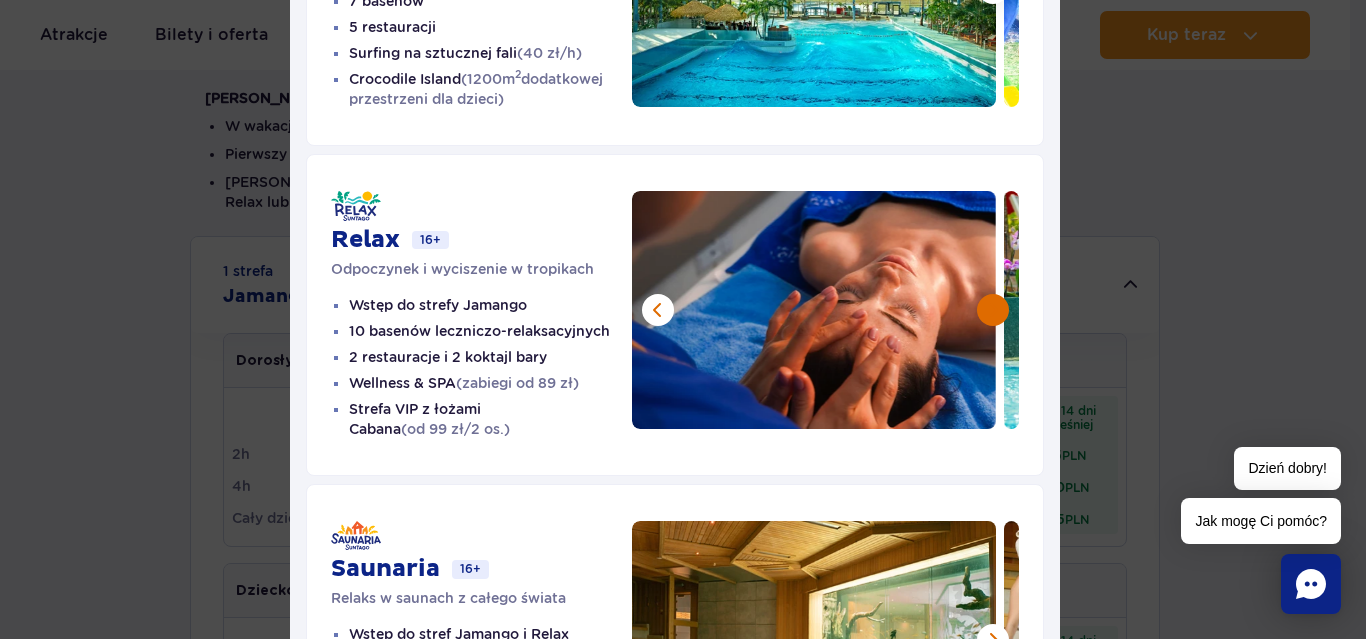 click at bounding box center [993, 310] 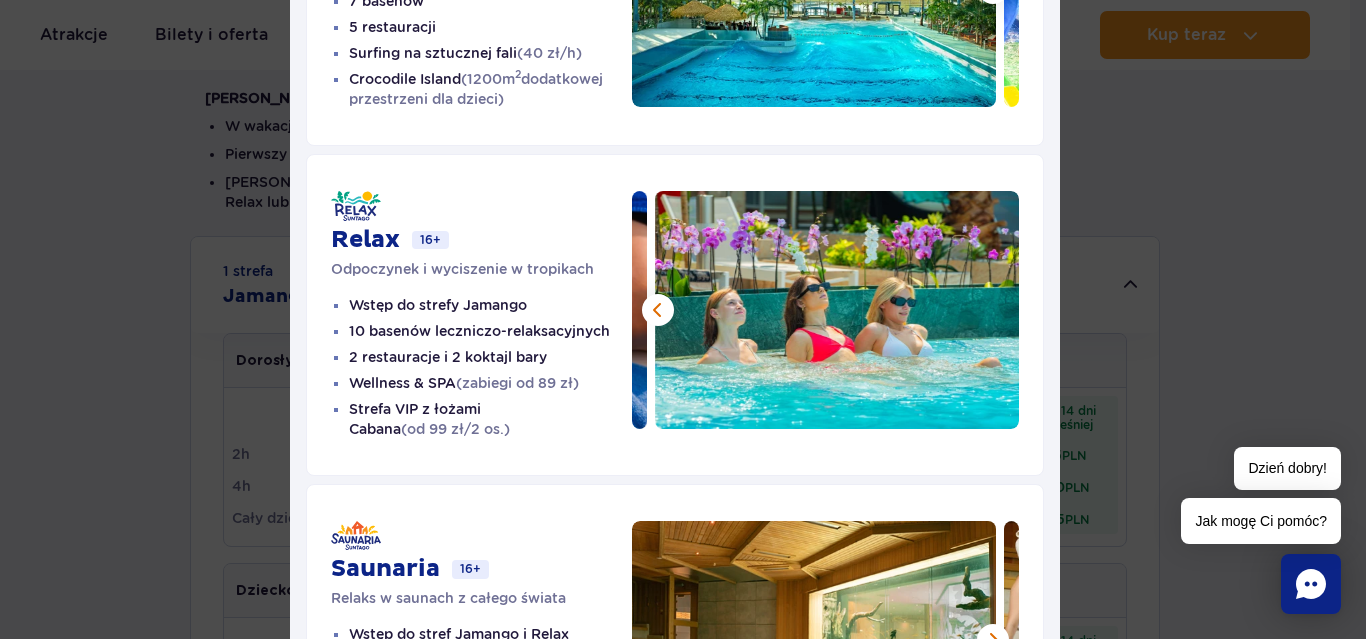 click at bounding box center [837, 310] 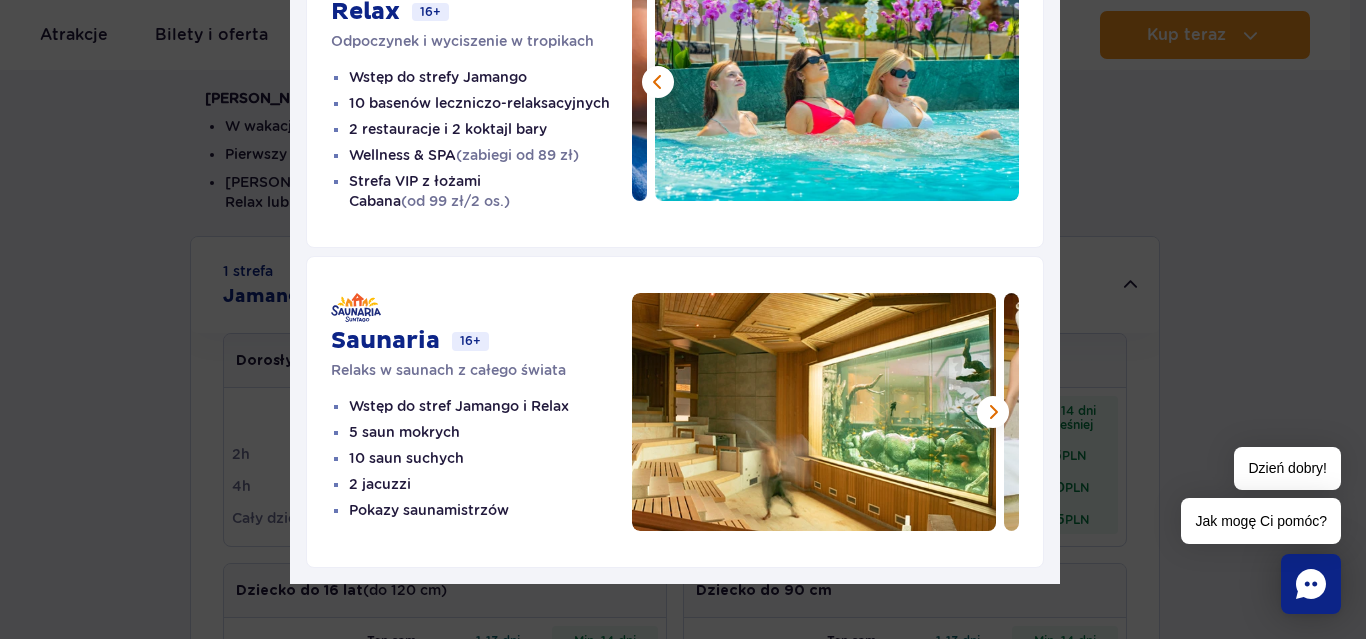 scroll, scrollTop: 579, scrollLeft: 0, axis: vertical 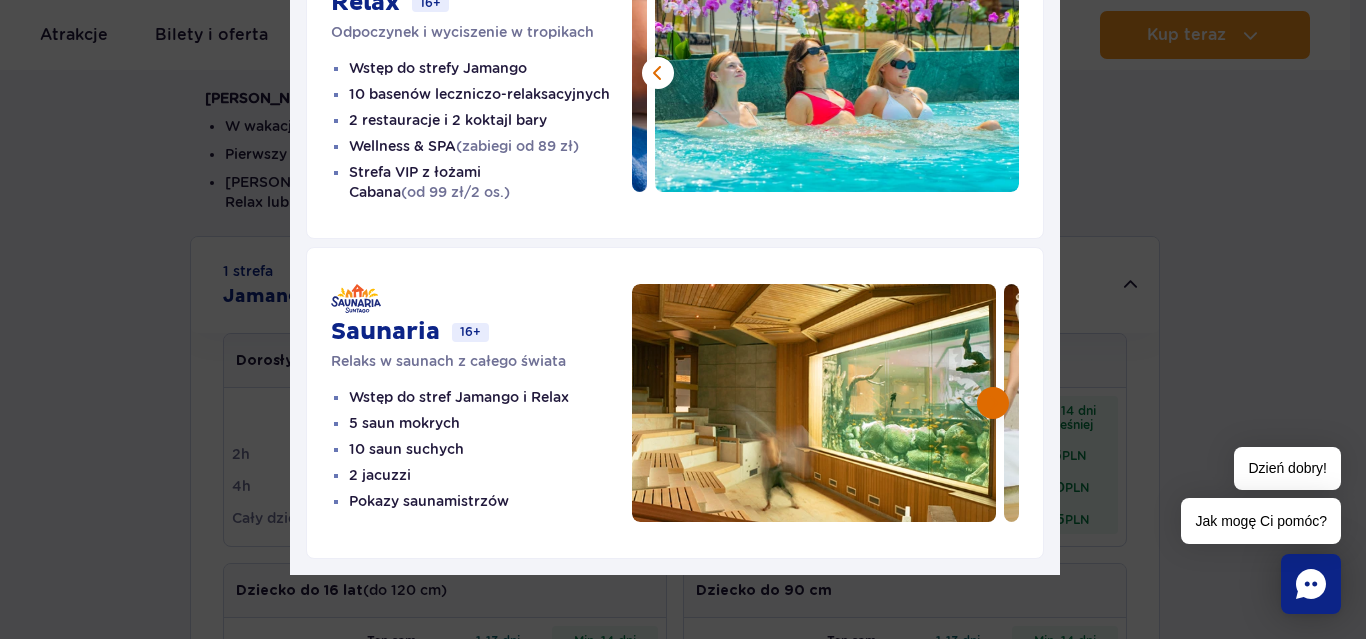 click at bounding box center [993, 403] 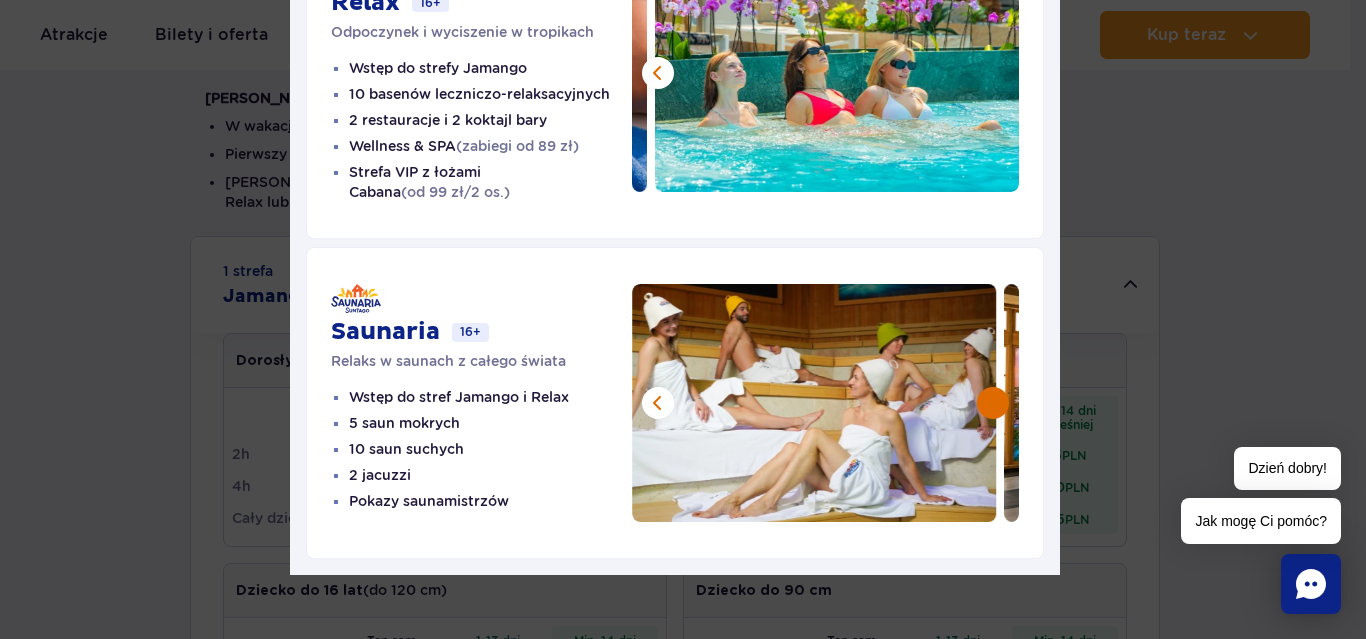 click at bounding box center (993, 403) 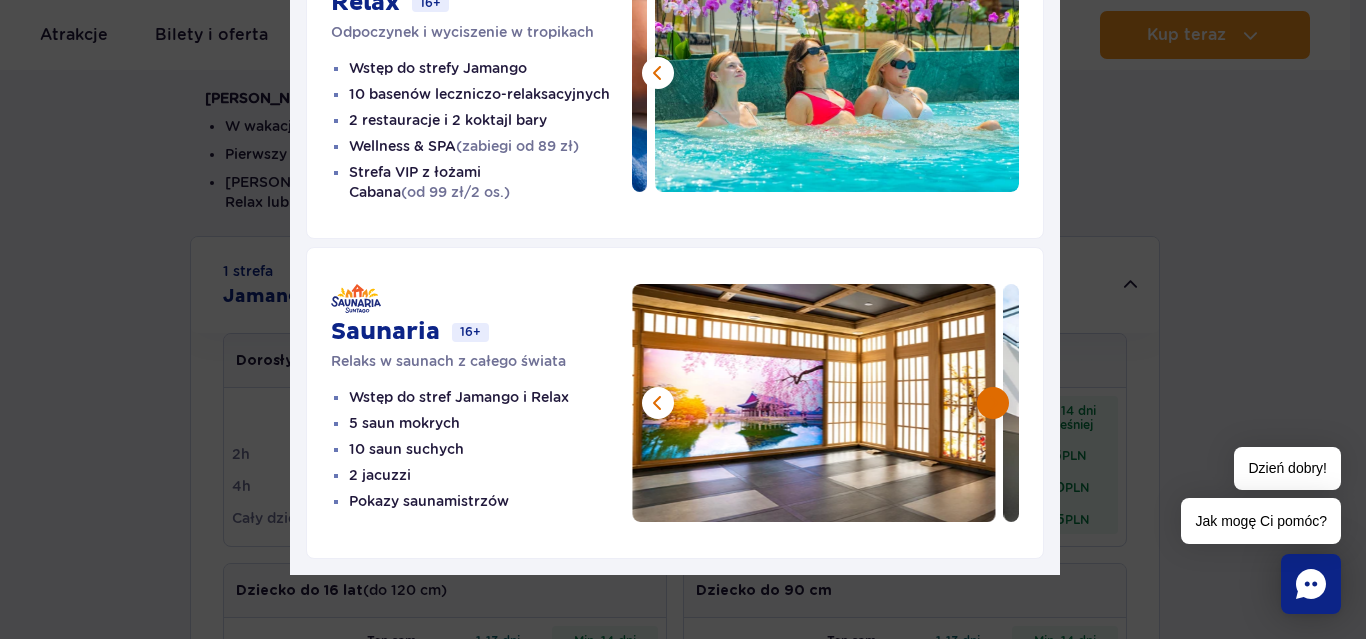 click at bounding box center [993, 403] 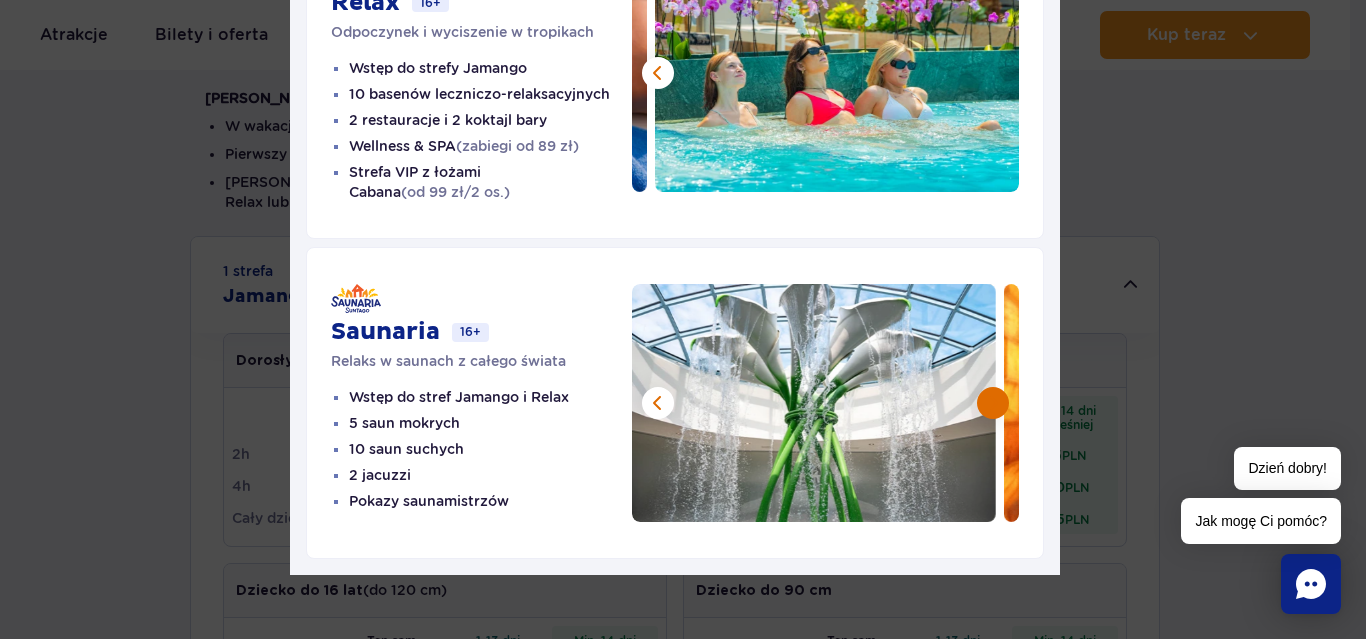 click at bounding box center (993, 403) 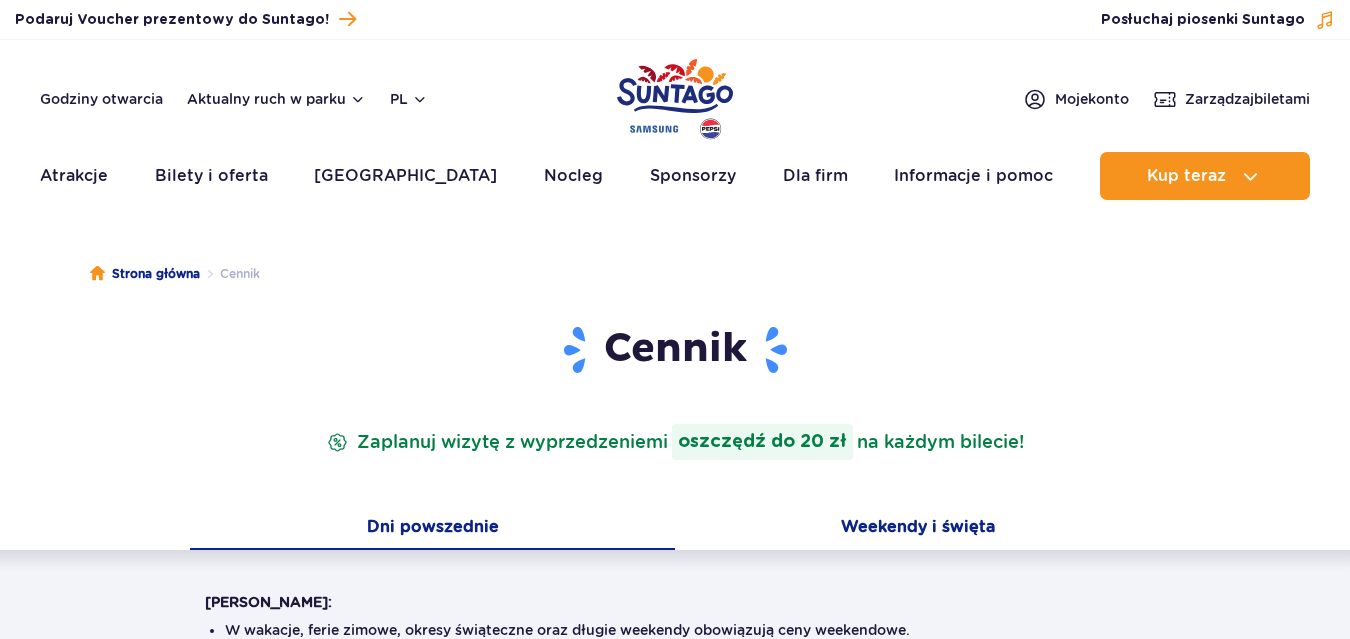 scroll, scrollTop: 0, scrollLeft: 0, axis: both 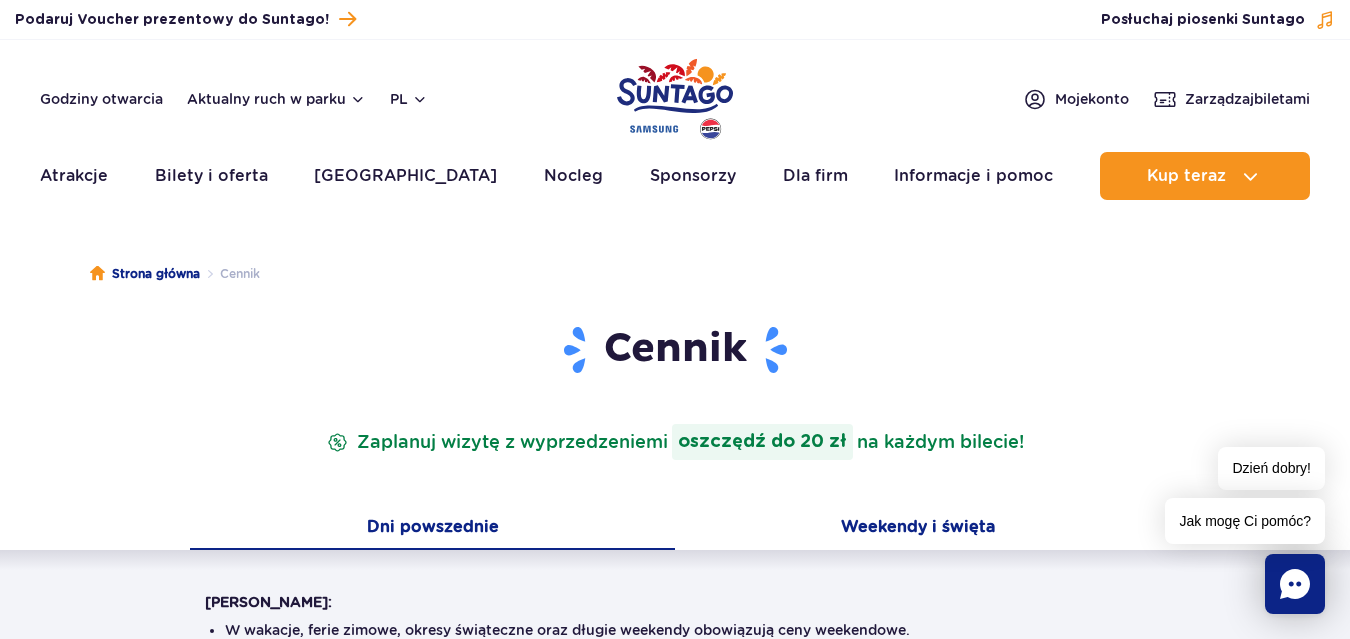 click on "Weekendy i święta" at bounding box center (917, 529) 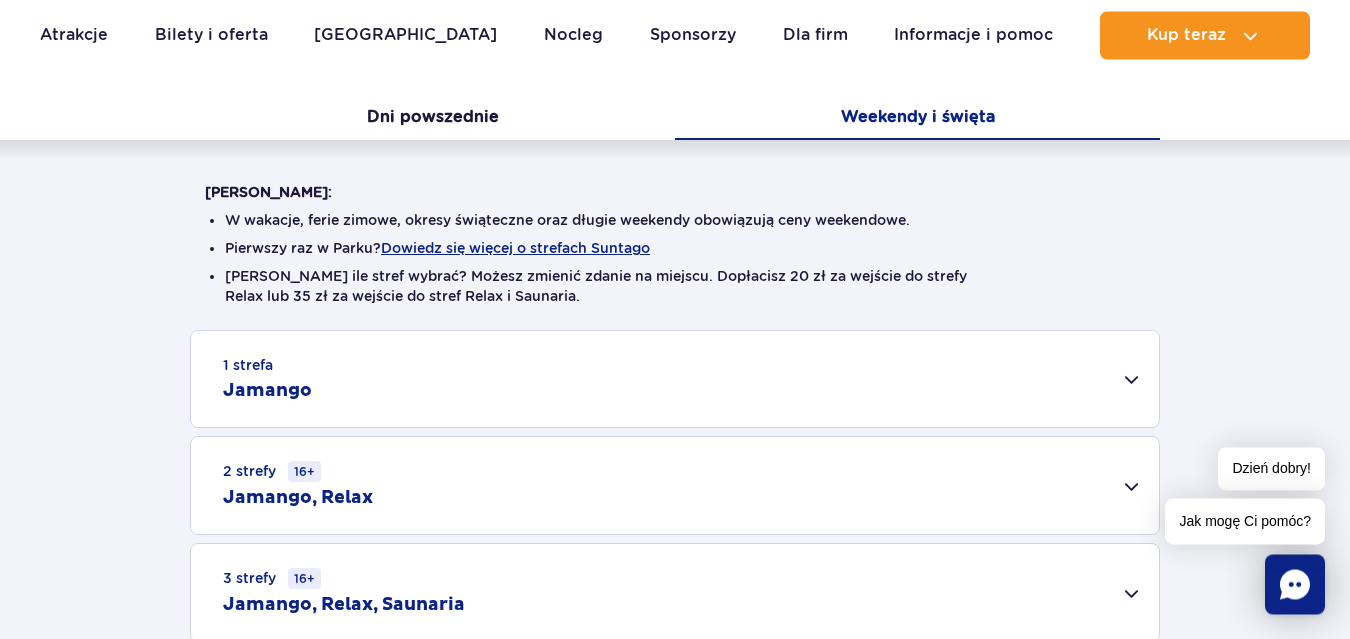 scroll, scrollTop: 420, scrollLeft: 0, axis: vertical 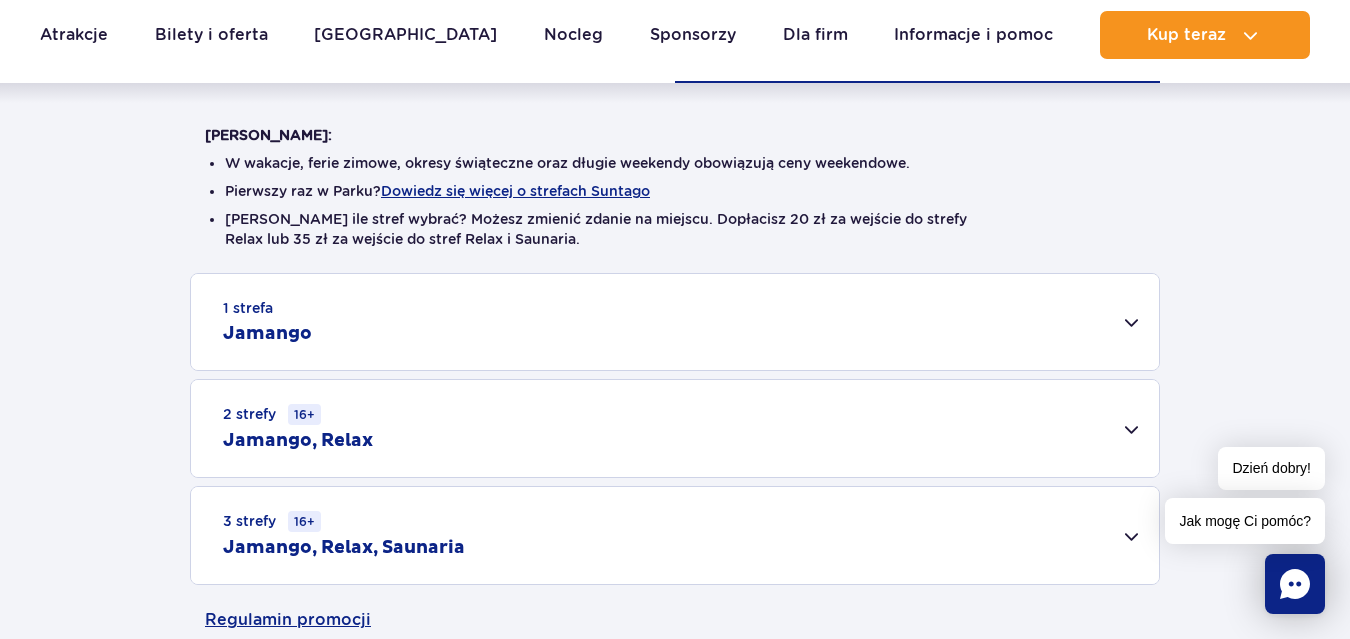 click on "1 strefa
Jamango" at bounding box center [675, 322] 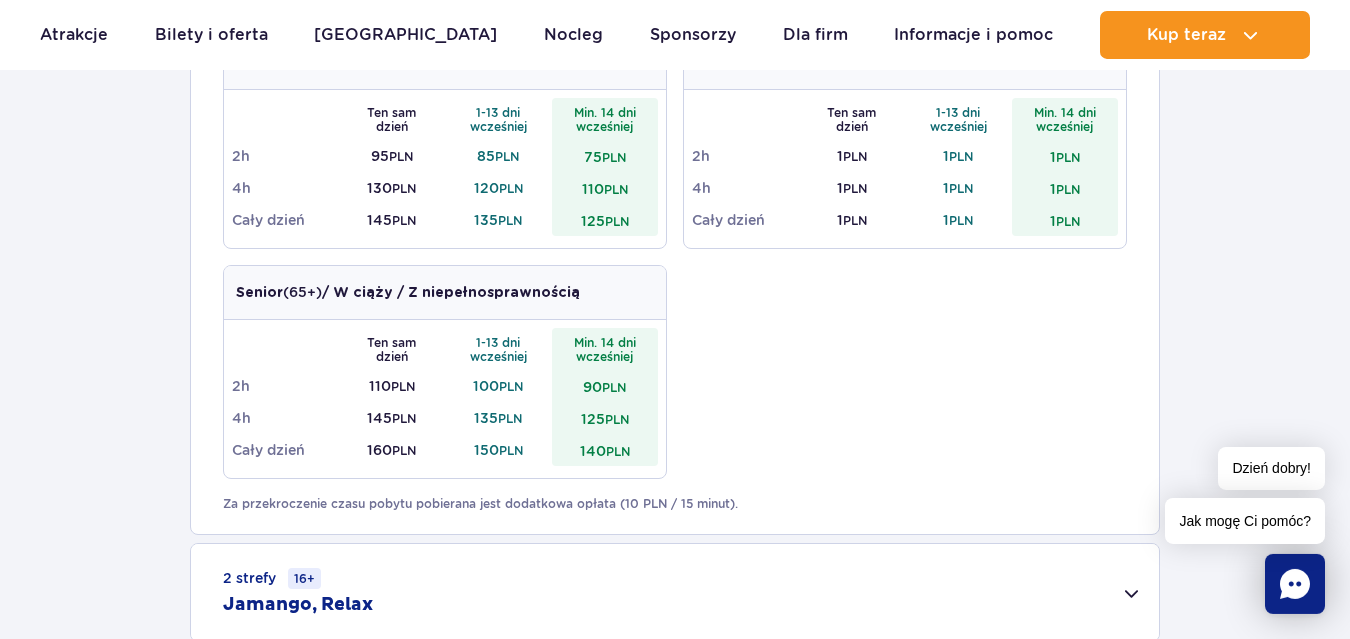 scroll, scrollTop: 1055, scrollLeft: 0, axis: vertical 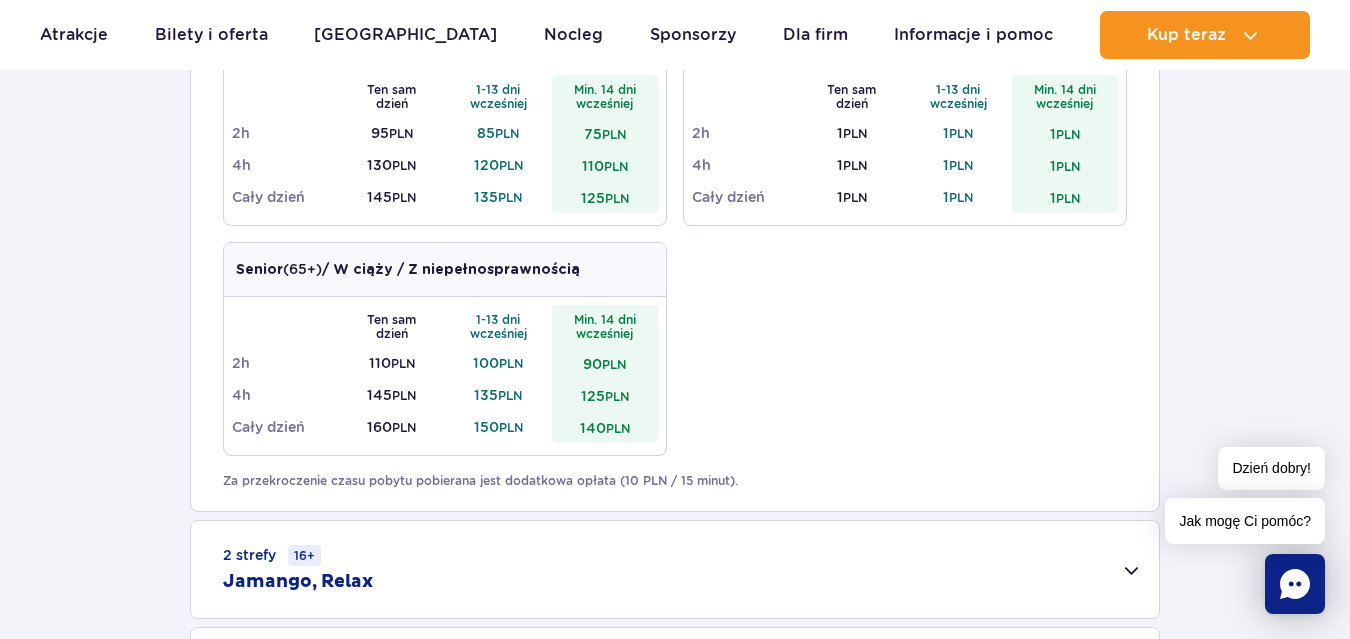 click on "2 strefy  16+
Jamango, Relax" at bounding box center [675, 569] 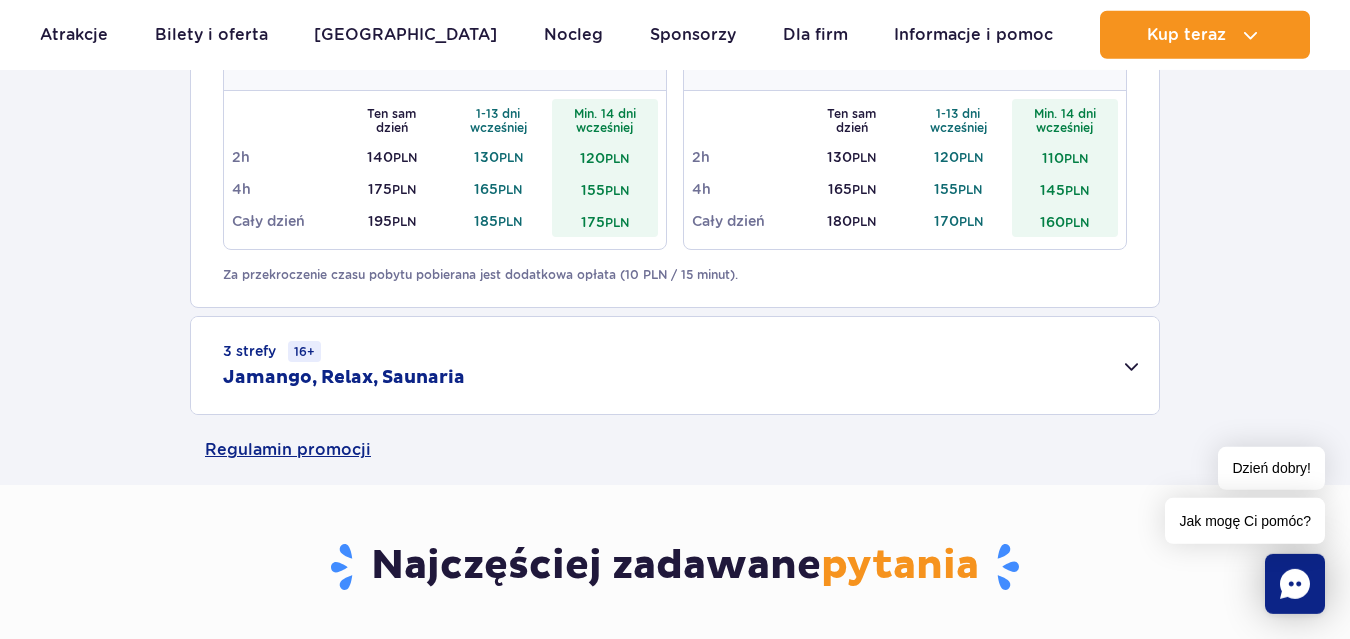 scroll, scrollTop: 1643, scrollLeft: 0, axis: vertical 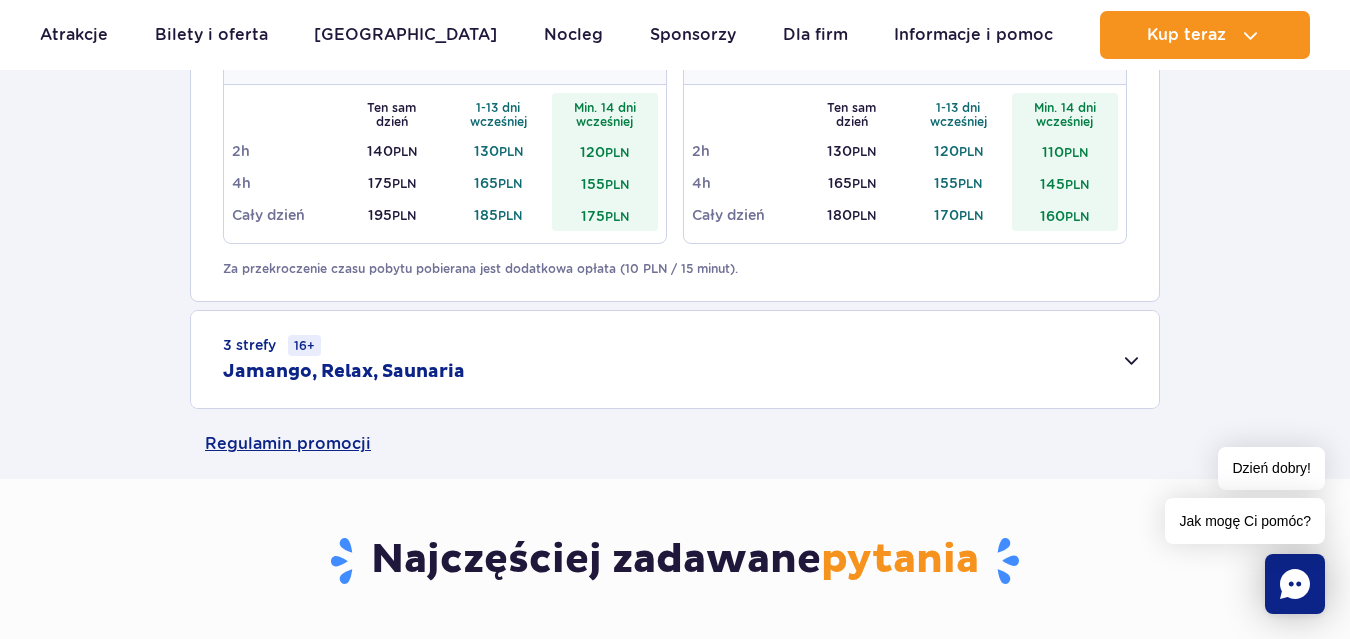 click on "3 strefy  16+
Jamango, Relax, Saunaria" at bounding box center [675, 359] 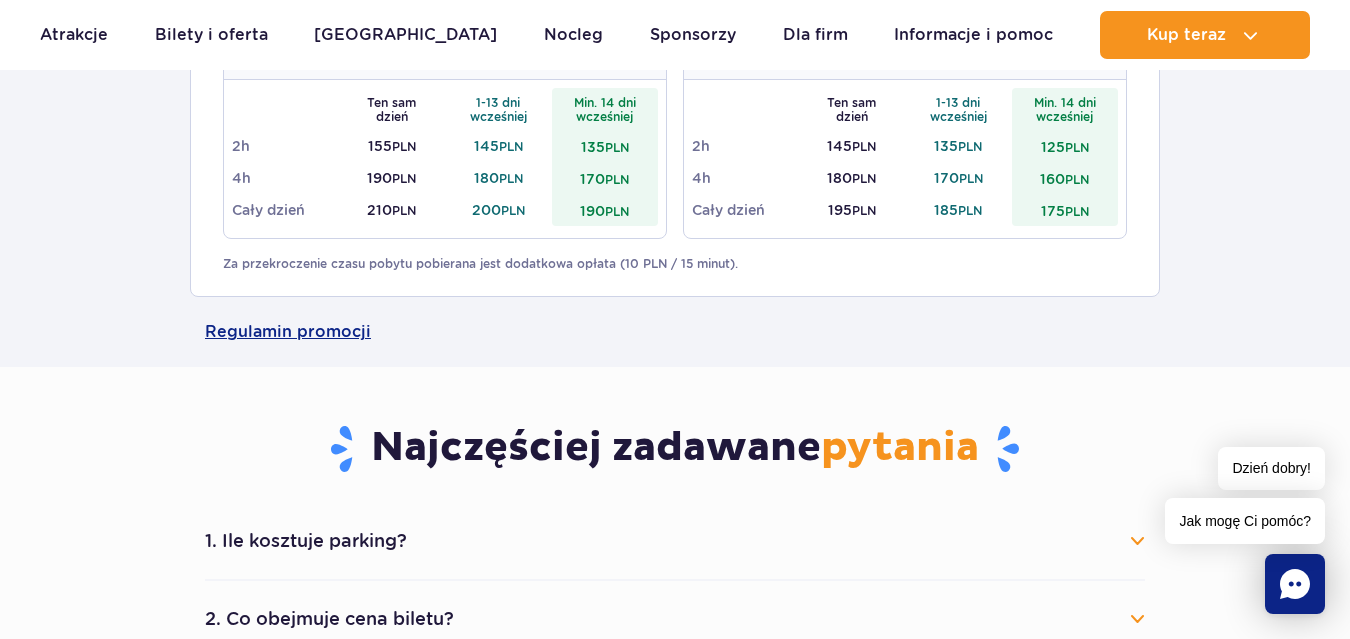 scroll, scrollTop: 1485, scrollLeft: 0, axis: vertical 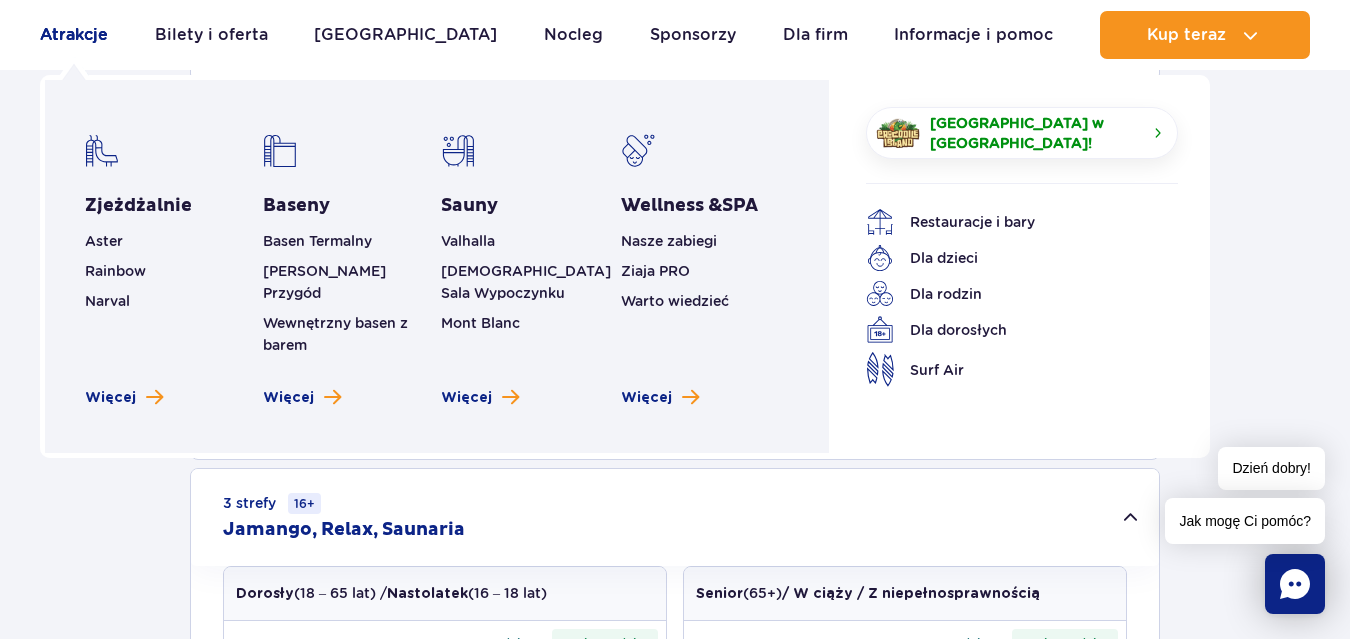 click on "Atrakcje" at bounding box center (74, 35) 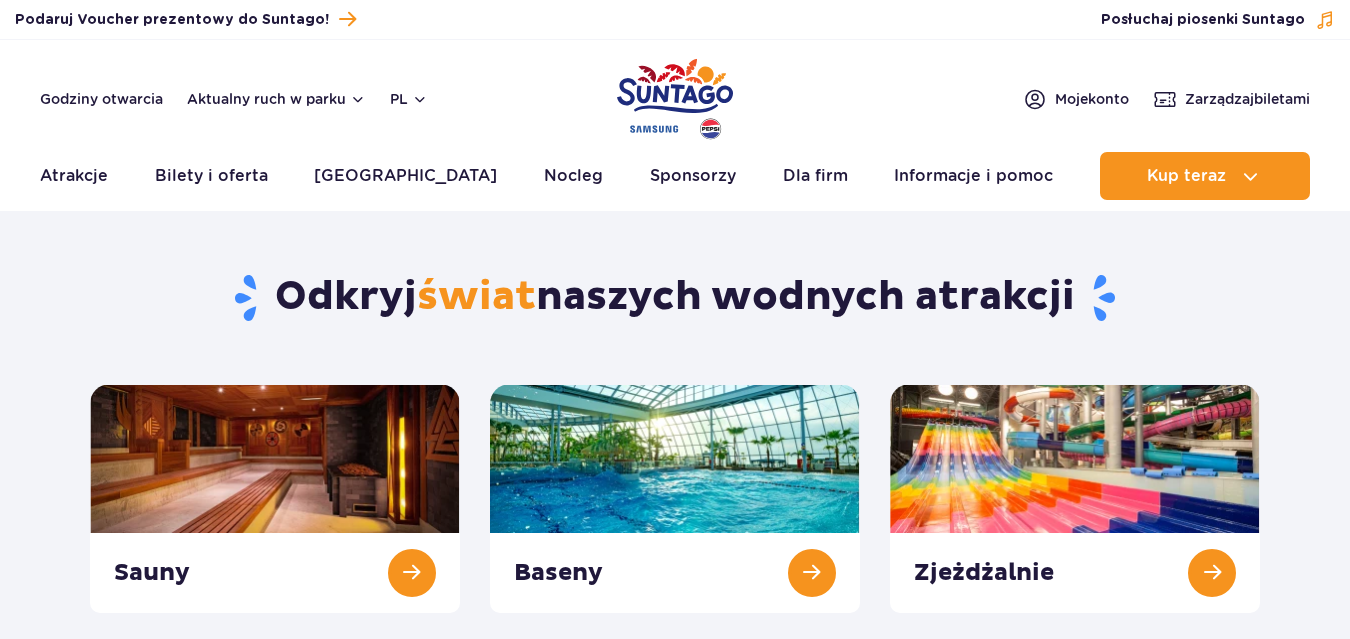 scroll, scrollTop: 0, scrollLeft: 0, axis: both 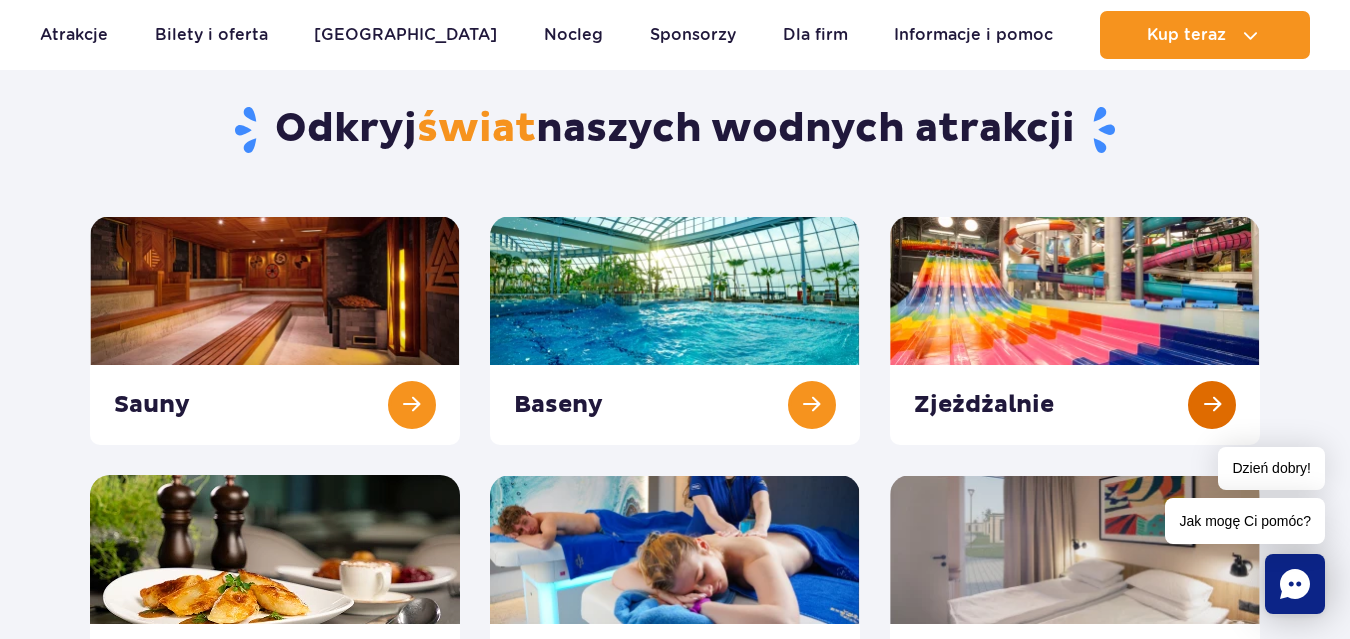 click at bounding box center (1075, 330) 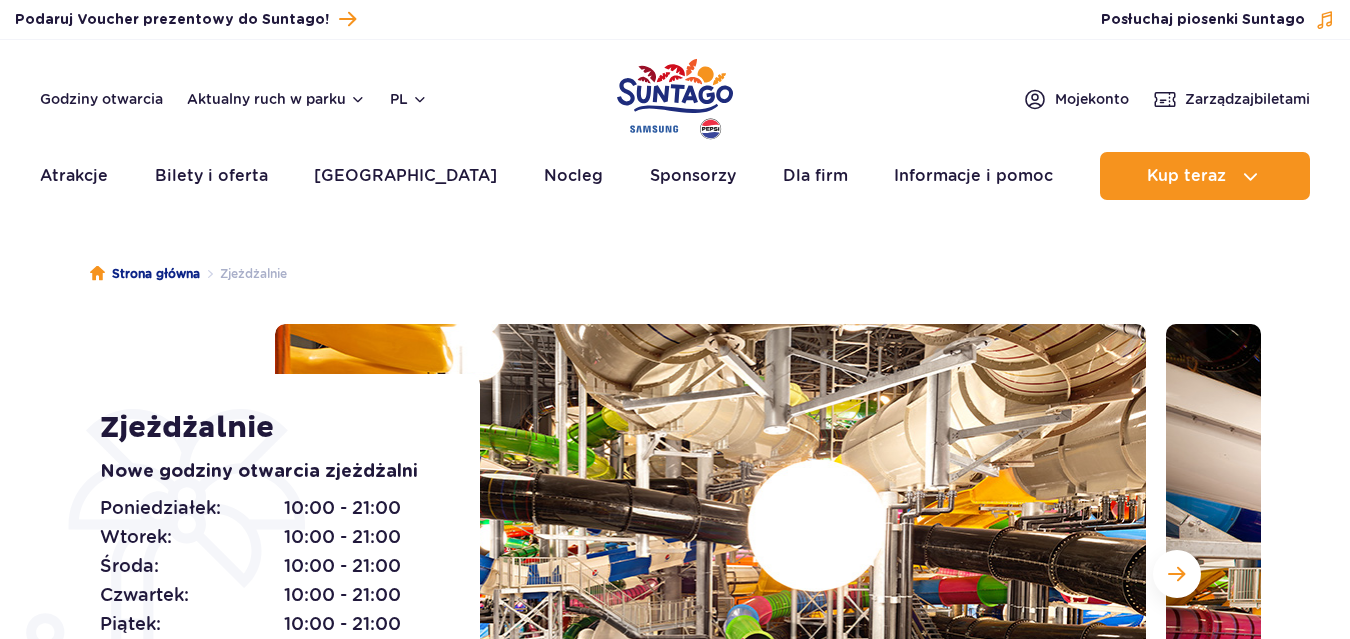 scroll, scrollTop: 0, scrollLeft: 0, axis: both 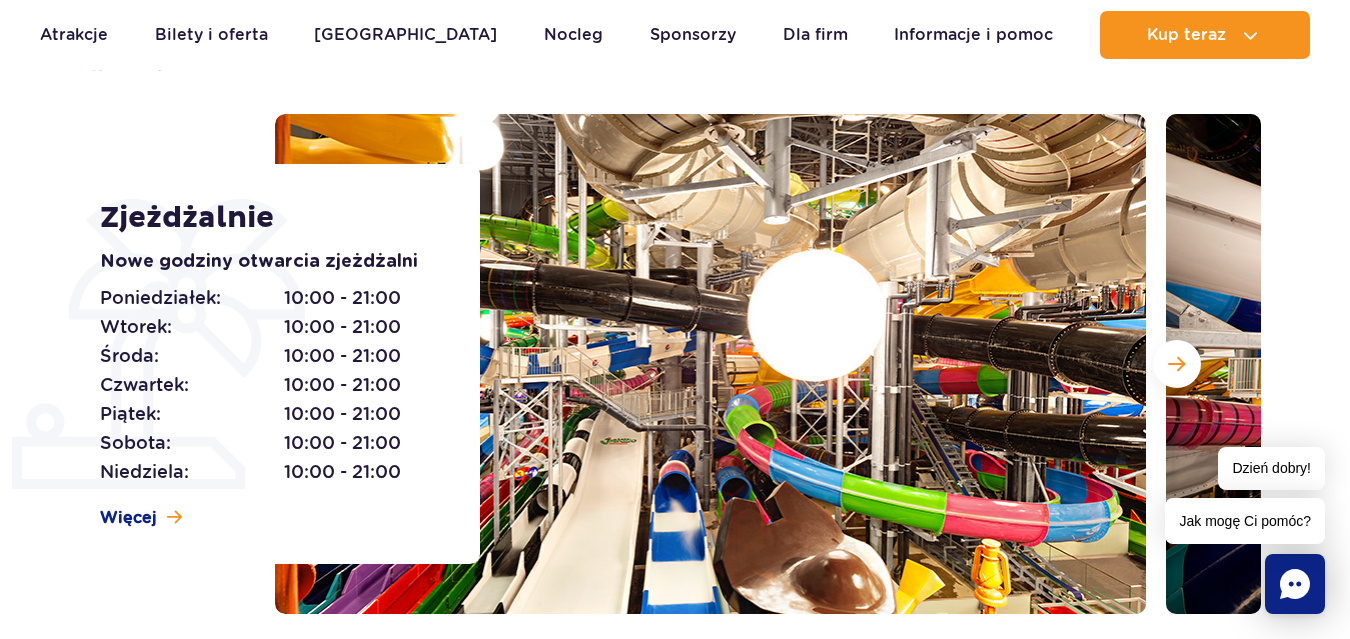 click at bounding box center [1601, 364] 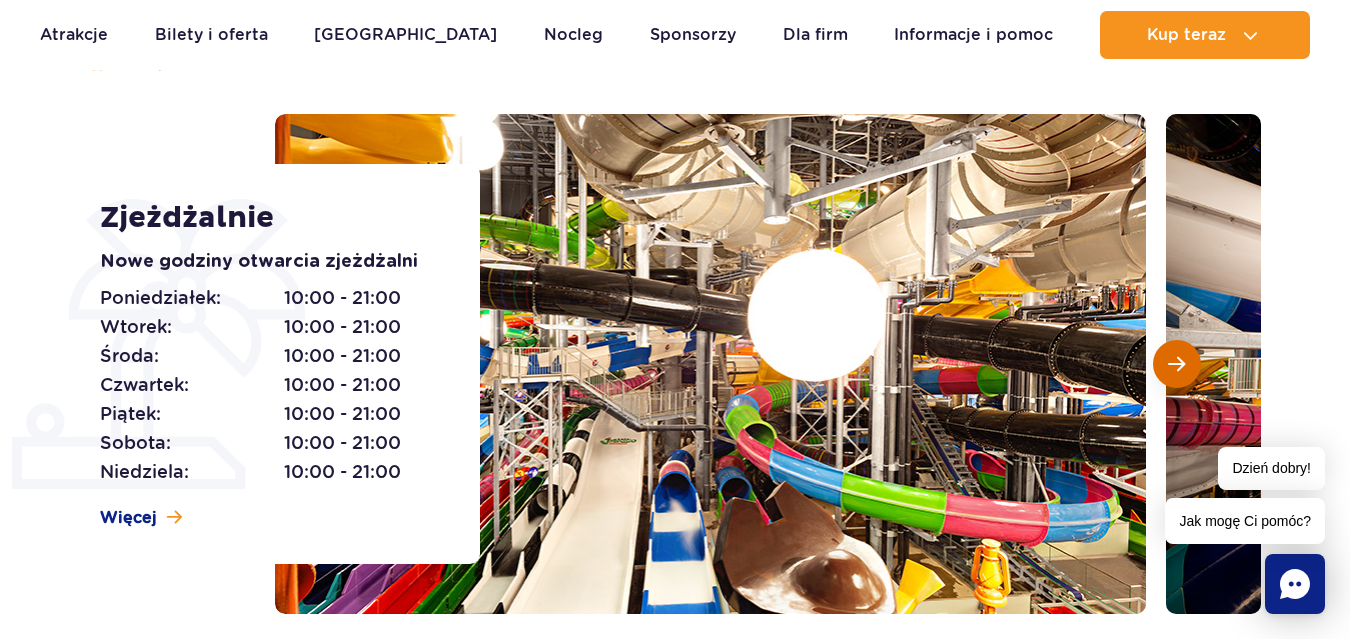 click at bounding box center (1176, 364) 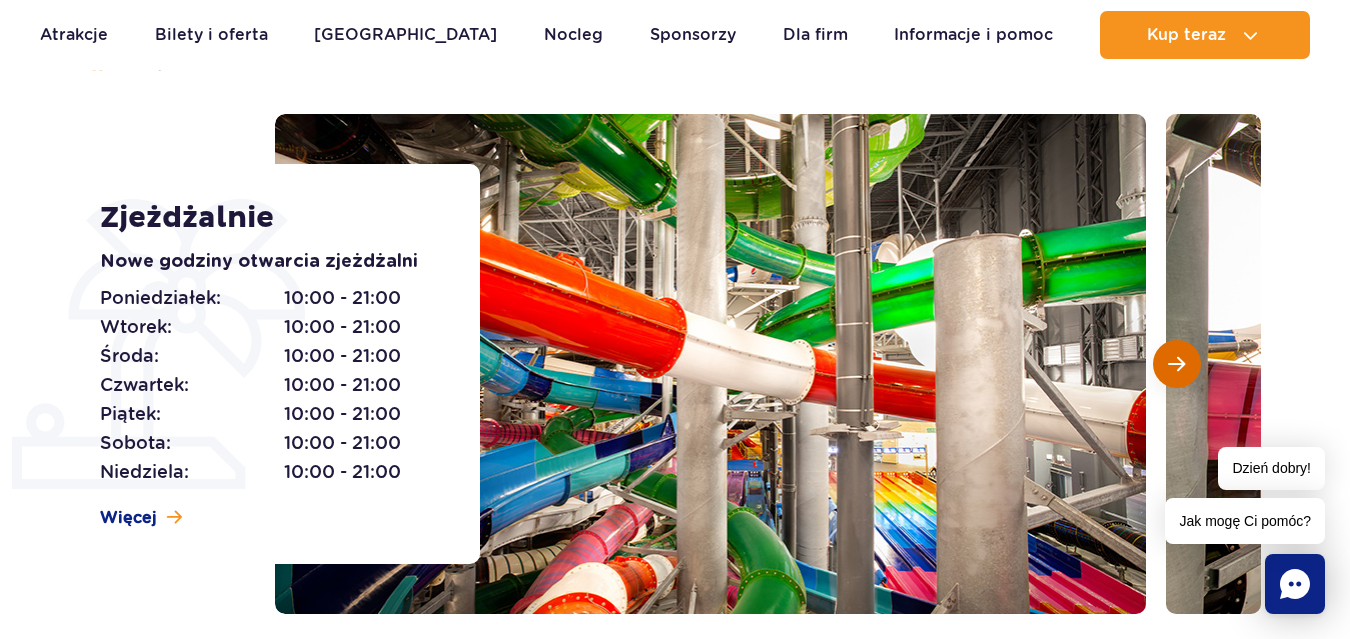 click at bounding box center [1176, 364] 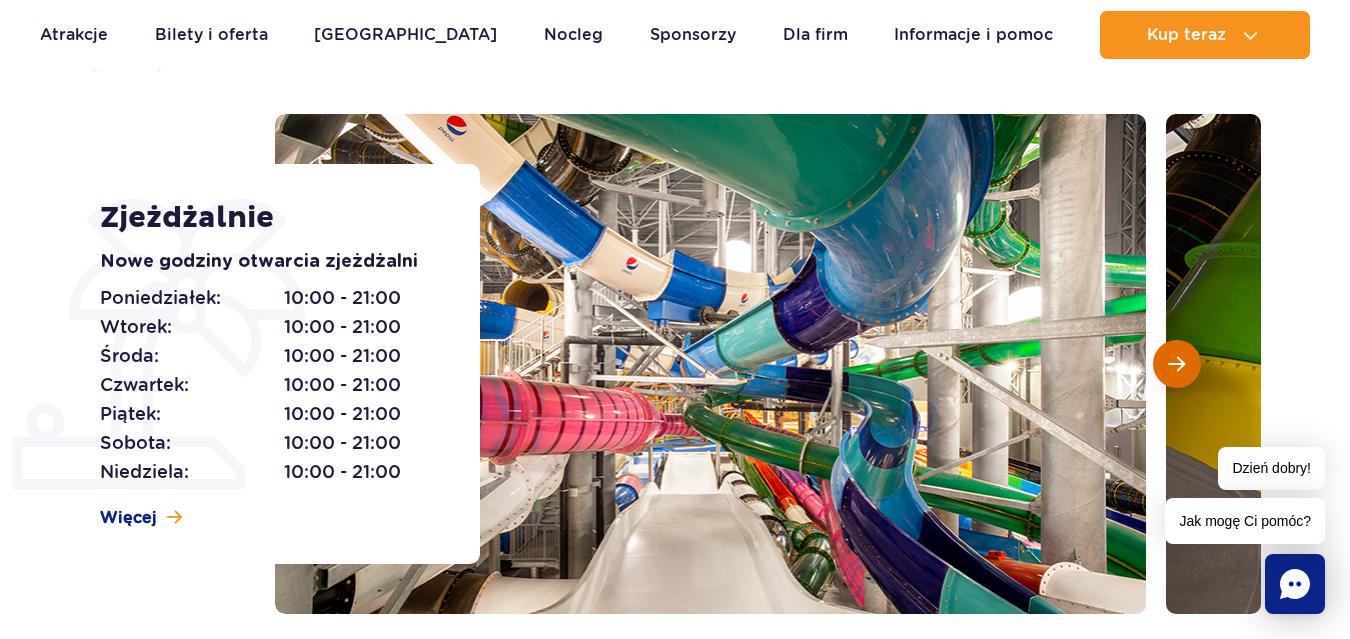 click at bounding box center [1176, 364] 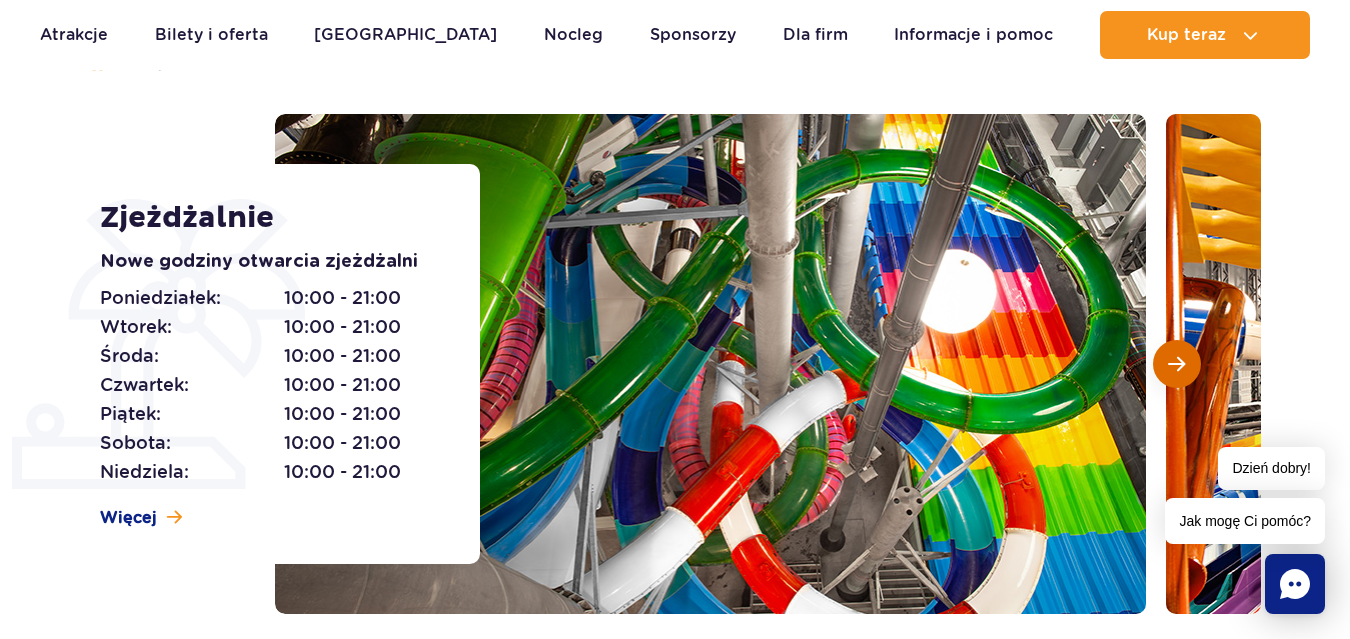 click at bounding box center (1176, 364) 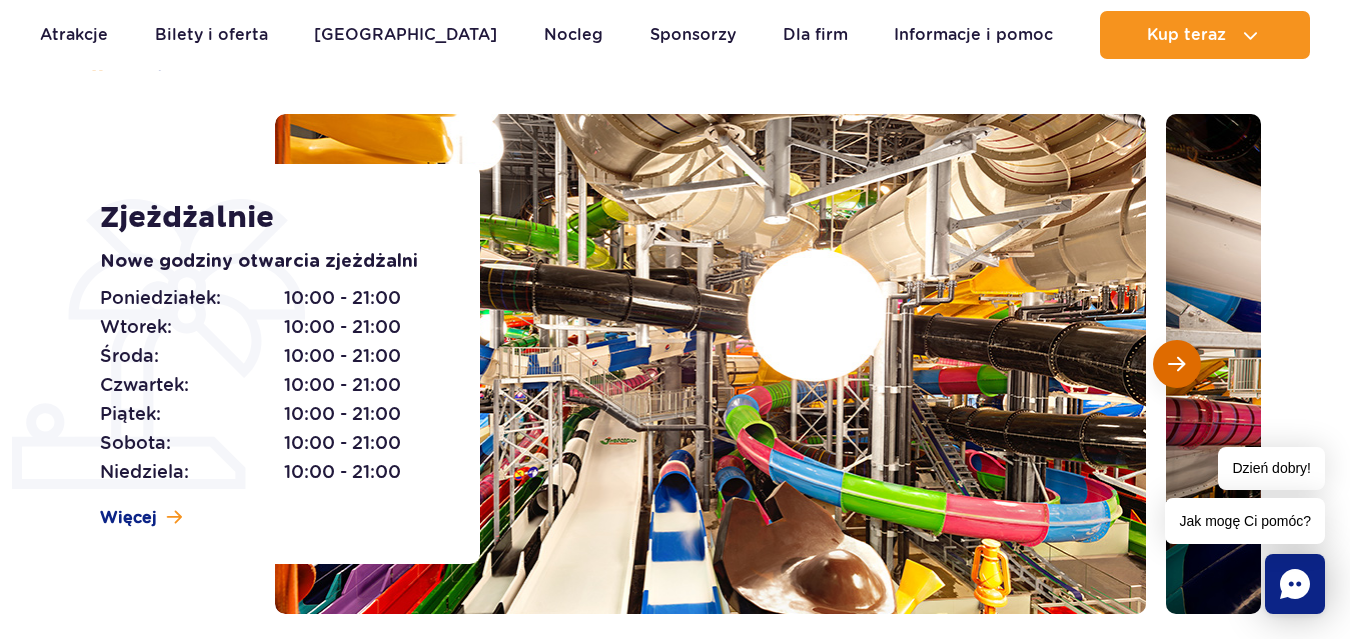 click at bounding box center [1176, 364] 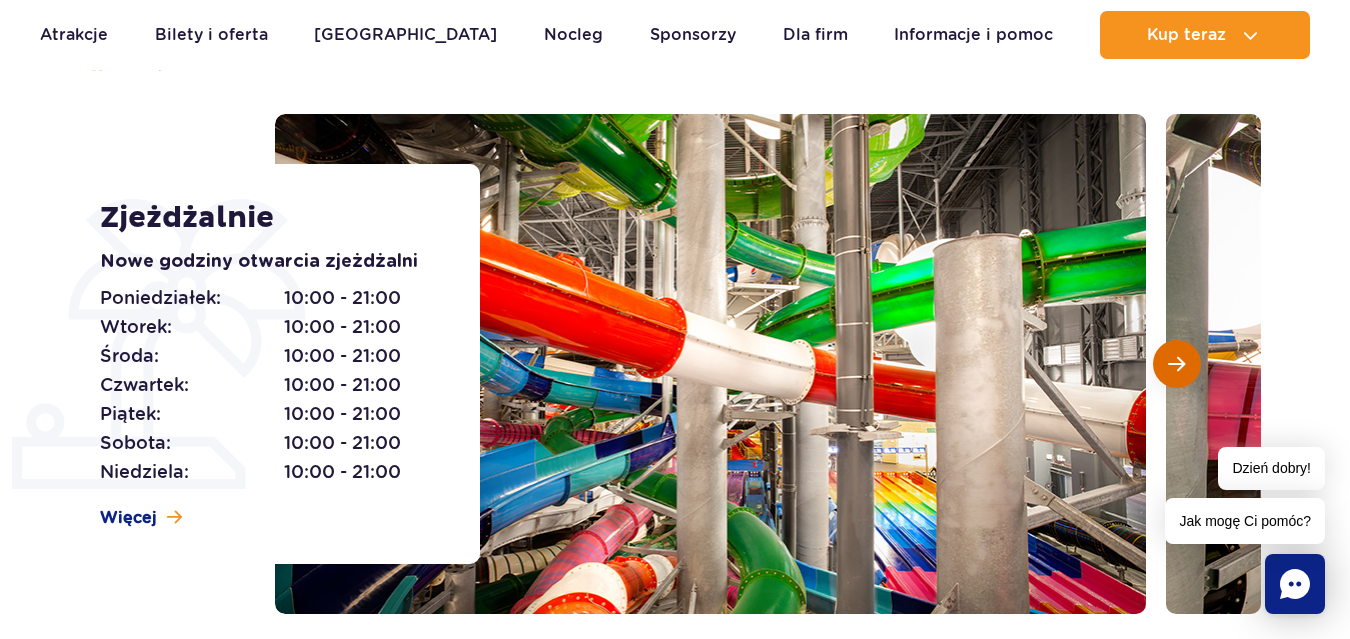 click at bounding box center [1176, 364] 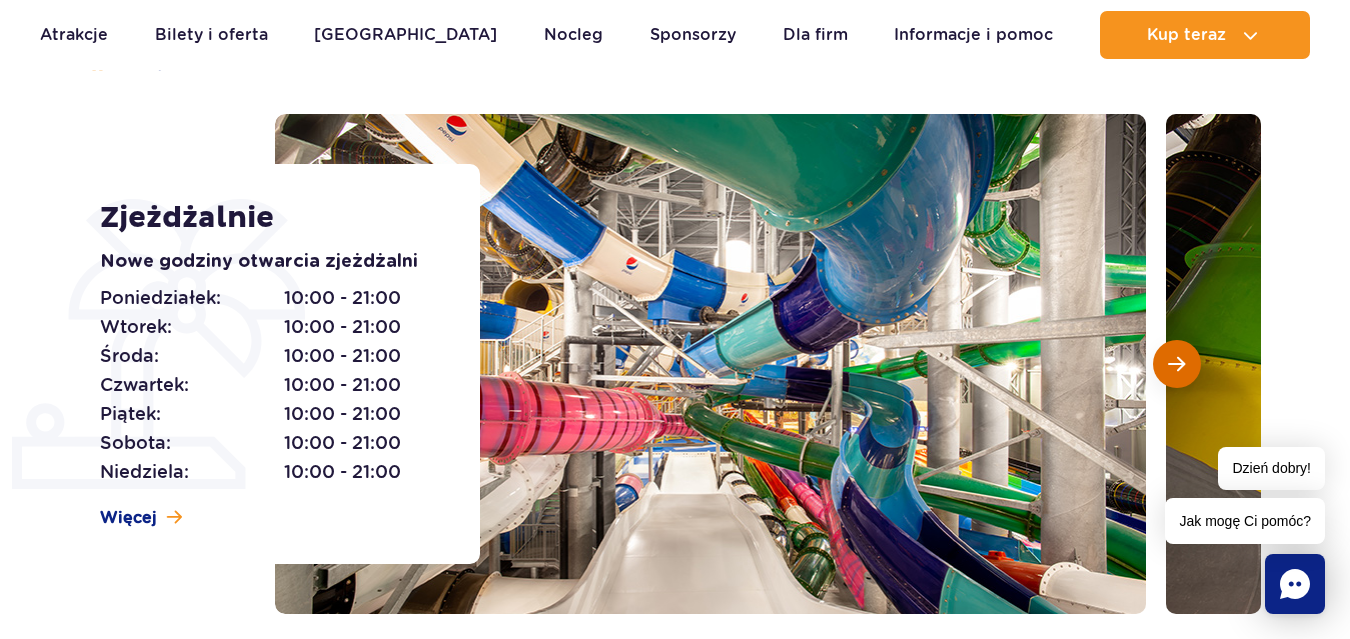 click at bounding box center [1176, 364] 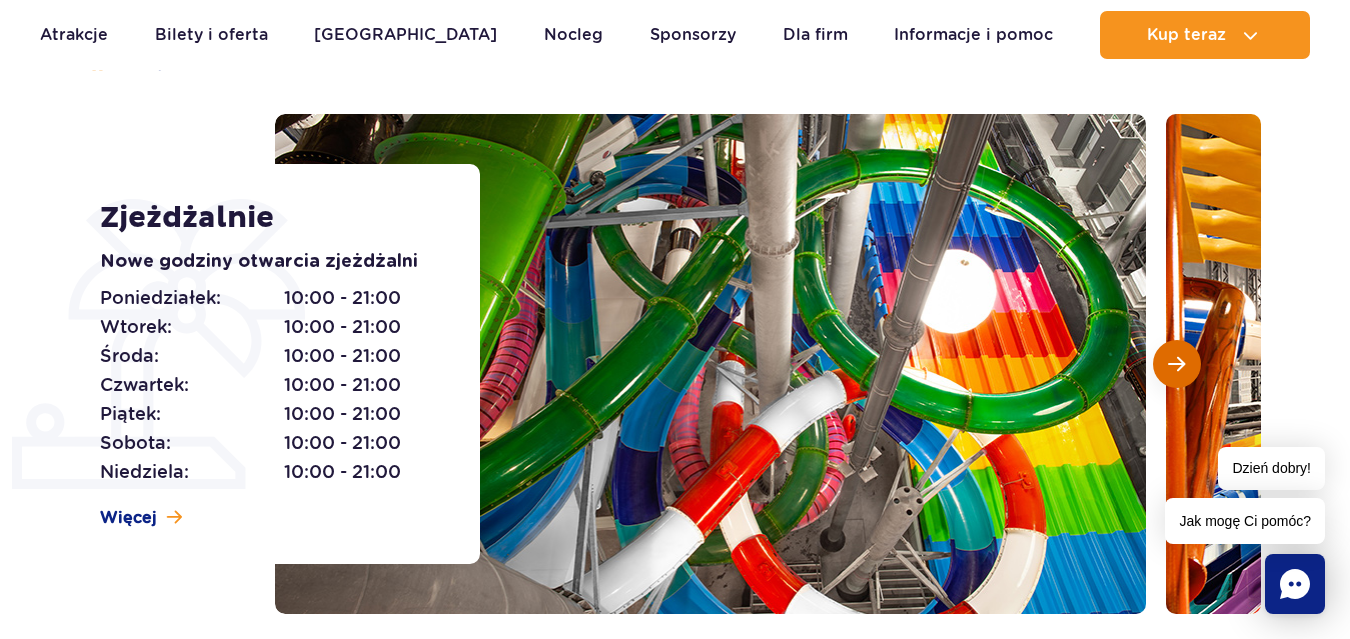 click at bounding box center (1176, 364) 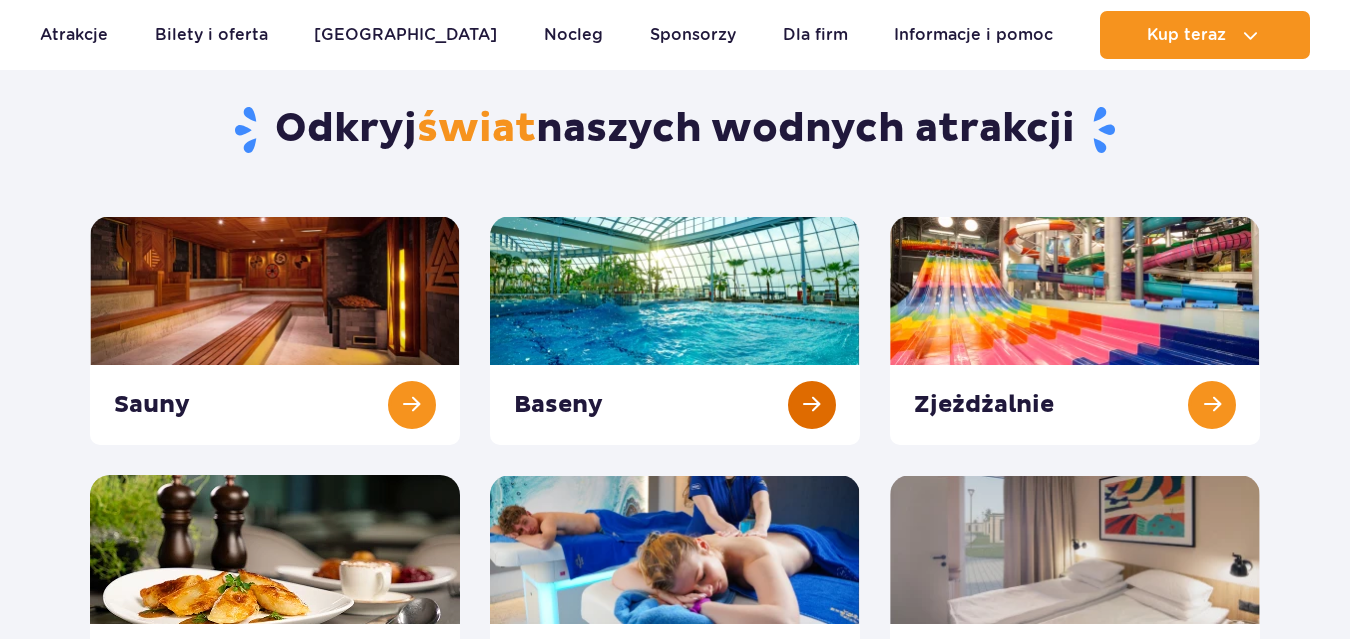 scroll, scrollTop: 168, scrollLeft: 0, axis: vertical 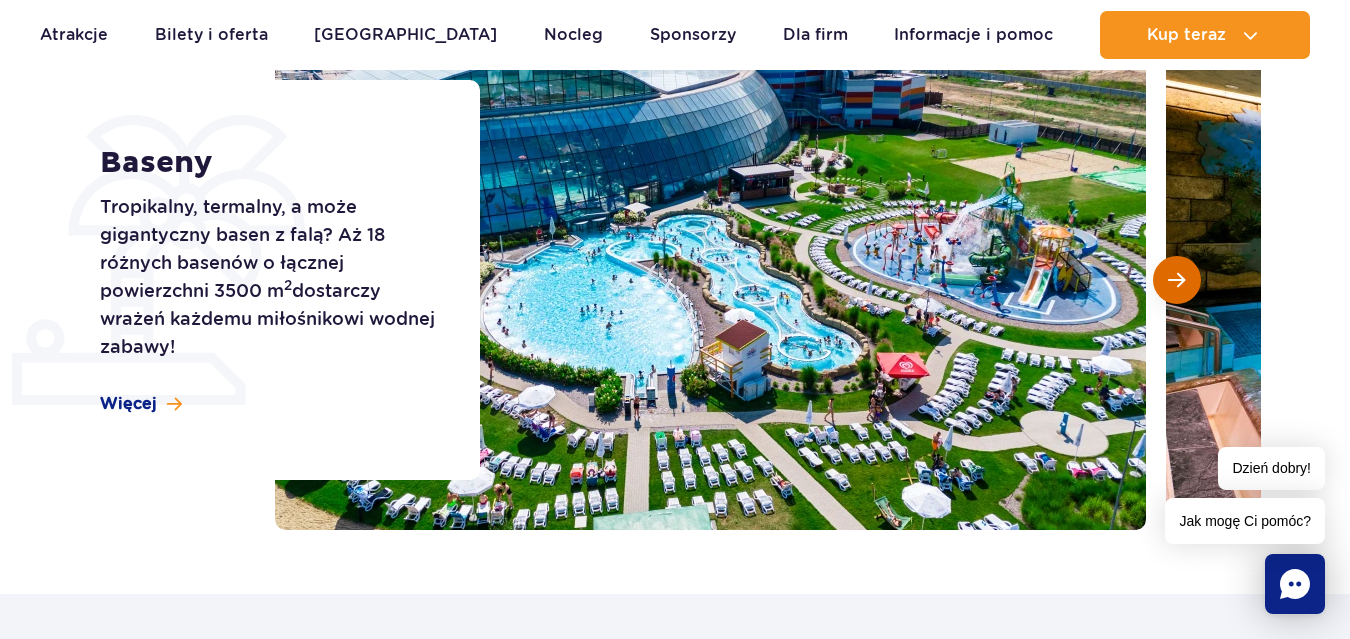 click at bounding box center (1176, 280) 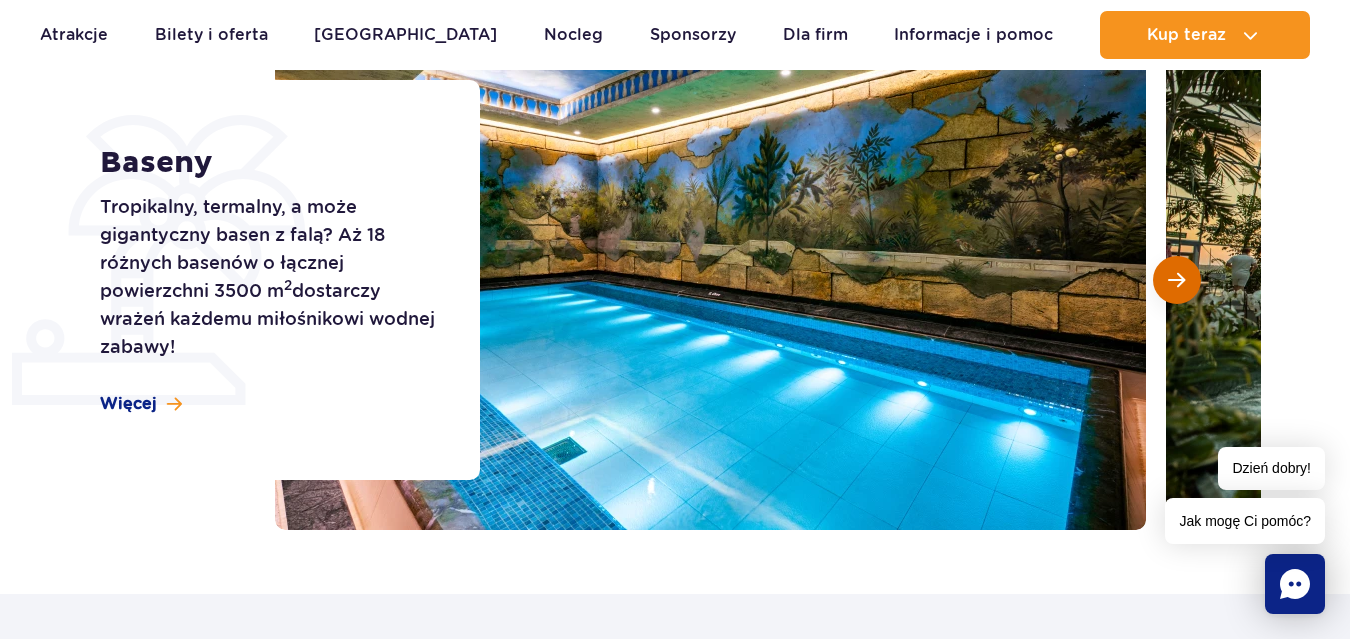 click at bounding box center (1176, 280) 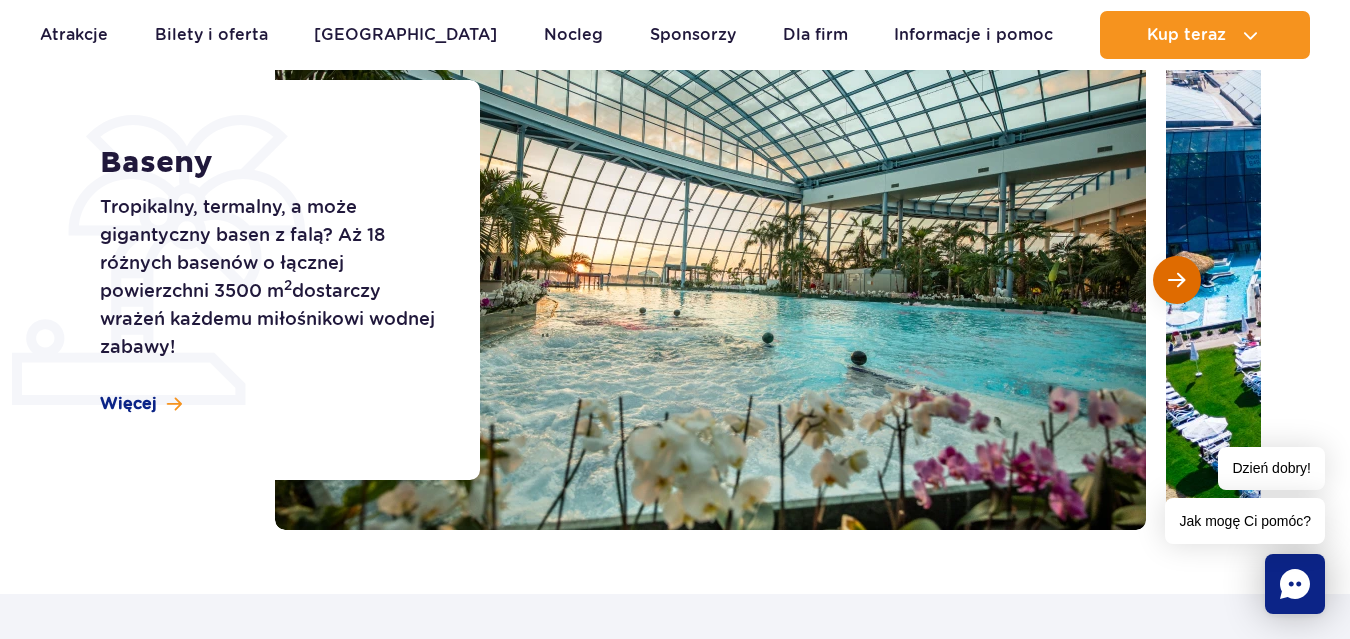 click at bounding box center (1177, 280) 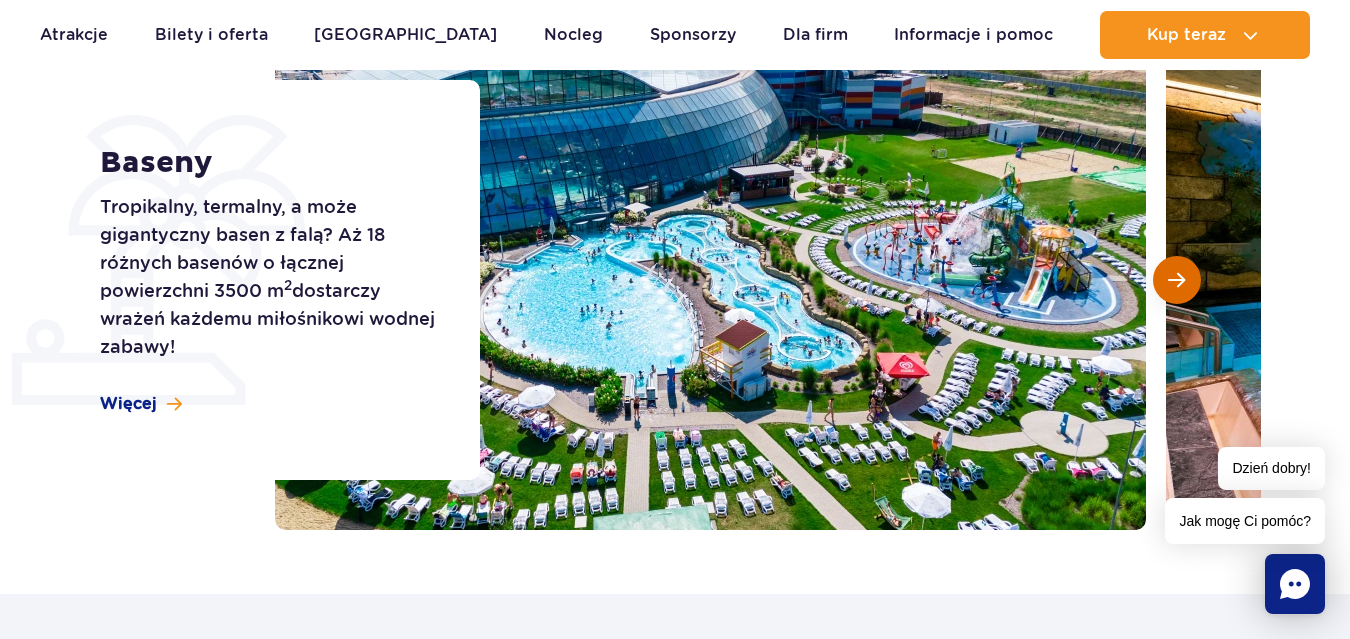 click at bounding box center [1177, 280] 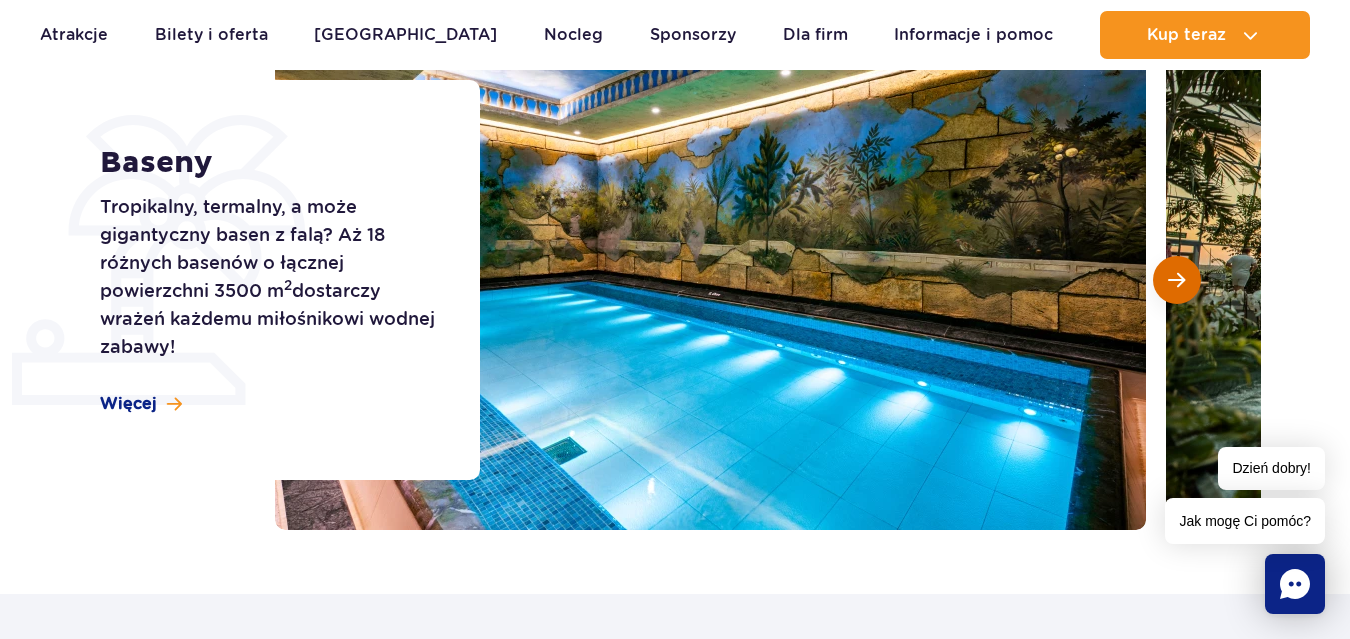 click at bounding box center [1177, 280] 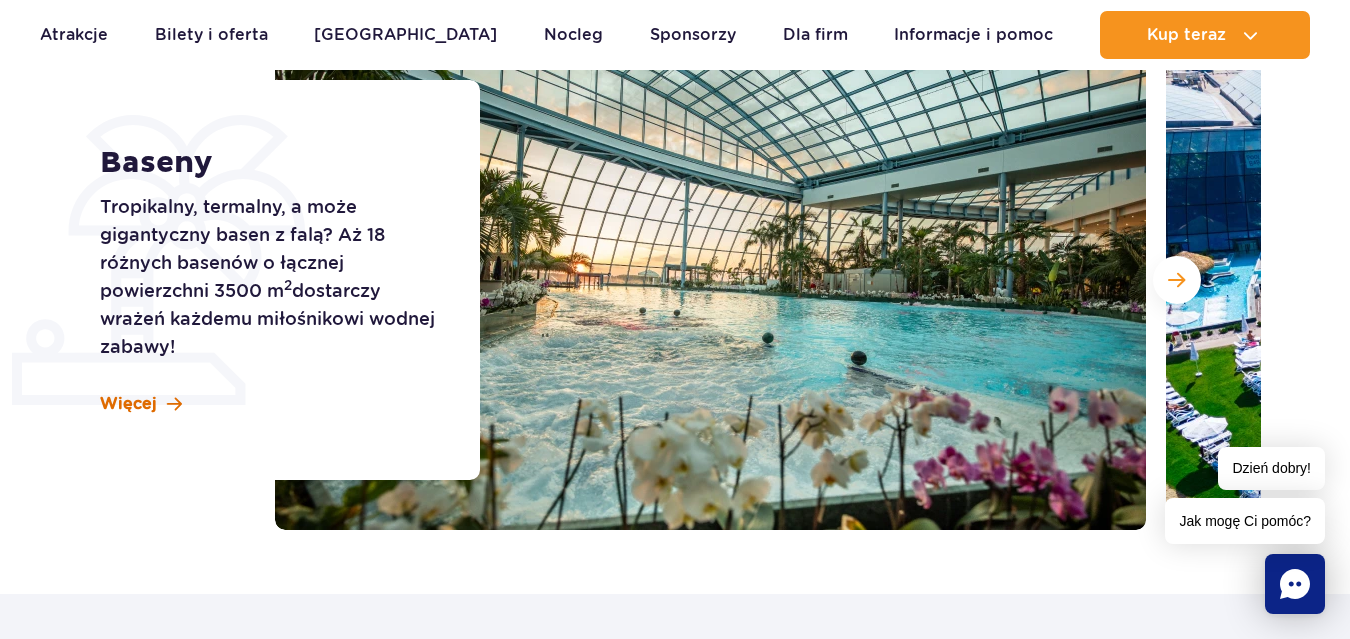 click on "Więcej" at bounding box center [128, 404] 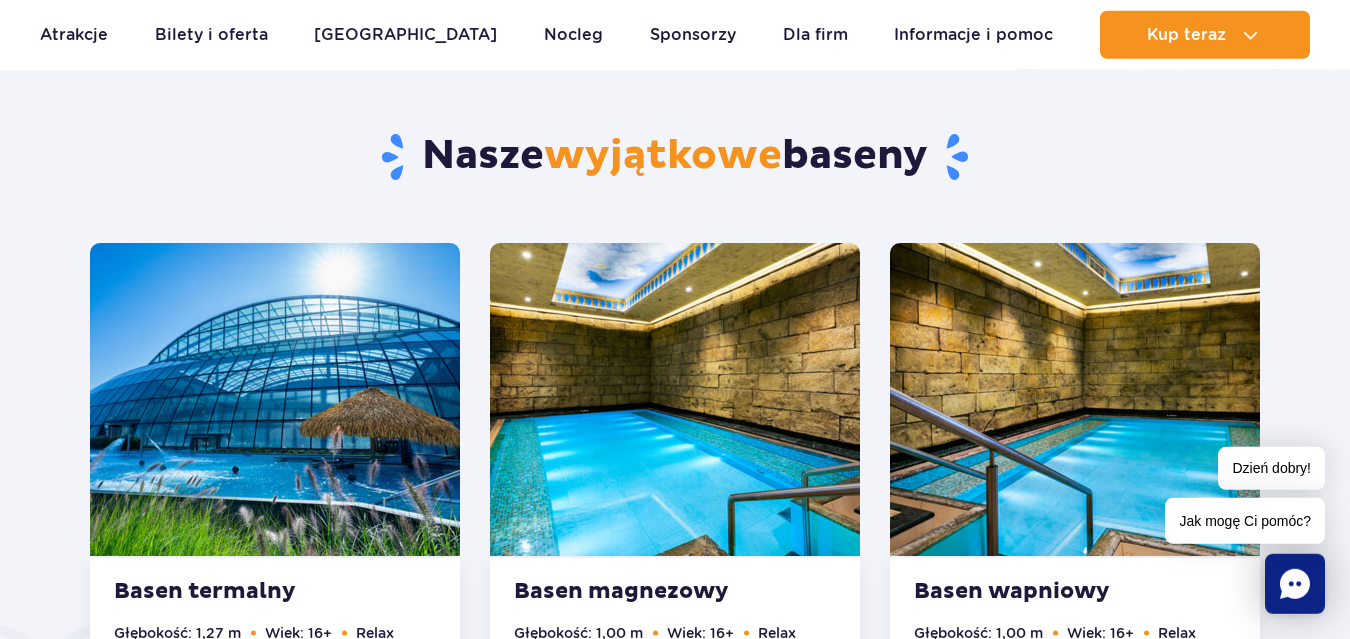 scroll, scrollTop: 888, scrollLeft: 0, axis: vertical 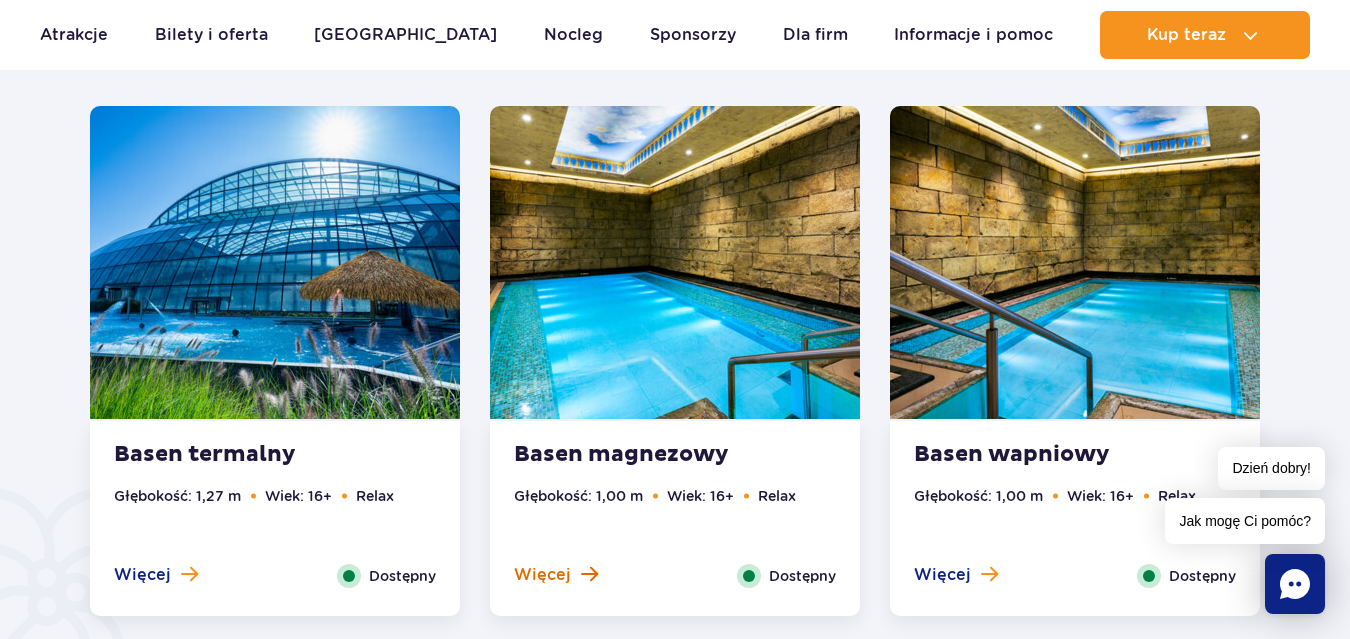 click on "Więcej" at bounding box center (542, 575) 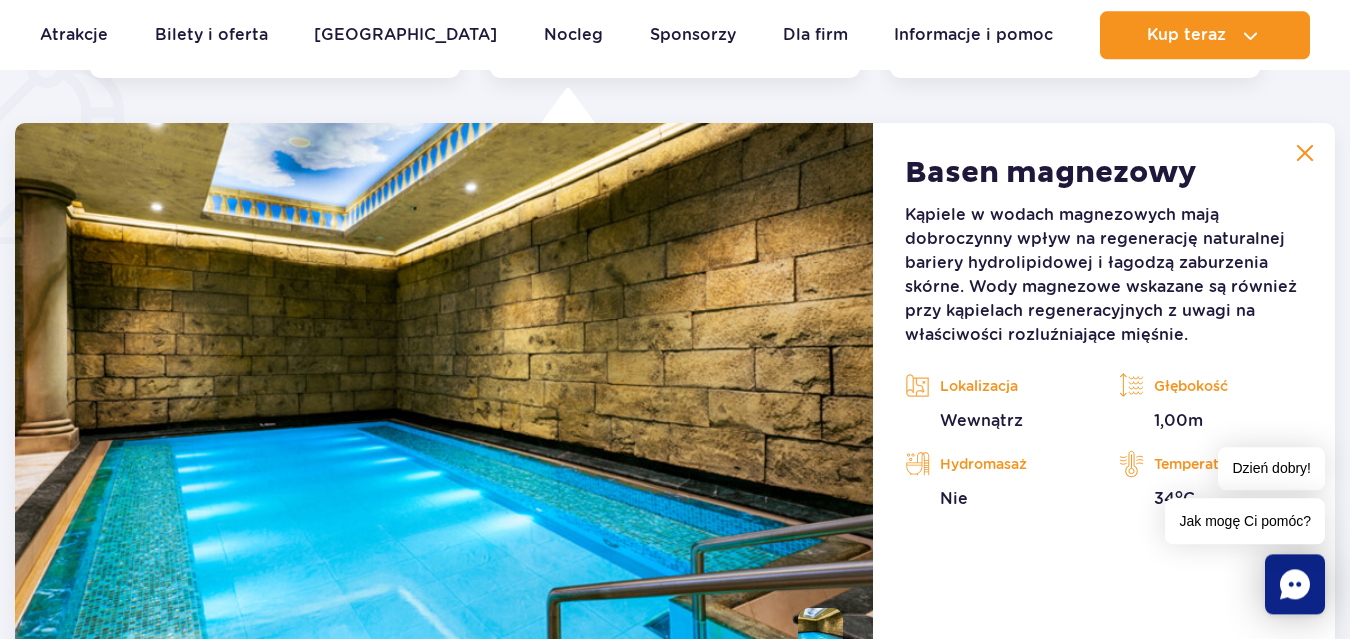 scroll, scrollTop: 1555, scrollLeft: 0, axis: vertical 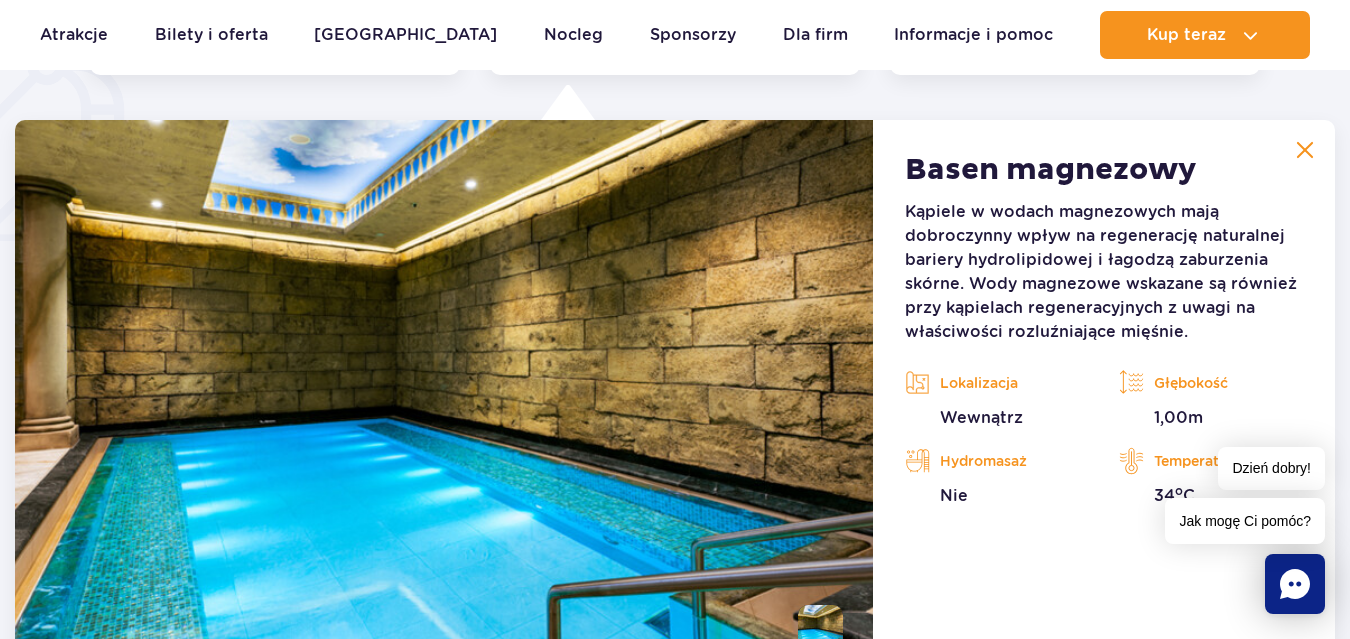 click at bounding box center [1305, 150] 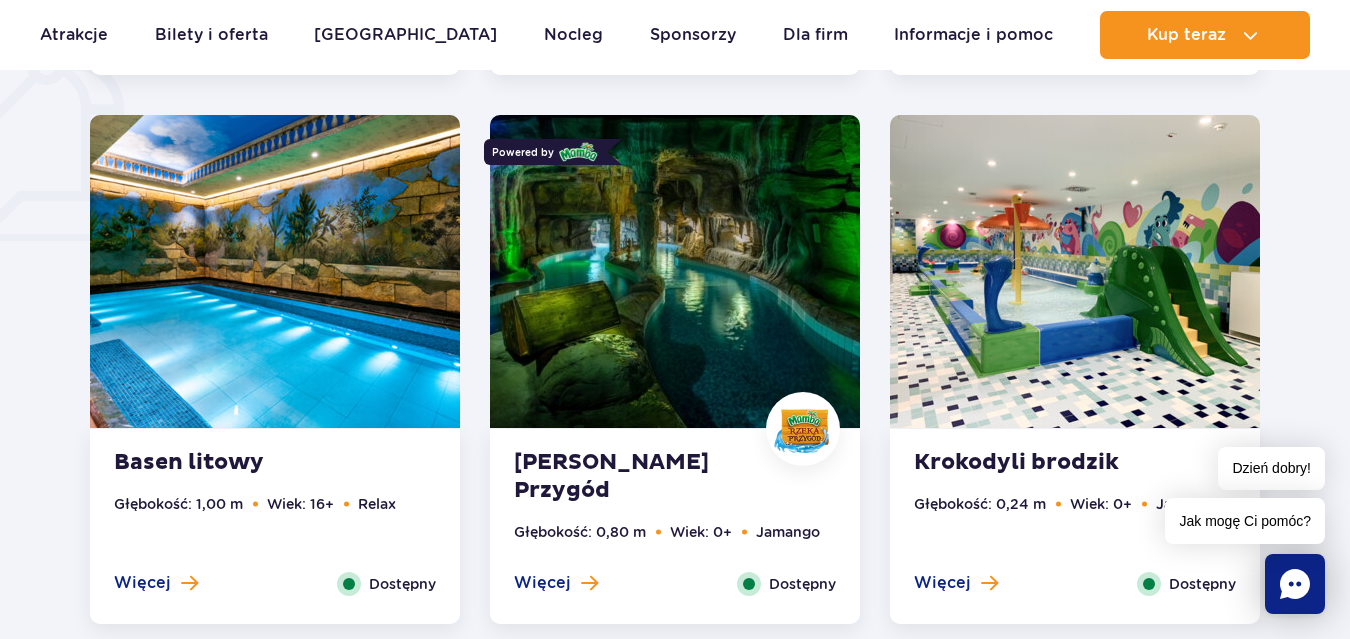 click at bounding box center (1075, 271) 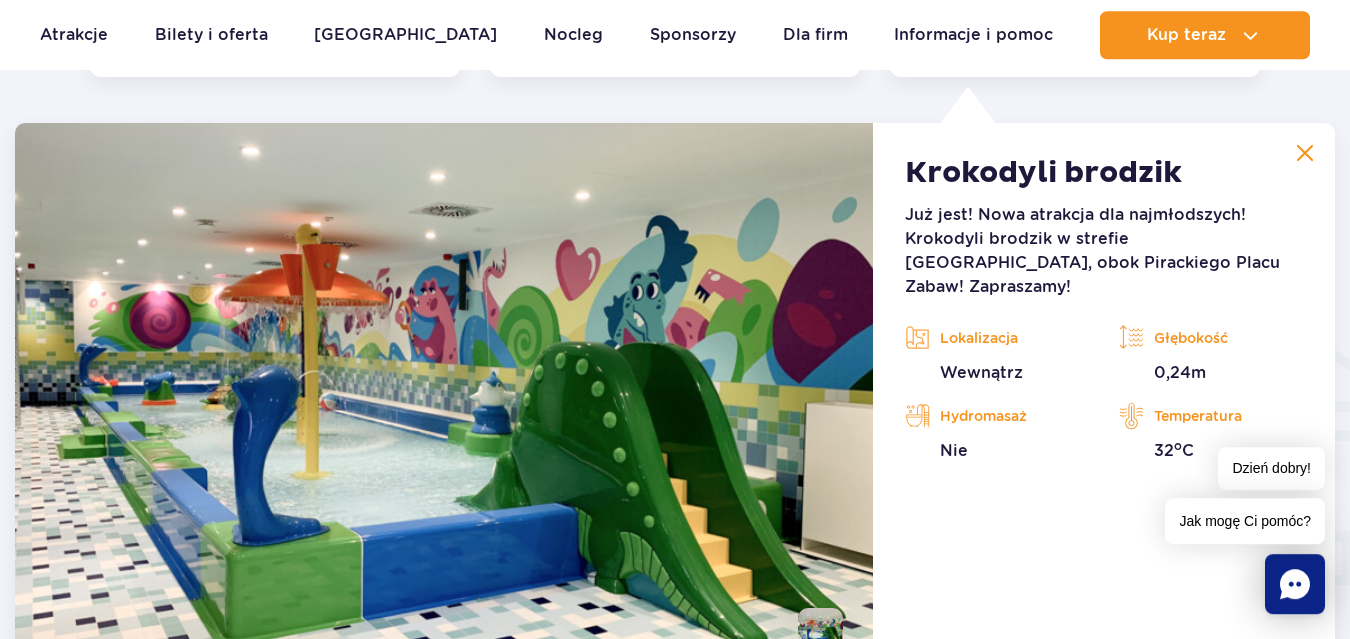 scroll, scrollTop: 2104, scrollLeft: 0, axis: vertical 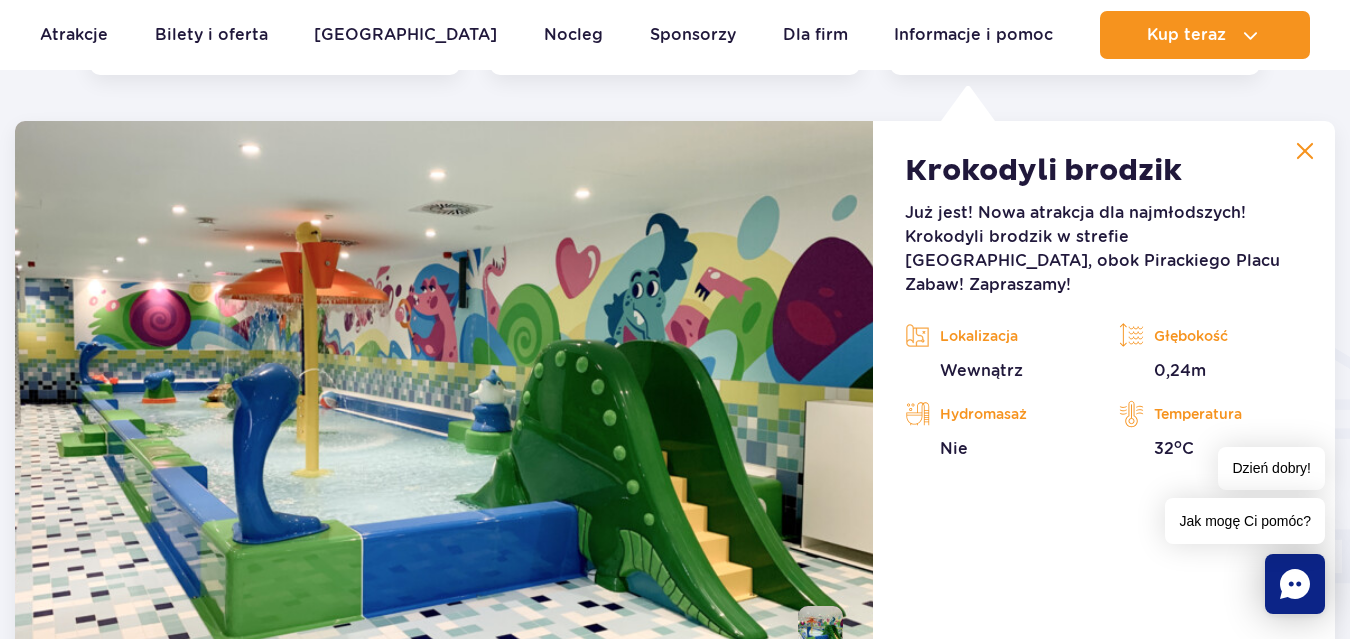 click at bounding box center [1305, 151] 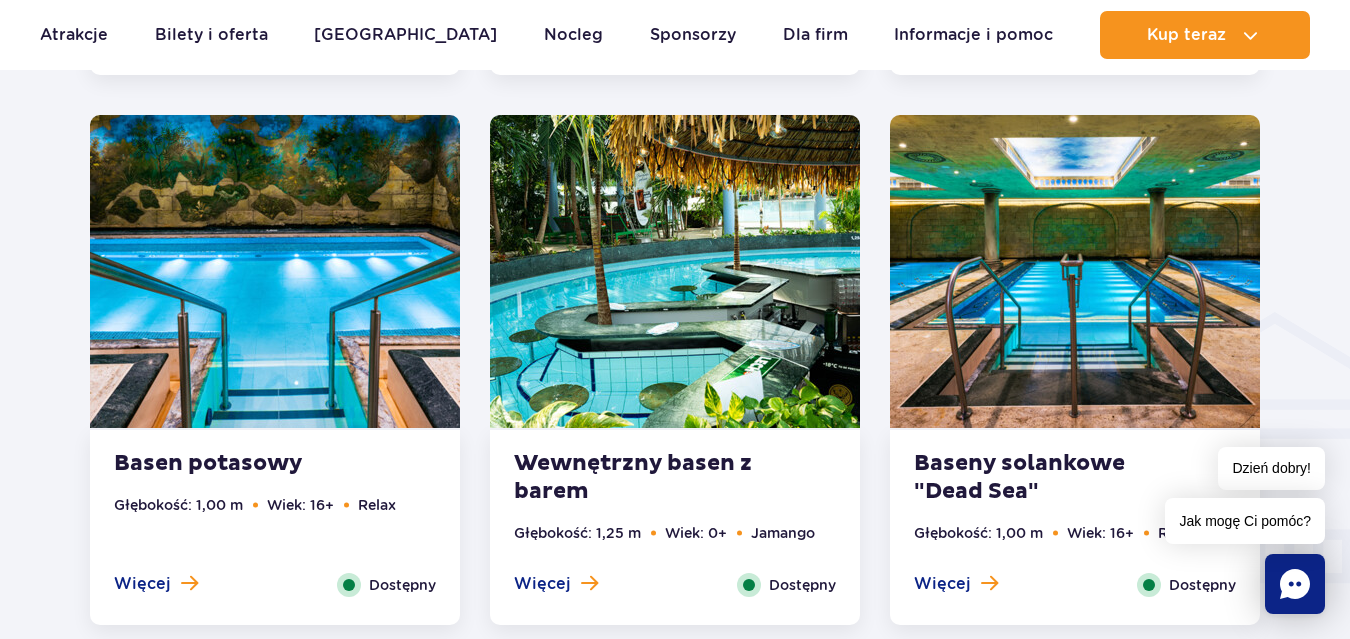 click at bounding box center [675, 271] 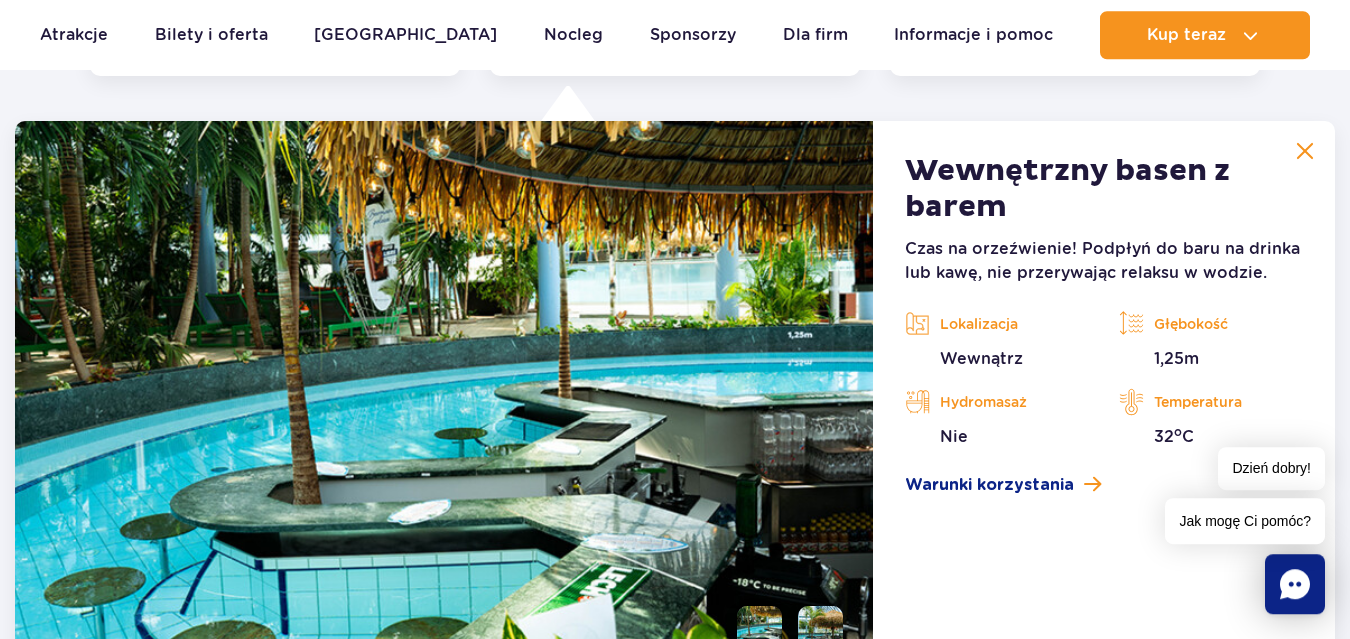 scroll, scrollTop: 2654, scrollLeft: 0, axis: vertical 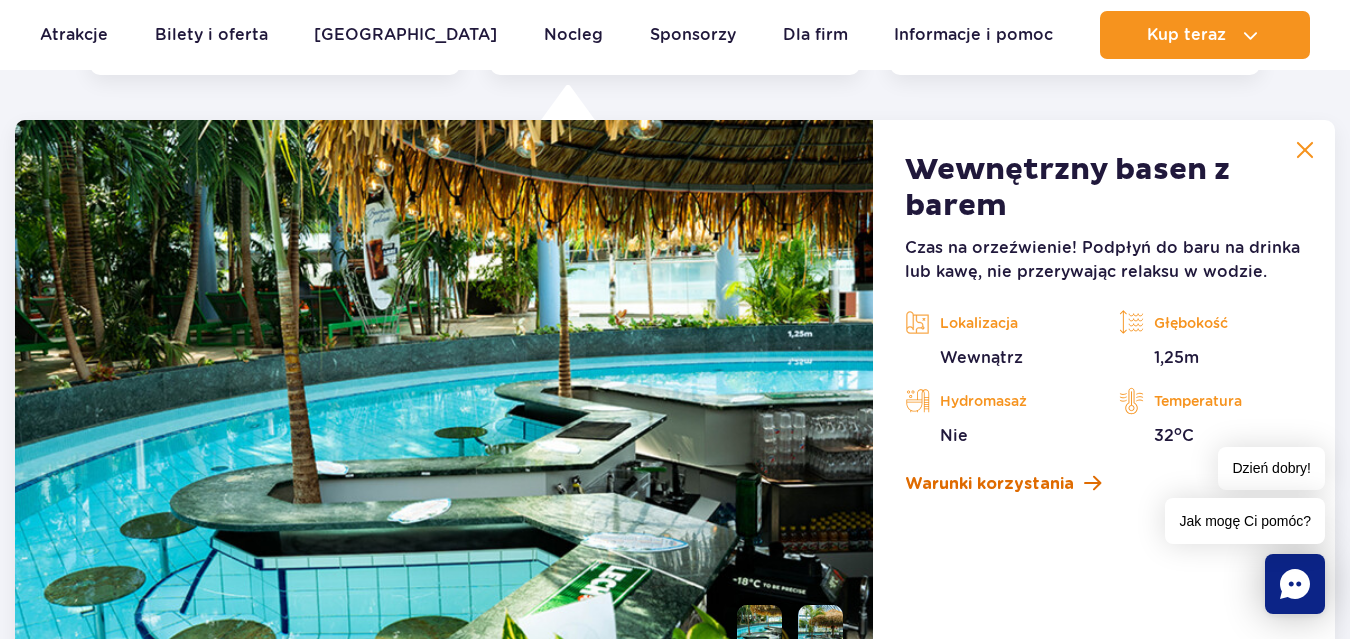 click on "Warunki korzystania" at bounding box center (989, 484) 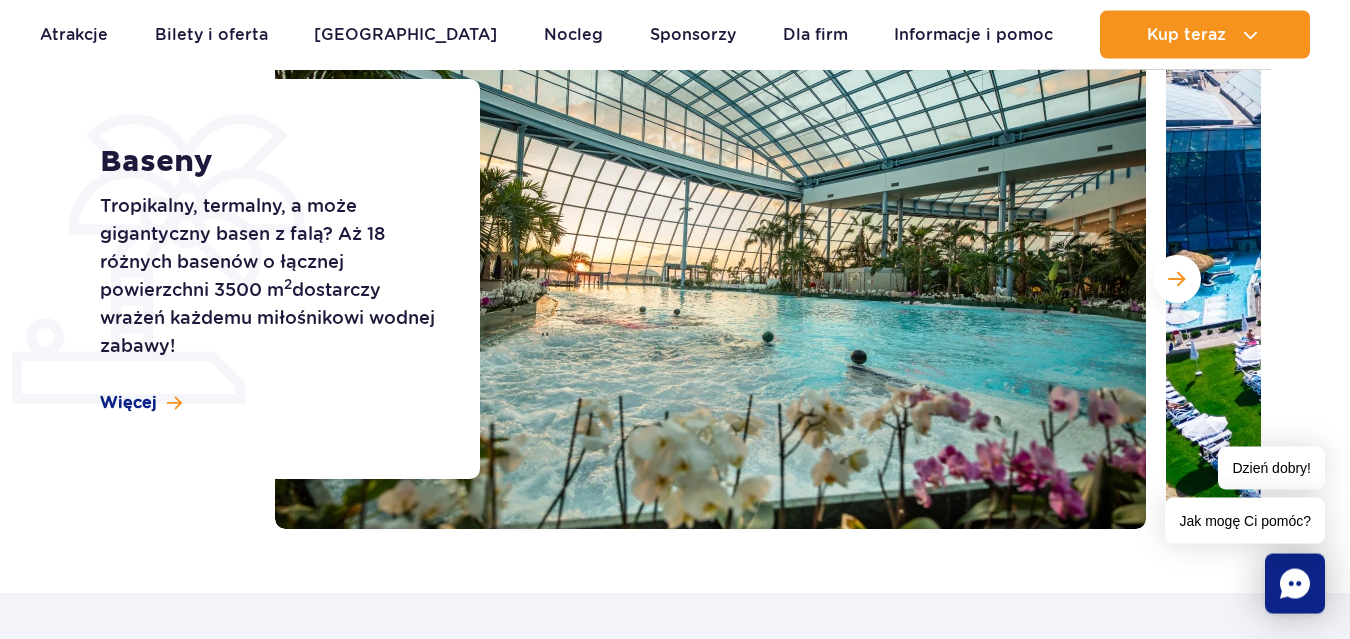 scroll, scrollTop: 294, scrollLeft: 0, axis: vertical 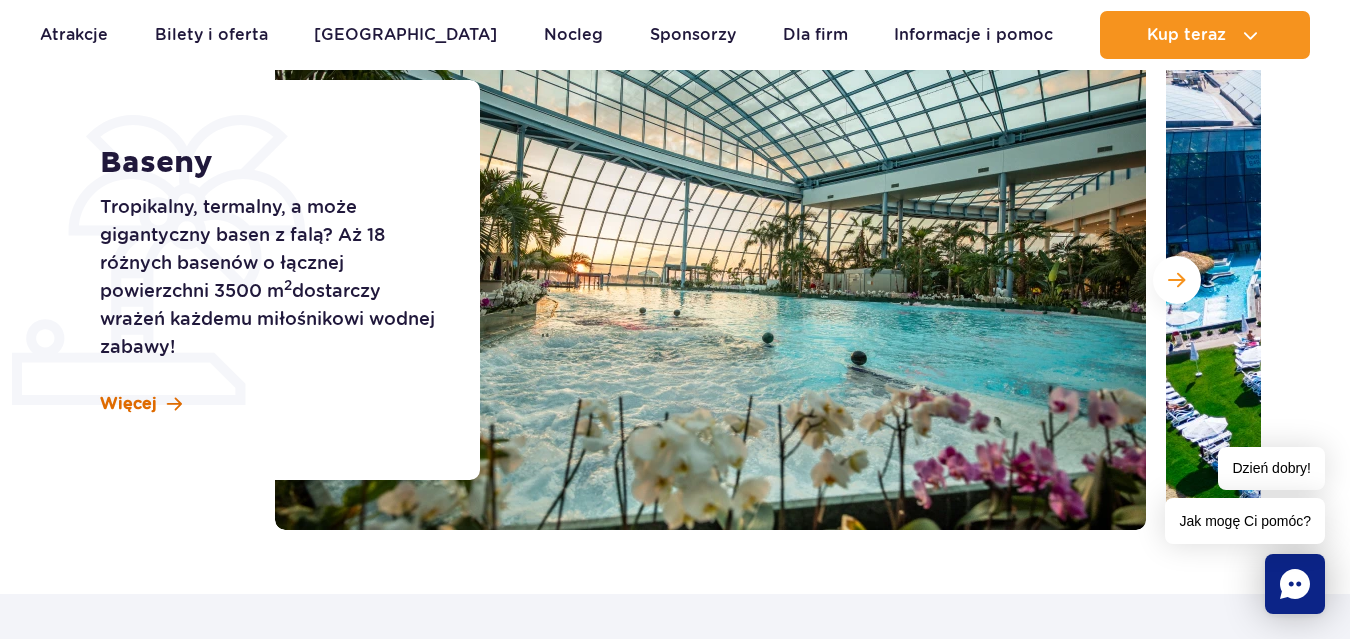 click on "Więcej" at bounding box center (141, 404) 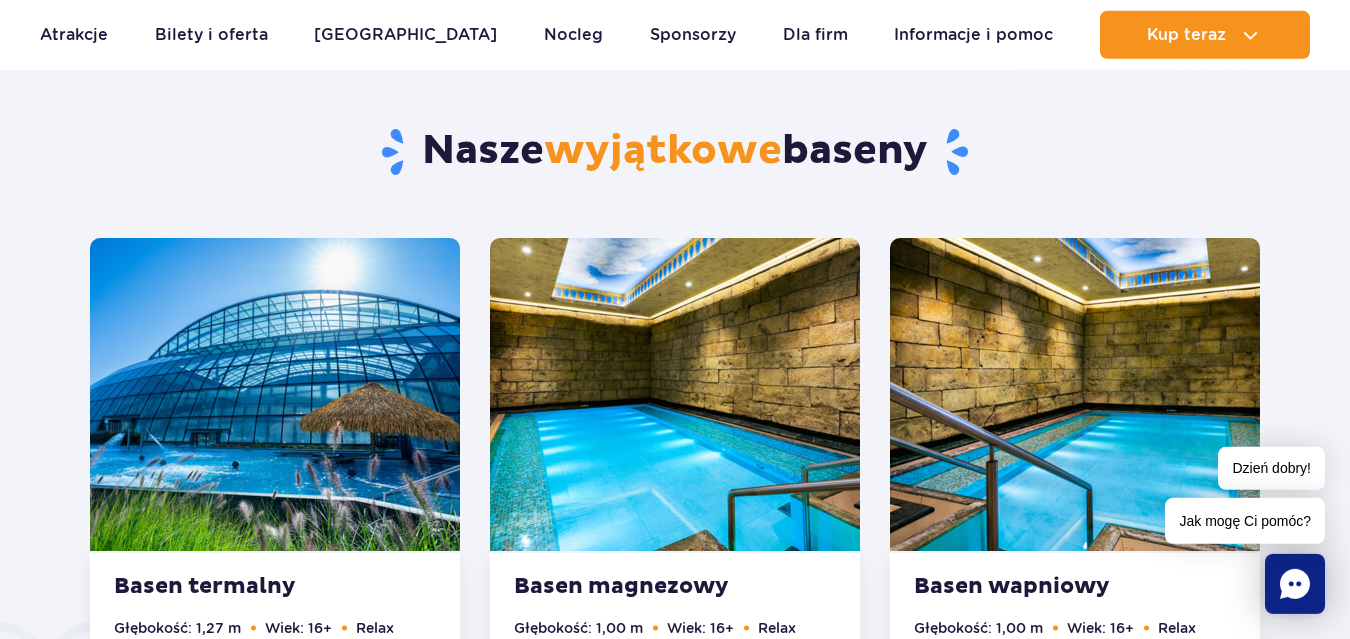 scroll, scrollTop: 888, scrollLeft: 0, axis: vertical 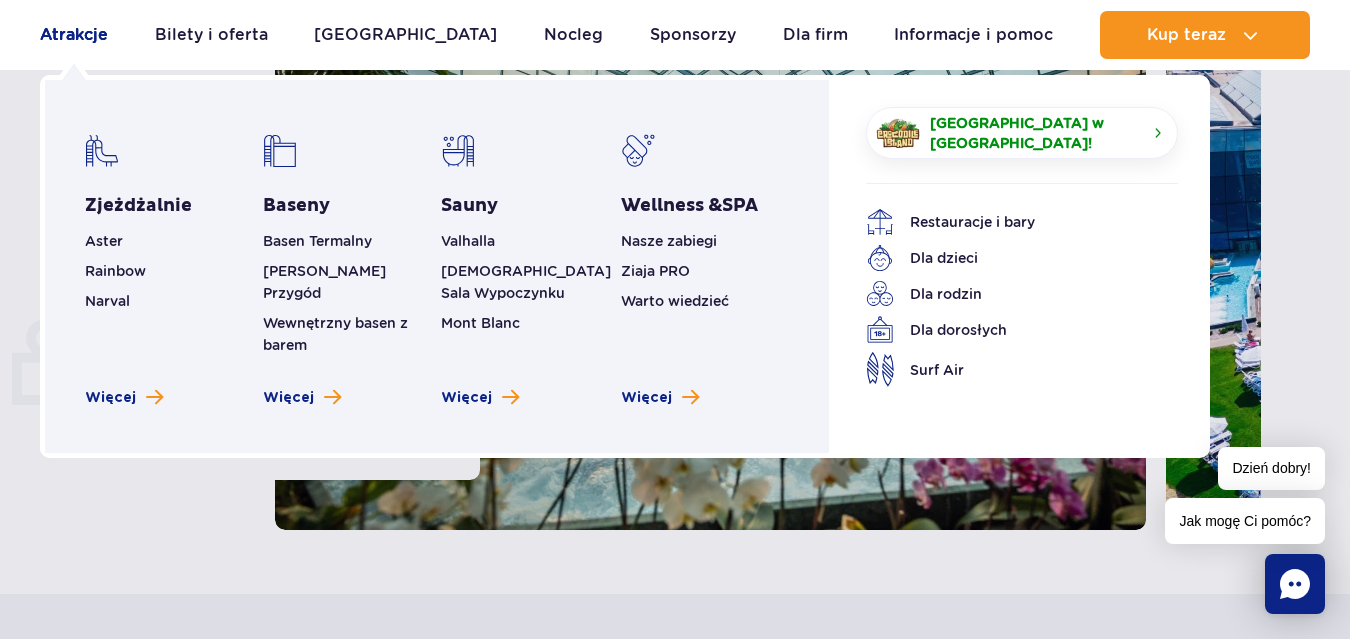 click on "Atrakcje" at bounding box center (74, 35) 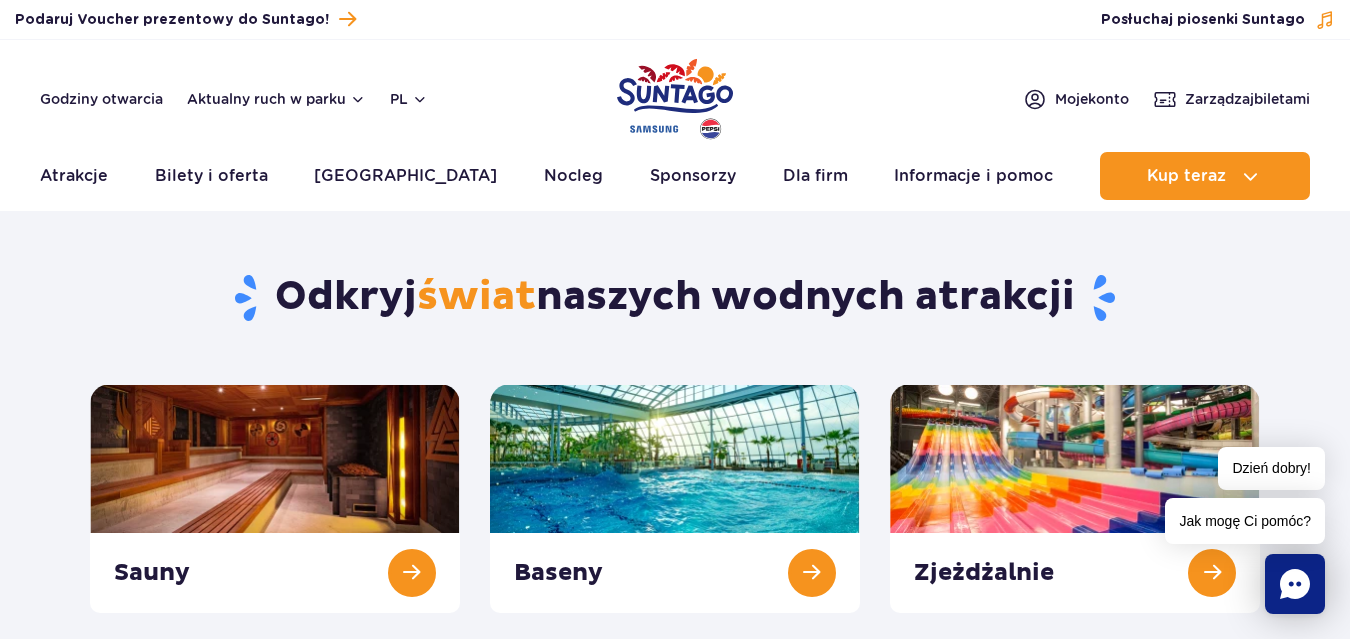 scroll, scrollTop: 0, scrollLeft: 0, axis: both 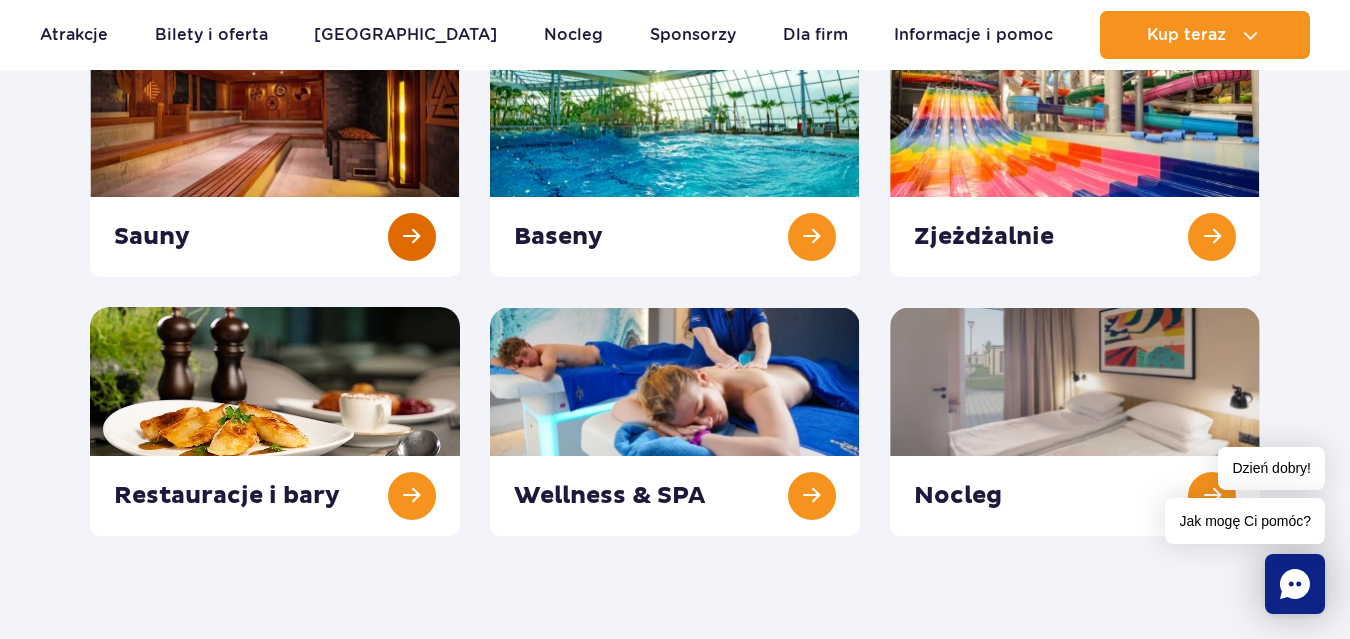 click at bounding box center (275, 162) 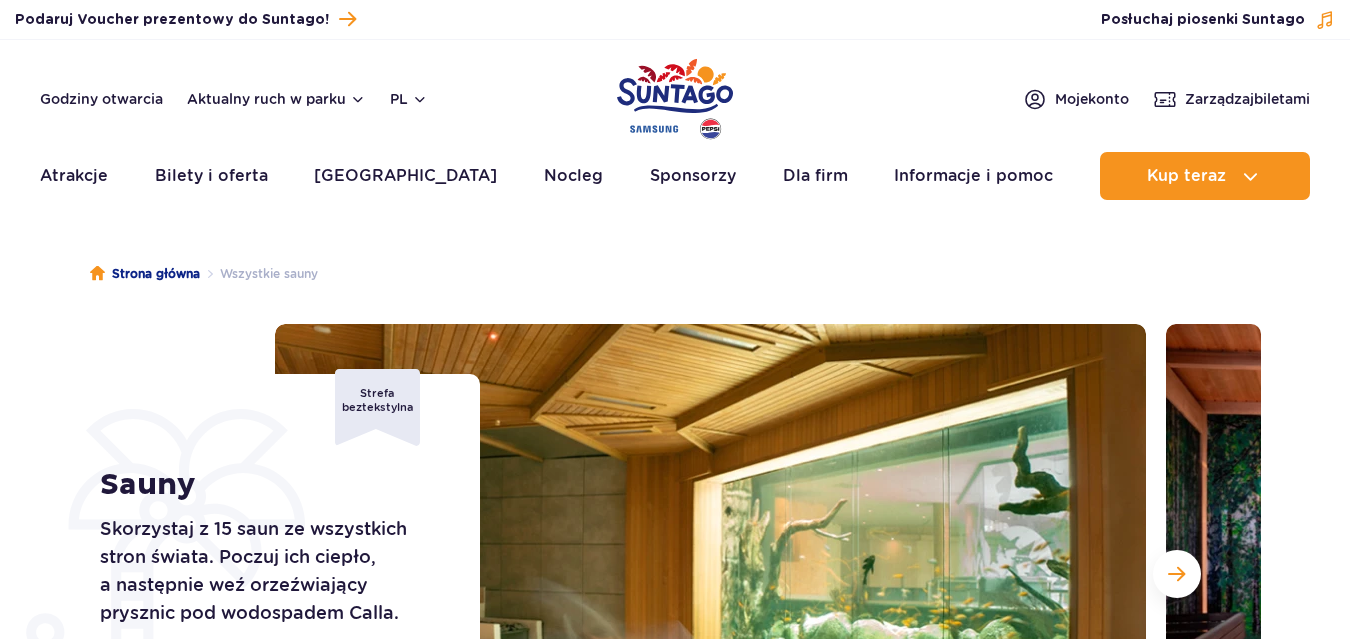 scroll, scrollTop: 0, scrollLeft: 0, axis: both 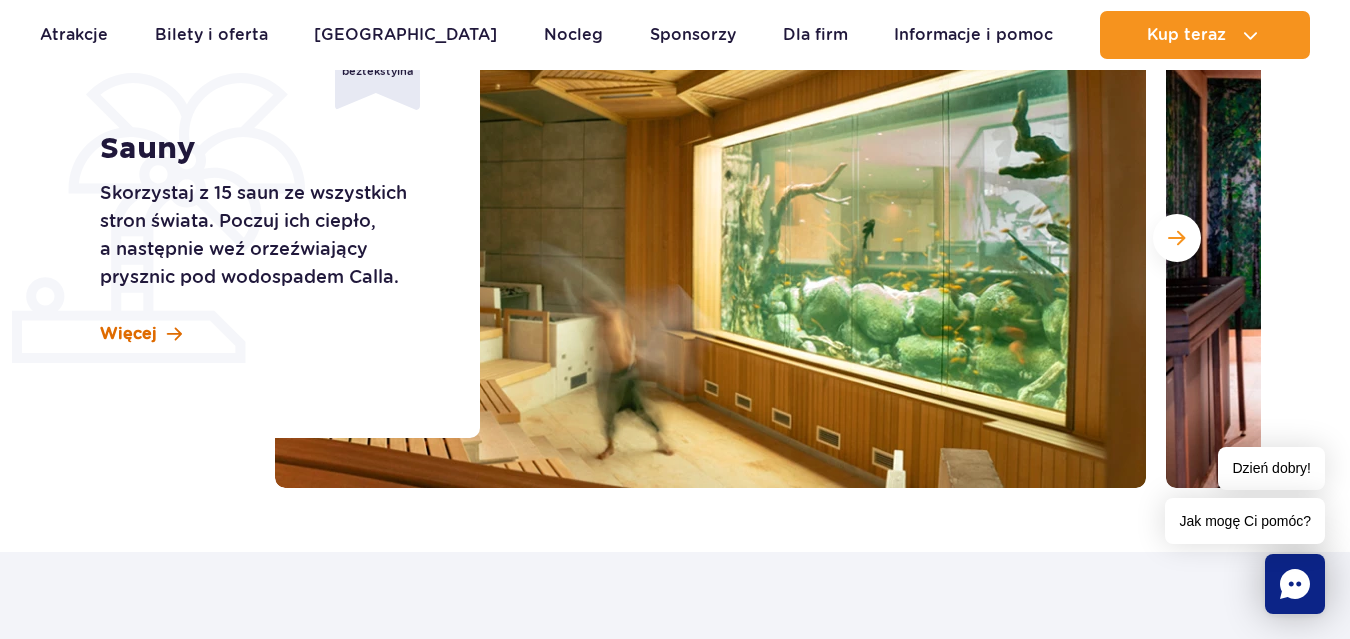 click on "Więcej" at bounding box center [128, 334] 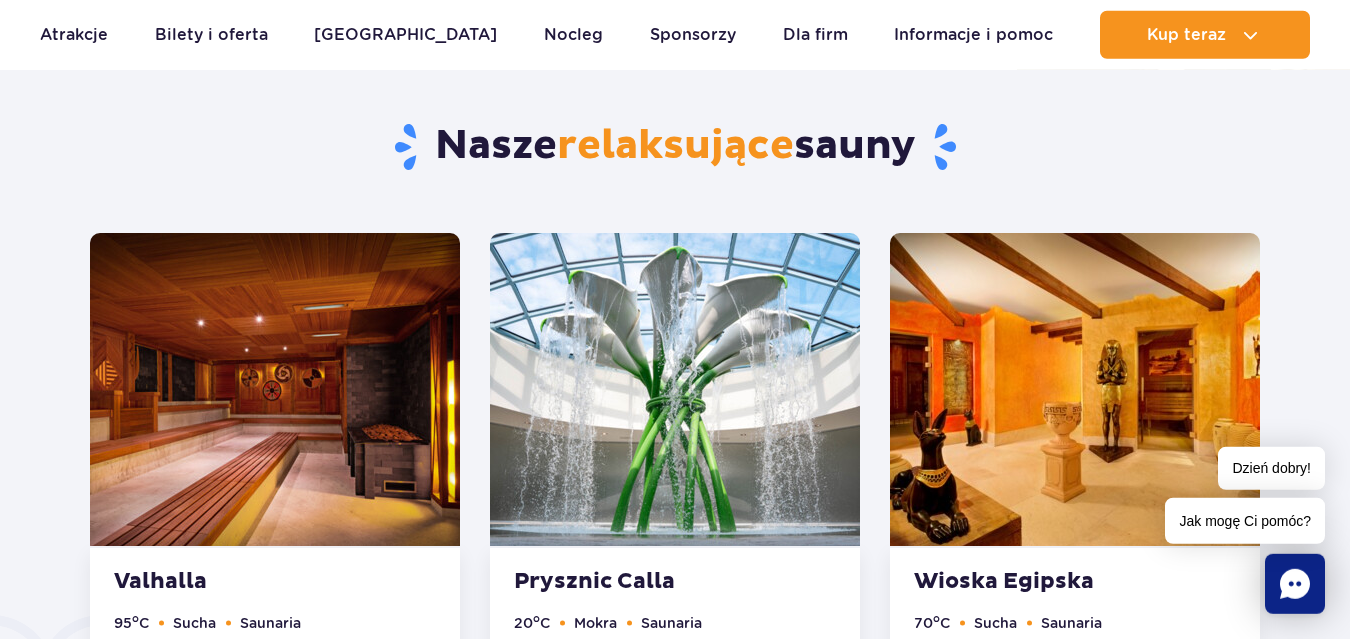 scroll, scrollTop: 888, scrollLeft: 0, axis: vertical 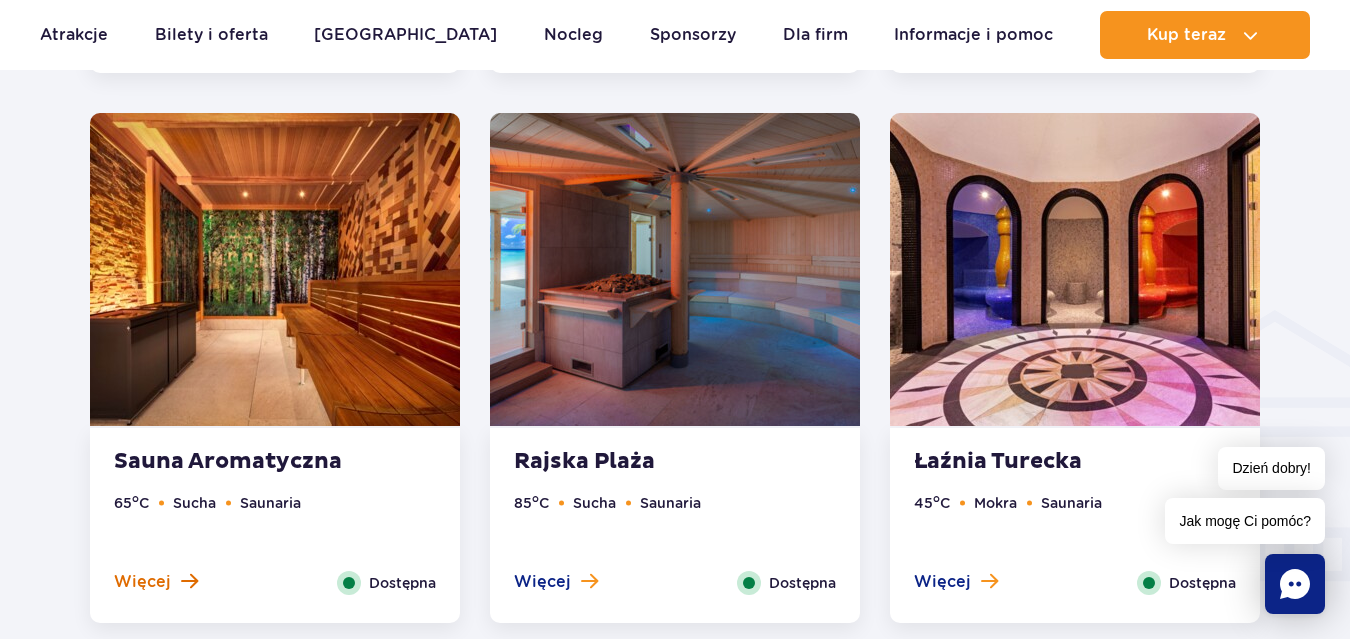 click on "Więcej" at bounding box center [142, 582] 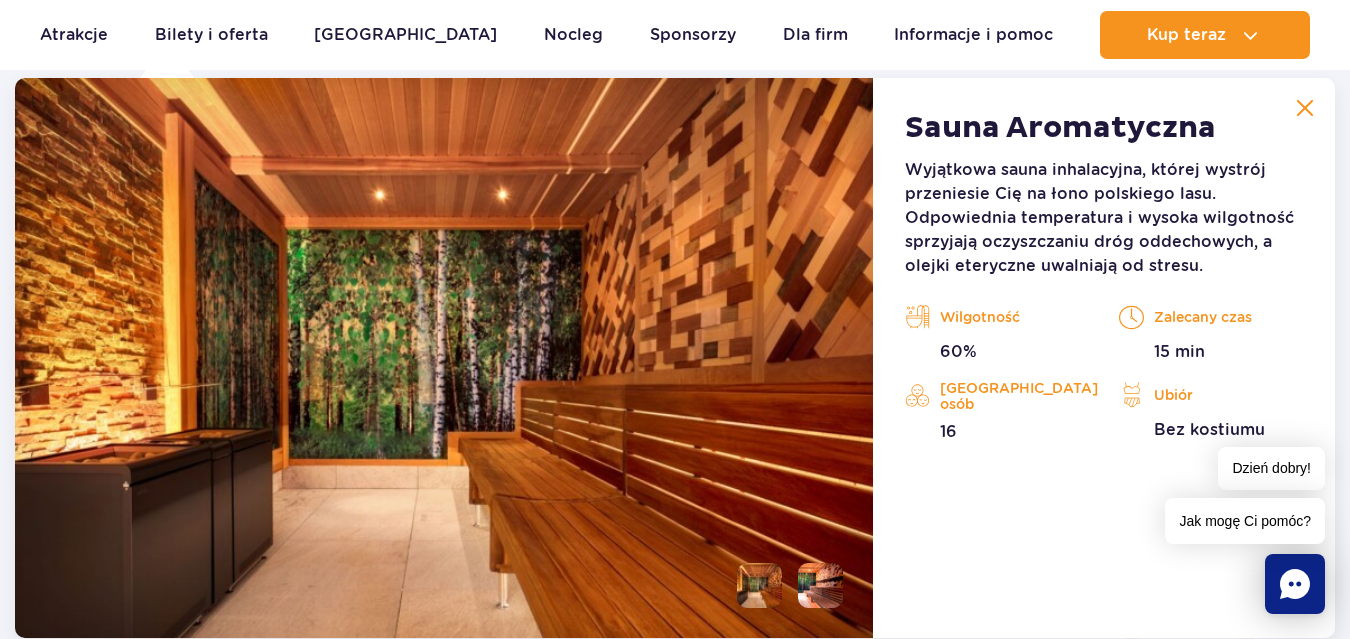 scroll, scrollTop: 2738, scrollLeft: 0, axis: vertical 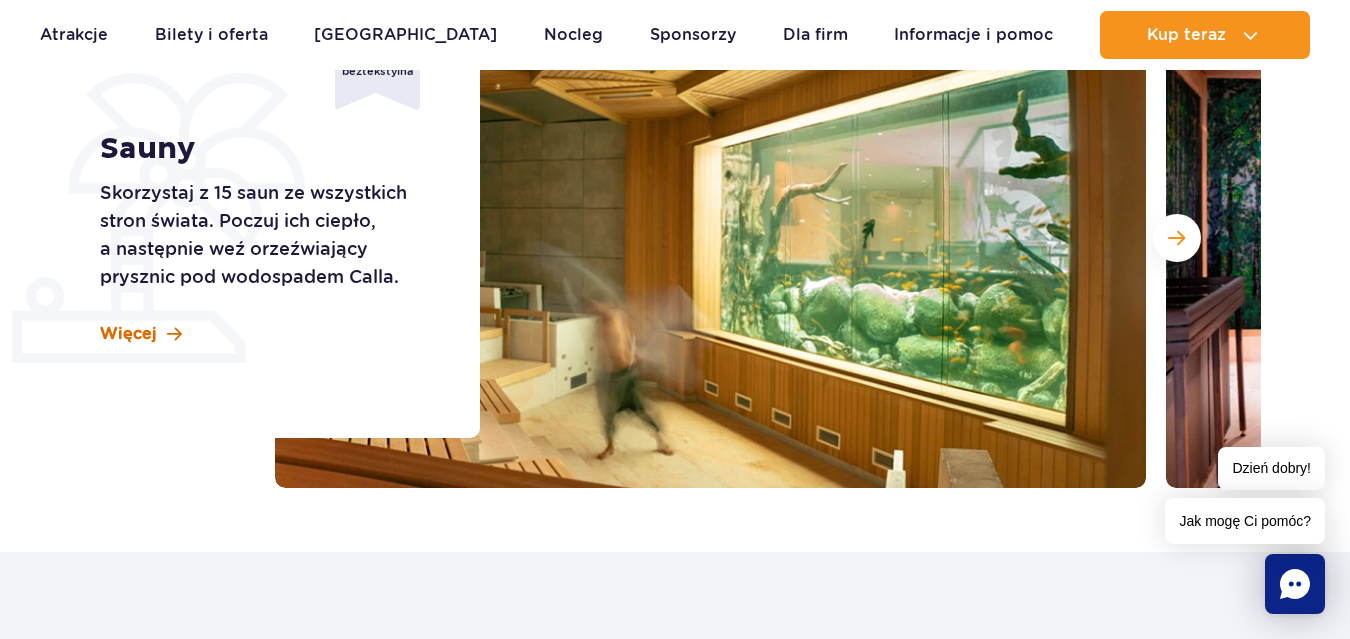click on "Więcej" at bounding box center (128, 334) 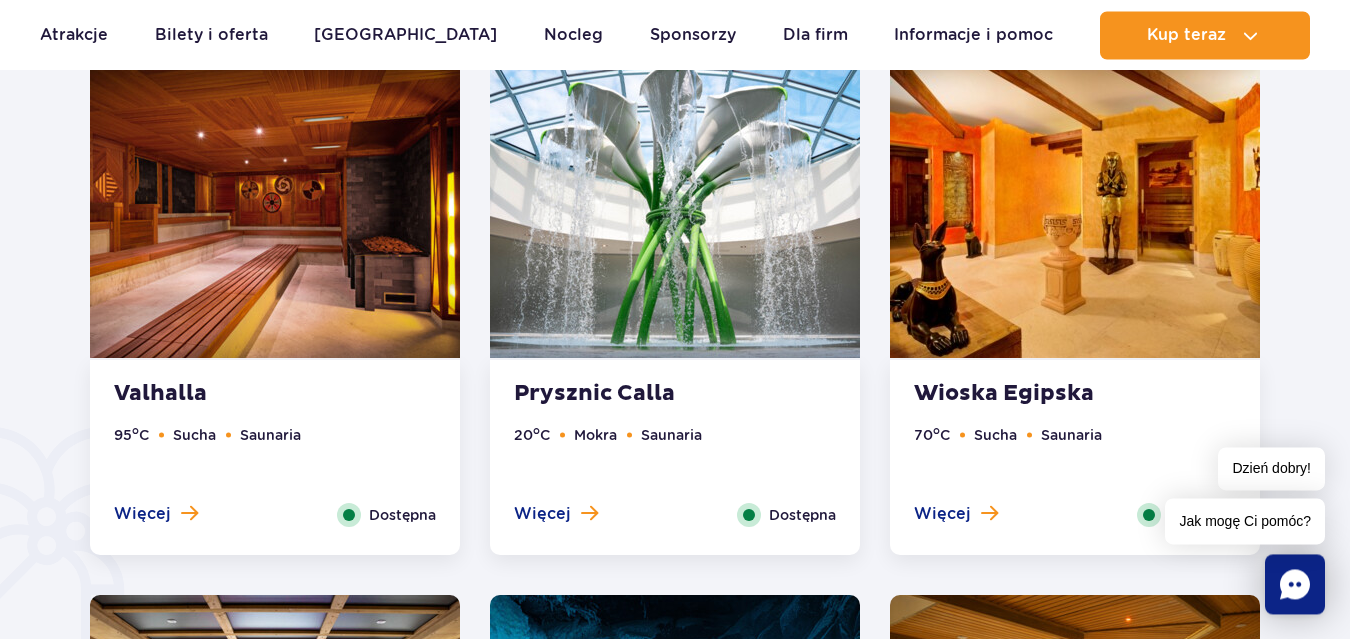 scroll, scrollTop: 1098, scrollLeft: 0, axis: vertical 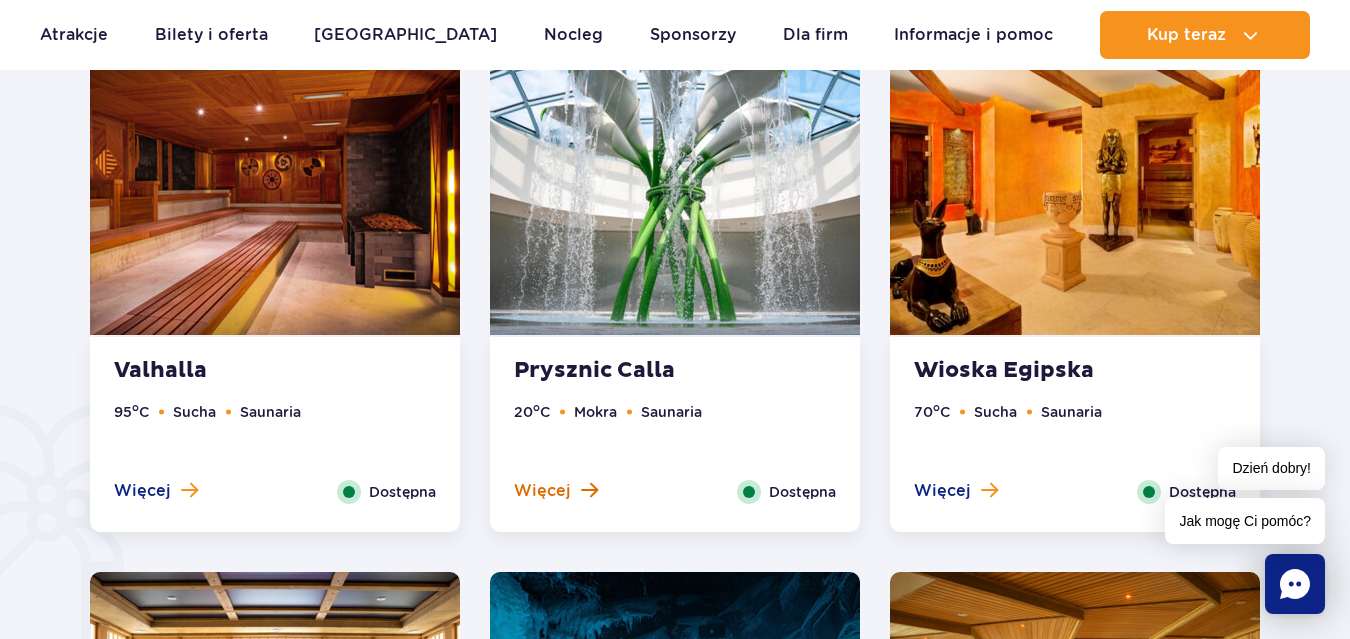 click at bounding box center (589, 490) 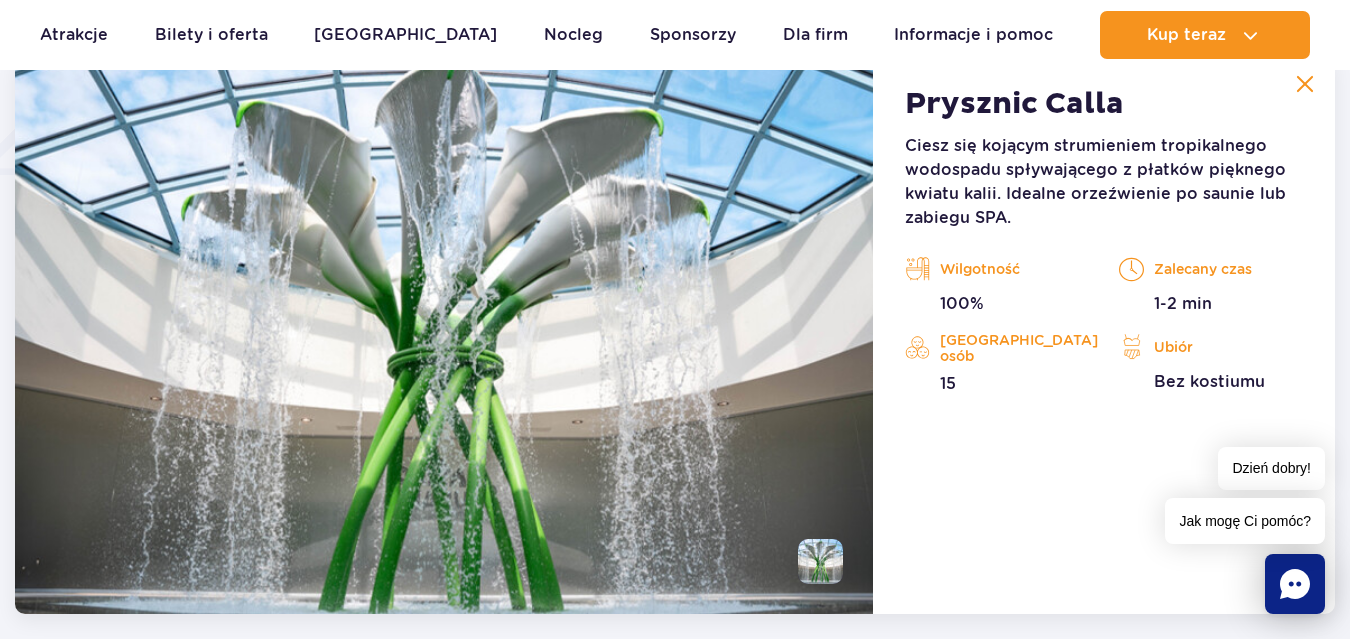scroll, scrollTop: 1639, scrollLeft: 0, axis: vertical 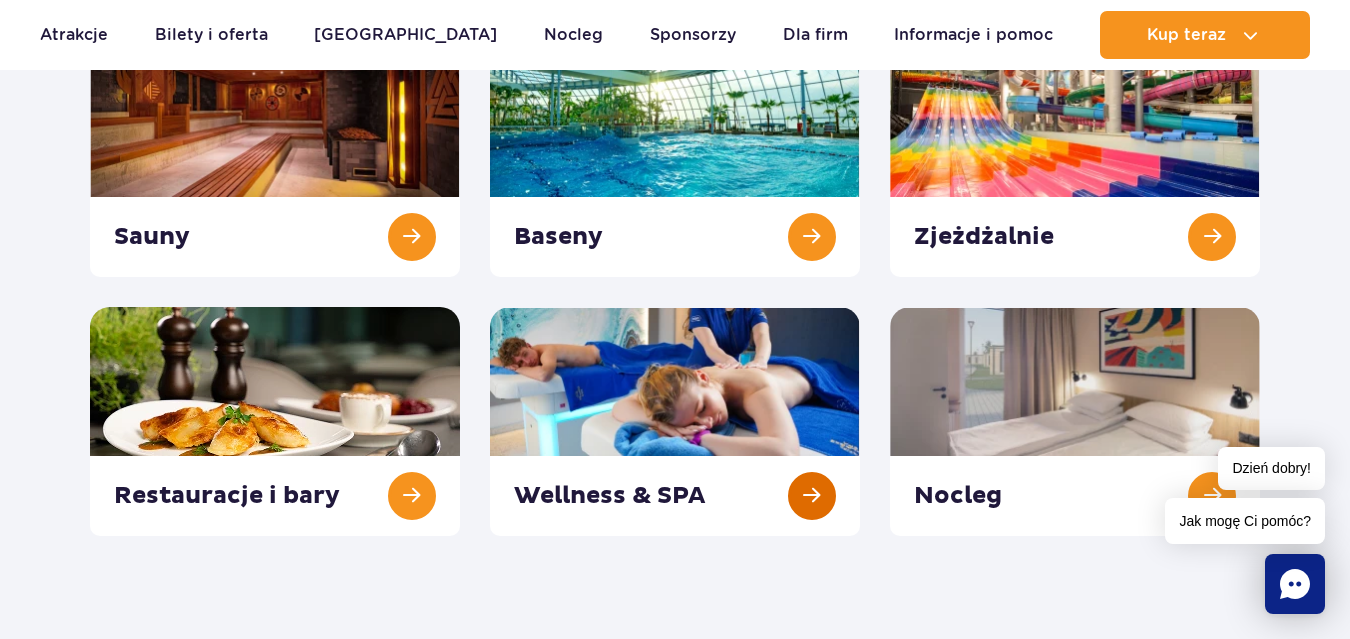 click at bounding box center [675, 421] 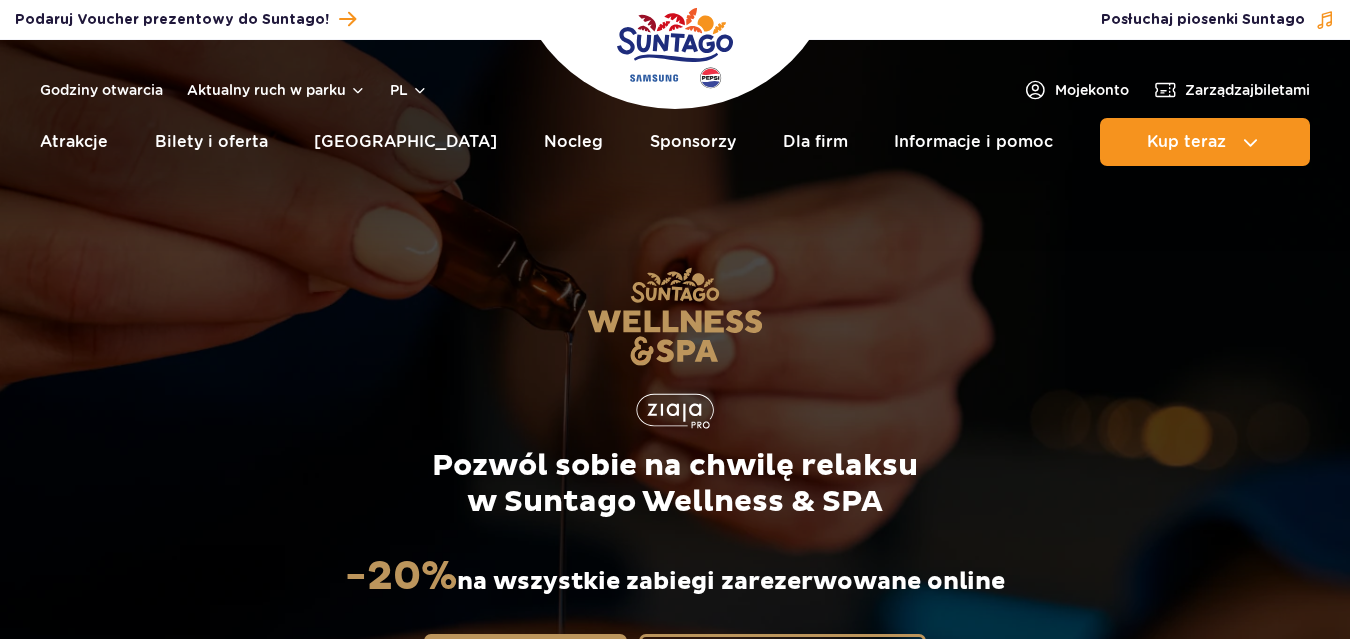 scroll, scrollTop: 0, scrollLeft: 0, axis: both 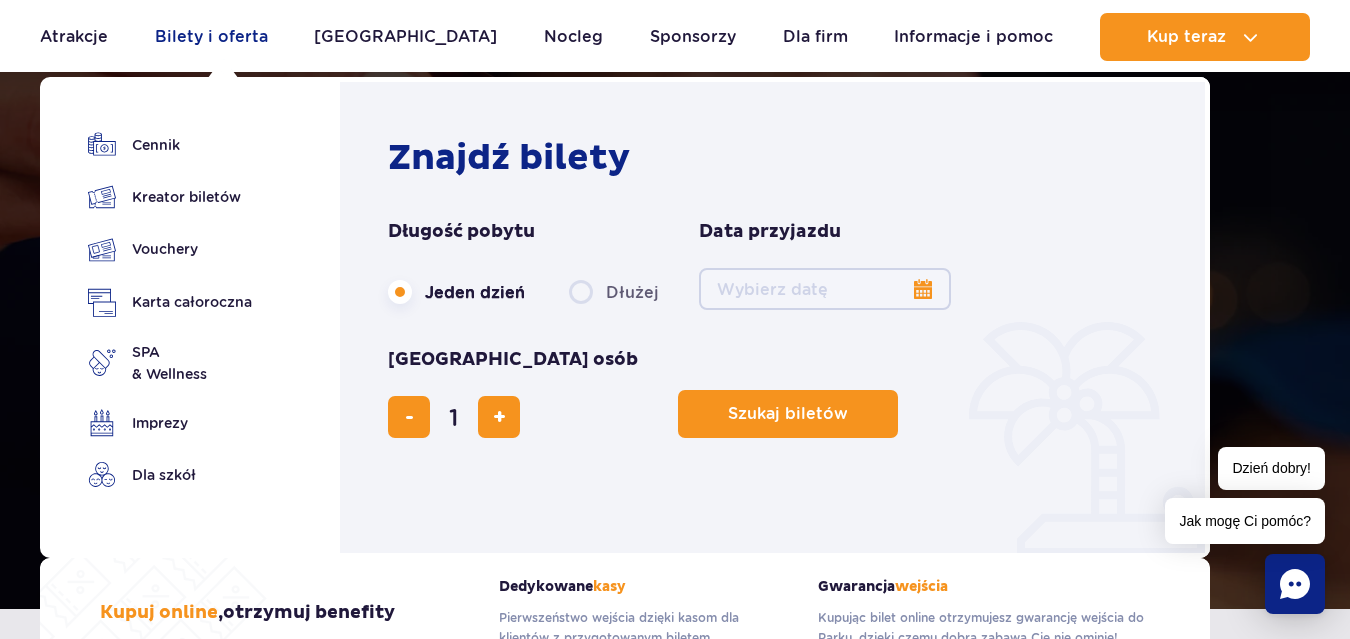 click on "Bilety i oferta" at bounding box center [211, 37] 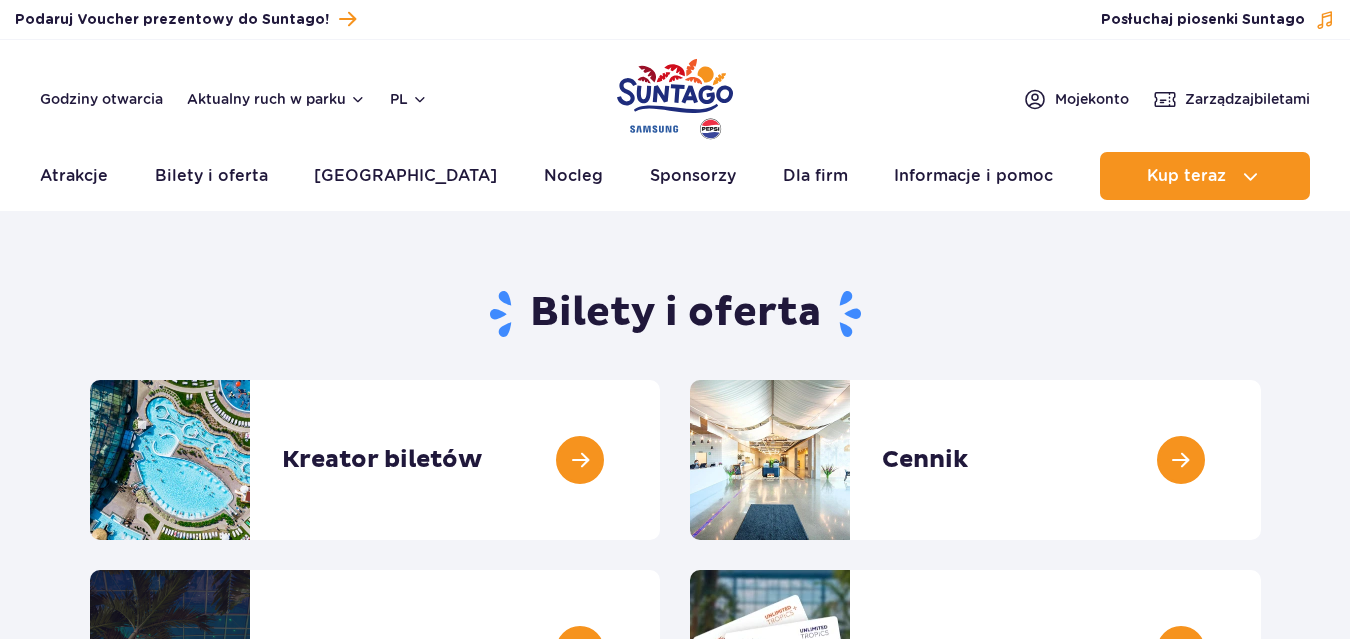 scroll, scrollTop: 0, scrollLeft: 0, axis: both 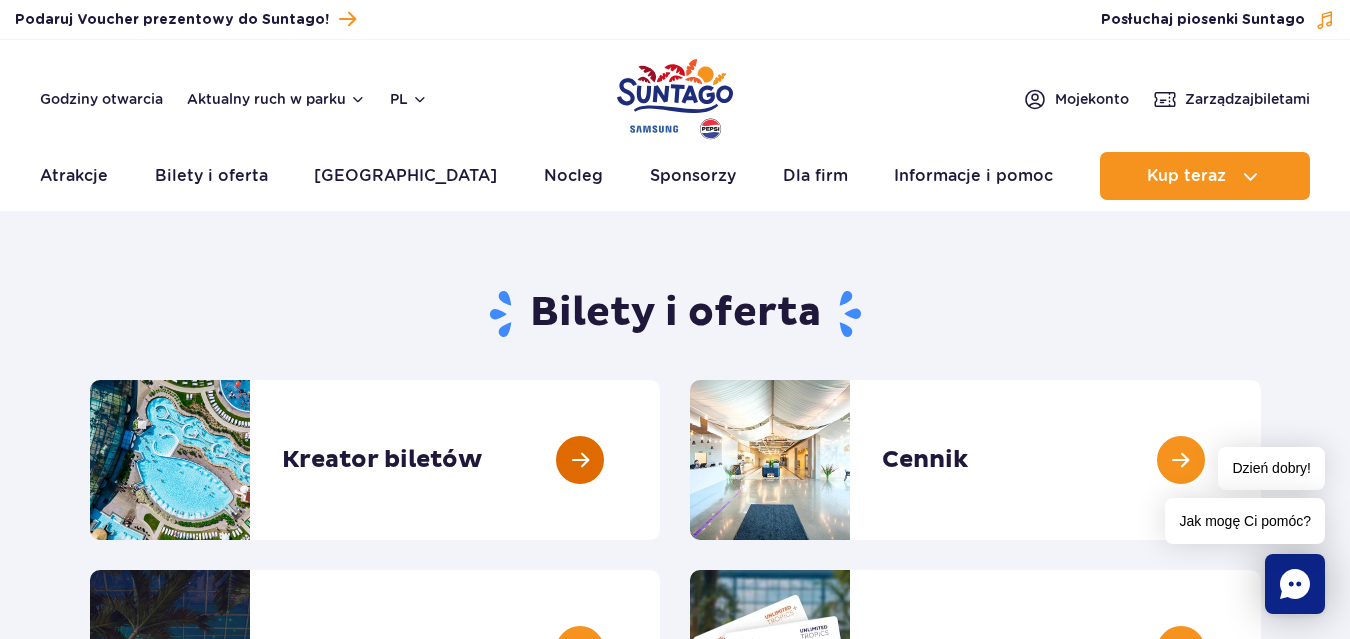 click at bounding box center [660, 460] 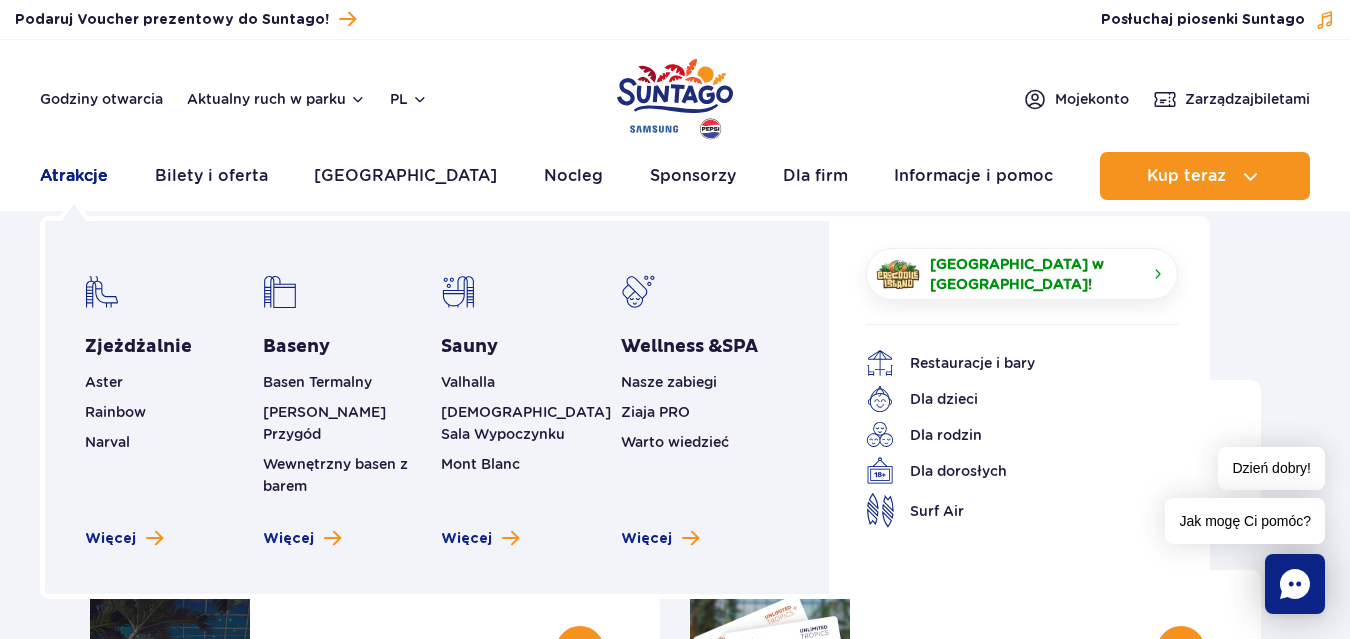 click on "Atrakcje" at bounding box center (74, 176) 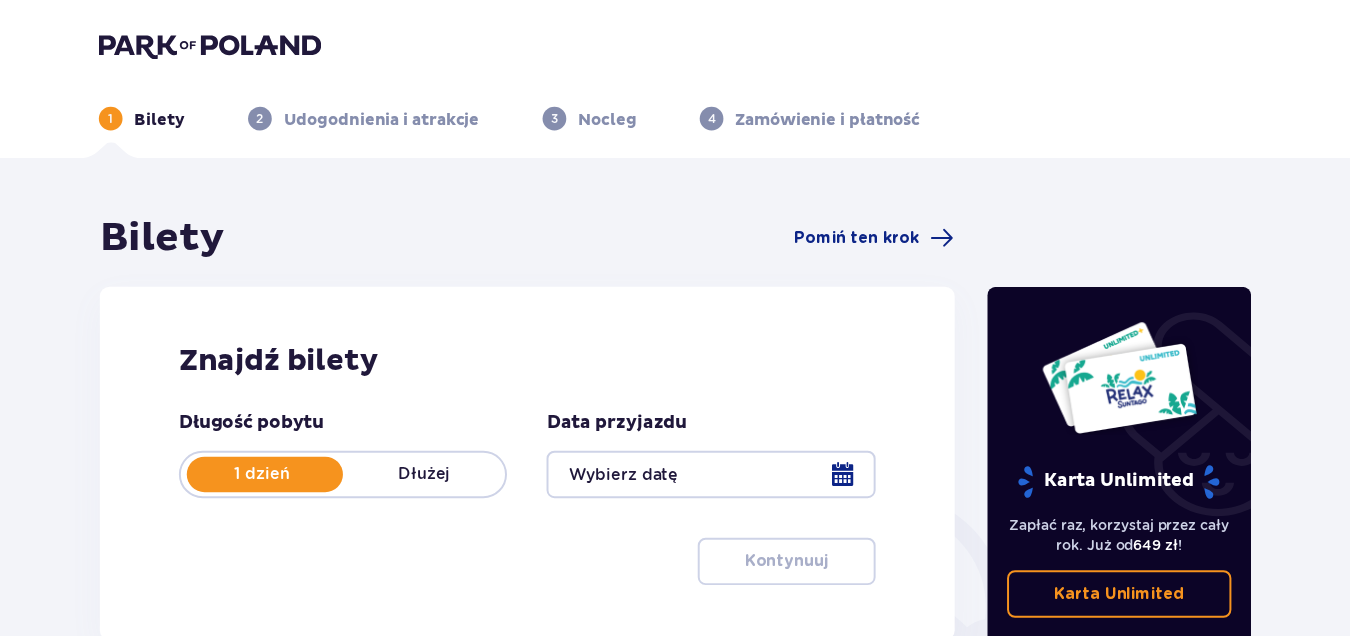 scroll, scrollTop: 0, scrollLeft: 0, axis: both 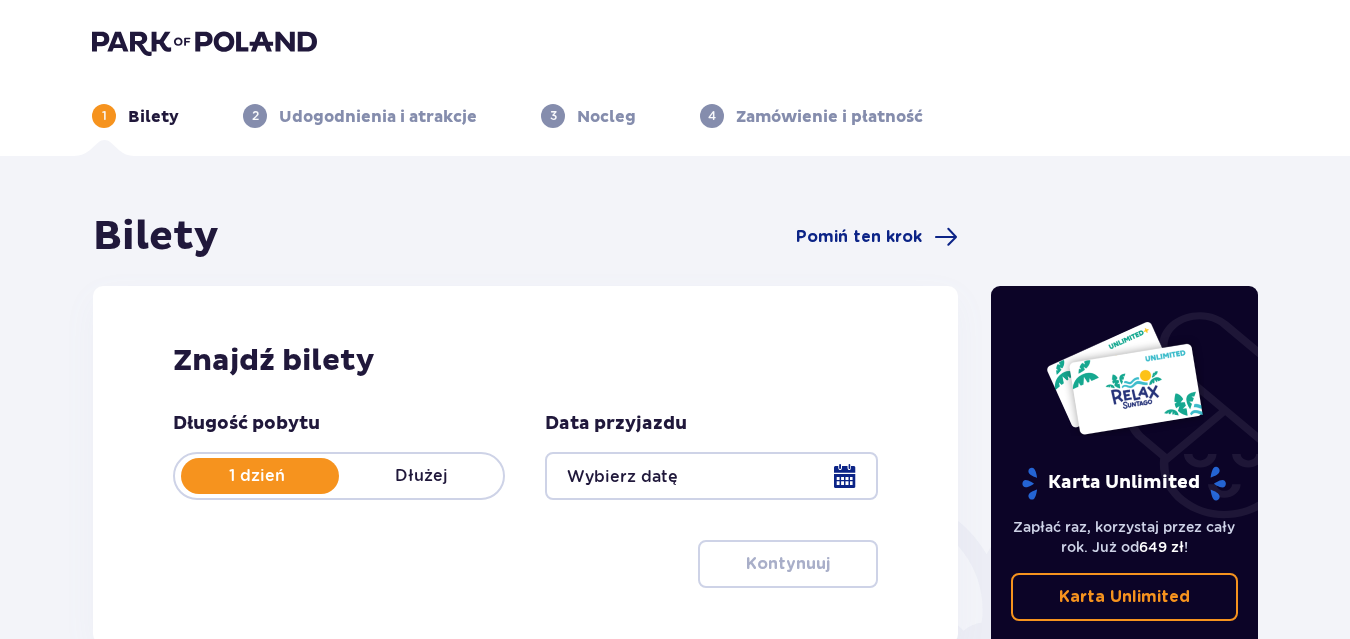 click at bounding box center [711, 476] 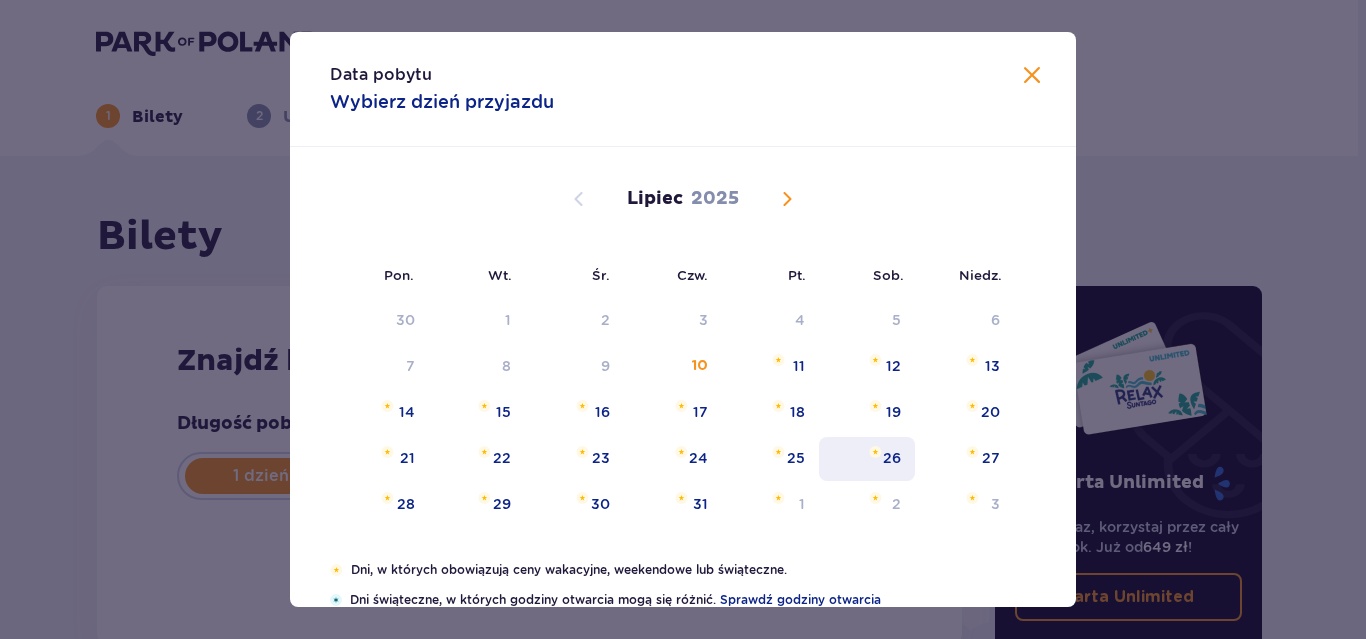 click on "26" at bounding box center (867, 459) 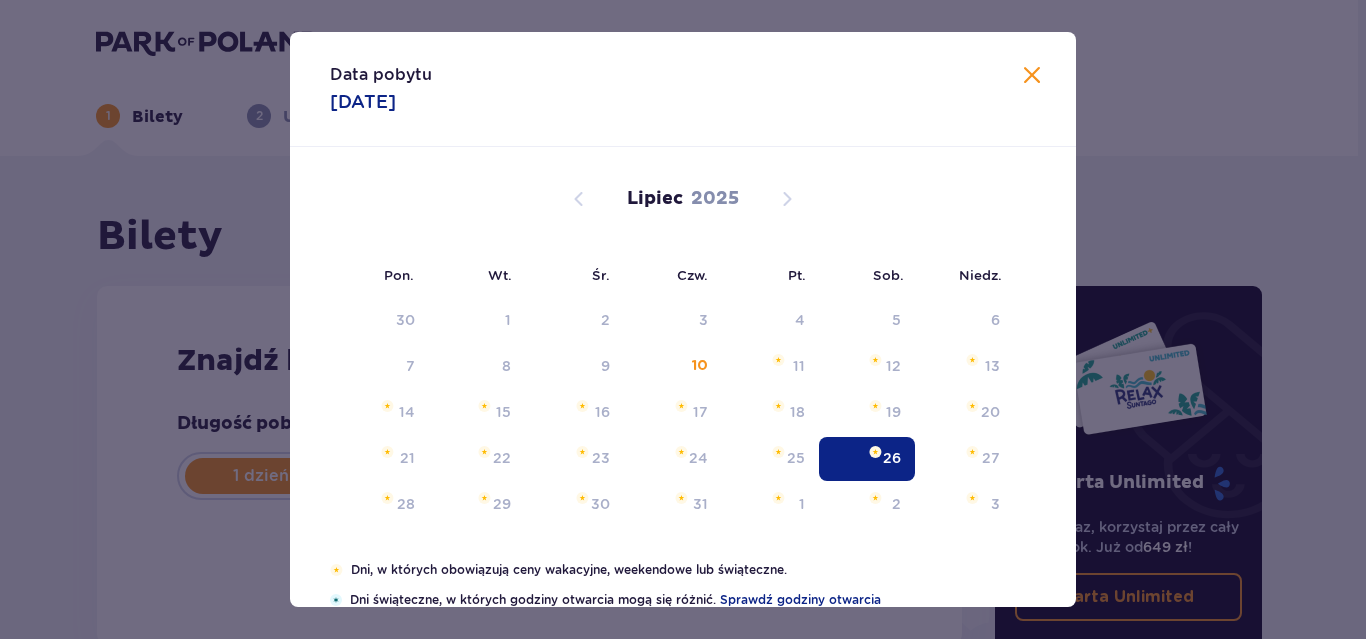 type on "26.07.25" 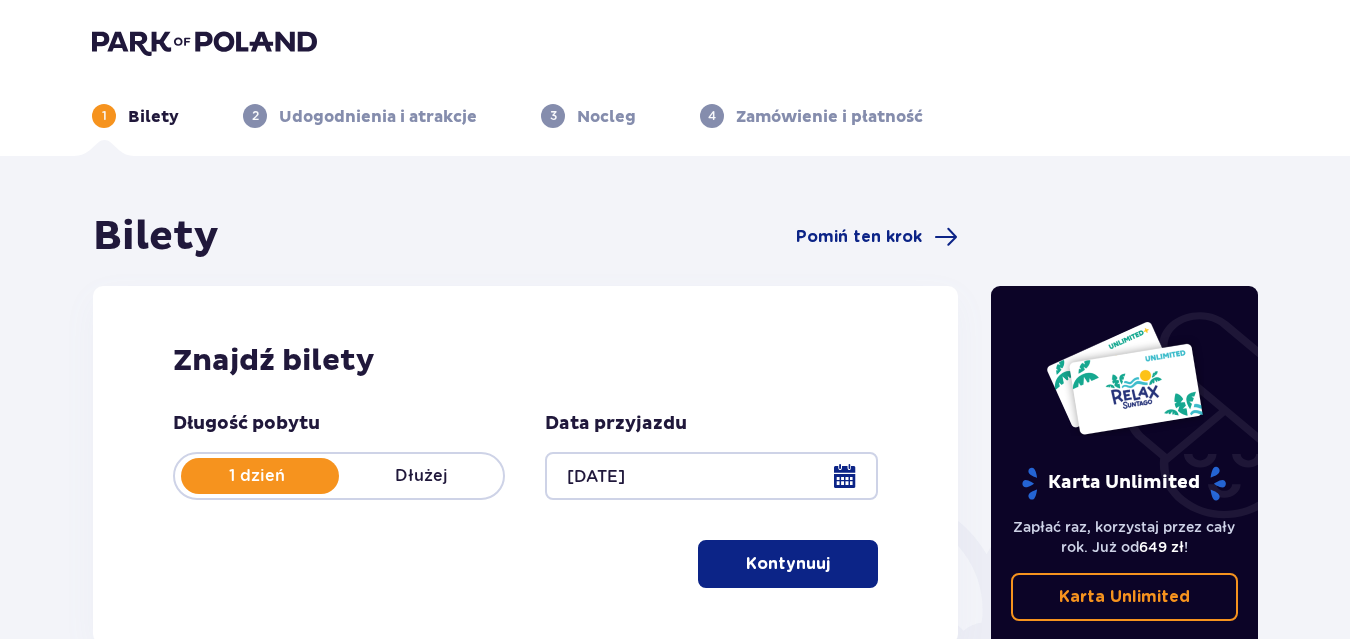 click on "Kontynuuj" at bounding box center (788, 564) 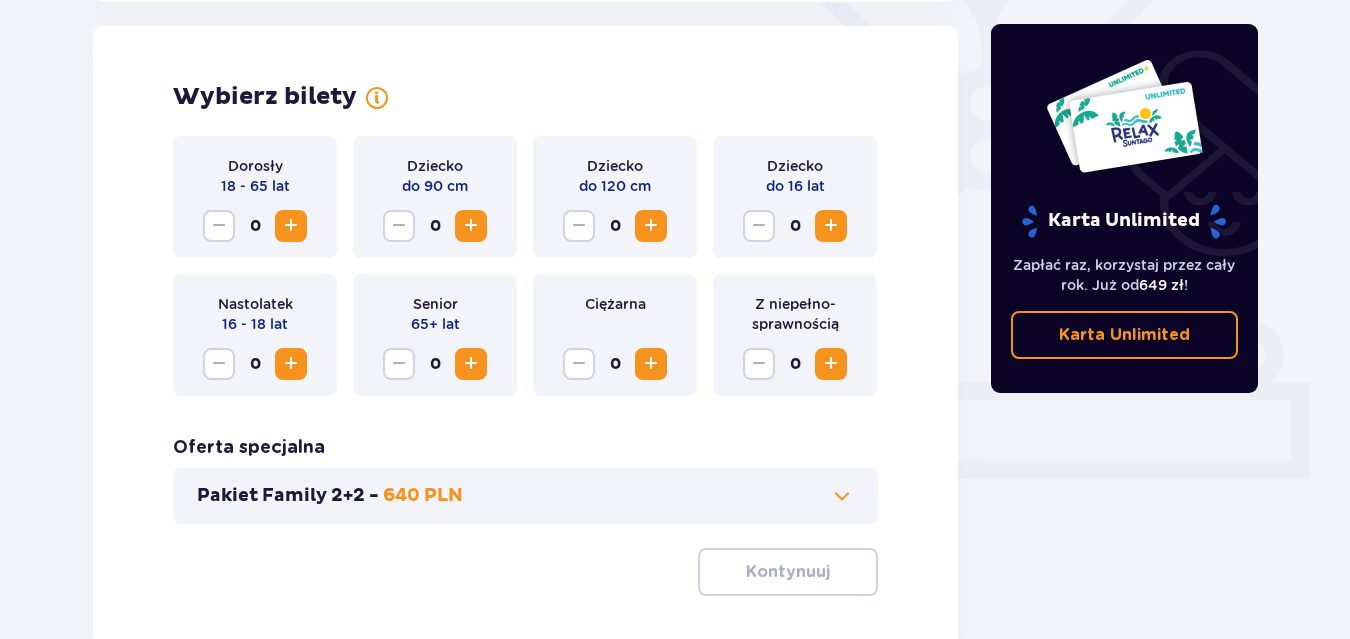 scroll, scrollTop: 556, scrollLeft: 0, axis: vertical 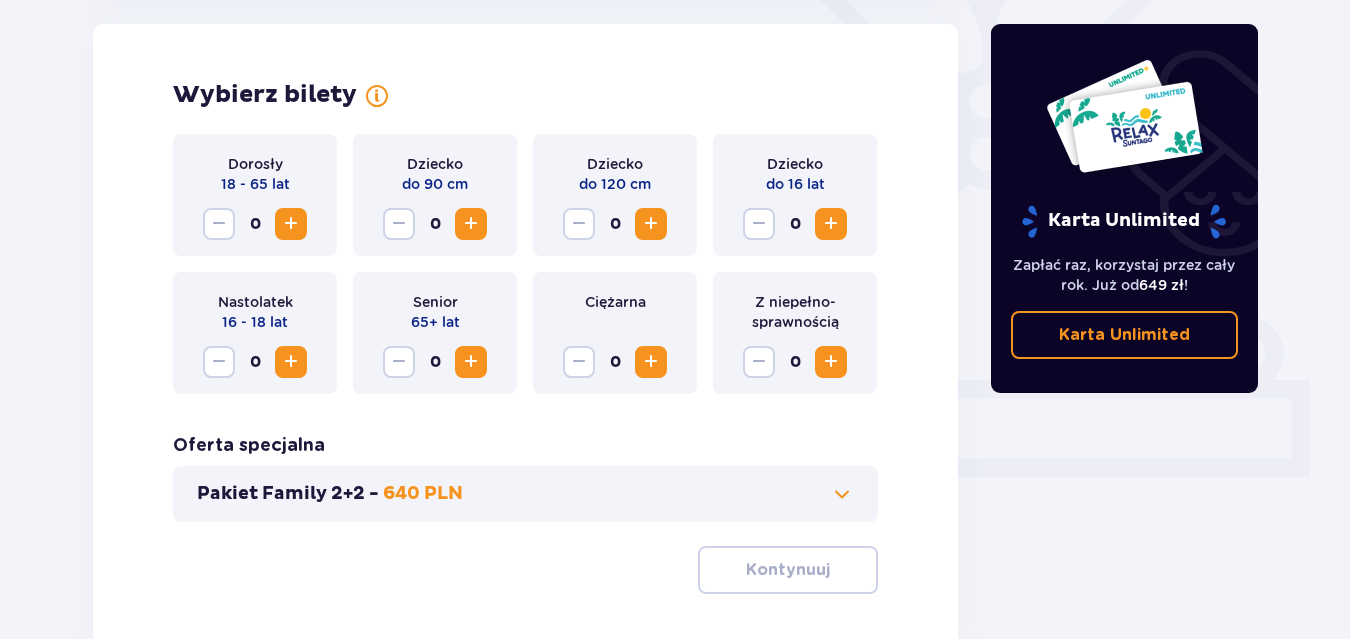 click at bounding box center (291, 224) 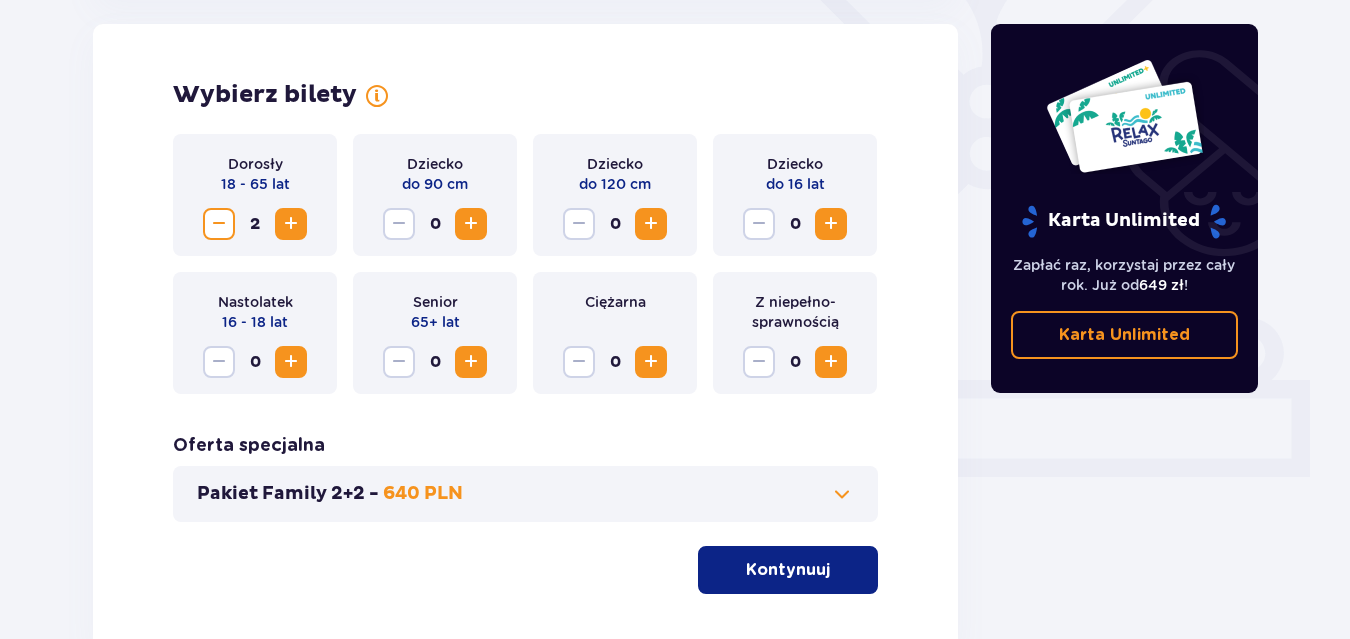 click on "Kontynuuj" at bounding box center (788, 570) 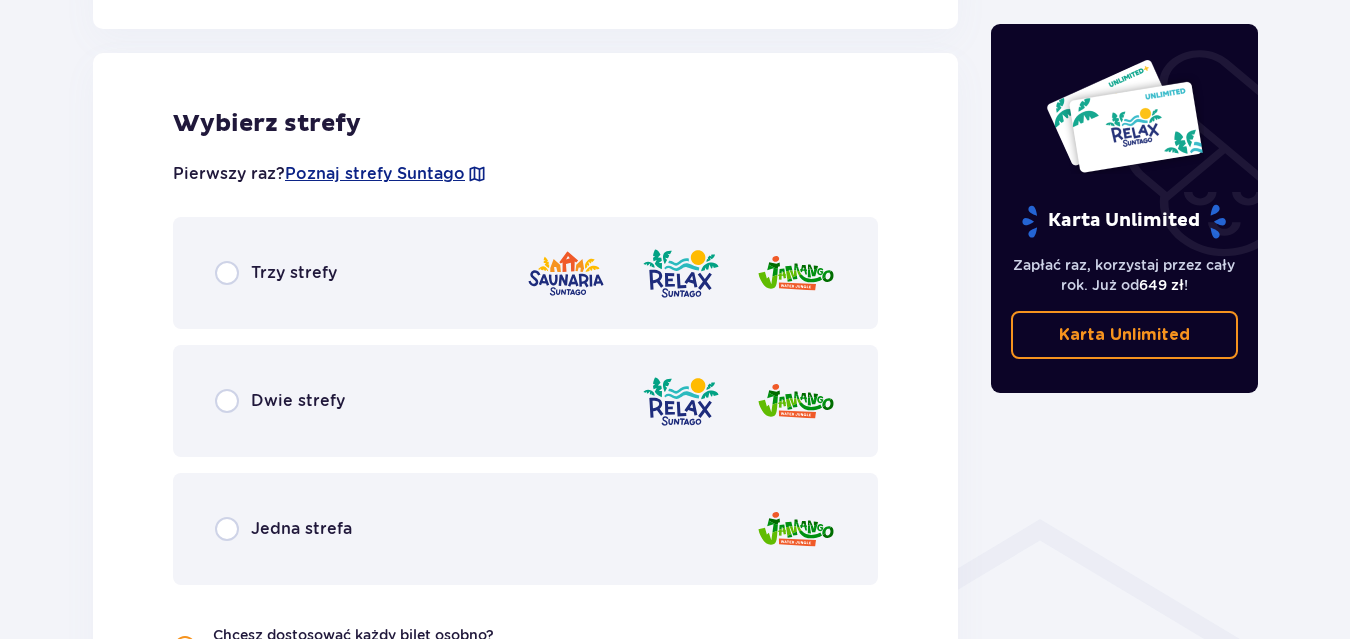 scroll, scrollTop: 1110, scrollLeft: 0, axis: vertical 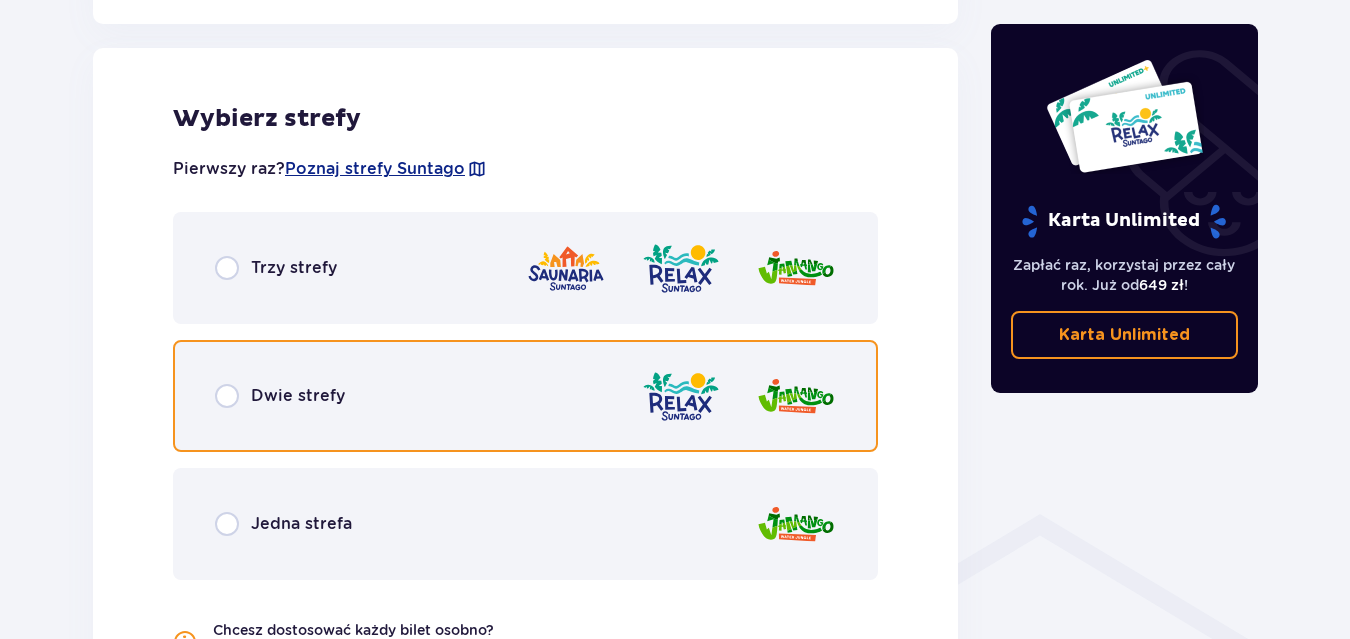 click at bounding box center [227, 396] 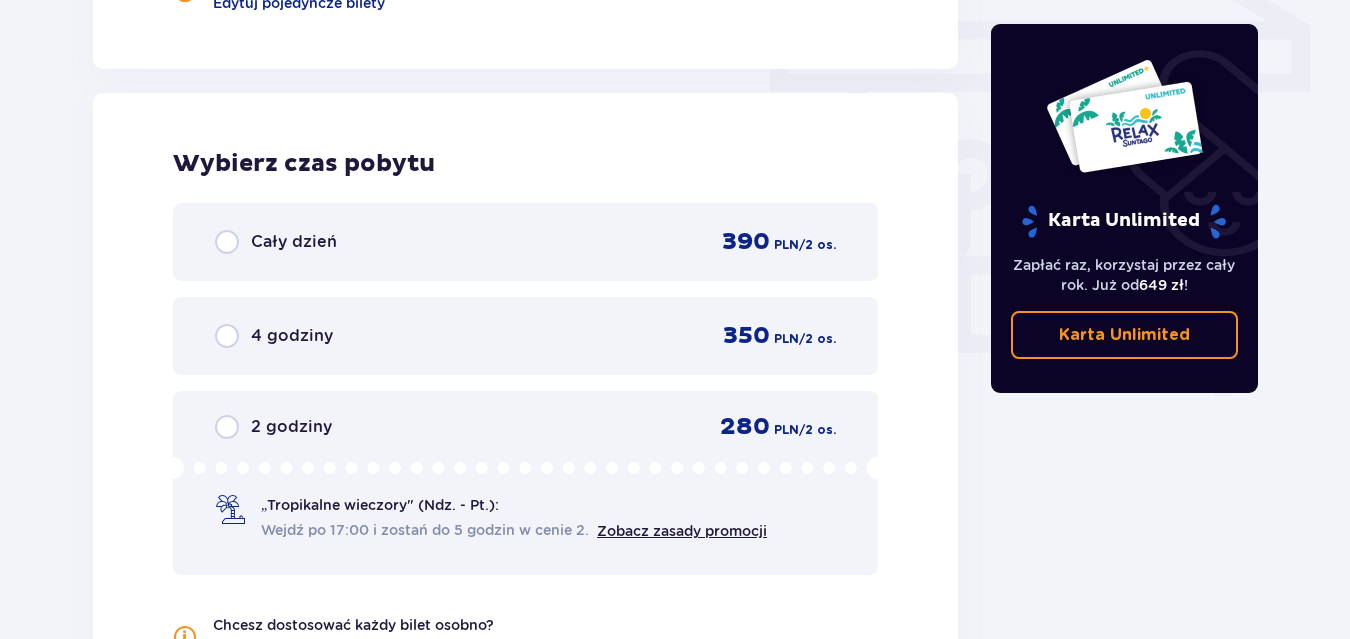 scroll, scrollTop: 1806, scrollLeft: 0, axis: vertical 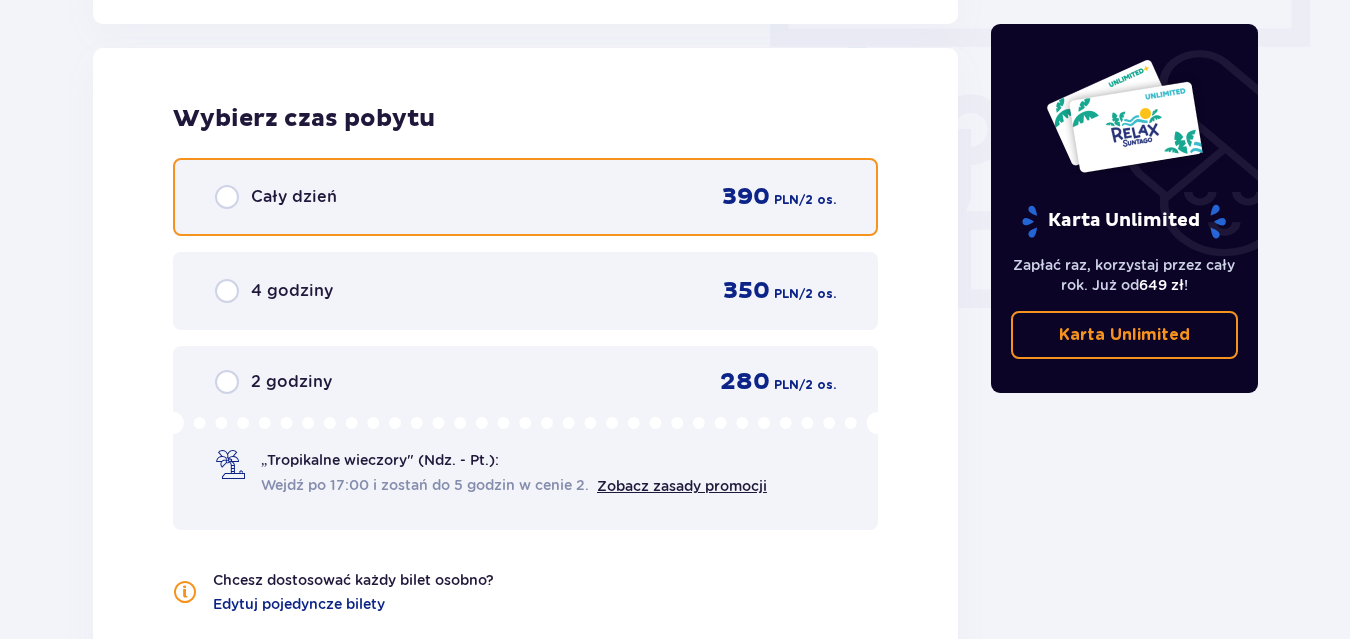 click at bounding box center (227, 197) 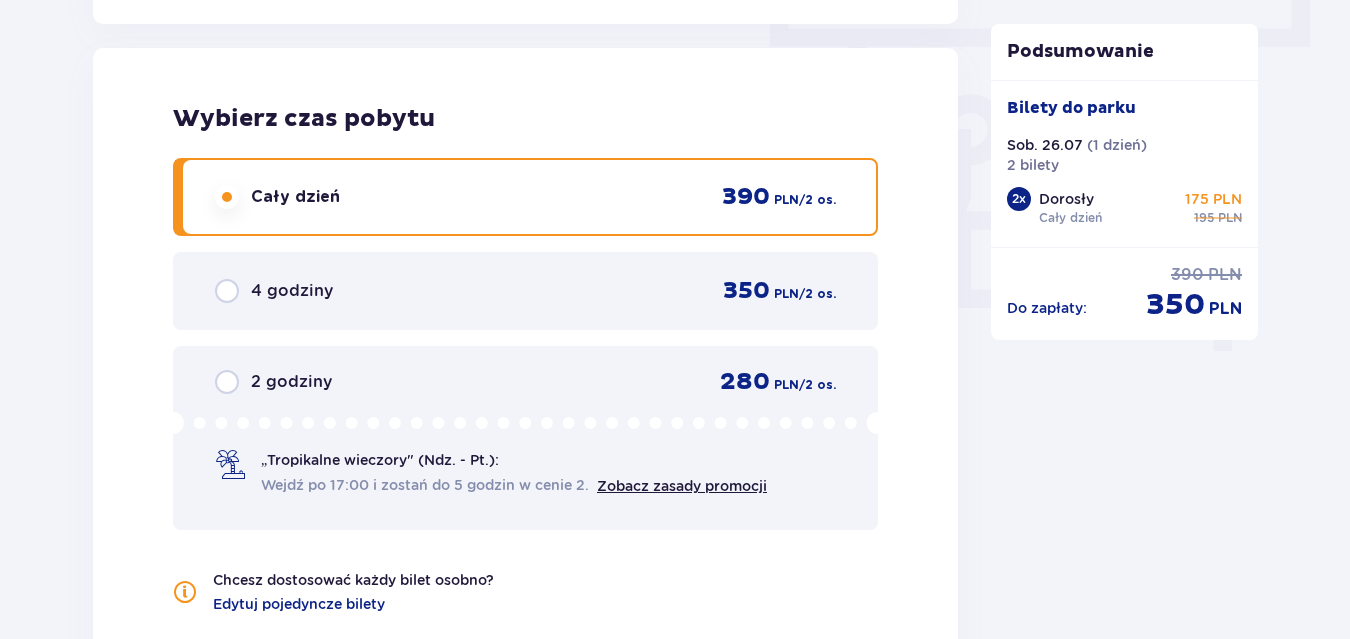 scroll, scrollTop: 2125, scrollLeft: 0, axis: vertical 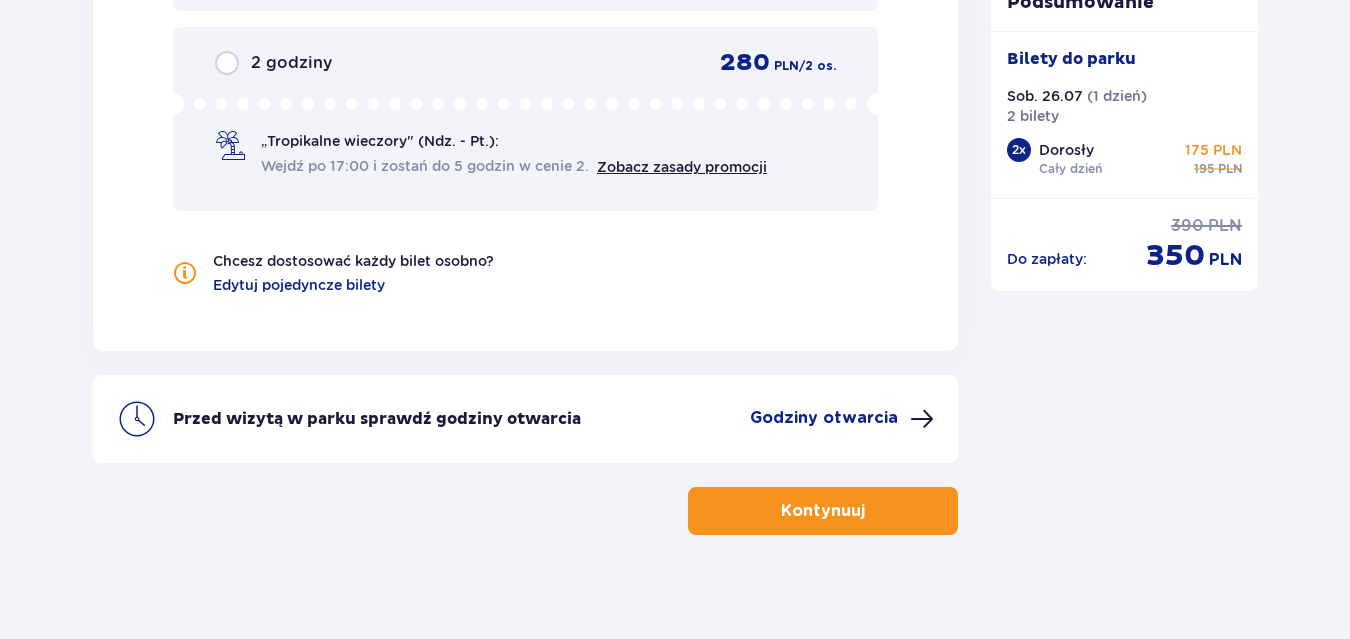 click on "Kontynuuj" at bounding box center (823, 511) 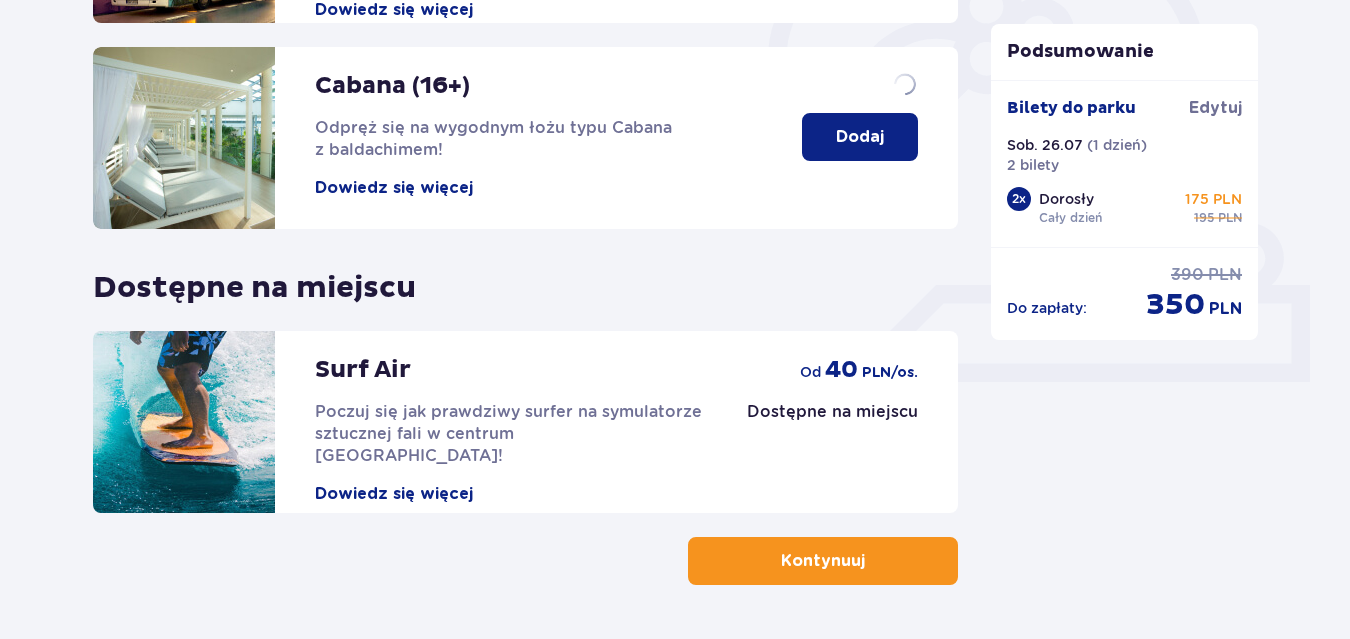 scroll, scrollTop: 0, scrollLeft: 0, axis: both 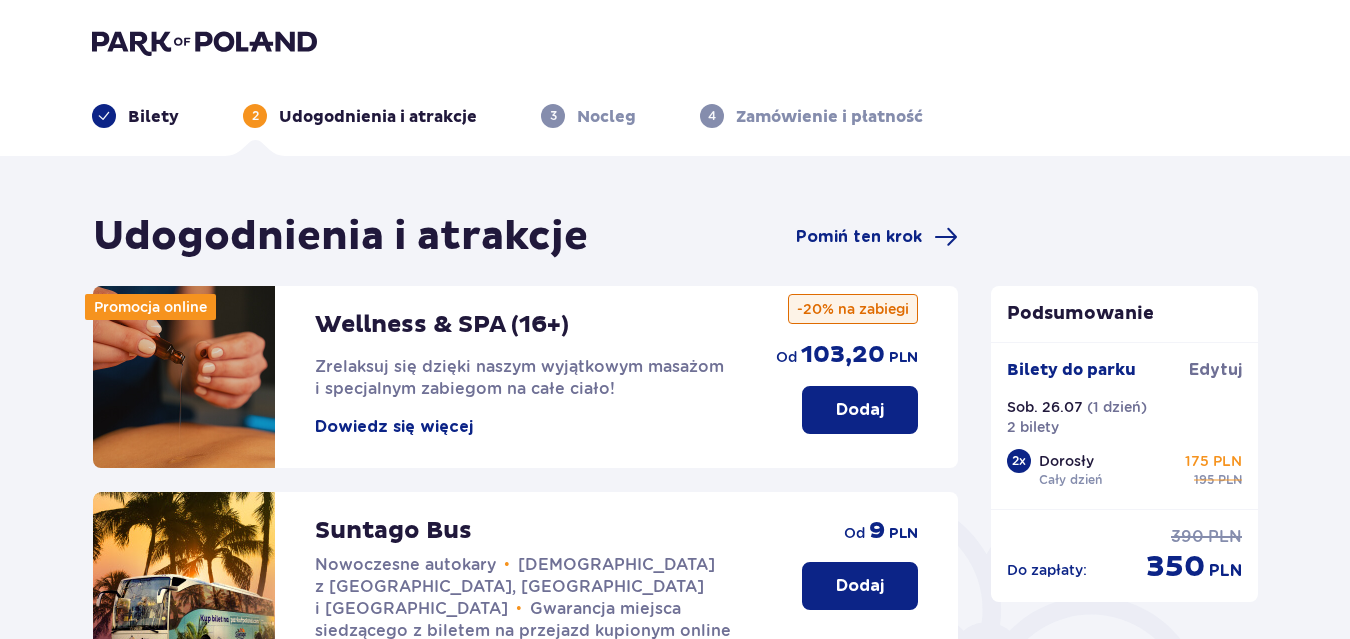 click on "Dodaj" at bounding box center (860, 410) 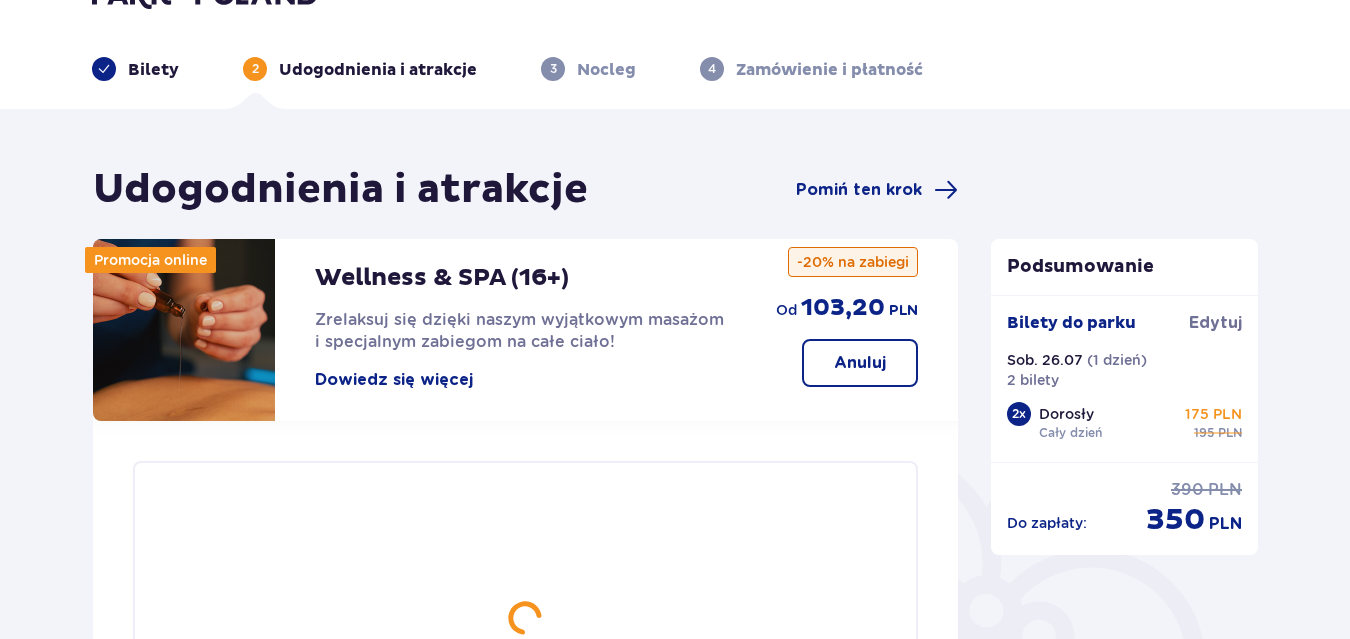 scroll, scrollTop: 484, scrollLeft: 0, axis: vertical 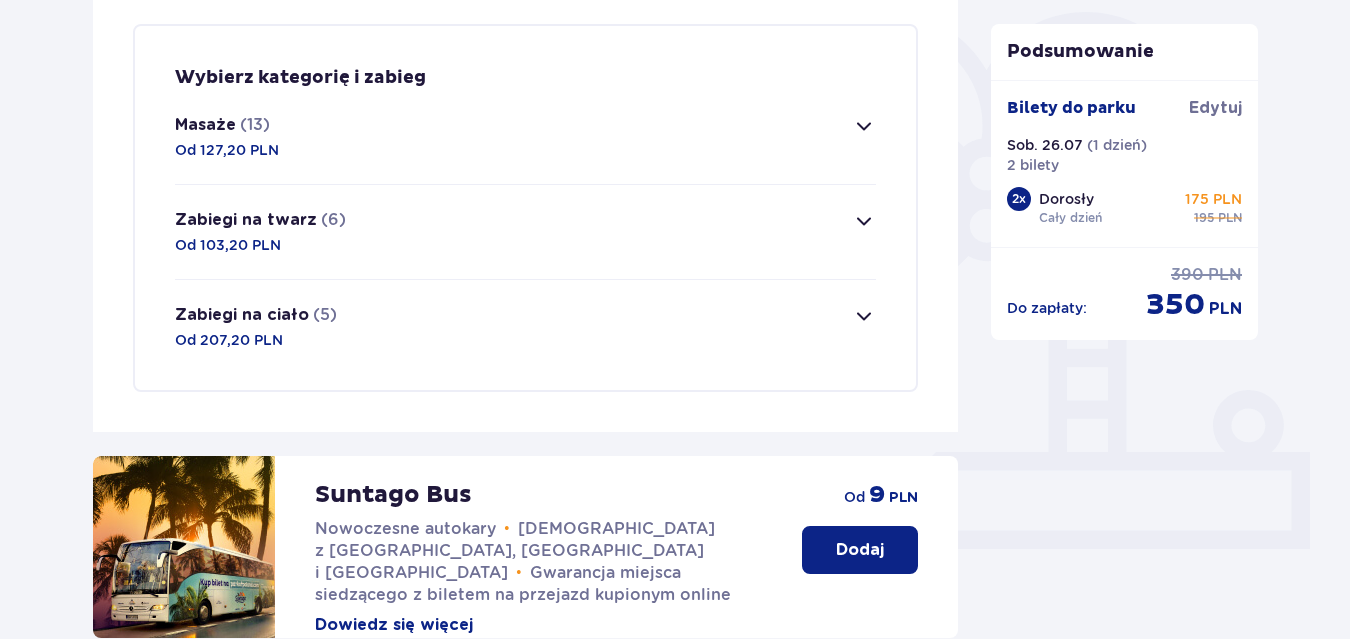 click at bounding box center (864, 221) 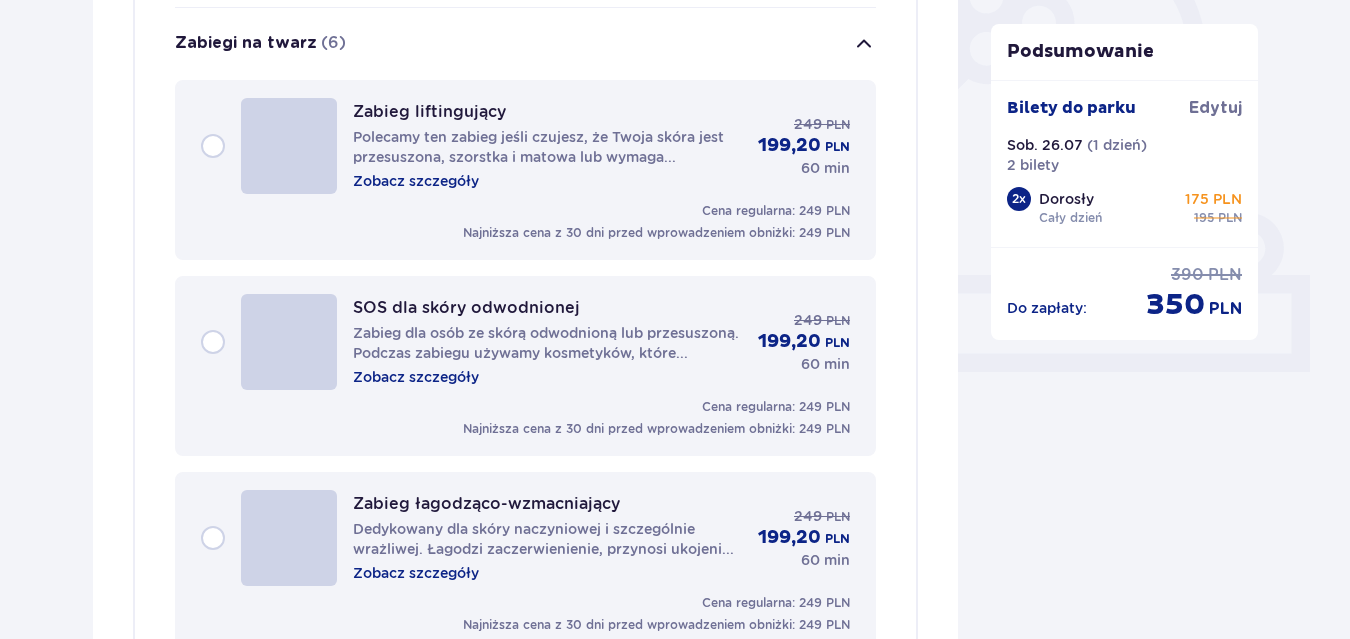 scroll, scrollTop: 668, scrollLeft: 0, axis: vertical 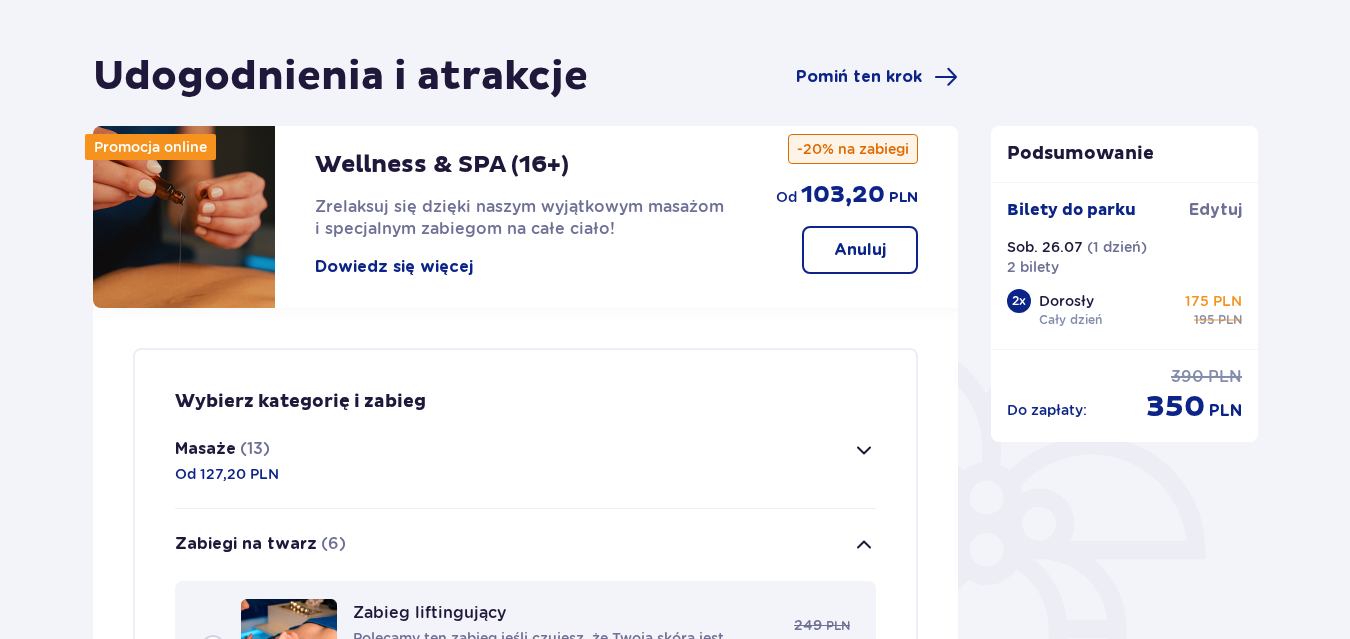 click at bounding box center [864, 450] 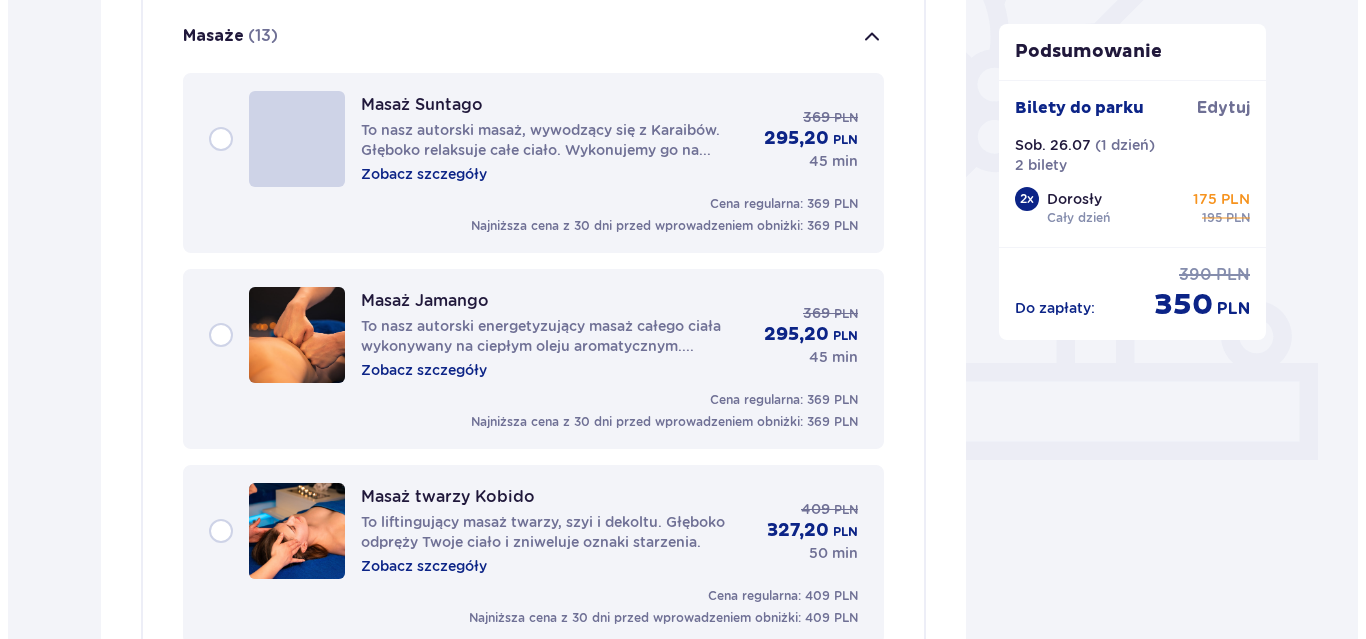 scroll, scrollTop: 574, scrollLeft: 0, axis: vertical 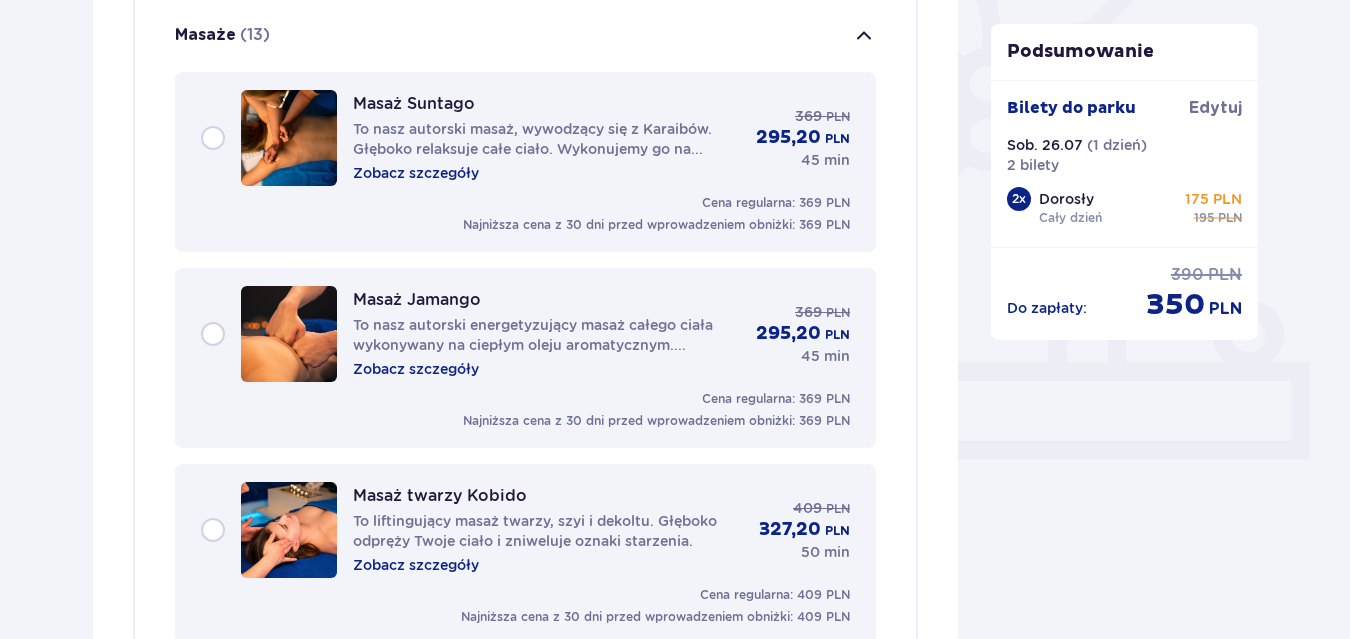 click on "Zobacz szczegóły" at bounding box center [416, 173] 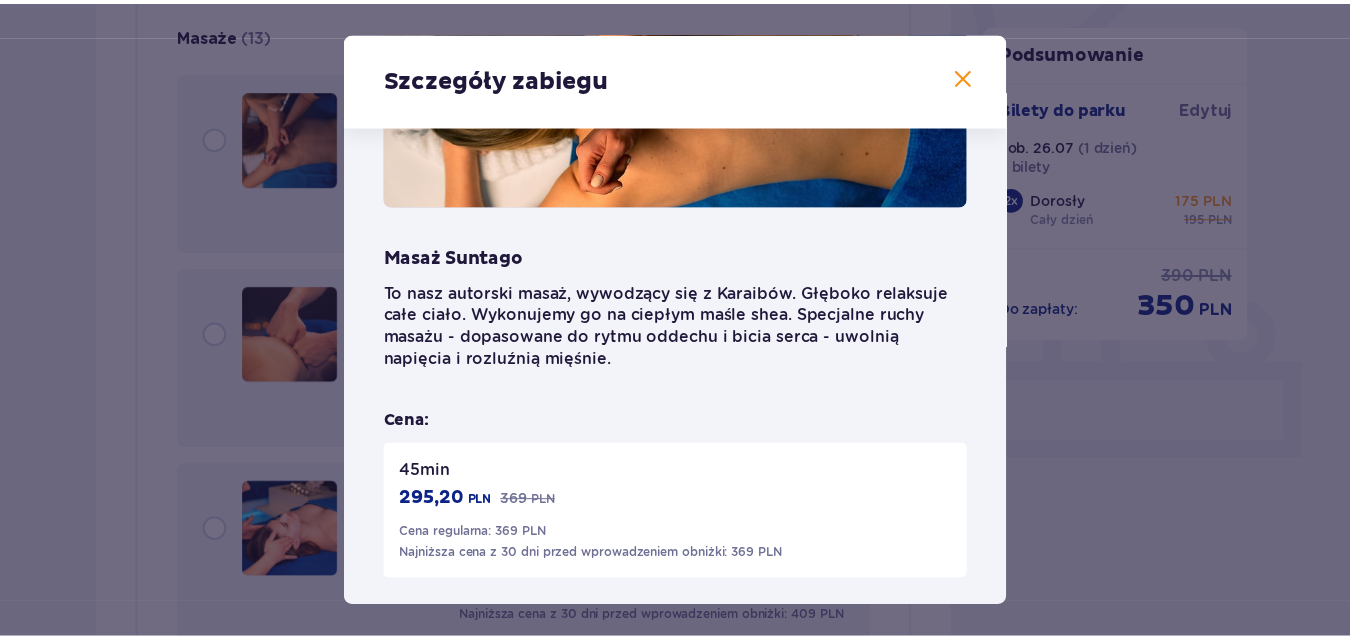 scroll, scrollTop: 209, scrollLeft: 0, axis: vertical 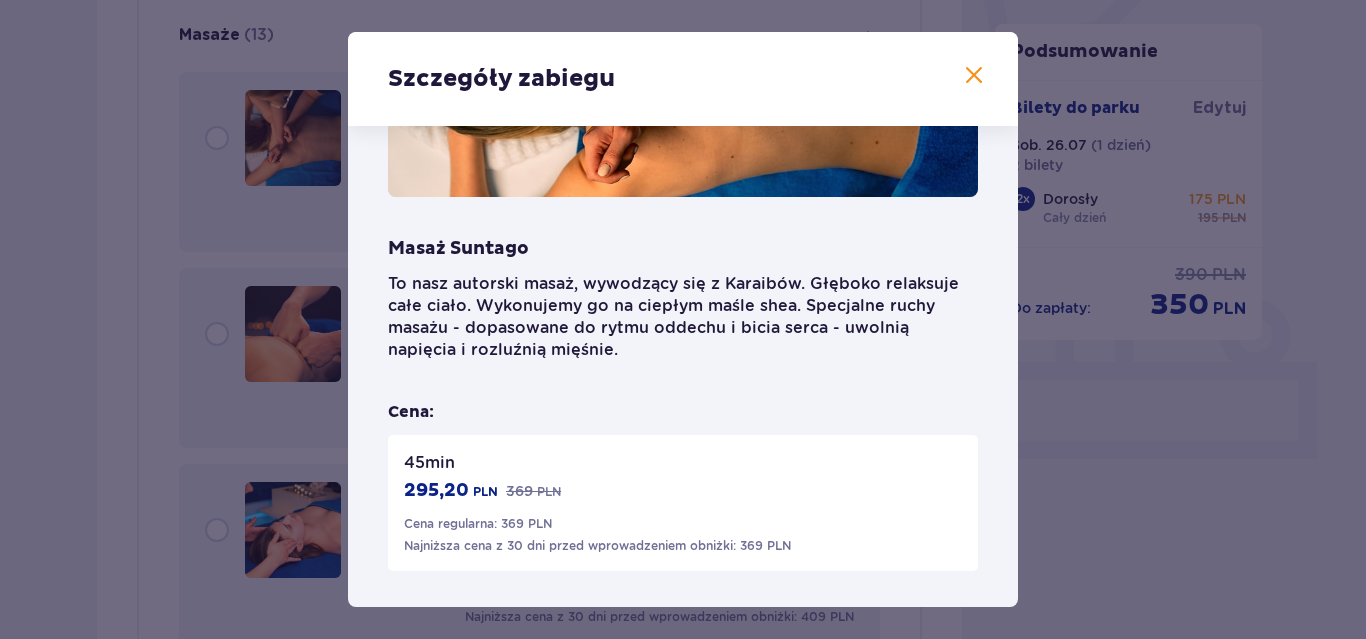 click at bounding box center [974, 76] 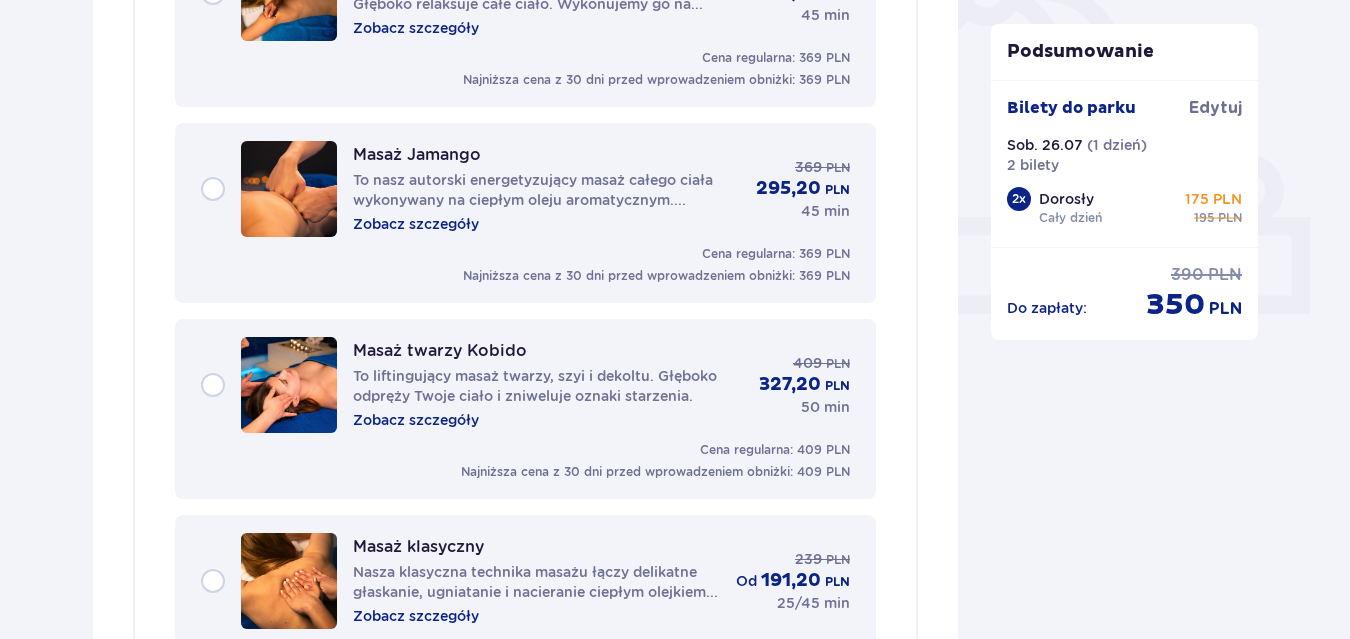 scroll, scrollTop: 742, scrollLeft: 0, axis: vertical 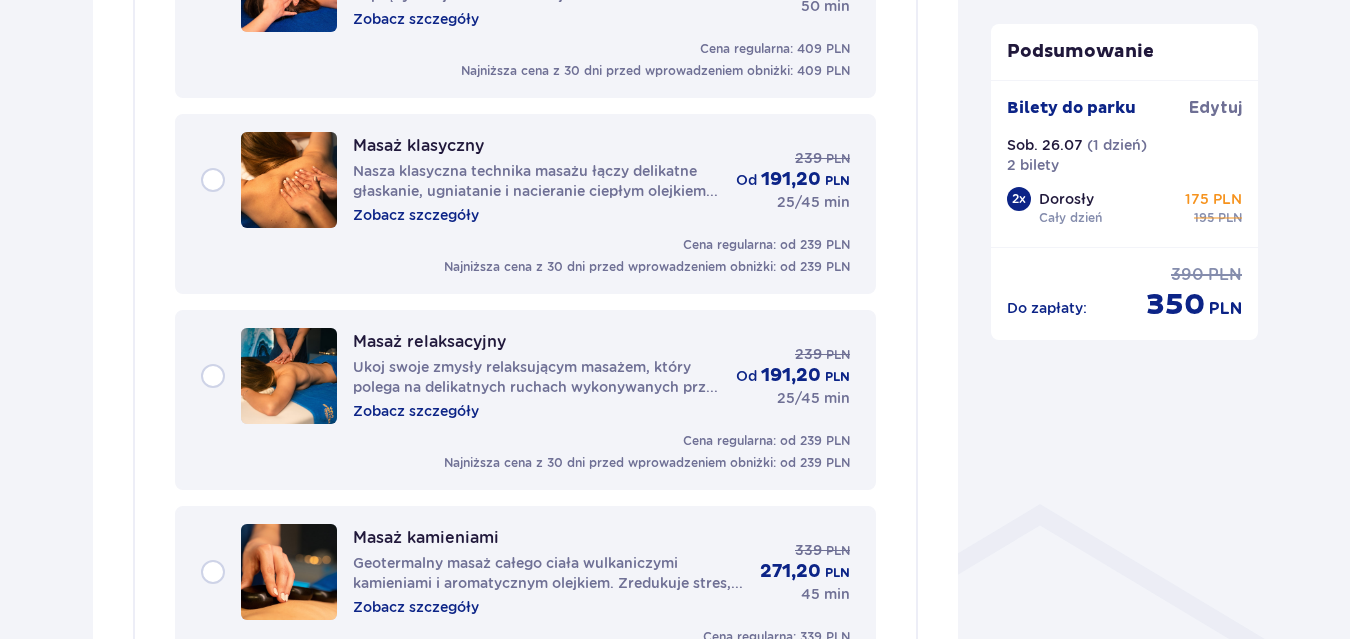 click on "Zobacz szczegóły" at bounding box center [416, 411] 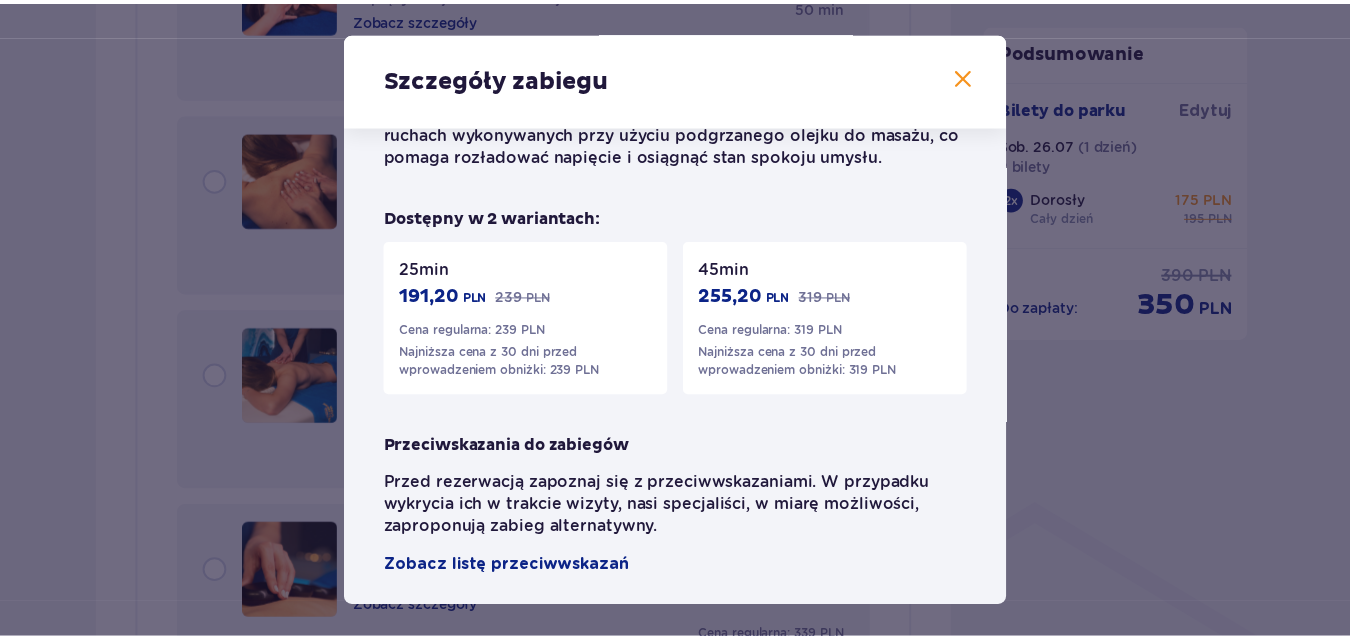scroll, scrollTop: 393, scrollLeft: 0, axis: vertical 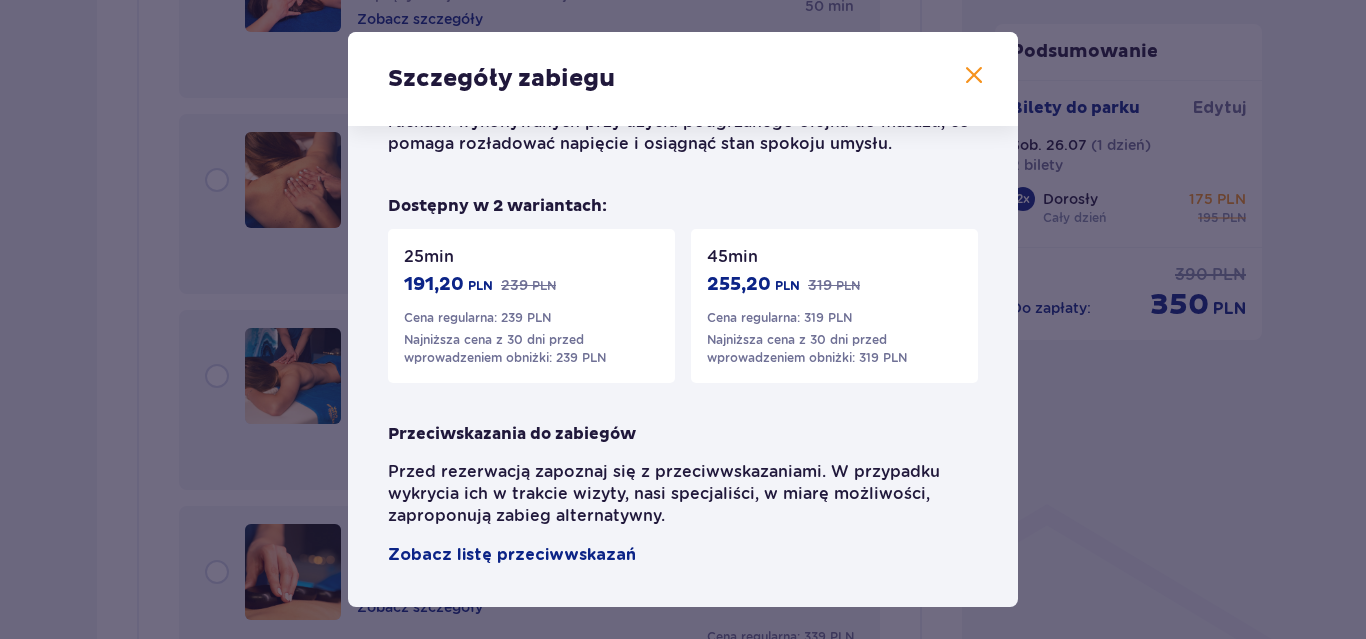click at bounding box center (974, 76) 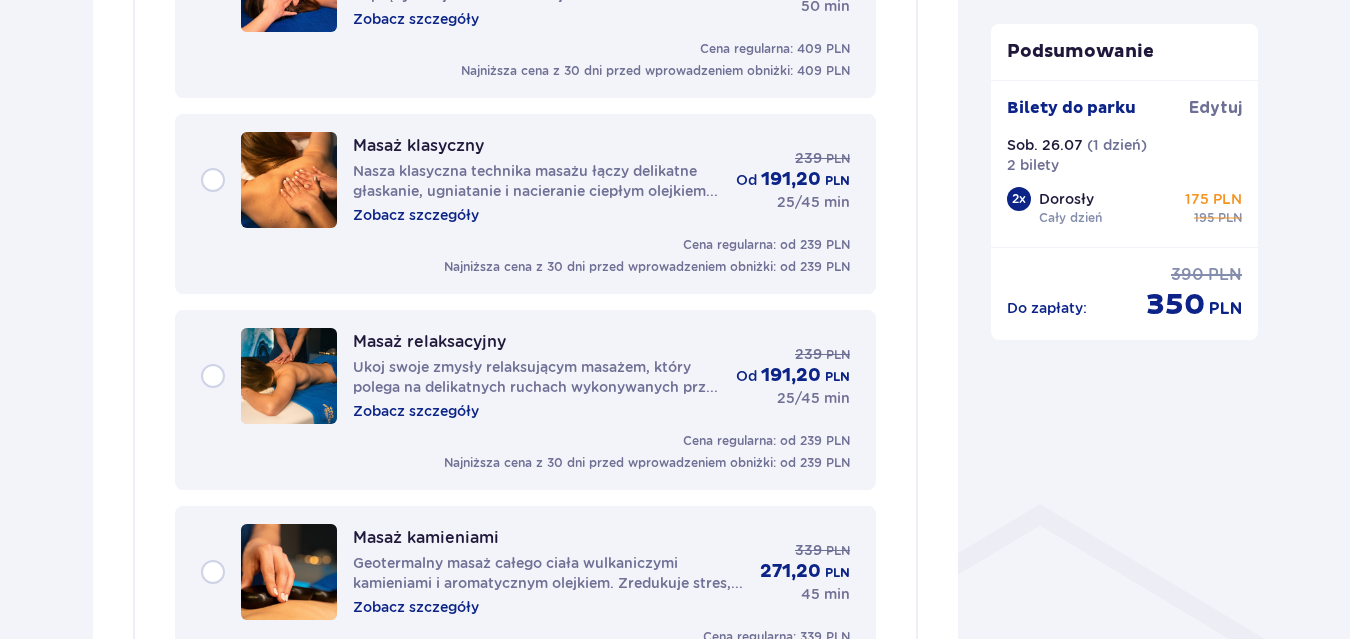 click on "Masaż relaksacyjny Ukoj swoje zmysły relaksującym masażem, który polega na delikatnych ruchach wykonywanych przy użyciu podgrzanego olejku do masażu, co pomaga rozładować napięcie i osiągnąć stan spokoju umysłu. Zobacz szczegóły 239 PLN od 191,20 PLN 25/45 min" at bounding box center (525, 376) 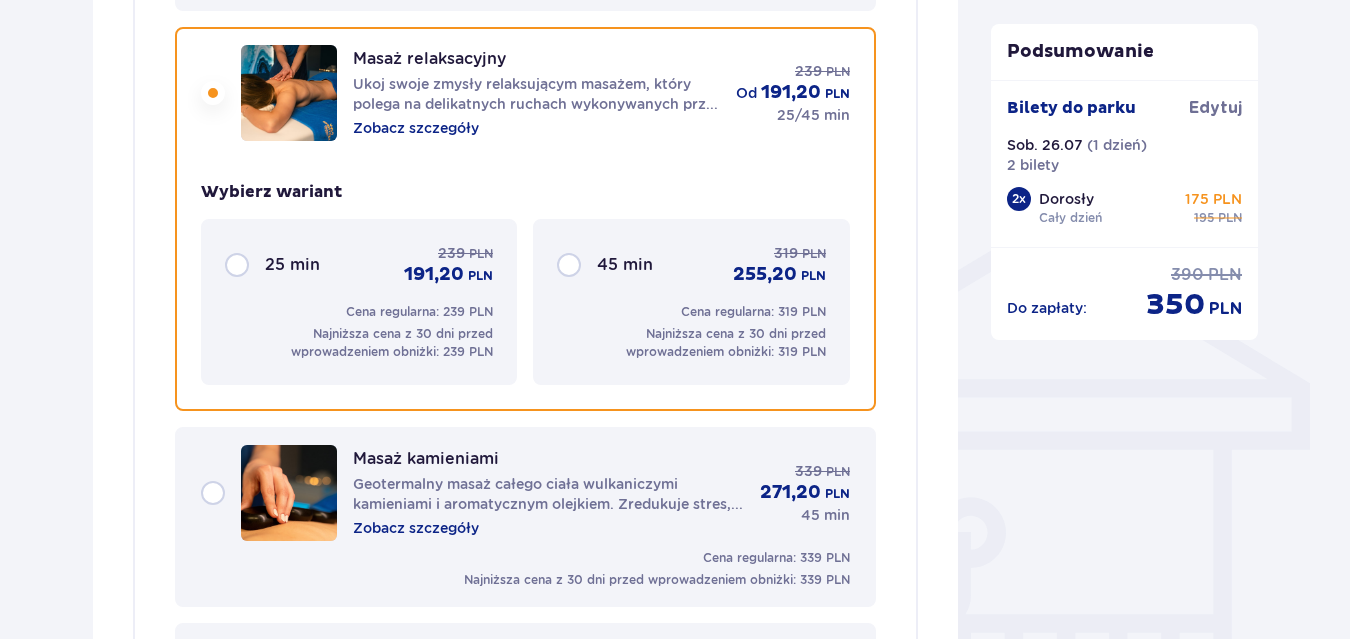 scroll, scrollTop: 1406, scrollLeft: 0, axis: vertical 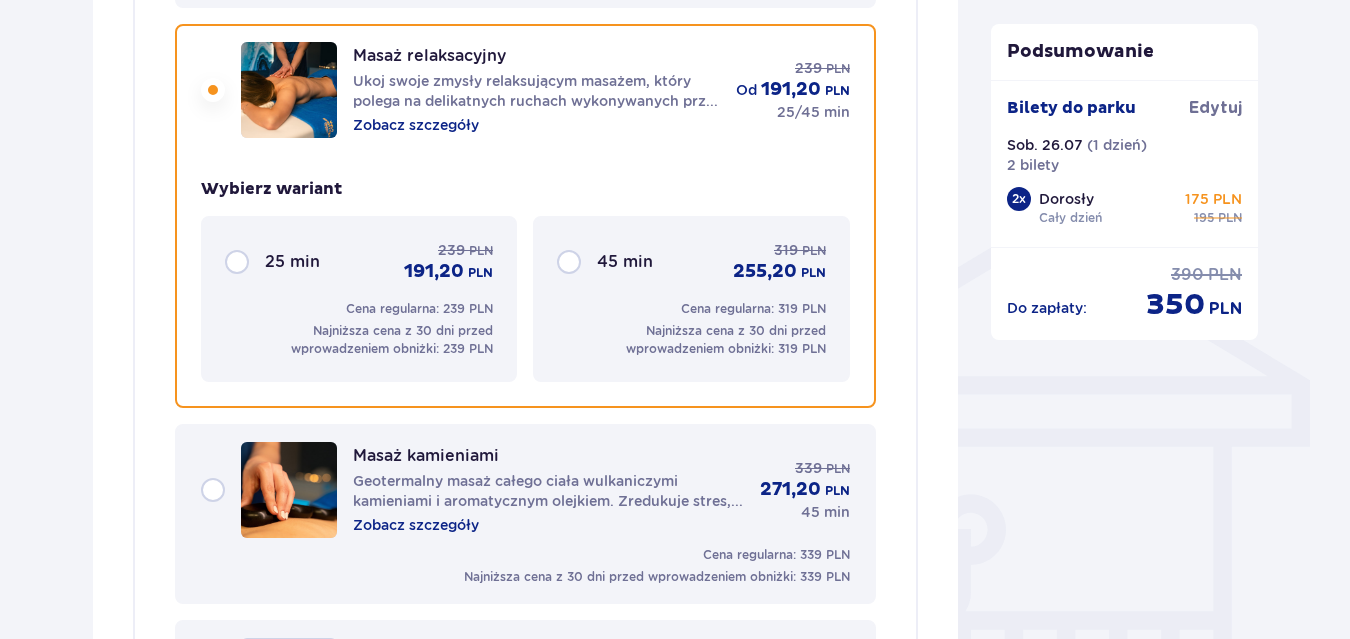 click on "45 min 319 PLN 255,20 PLN" at bounding box center [691, 262] 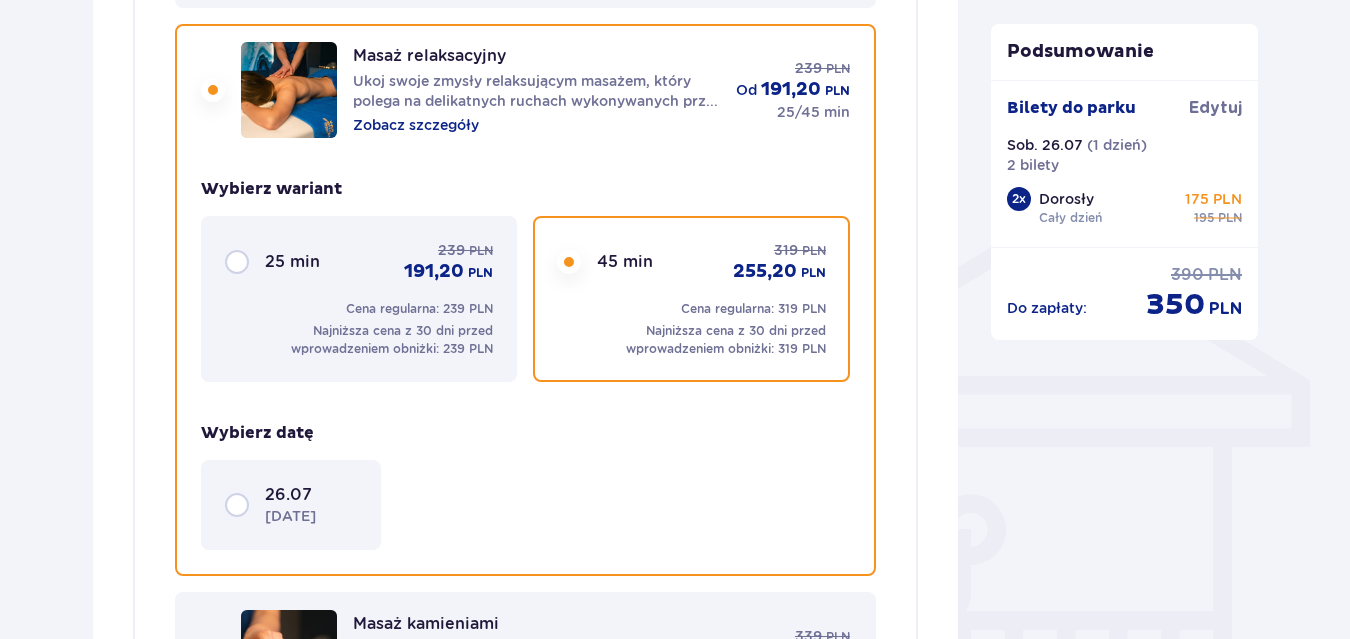click on "26.07 sobota" at bounding box center (291, 505) 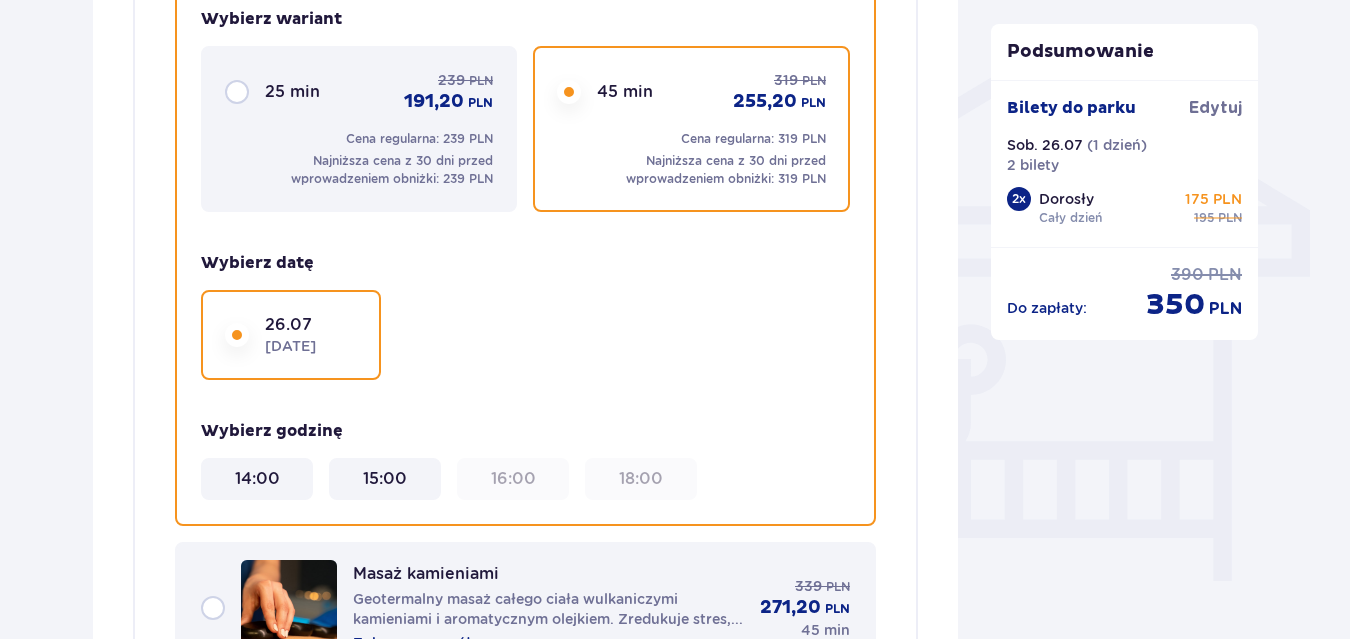 scroll, scrollTop: 1616, scrollLeft: 0, axis: vertical 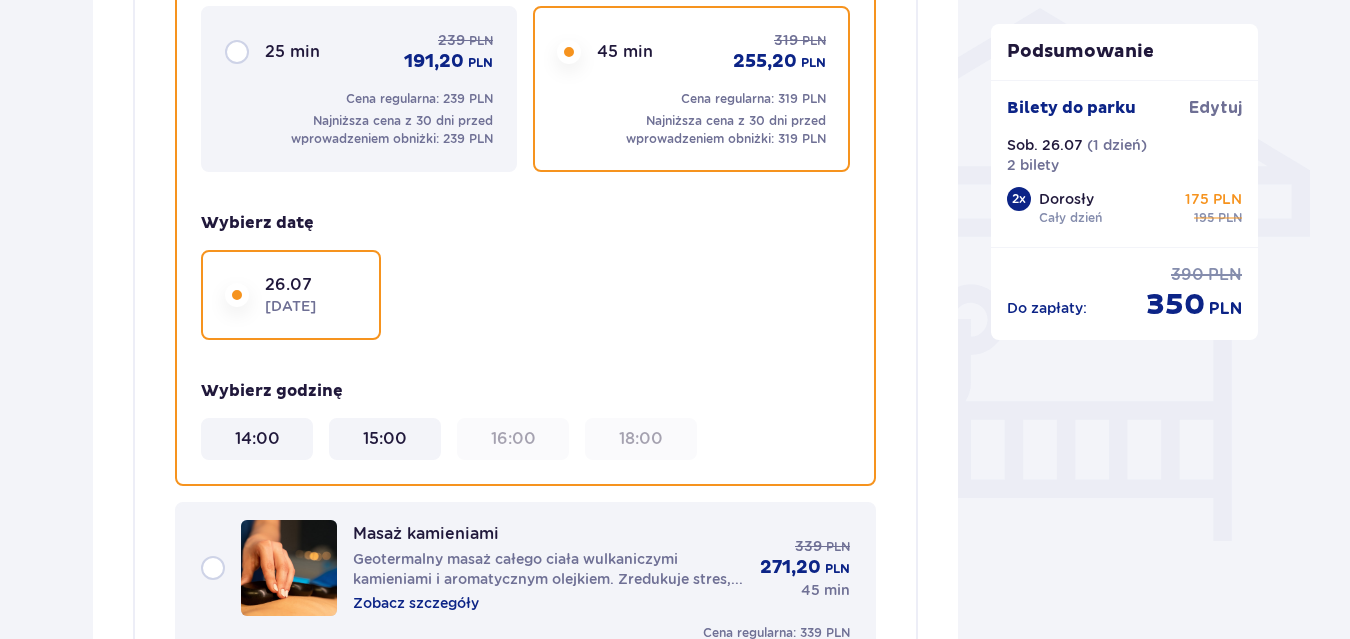 click on "15:00" at bounding box center [385, 439] 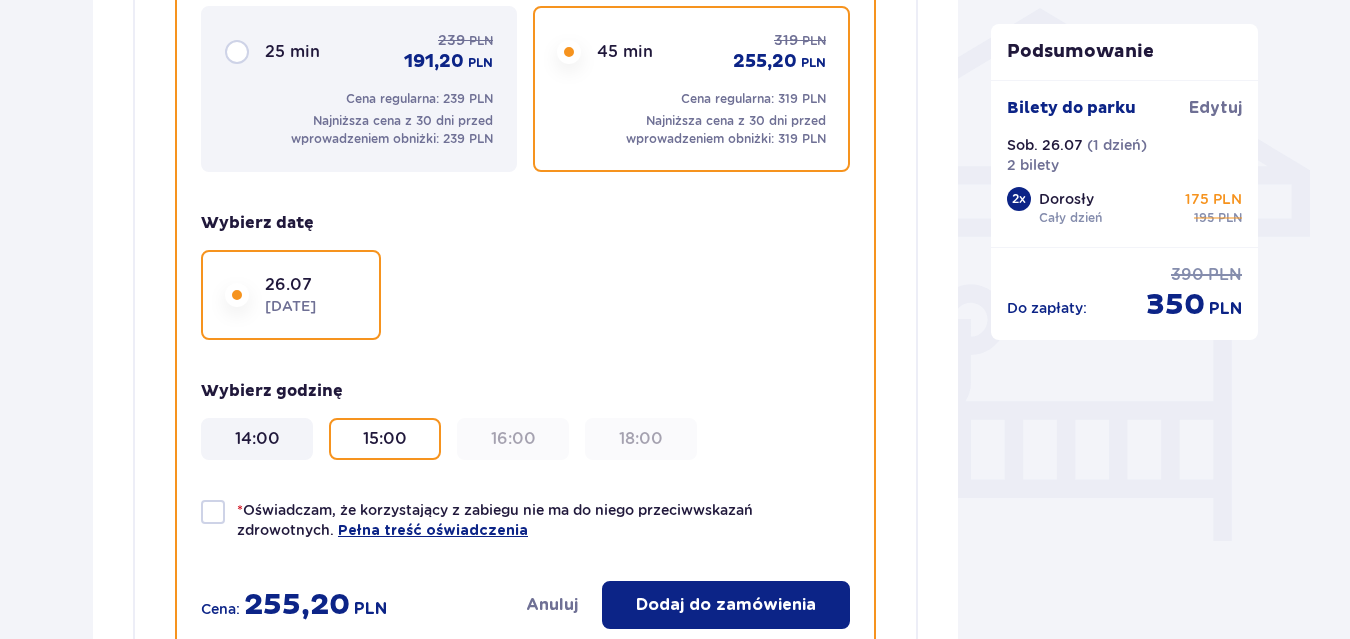 click on "Dodaj do zamówienia" at bounding box center (726, 605) 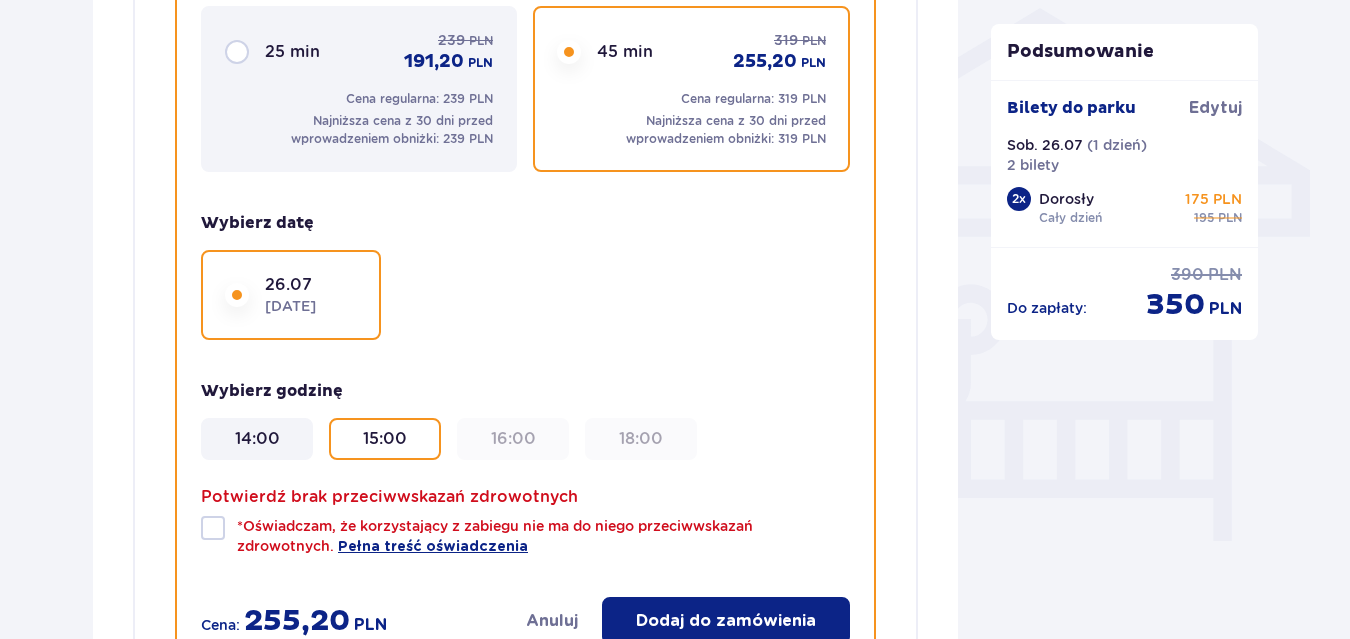click at bounding box center (213, 528) 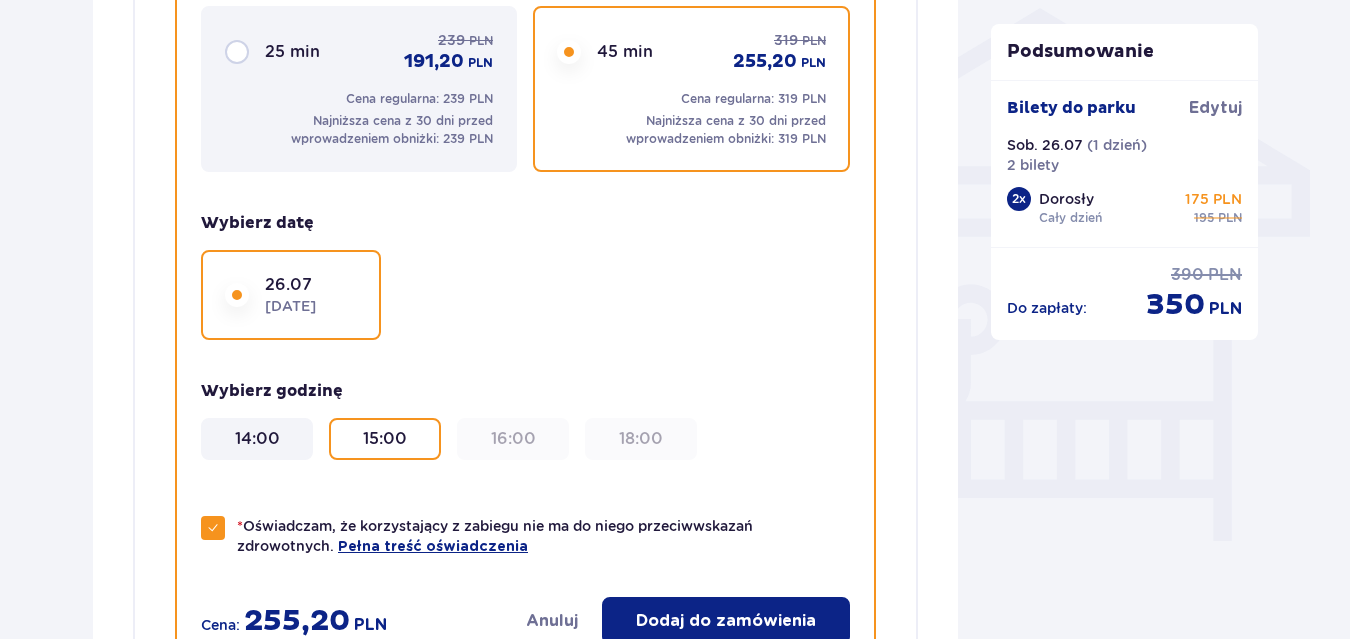 click on "Dodaj do zamówienia" at bounding box center [726, 621] 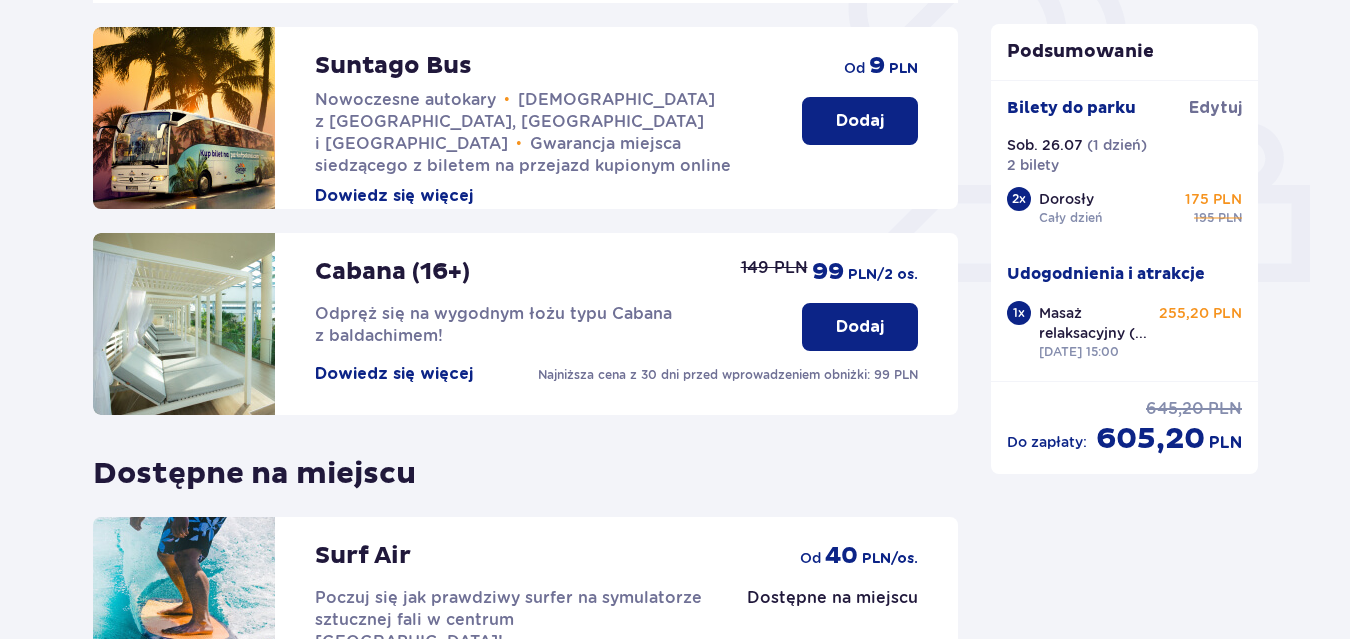 scroll, scrollTop: 140, scrollLeft: 0, axis: vertical 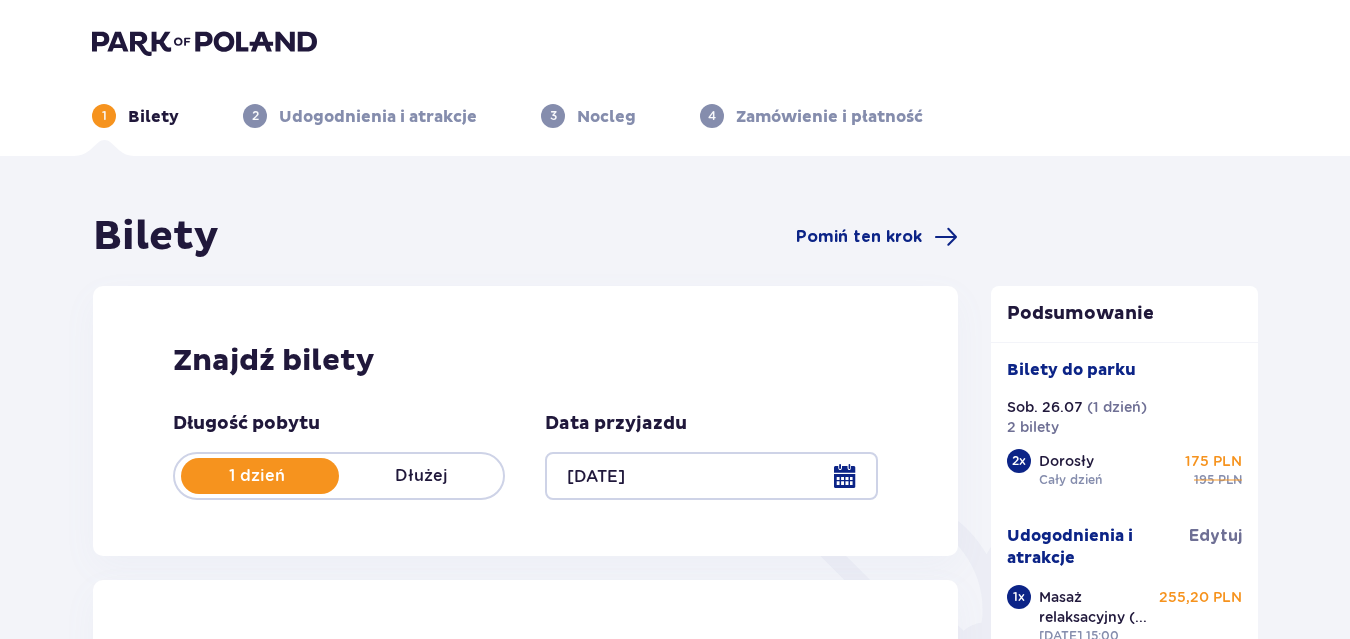 type on "26.07.25" 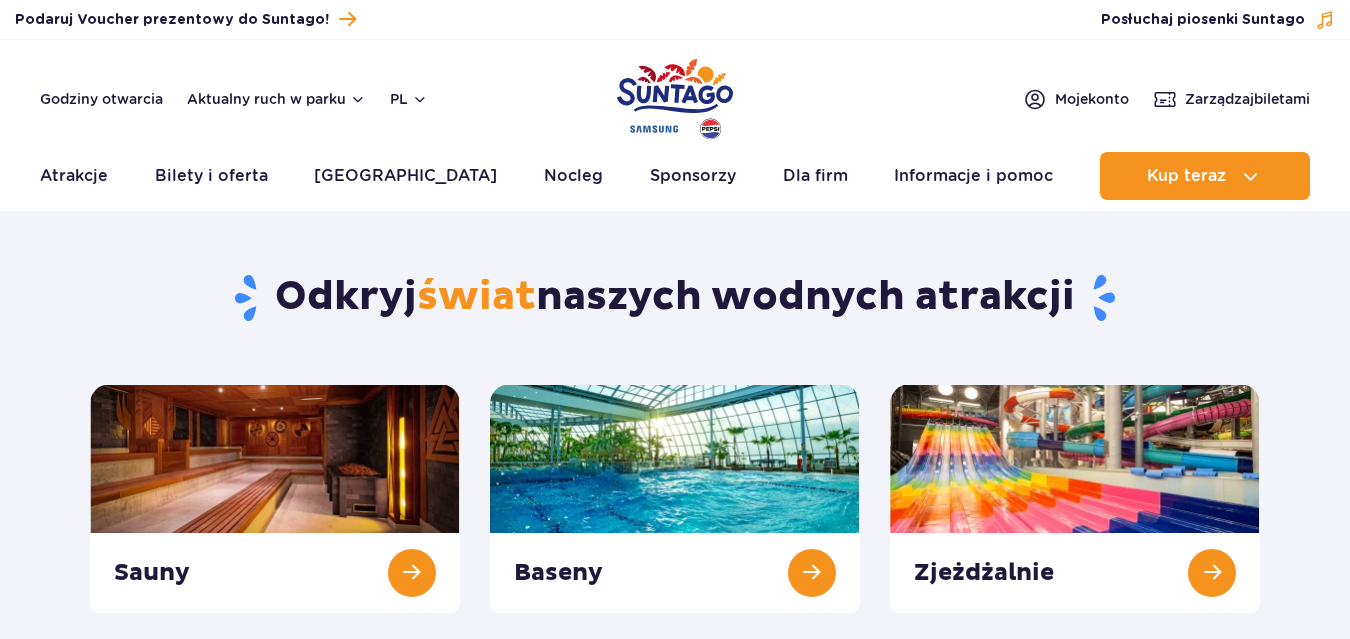 scroll, scrollTop: 0, scrollLeft: 0, axis: both 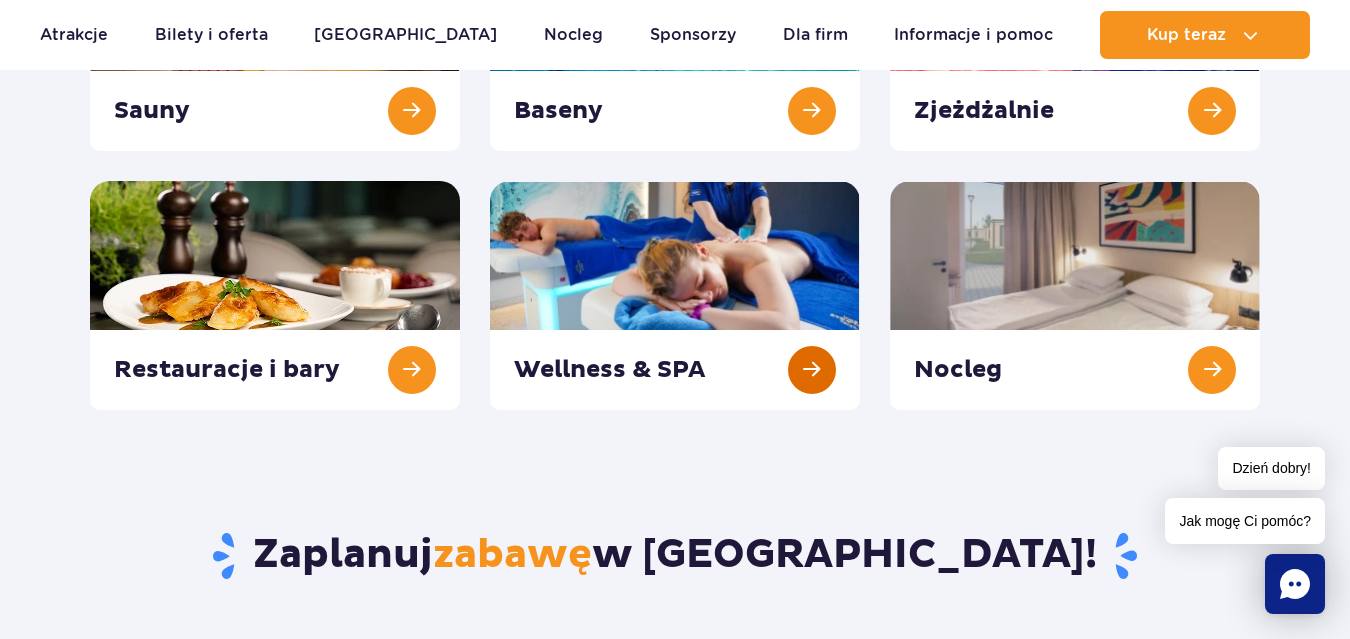 click at bounding box center (675, 295) 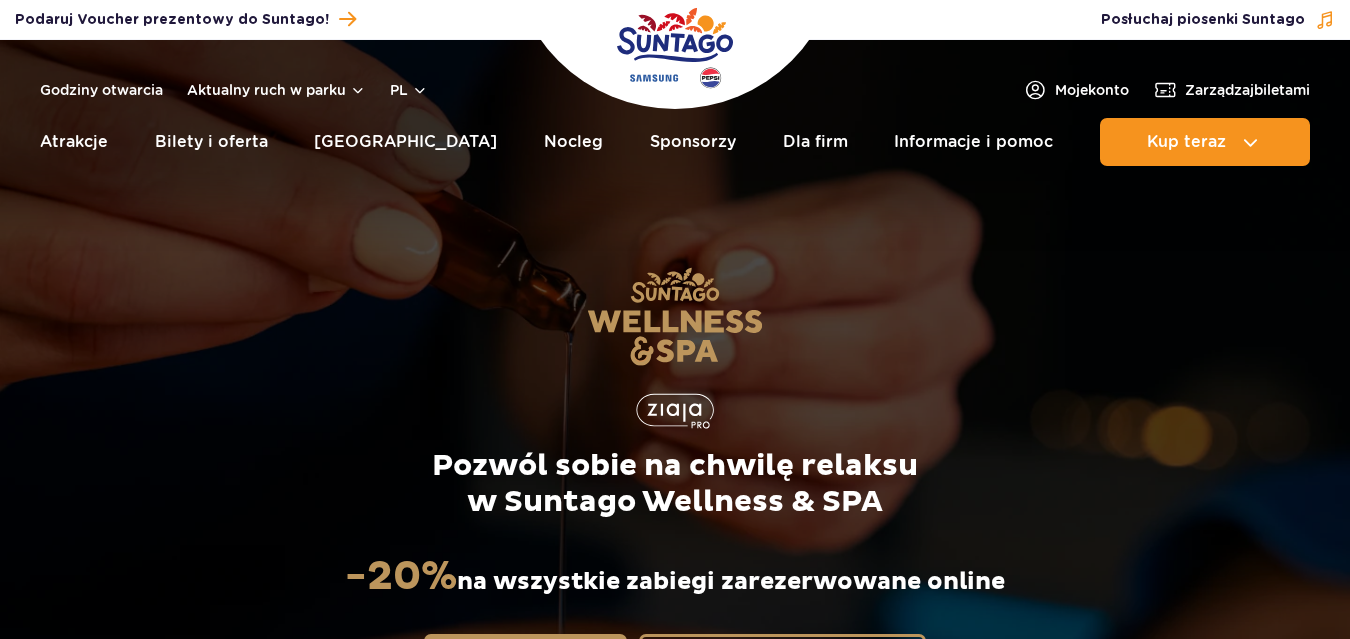 scroll, scrollTop: 0, scrollLeft: 0, axis: both 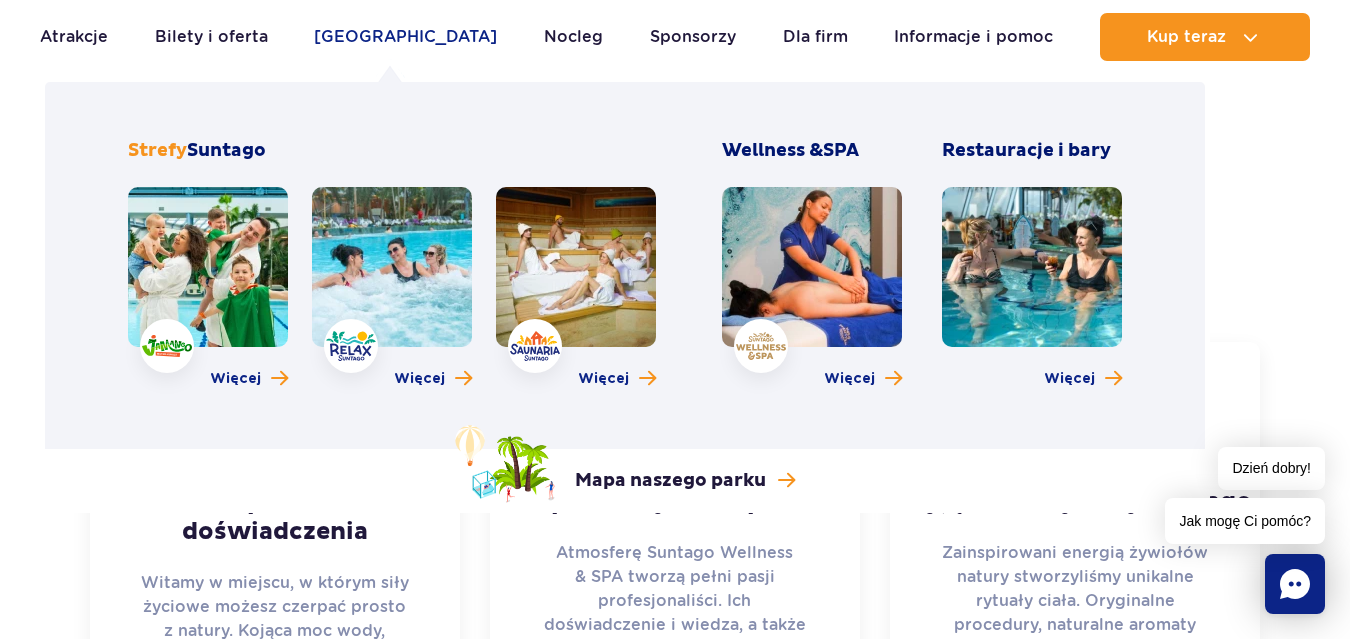 click on "[GEOGRAPHIC_DATA]" at bounding box center (405, 37) 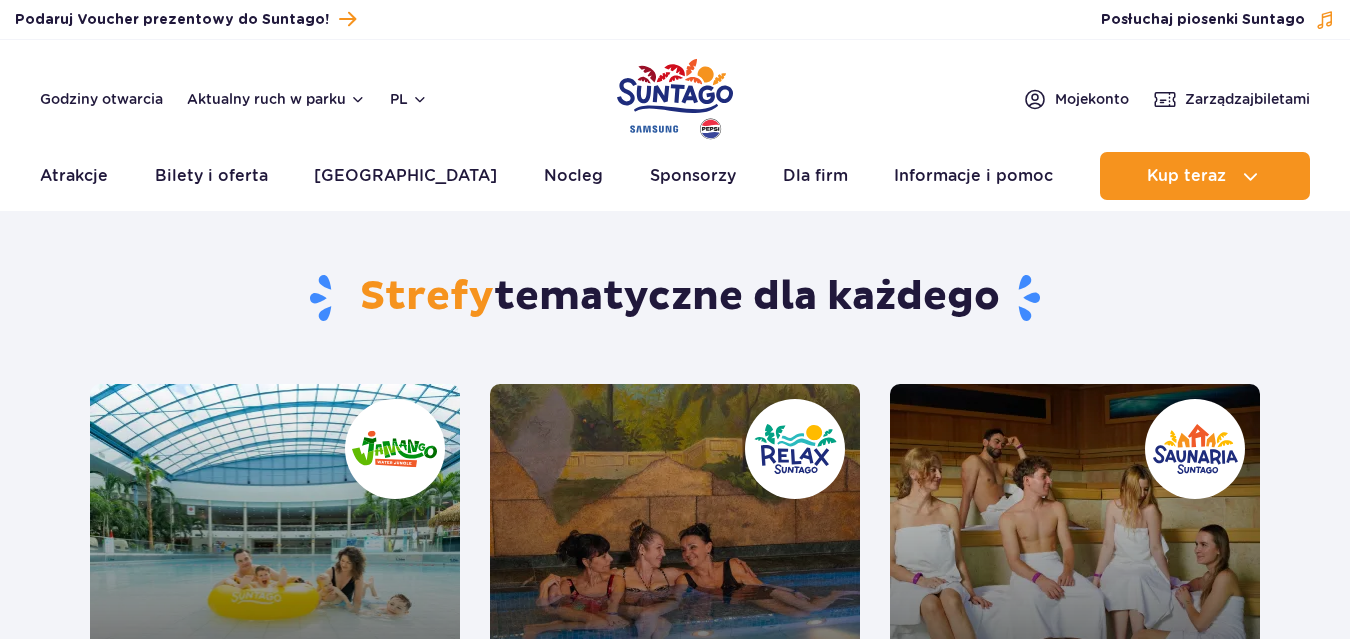 scroll, scrollTop: 0, scrollLeft: 0, axis: both 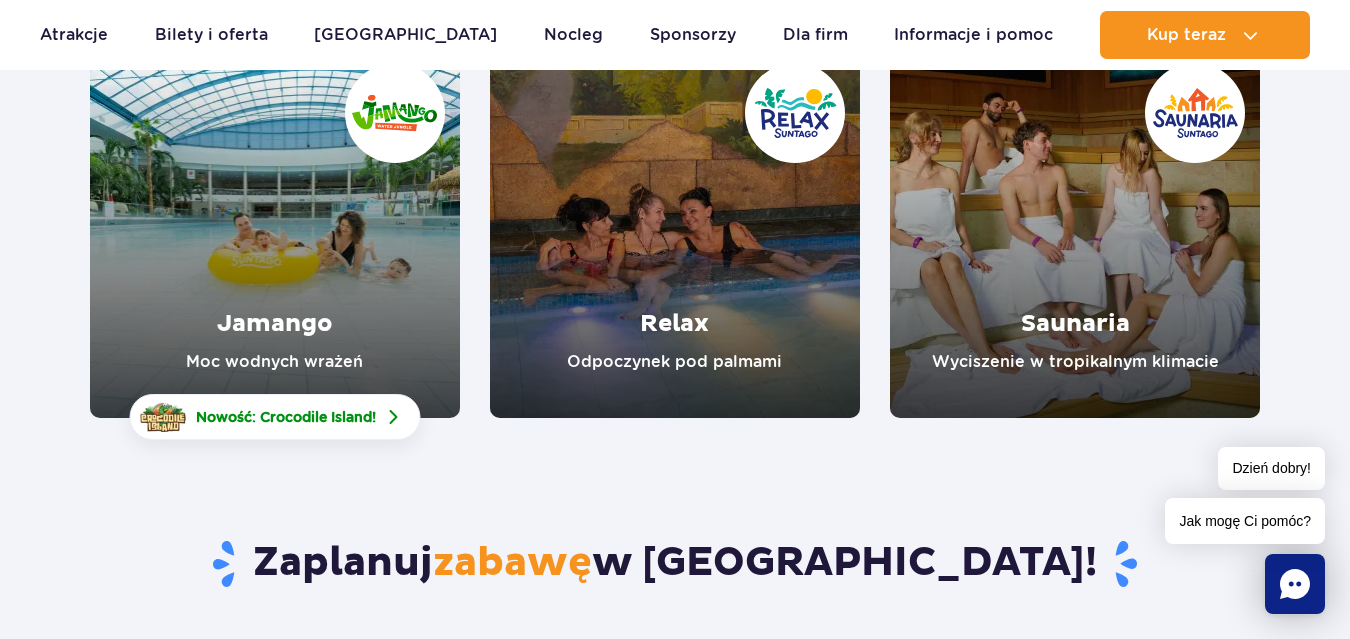 click at bounding box center [675, 233] 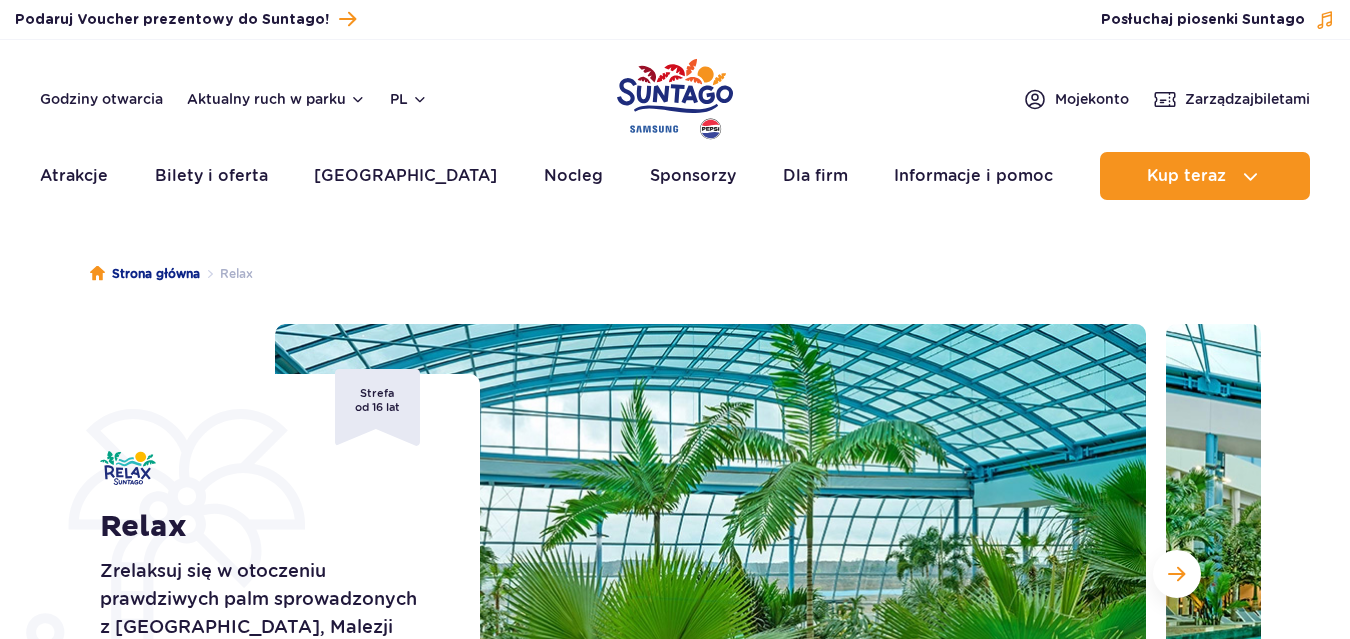 scroll, scrollTop: 0, scrollLeft: 0, axis: both 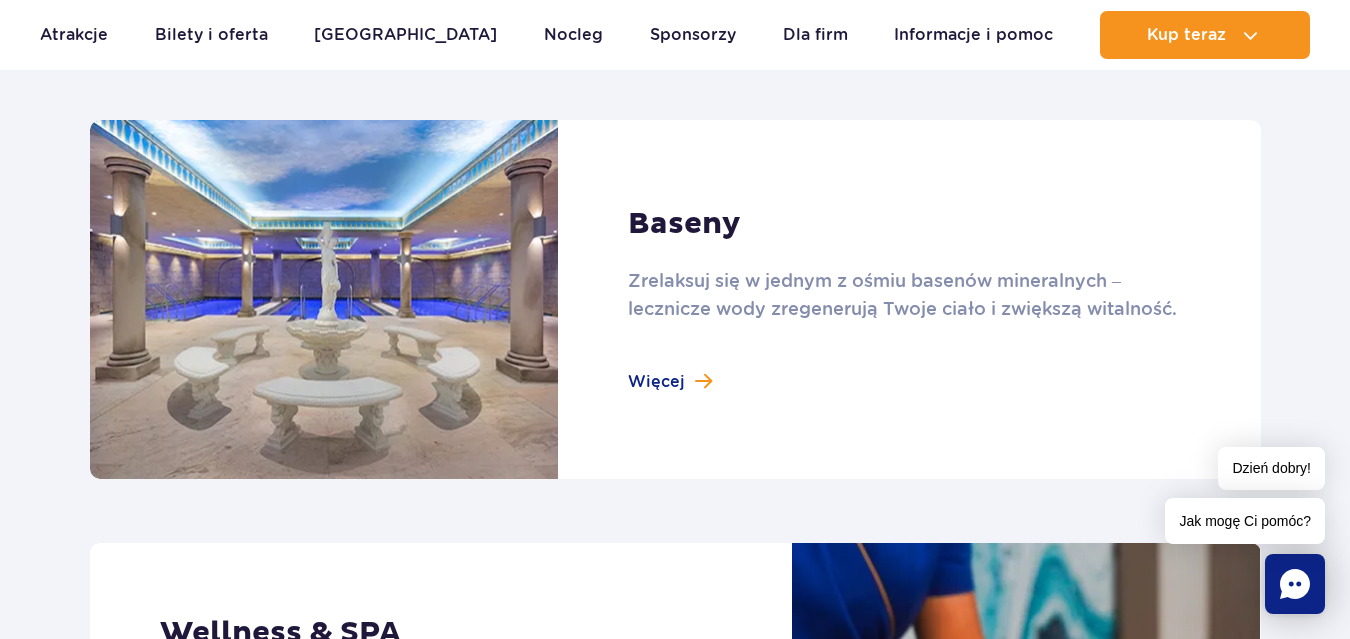 click at bounding box center [675, 299] 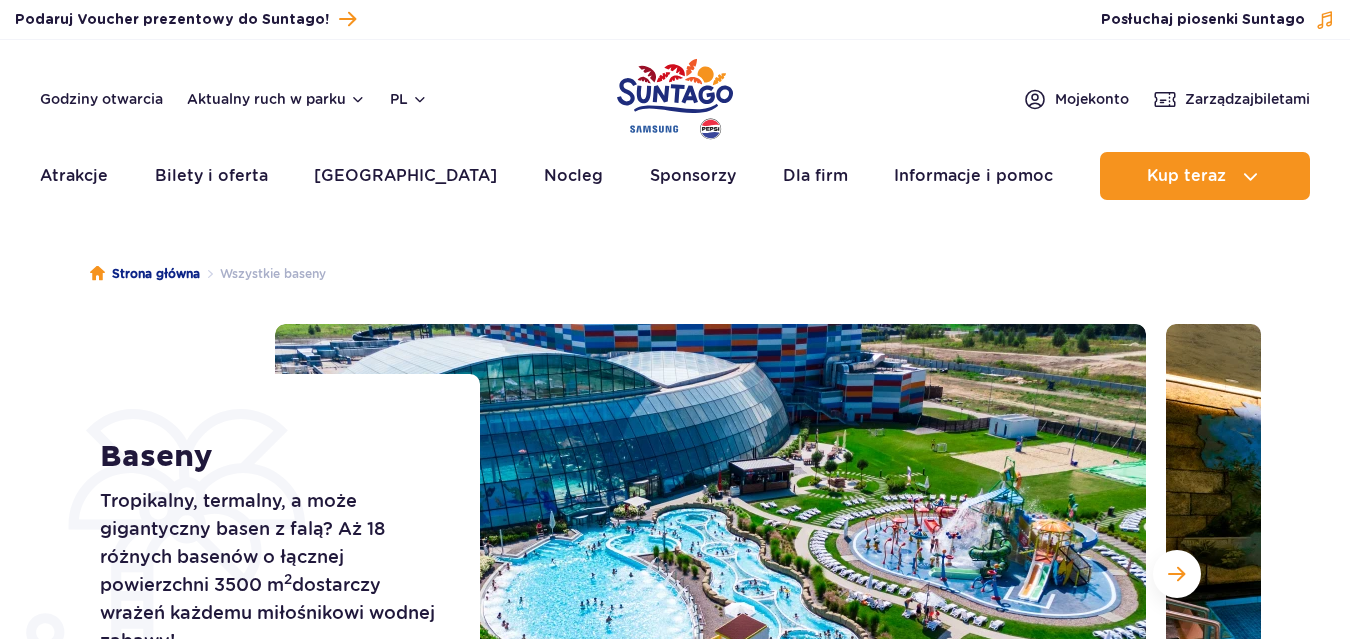 scroll, scrollTop: 0, scrollLeft: 0, axis: both 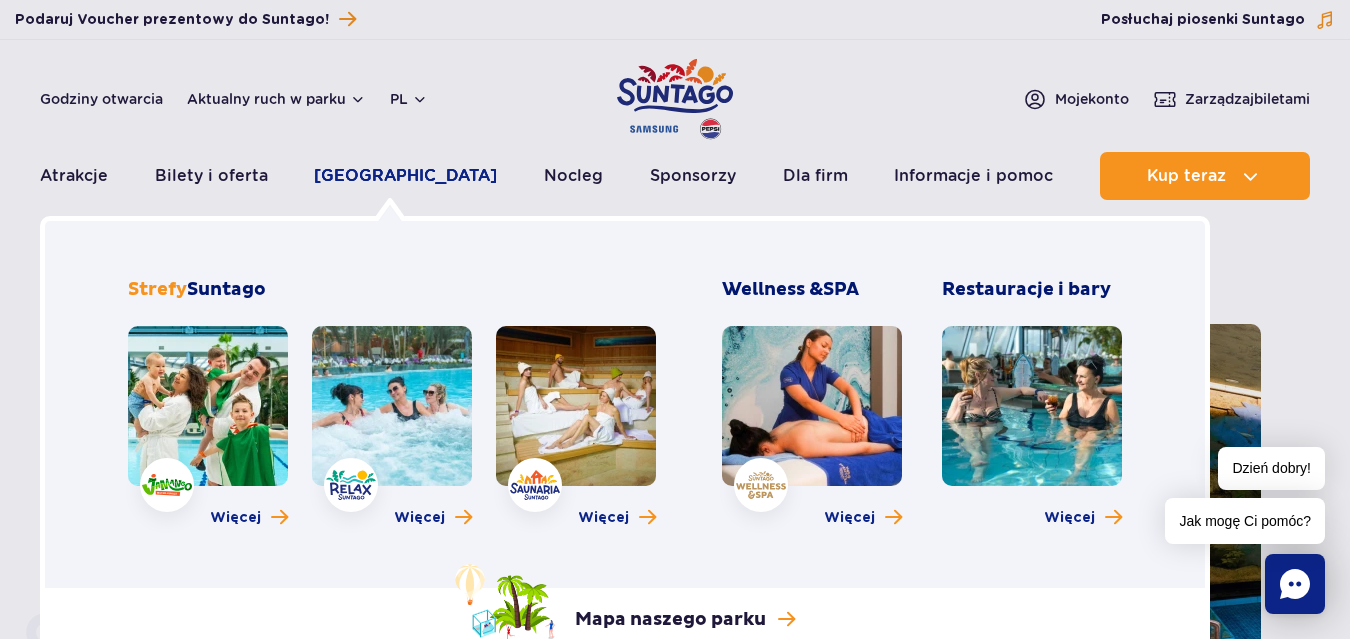 click on "[GEOGRAPHIC_DATA]" at bounding box center [405, 176] 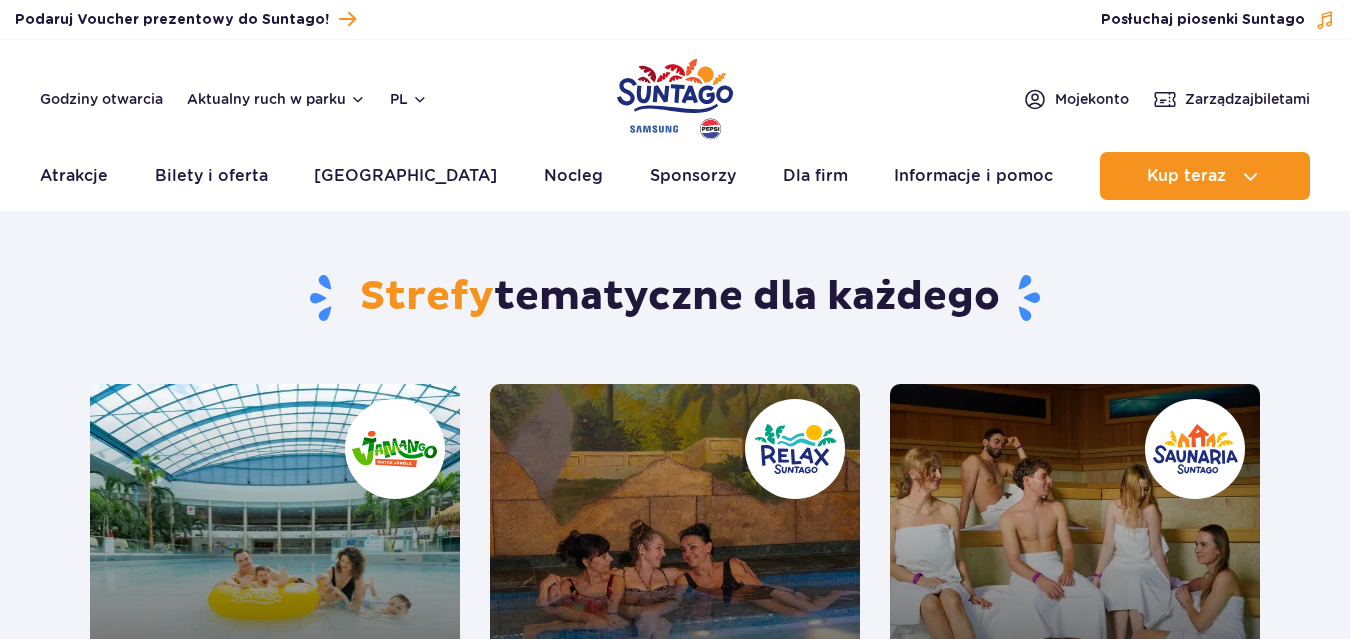 scroll, scrollTop: 0, scrollLeft: 0, axis: both 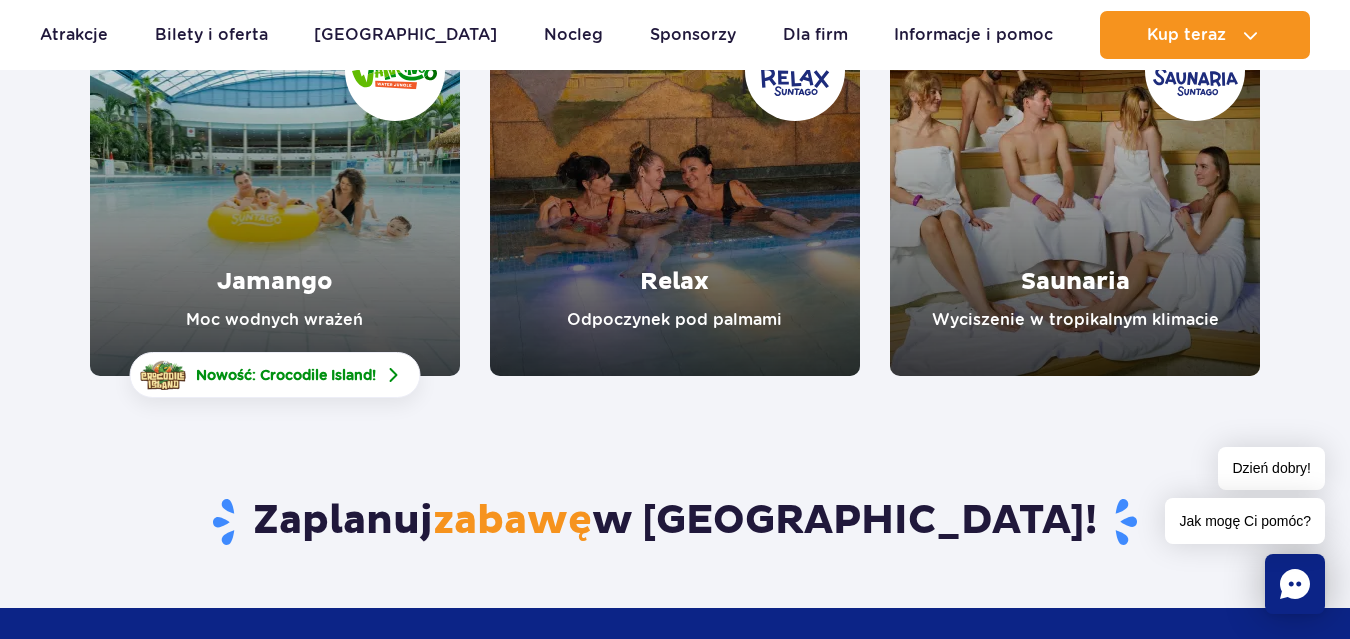 click at bounding box center [275, 191] 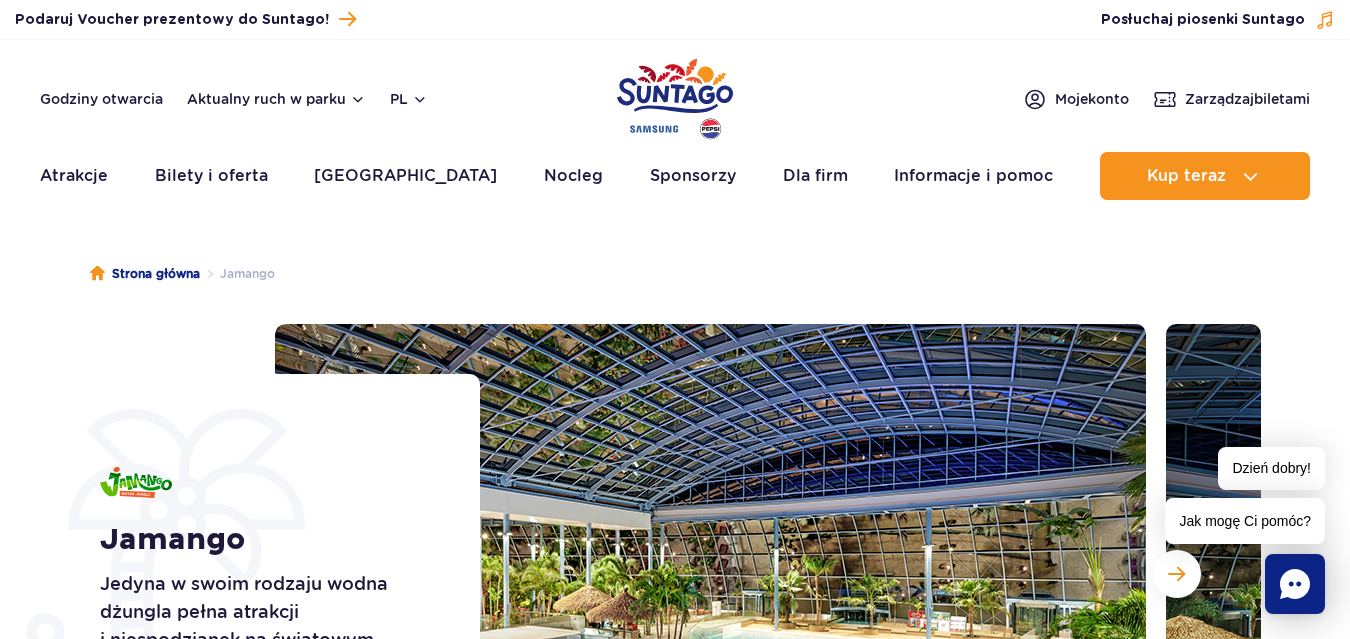 scroll, scrollTop: 0, scrollLeft: 0, axis: both 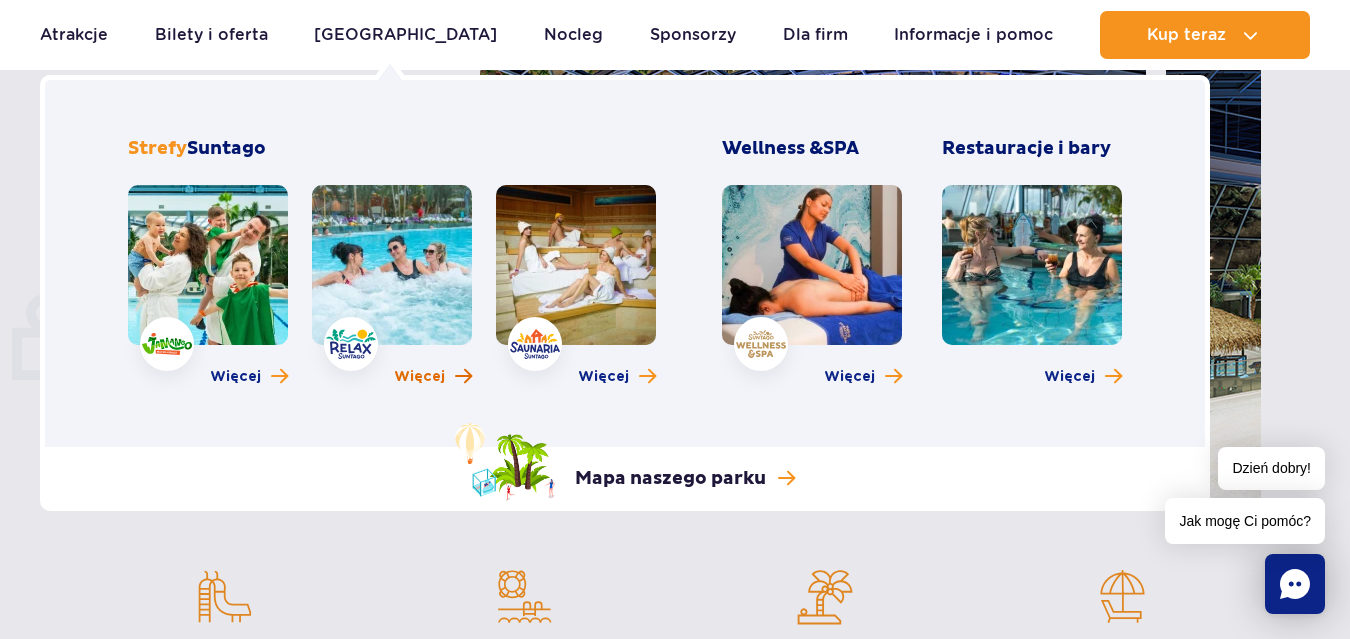 click on "Więcej" at bounding box center [419, 377] 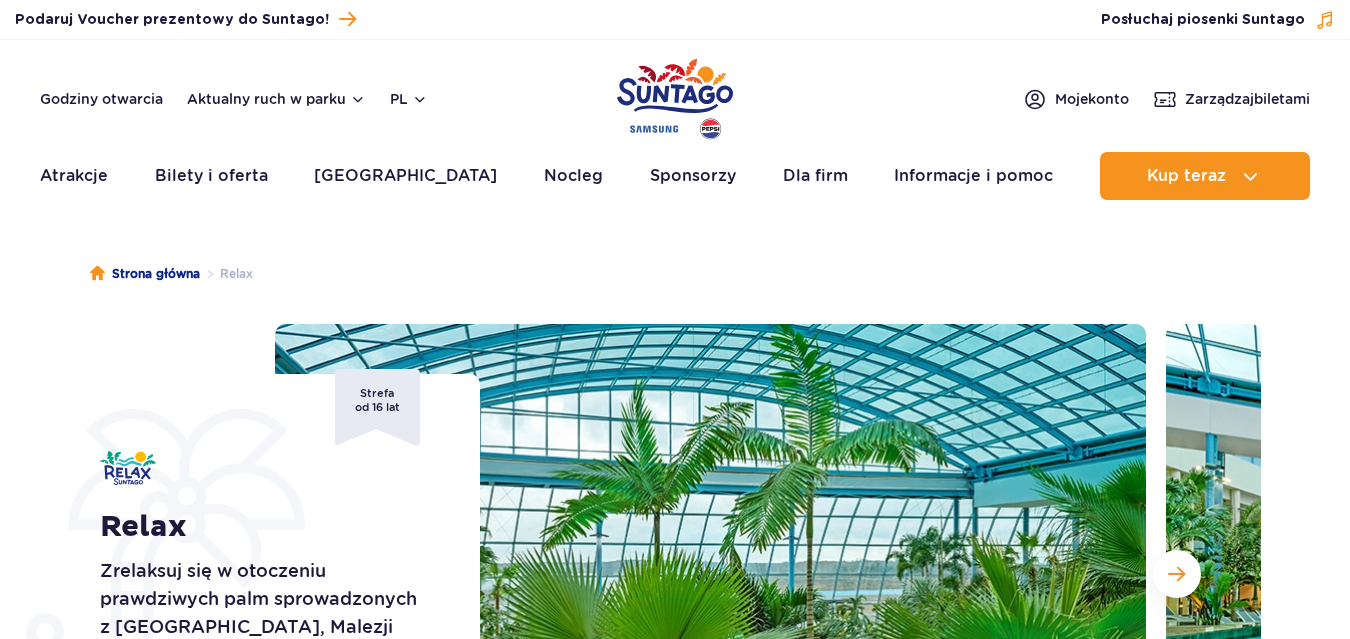 scroll, scrollTop: 0, scrollLeft: 0, axis: both 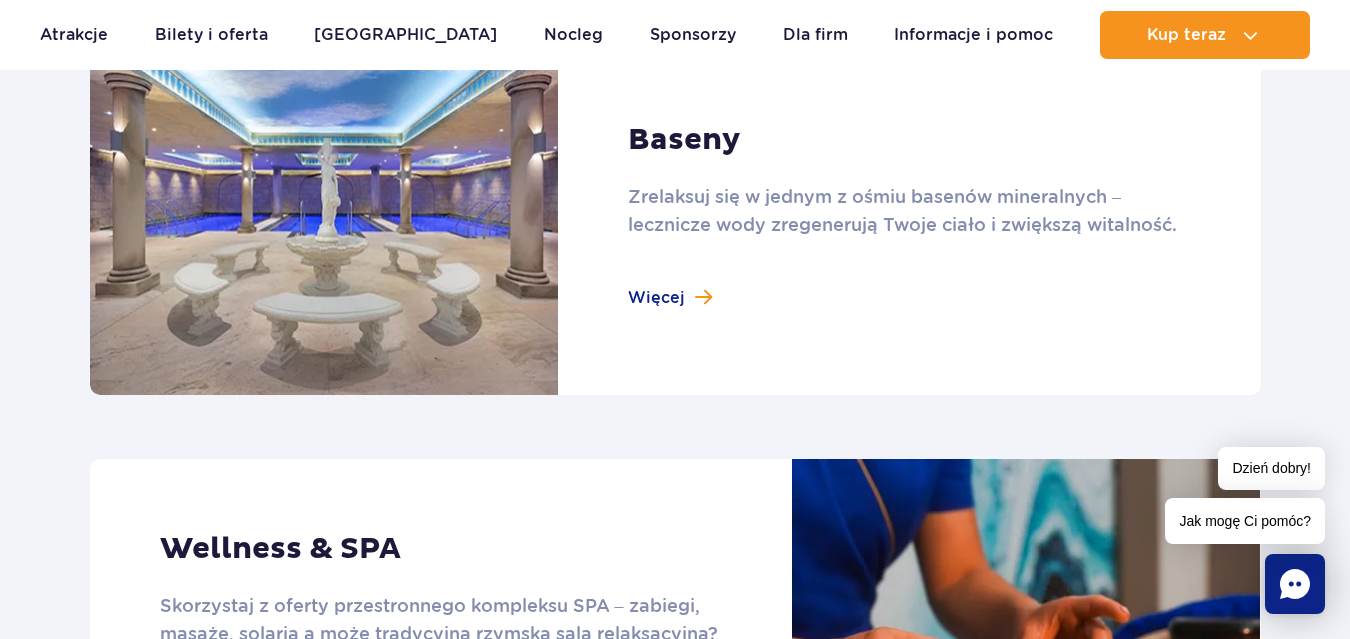 click at bounding box center (675, 215) 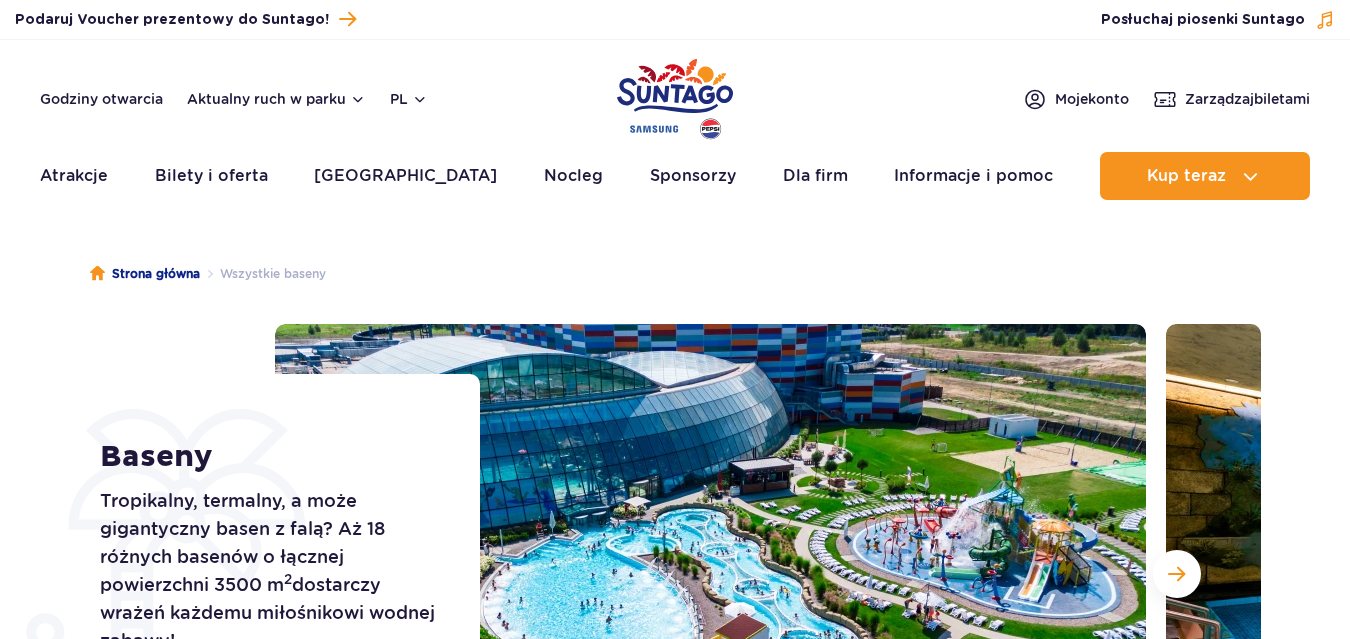 scroll, scrollTop: 0, scrollLeft: 0, axis: both 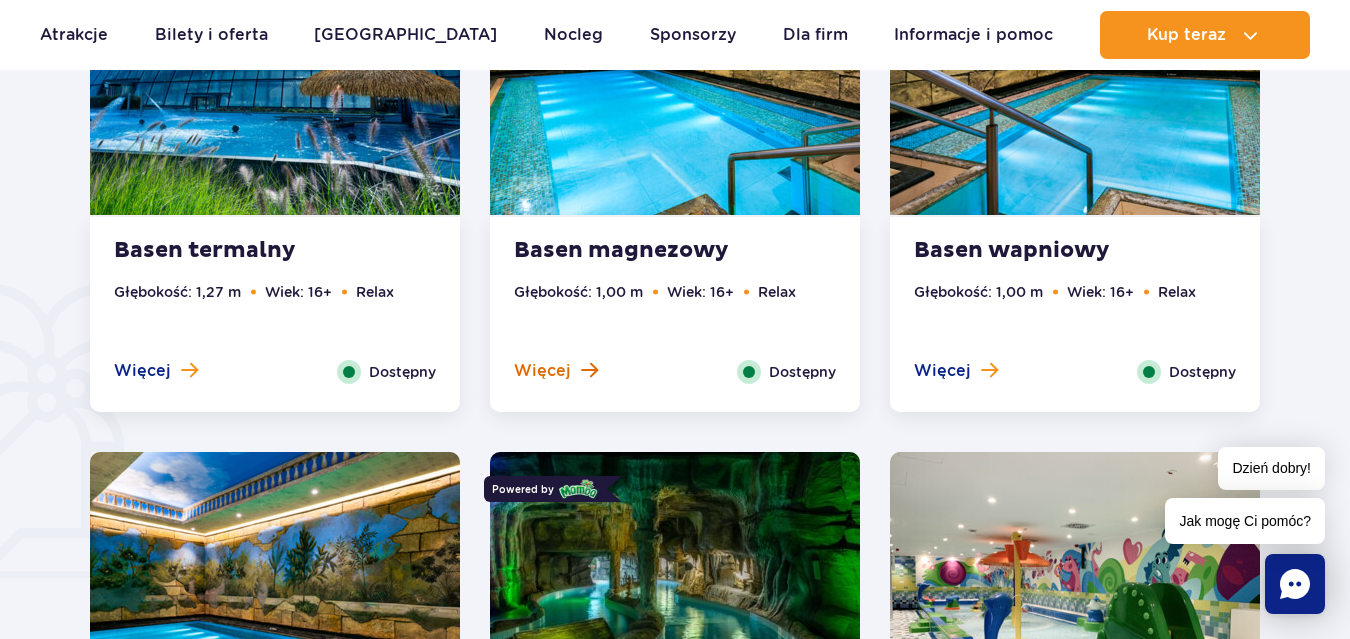 click on "Więcej" at bounding box center (556, 371) 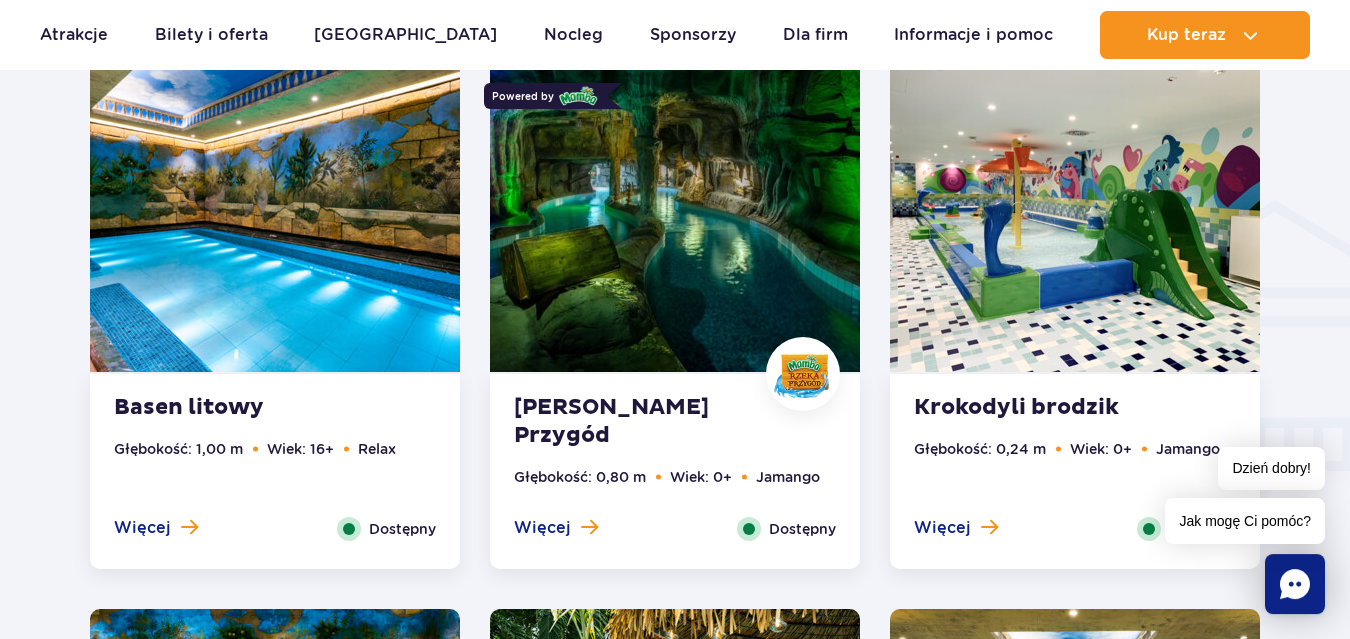 scroll, scrollTop: 2227, scrollLeft: 0, axis: vertical 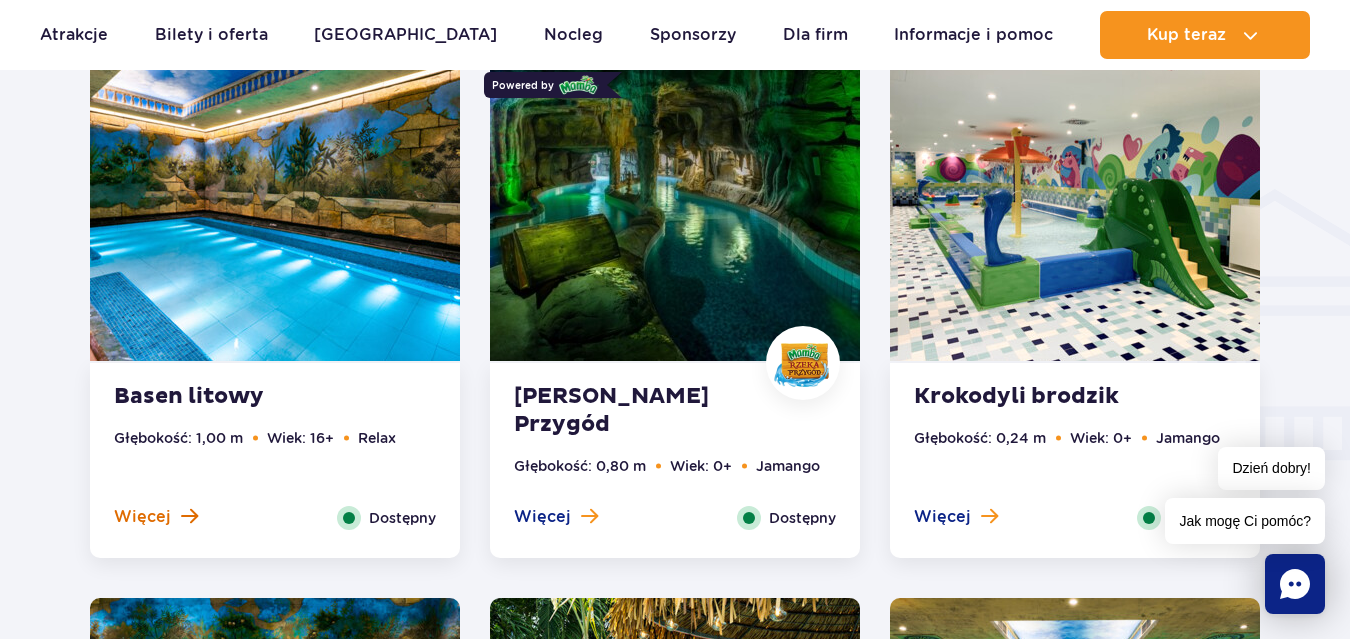 click on "Więcej" at bounding box center (142, 517) 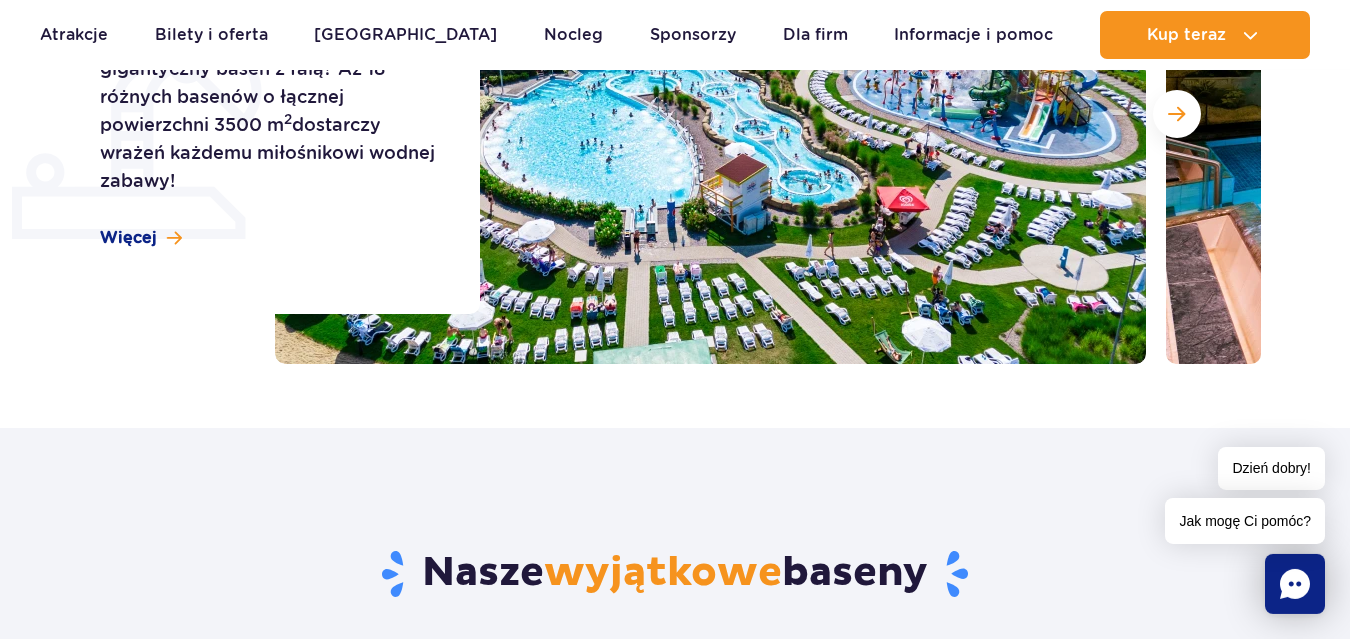 scroll, scrollTop: 318, scrollLeft: 0, axis: vertical 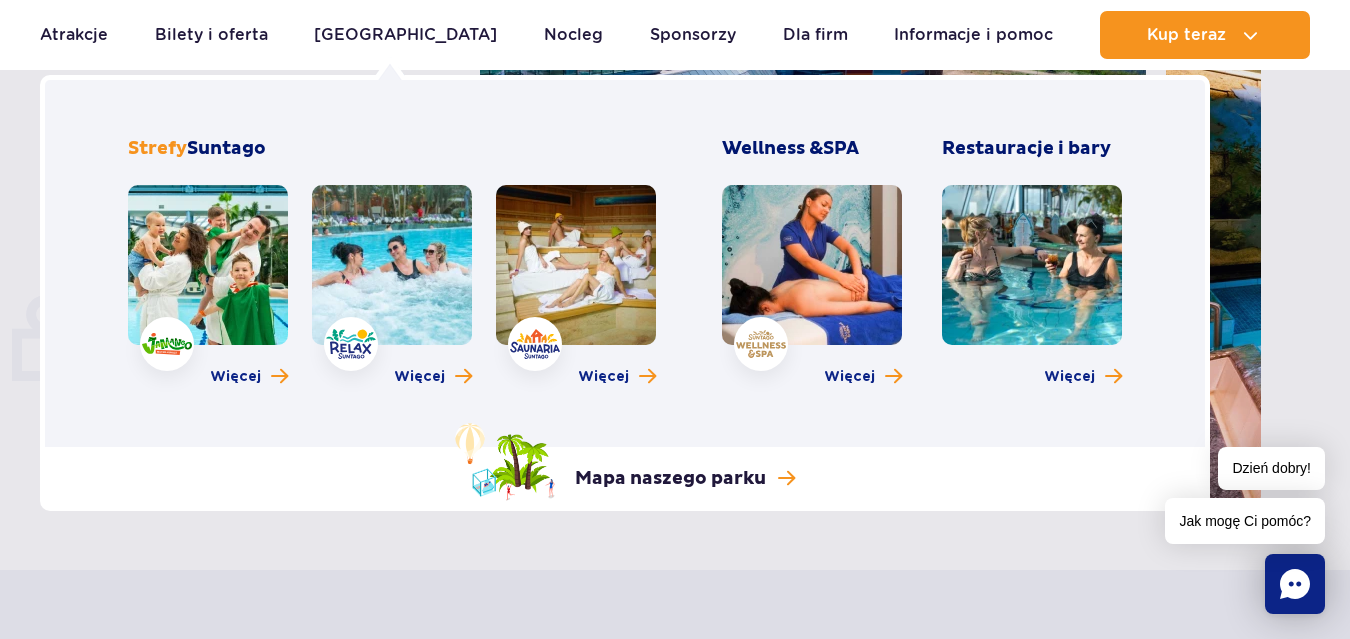 click at bounding box center [576, 265] 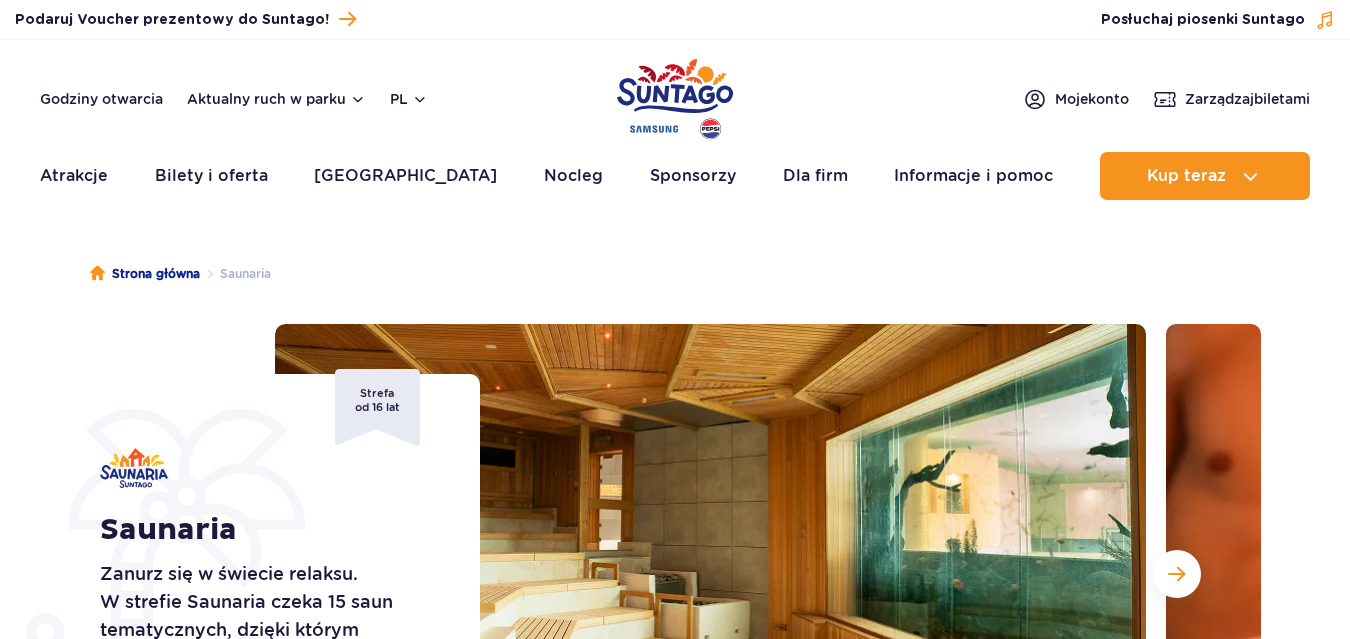 scroll, scrollTop: 0, scrollLeft: 0, axis: both 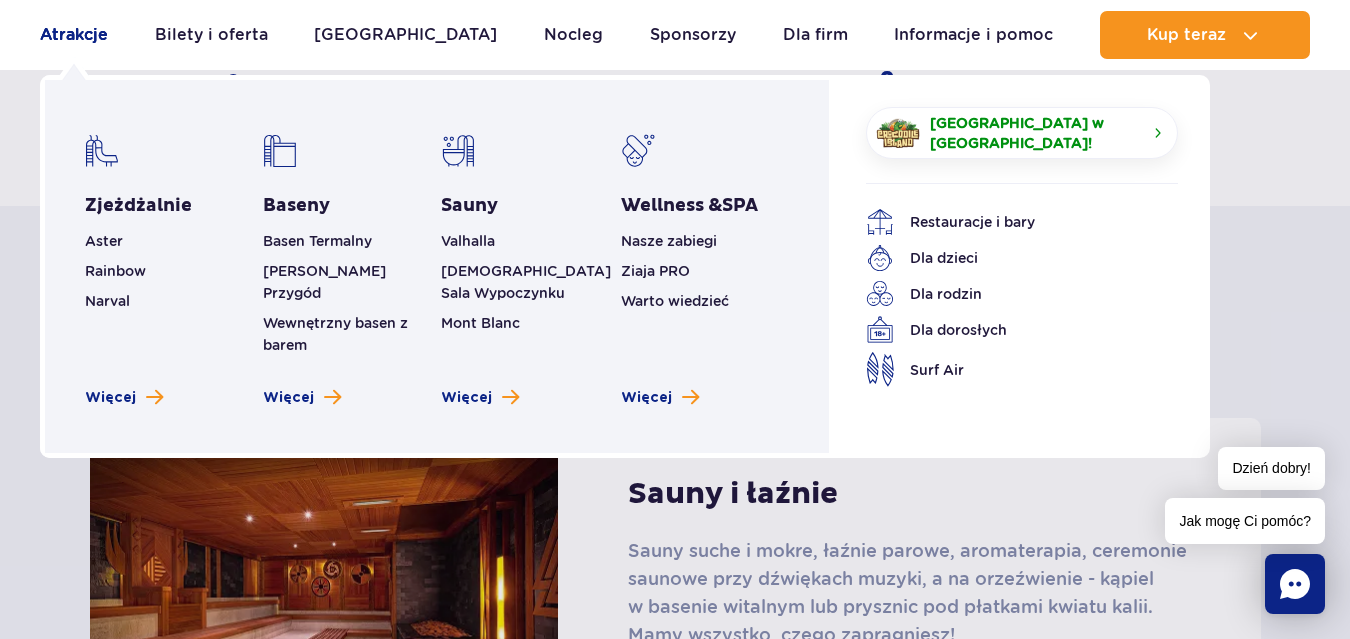 click on "Atrakcje" at bounding box center (74, 35) 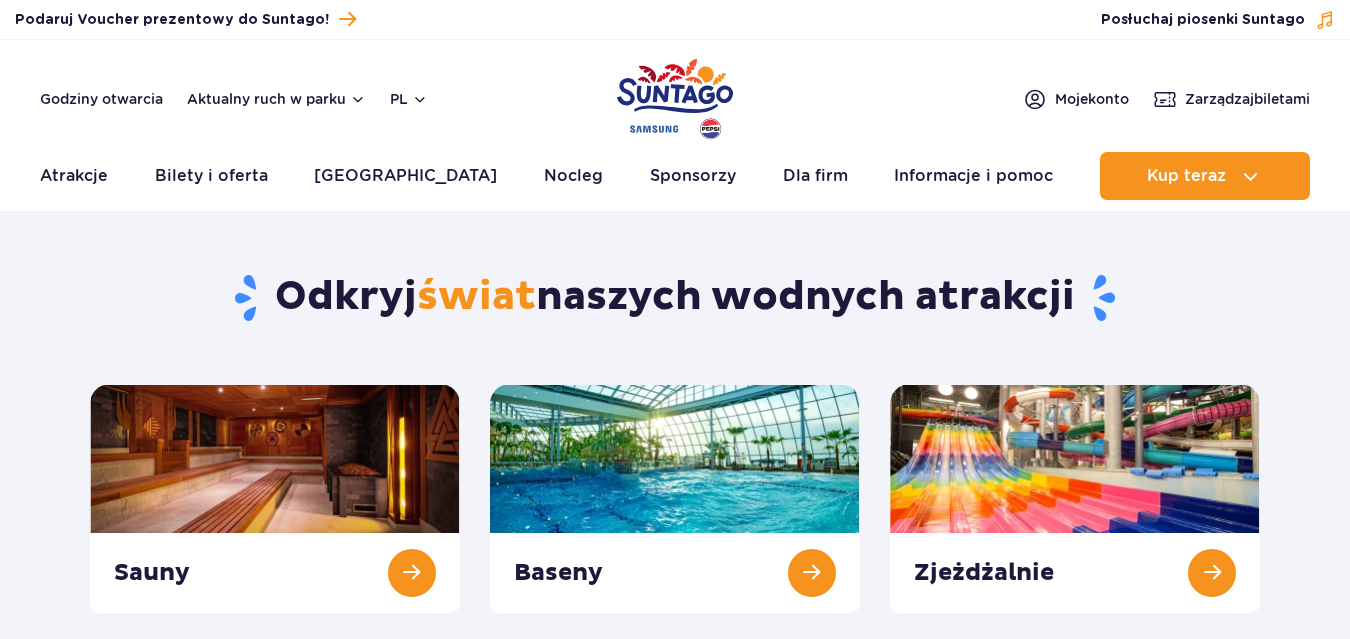 scroll, scrollTop: 0, scrollLeft: 0, axis: both 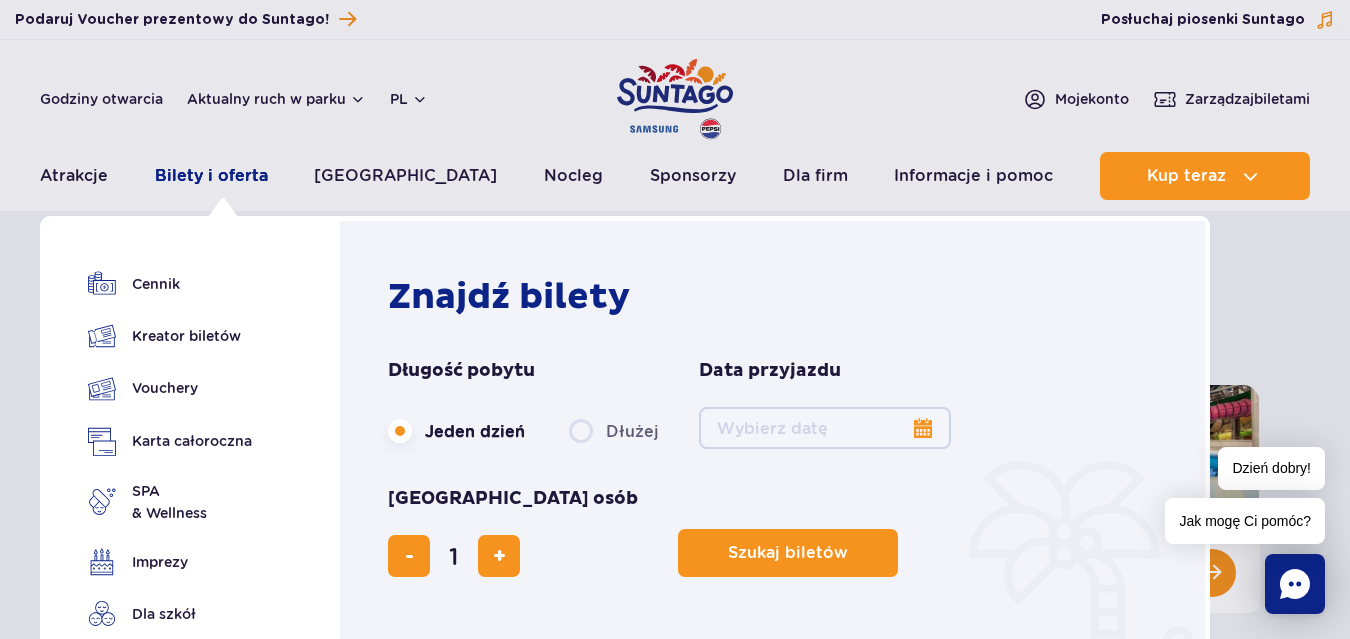 click on "Bilety i oferta" at bounding box center [211, 176] 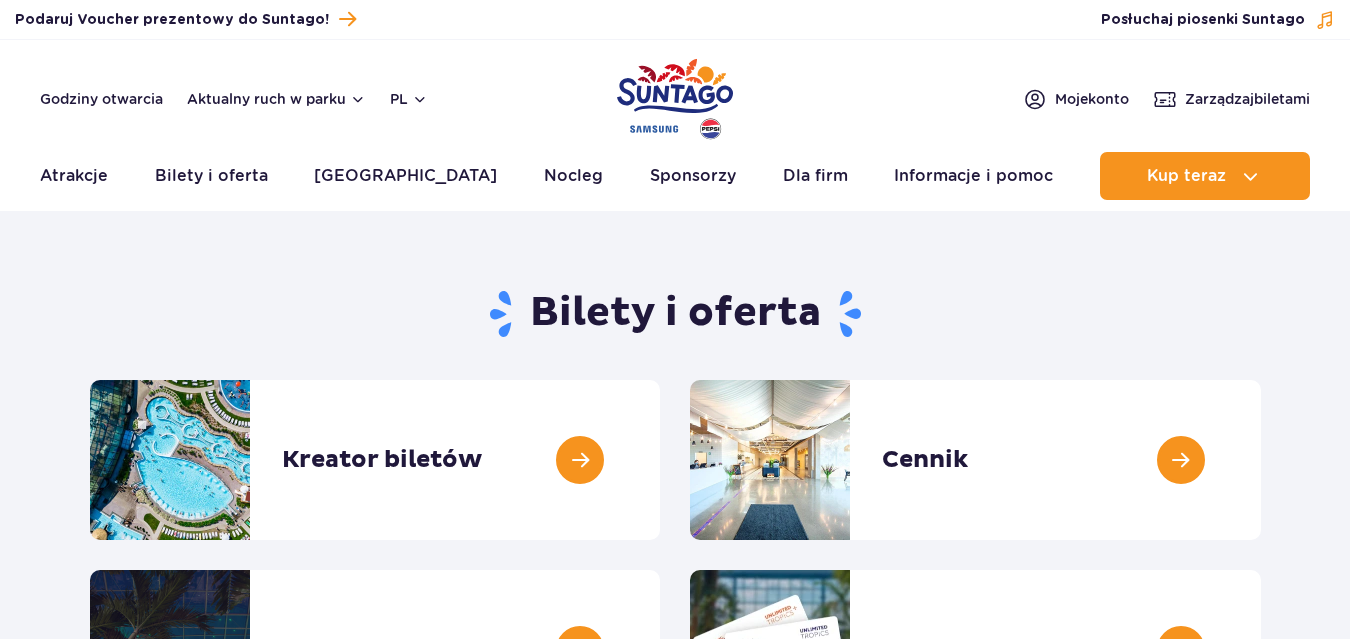 scroll, scrollTop: 0, scrollLeft: 0, axis: both 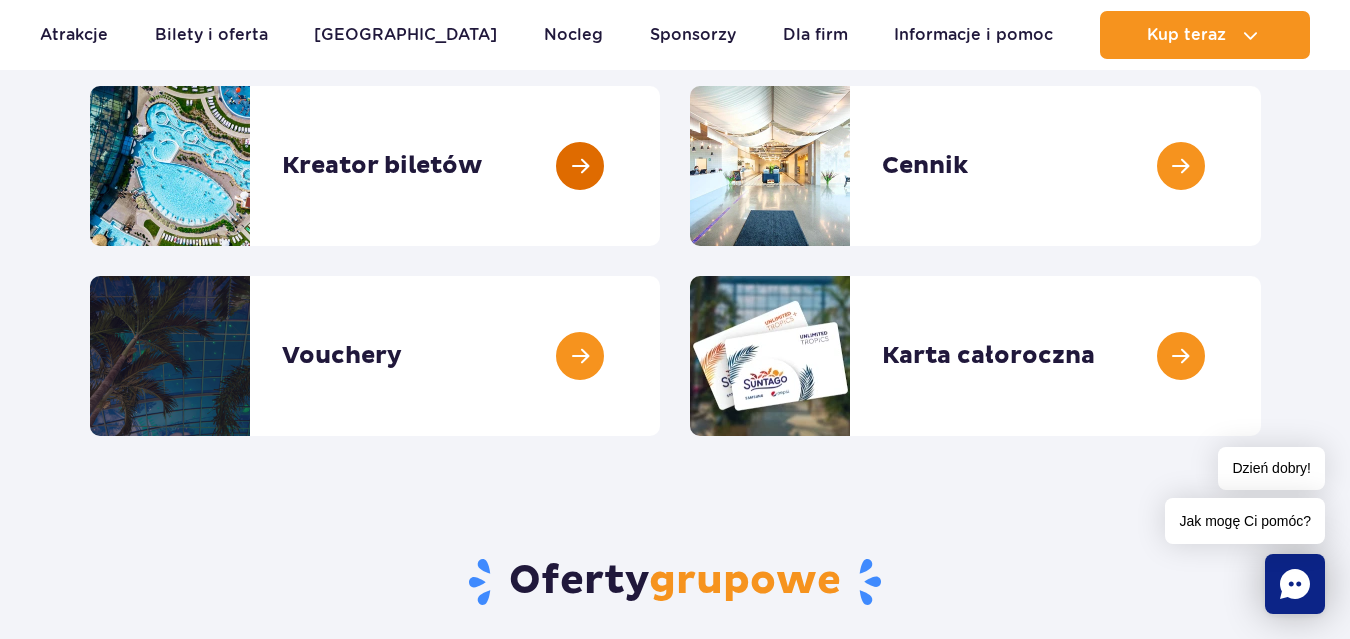 click at bounding box center [660, 166] 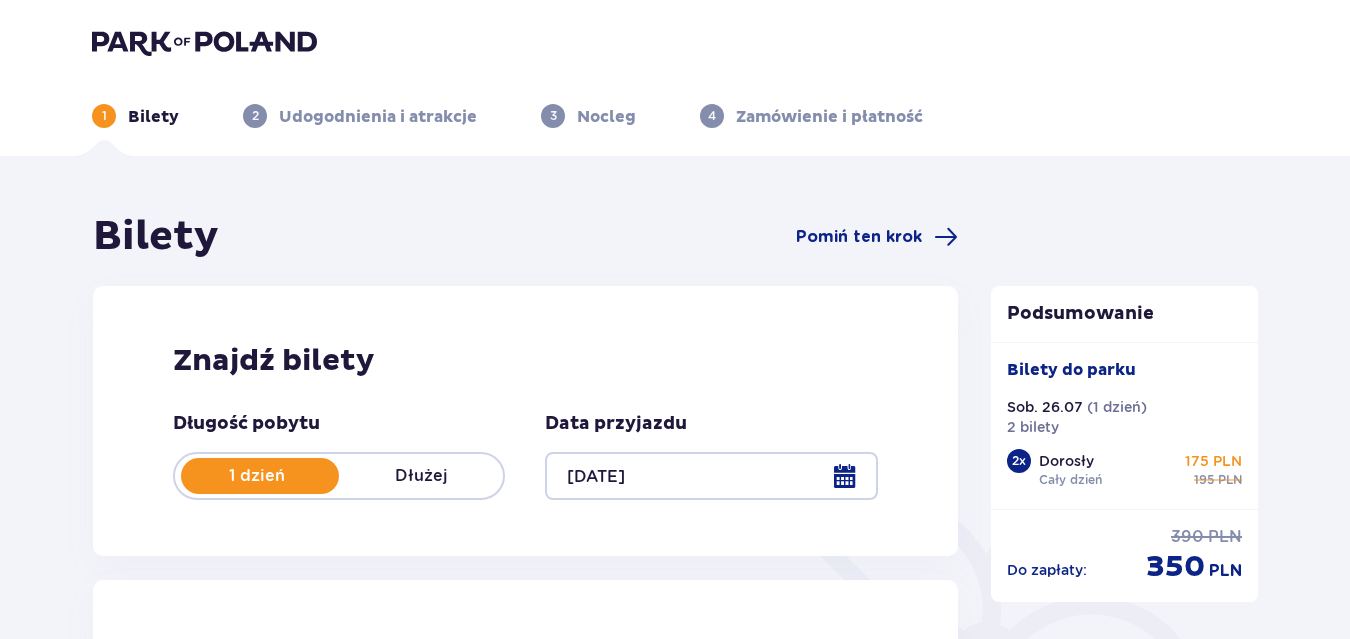 scroll, scrollTop: 0, scrollLeft: 0, axis: both 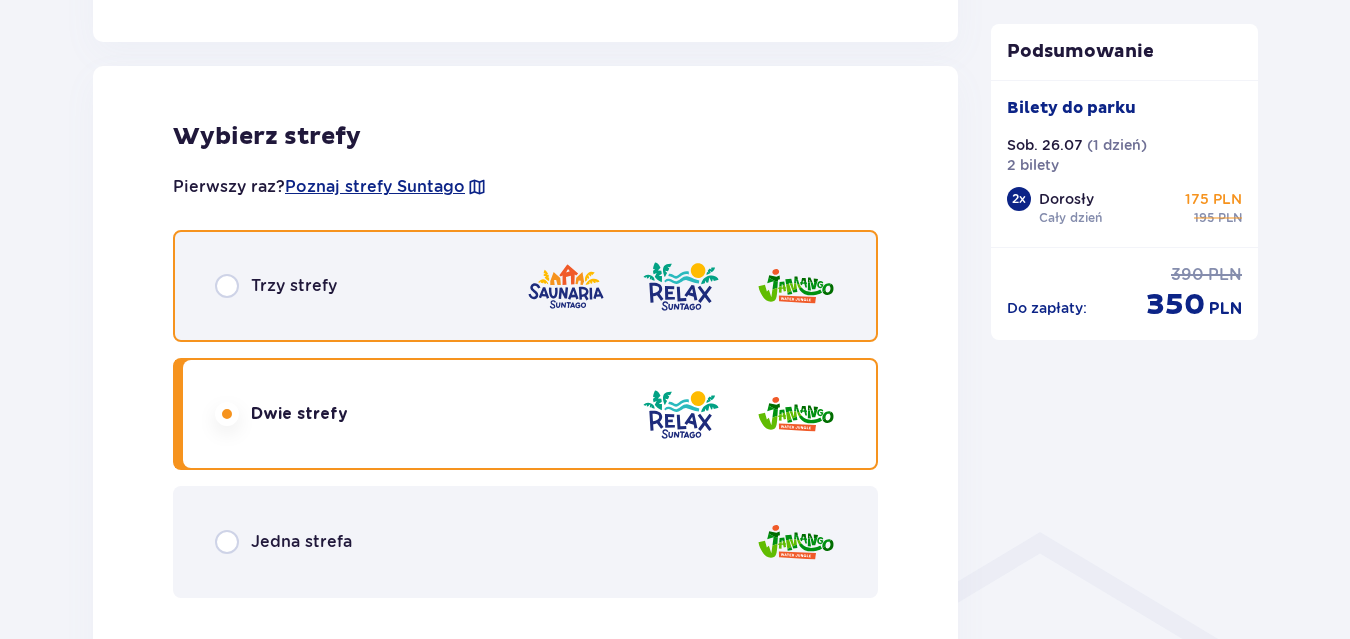 click at bounding box center (227, 286) 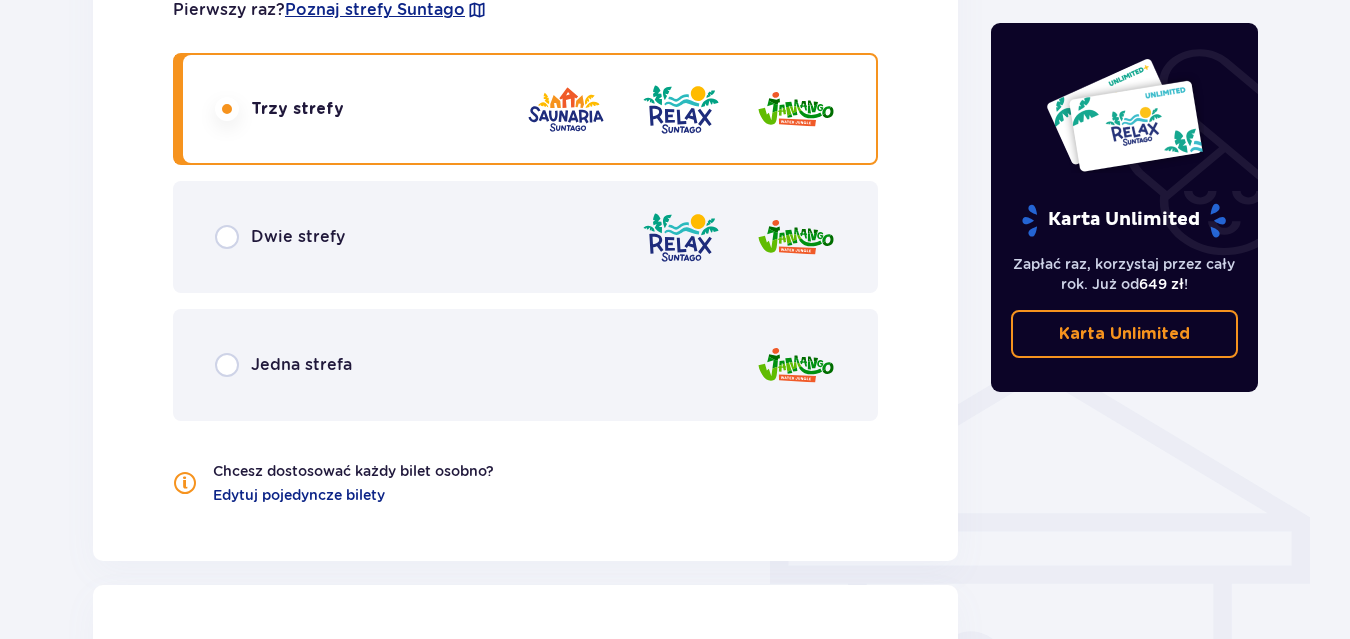 scroll, scrollTop: 1195, scrollLeft: 0, axis: vertical 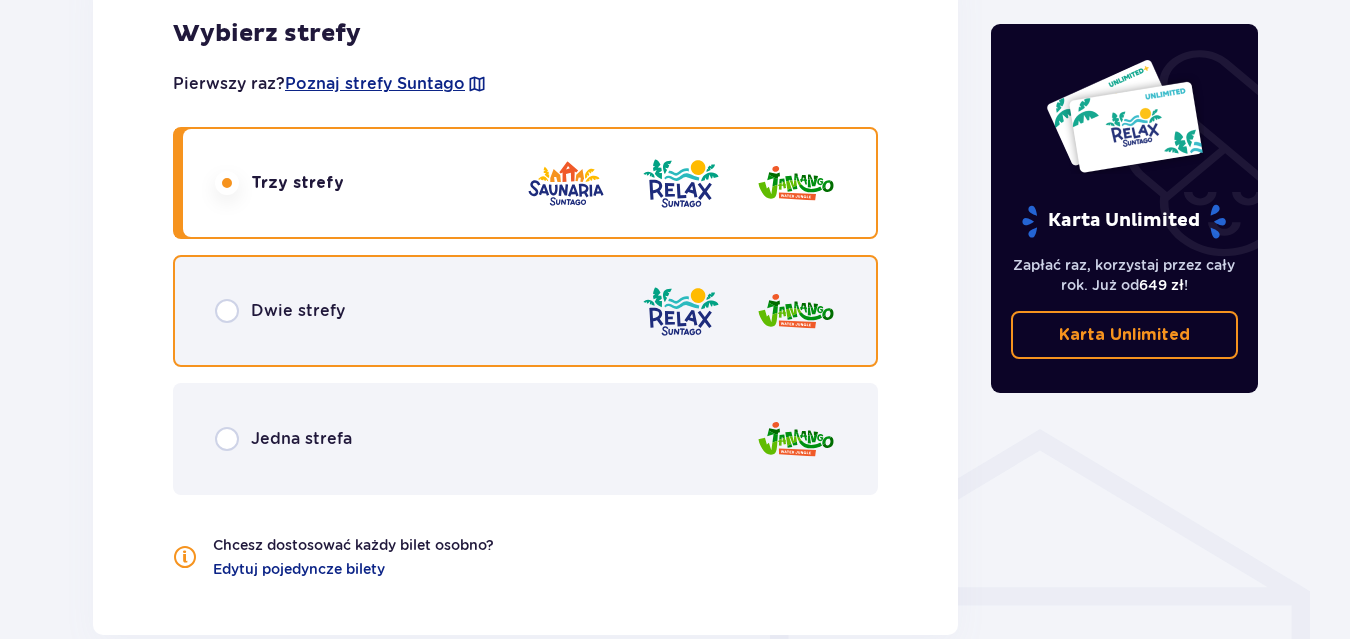 click at bounding box center (227, 311) 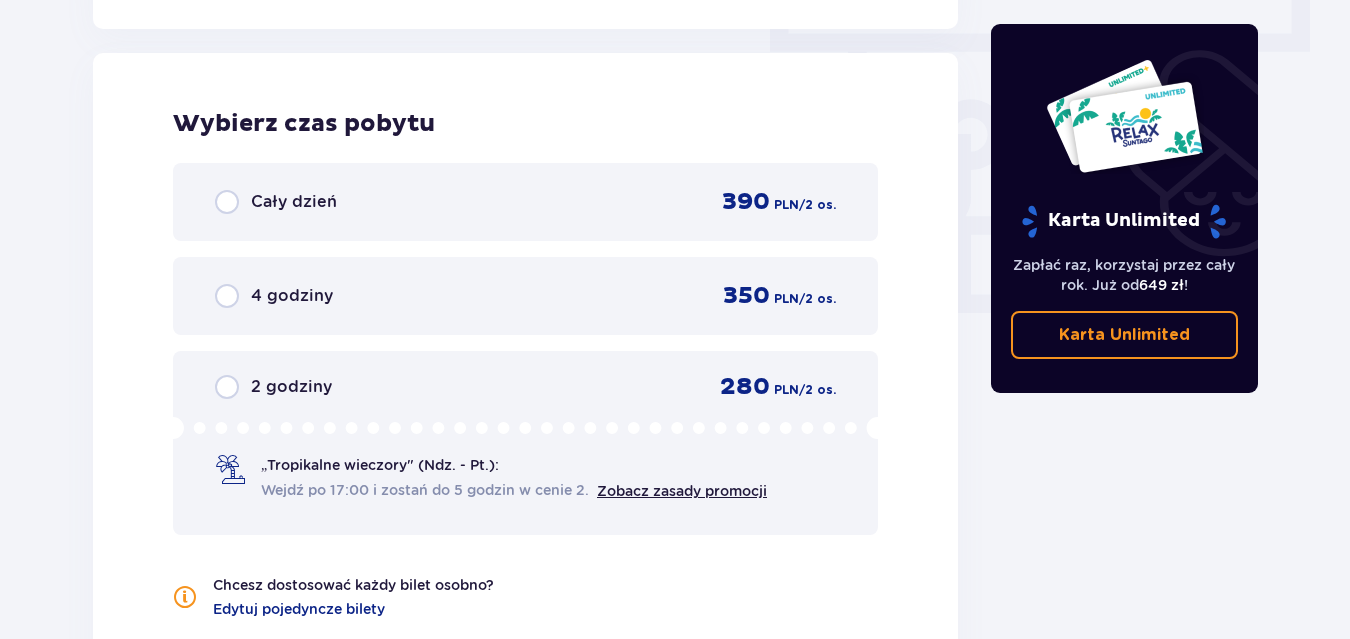 scroll, scrollTop: 1806, scrollLeft: 0, axis: vertical 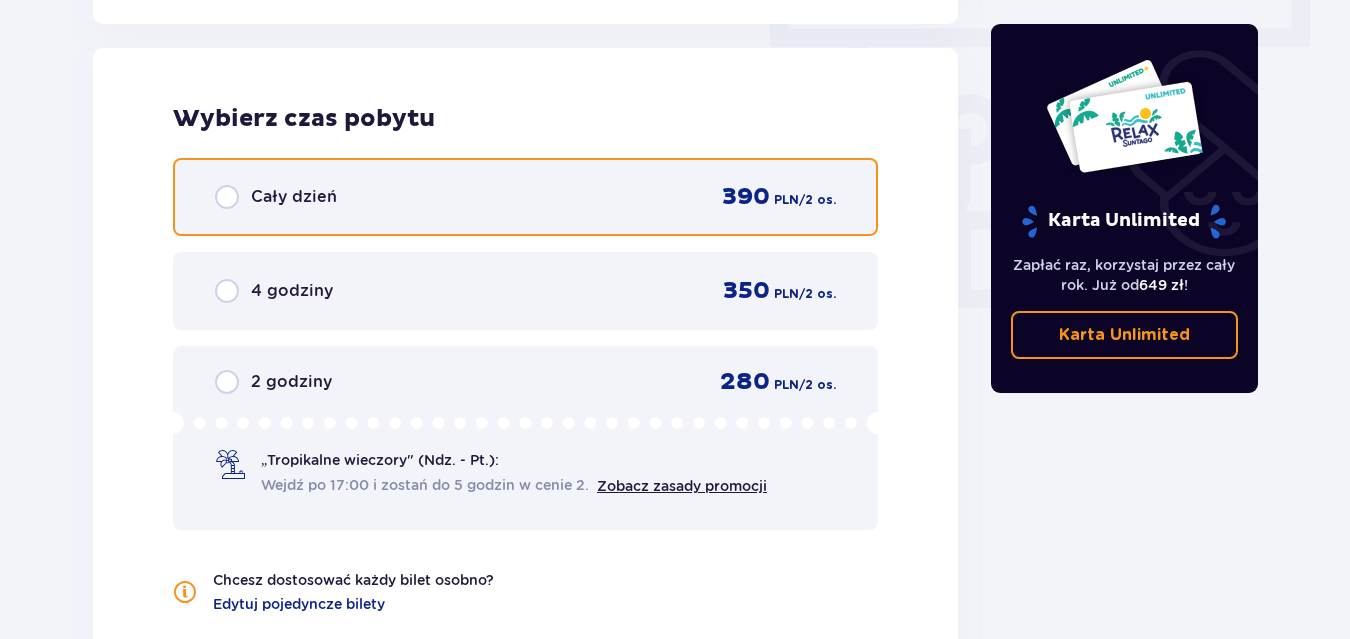 click at bounding box center (227, 197) 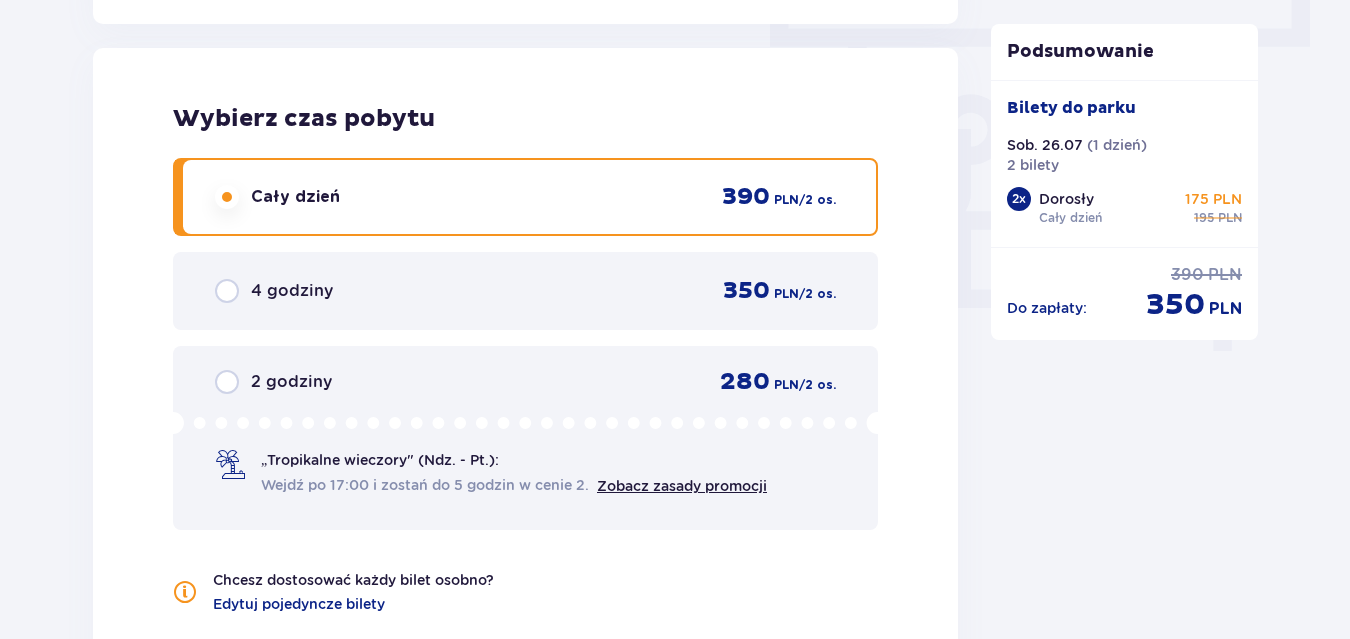 scroll, scrollTop: 2141, scrollLeft: 0, axis: vertical 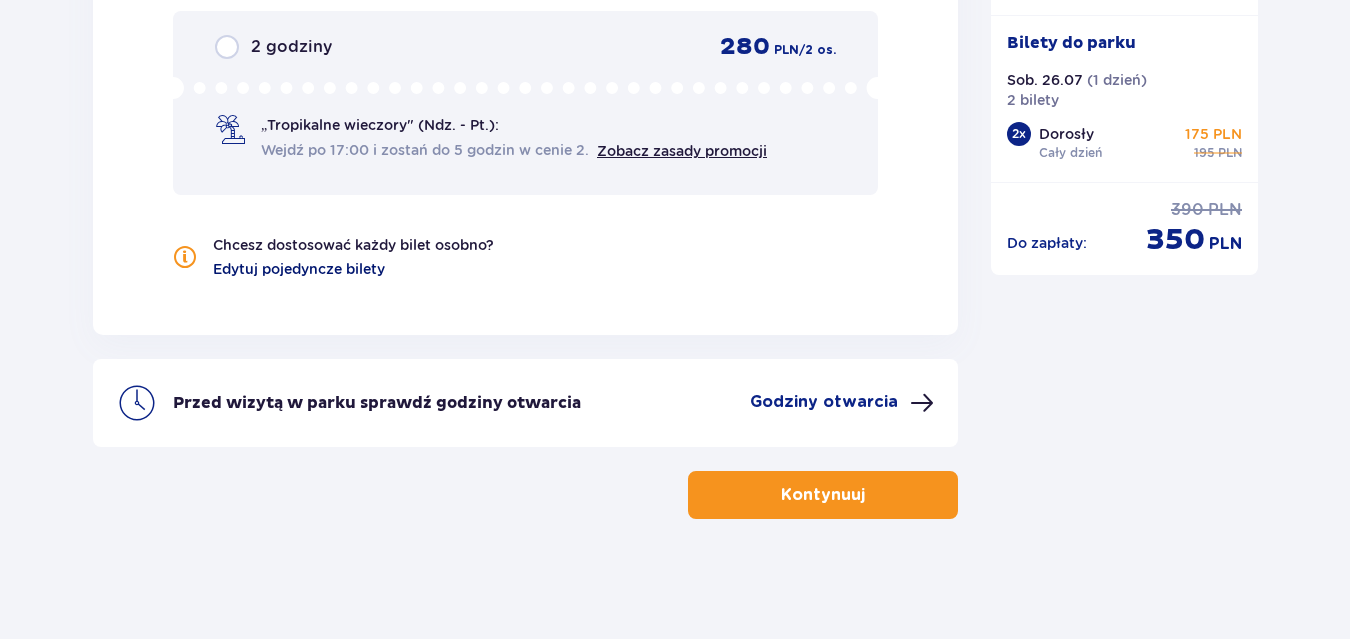 click on "Edytuj pojedyncze bilety" at bounding box center (299, 269) 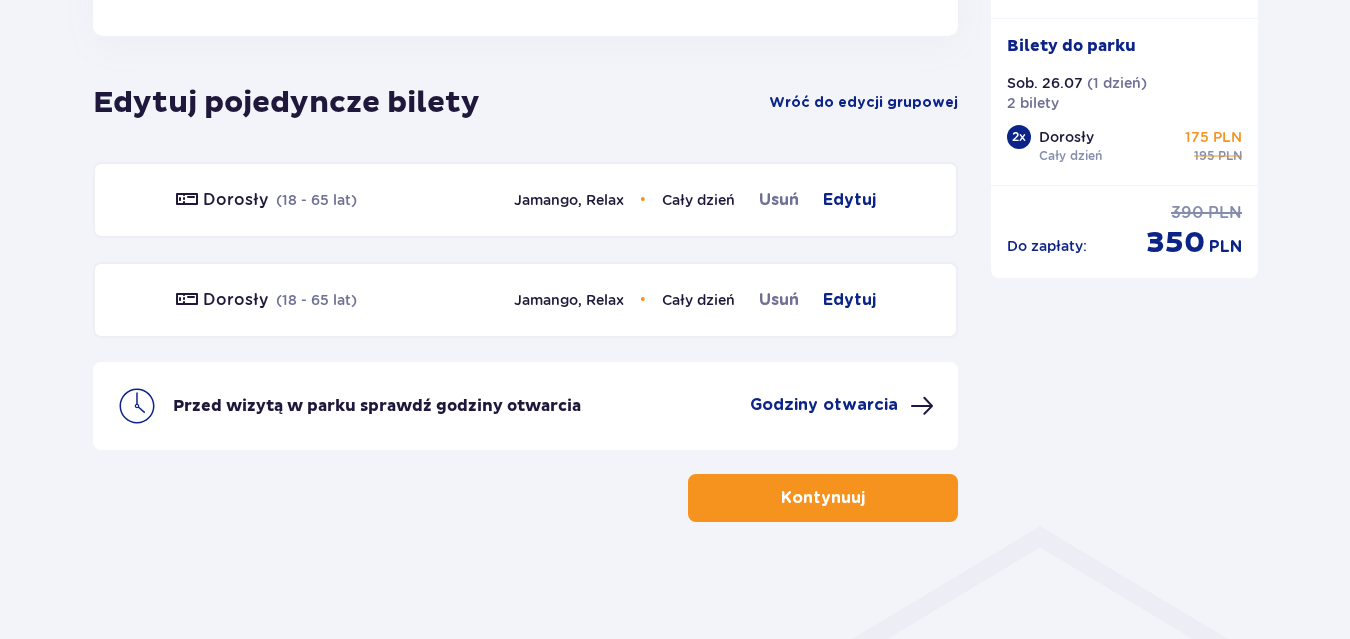 scroll, scrollTop: 1101, scrollLeft: 0, axis: vertical 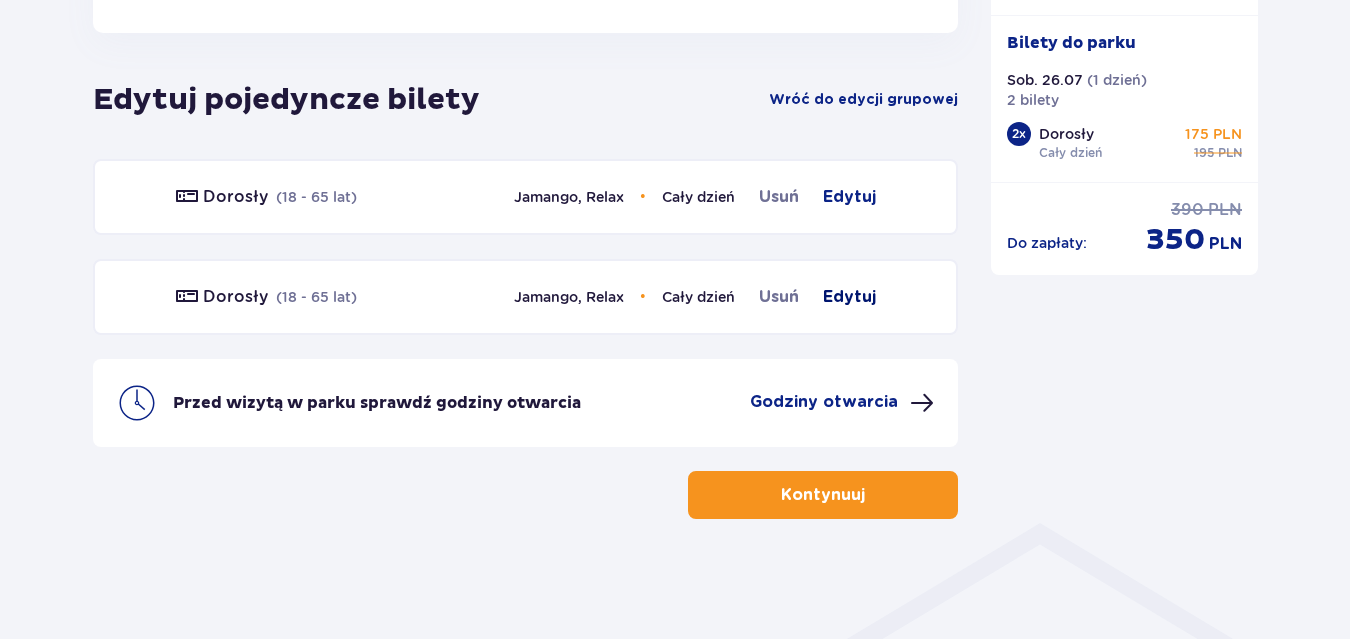 click on "Edytuj" at bounding box center (849, 297) 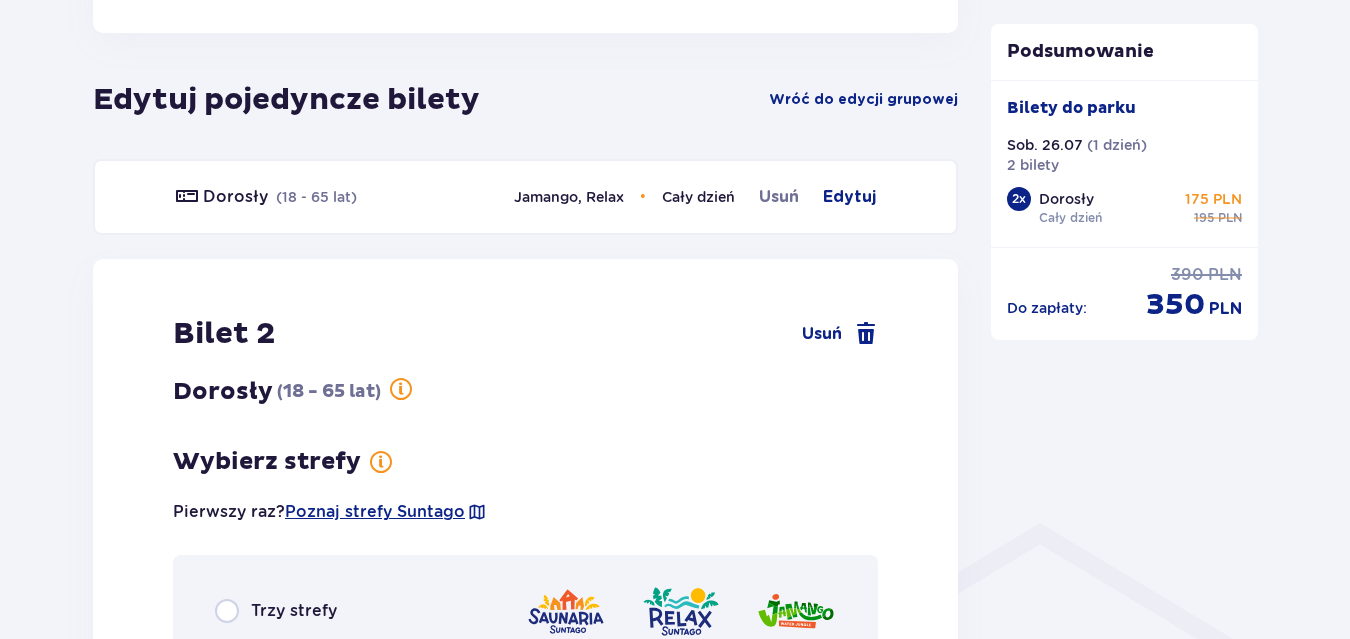 scroll, scrollTop: 1336, scrollLeft: 0, axis: vertical 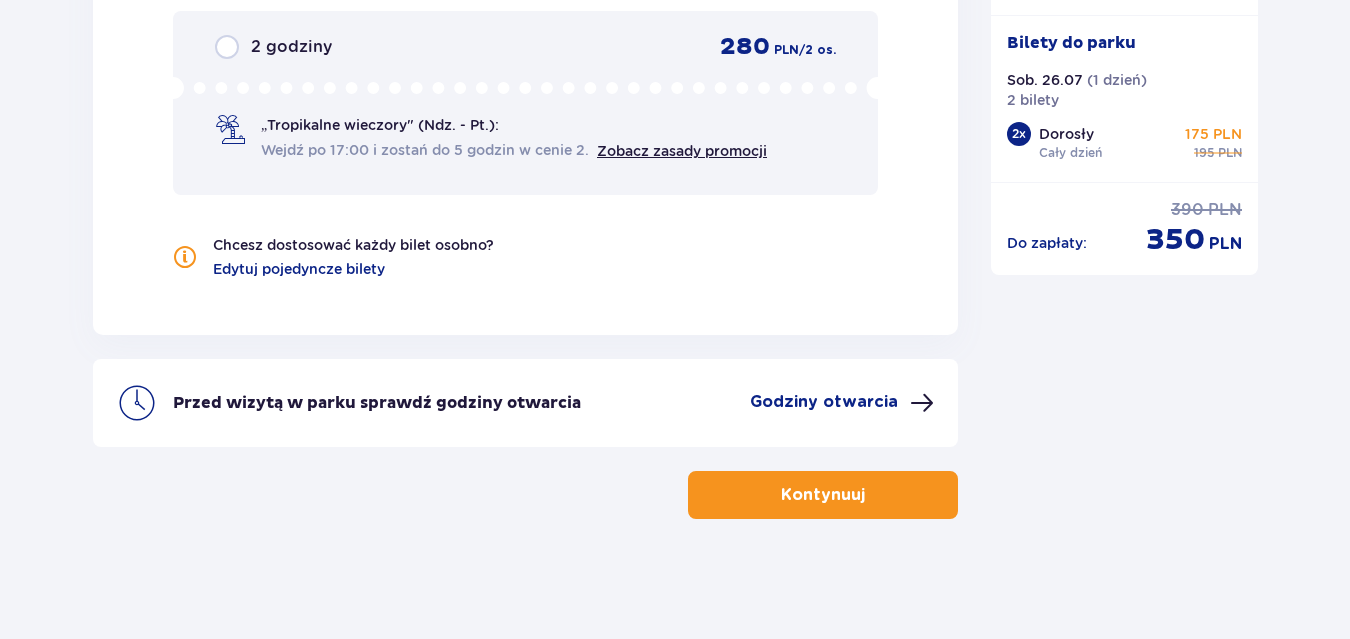 click on "Kontynuuj" at bounding box center (823, 495) 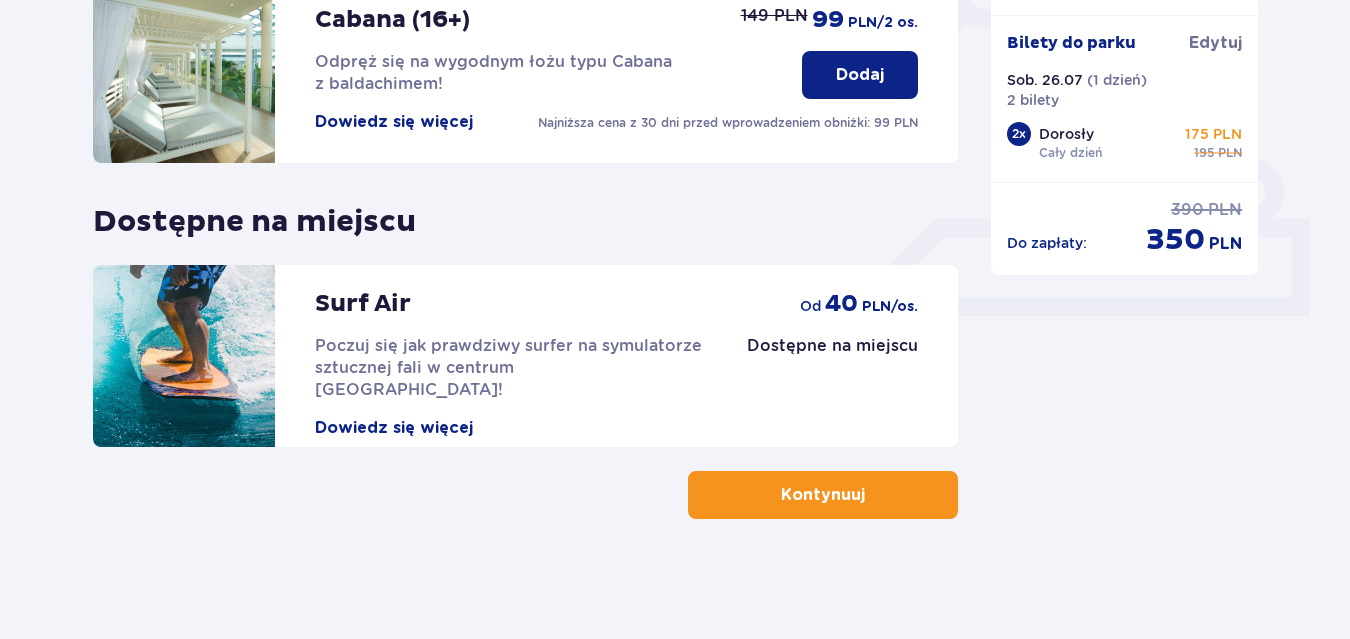 scroll, scrollTop: 106, scrollLeft: 0, axis: vertical 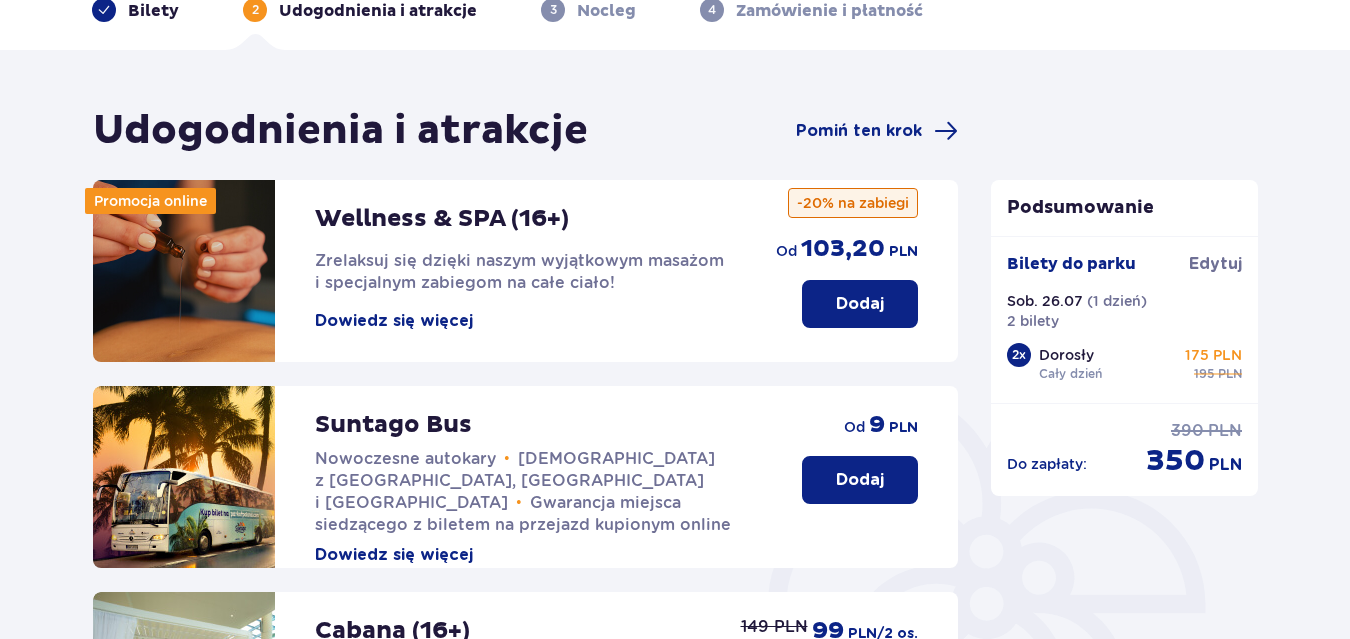 click on "Dodaj" at bounding box center (860, 304) 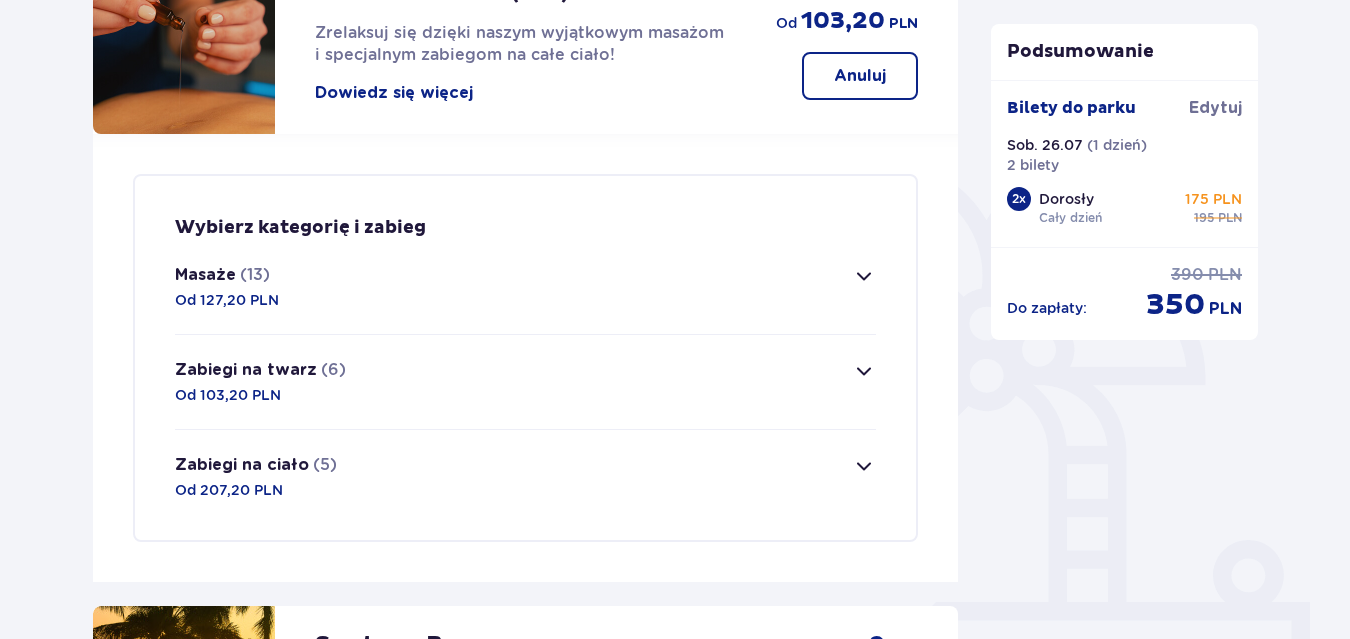 scroll, scrollTop: 484, scrollLeft: 0, axis: vertical 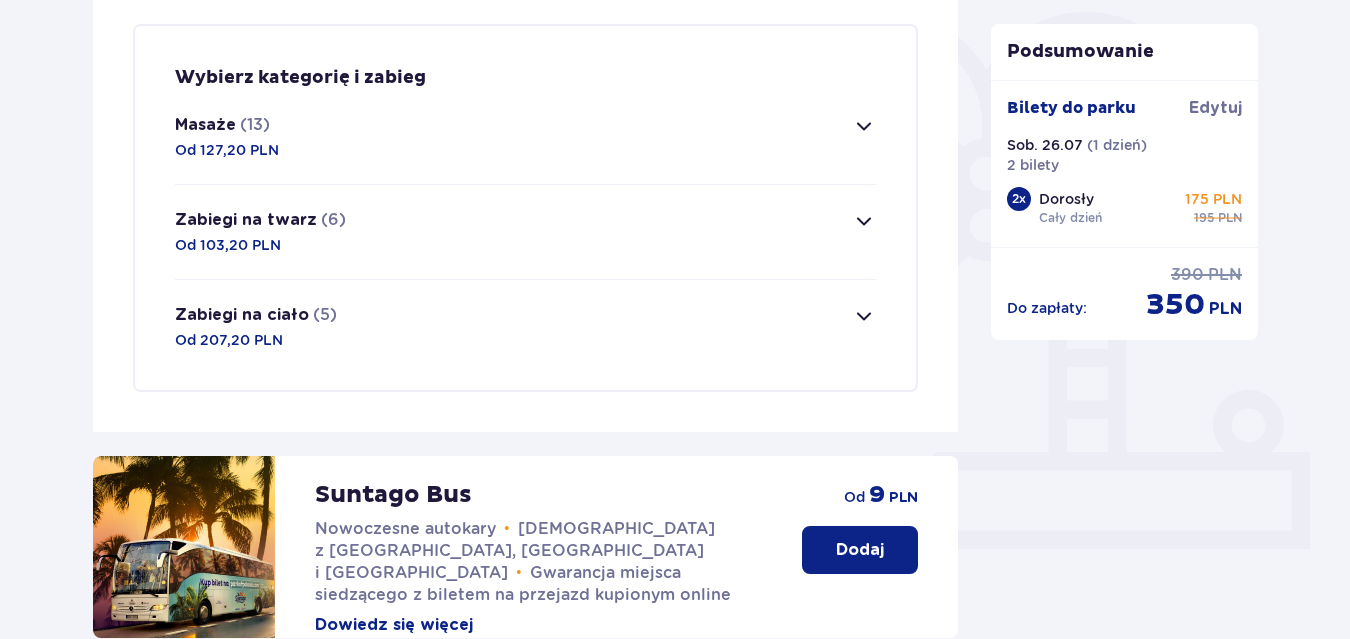 click at bounding box center [864, 316] 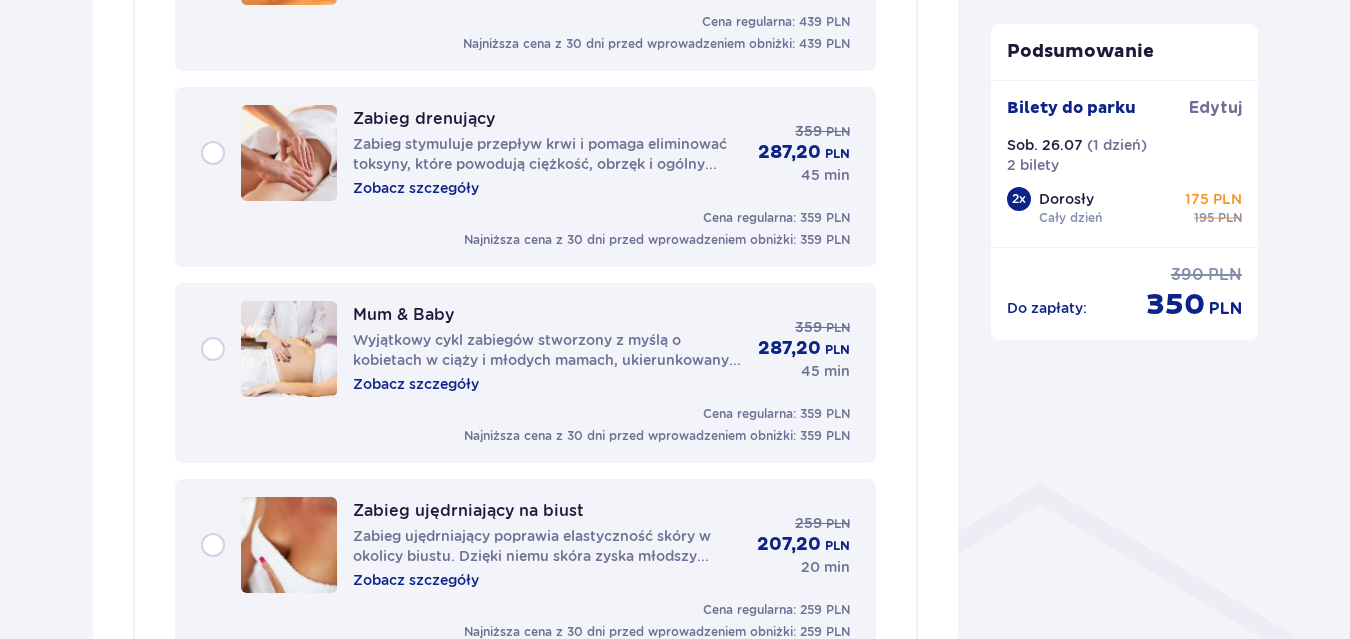 scroll, scrollTop: 530, scrollLeft: 0, axis: vertical 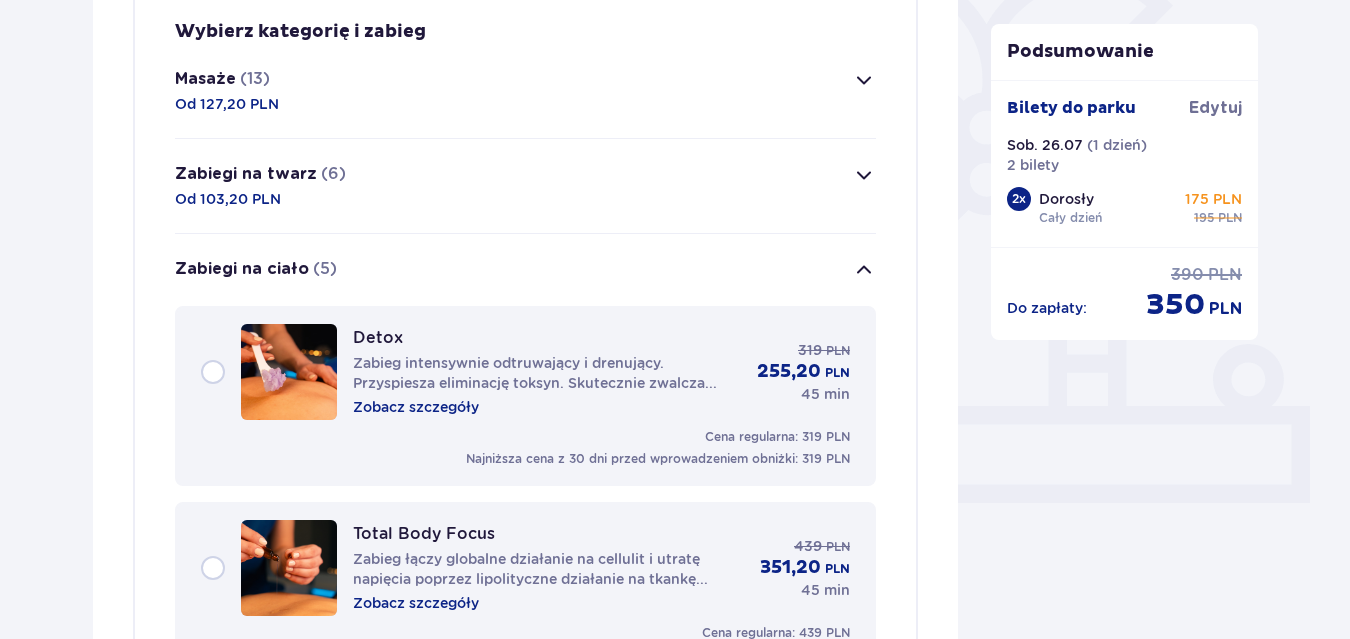 click at bounding box center [864, 80] 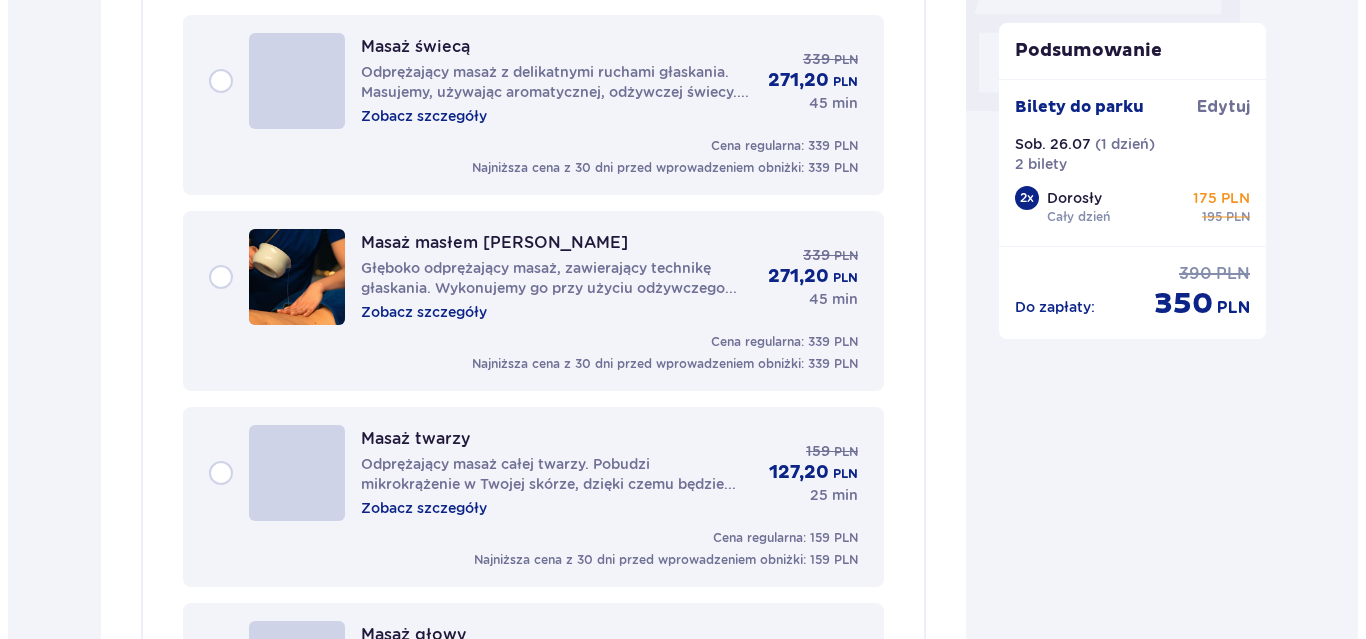 scroll, scrollTop: 2002, scrollLeft: 0, axis: vertical 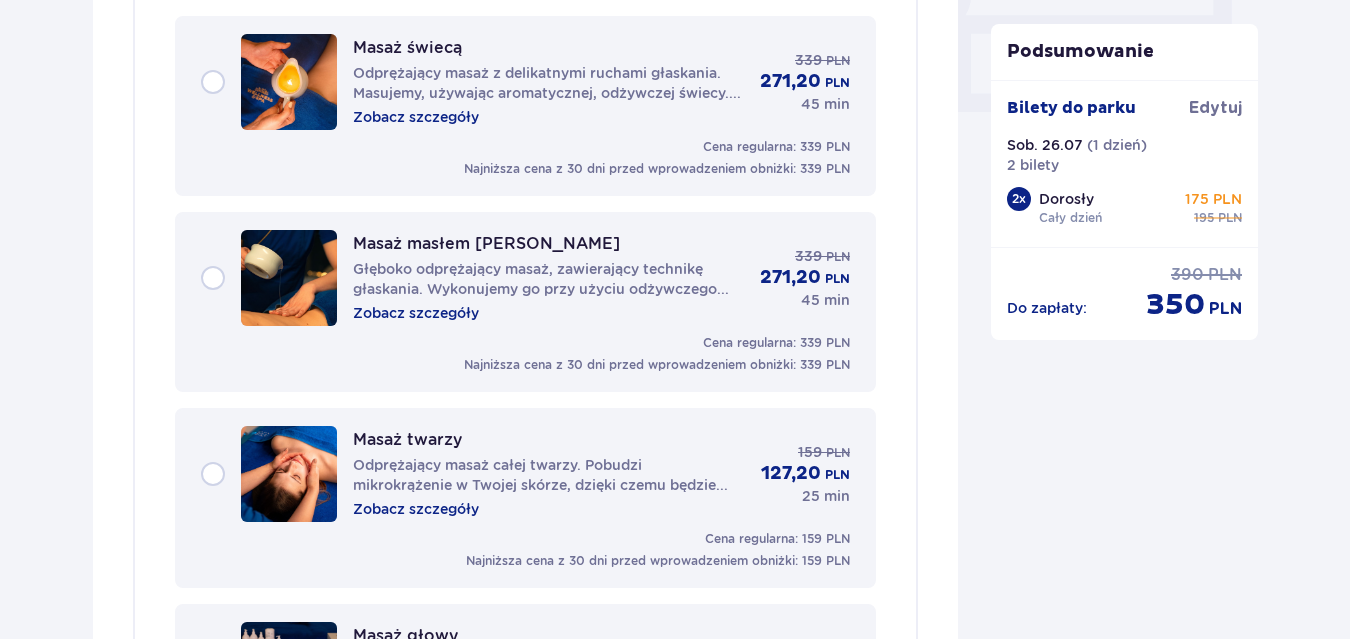 click on "Zobacz szczegóły" at bounding box center [416, 313] 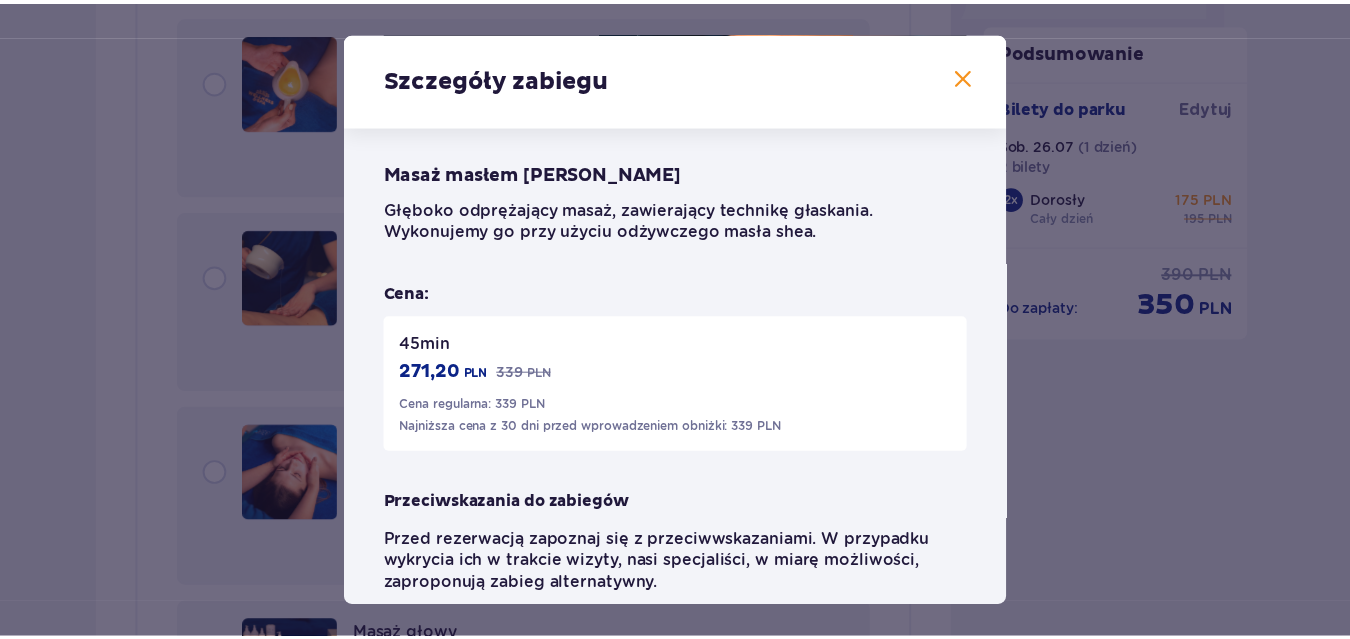 scroll, scrollTop: 285, scrollLeft: 0, axis: vertical 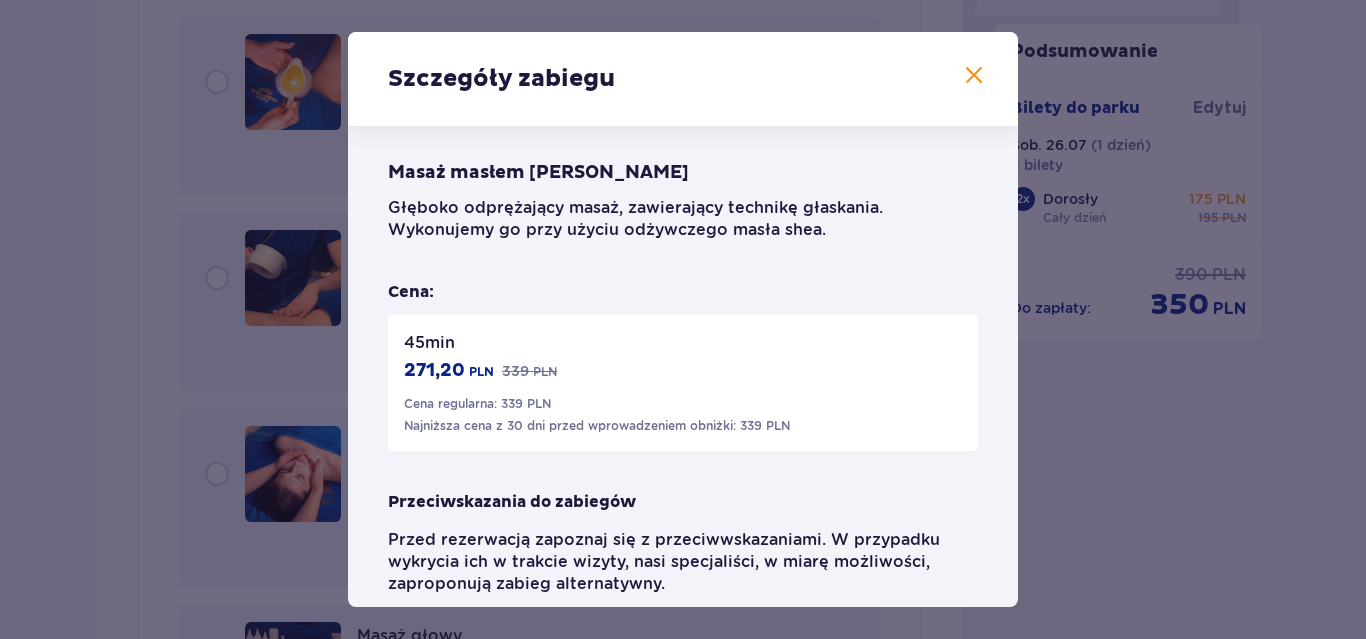 click at bounding box center [974, 76] 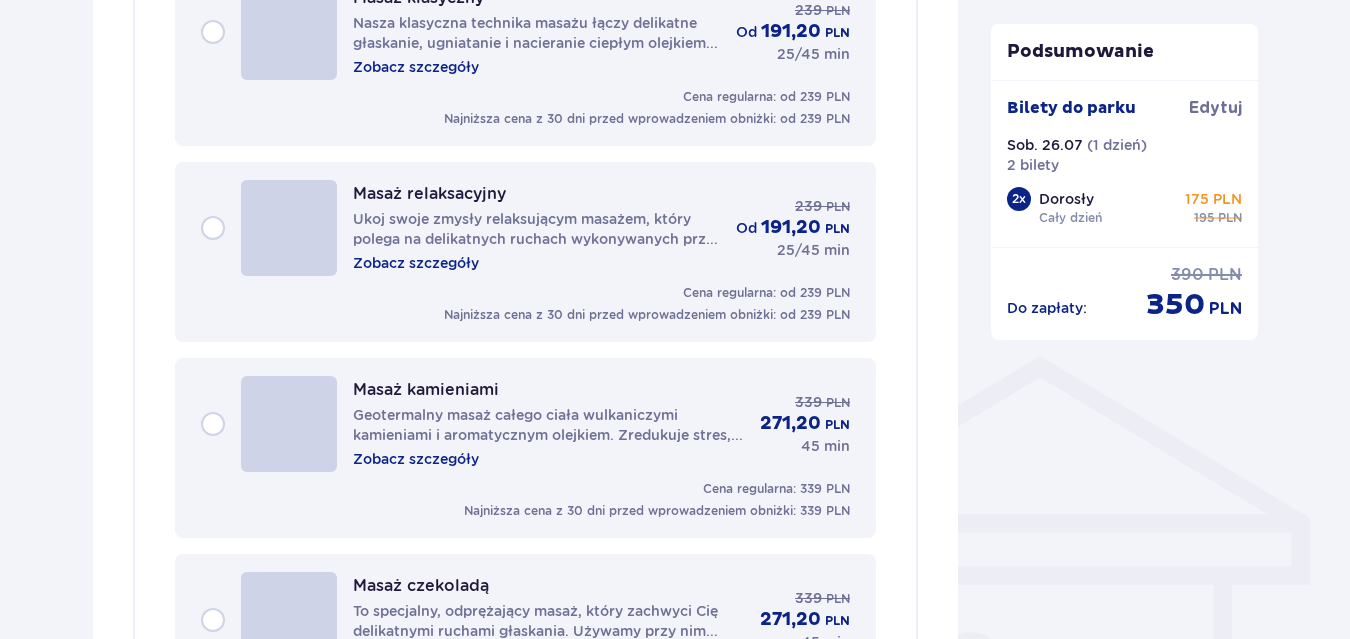 scroll, scrollTop: 1246, scrollLeft: 0, axis: vertical 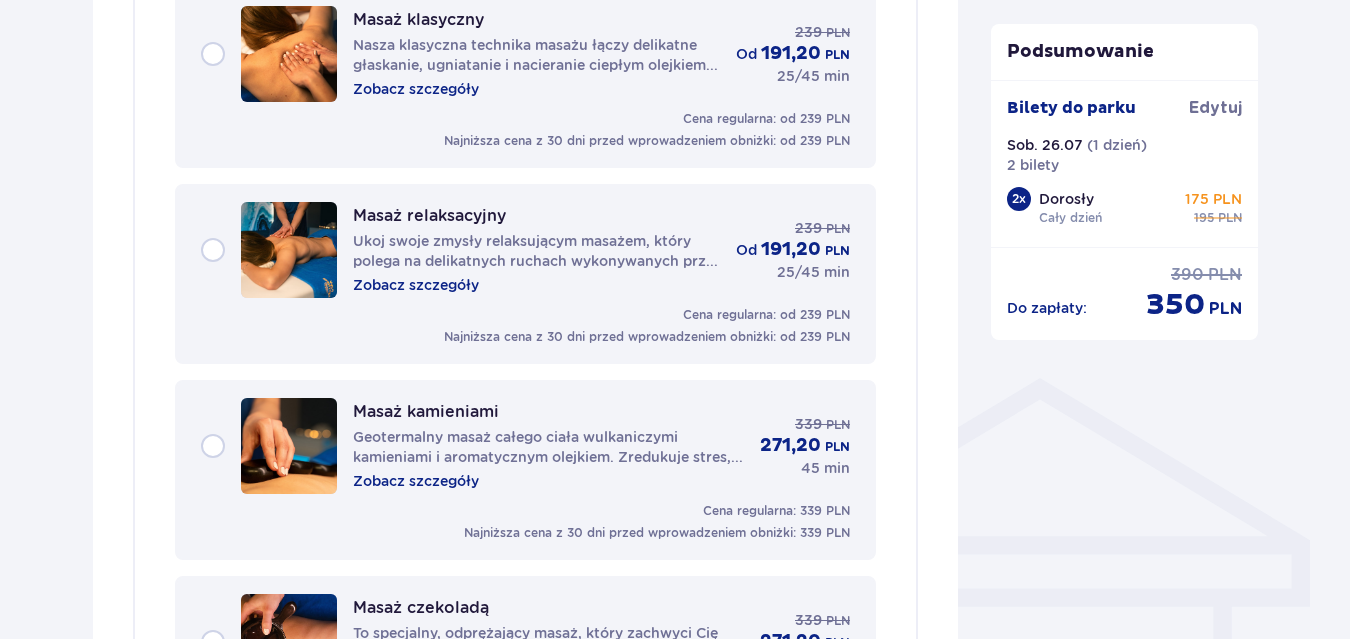 click on "Zobacz szczegóły" at bounding box center [416, 285] 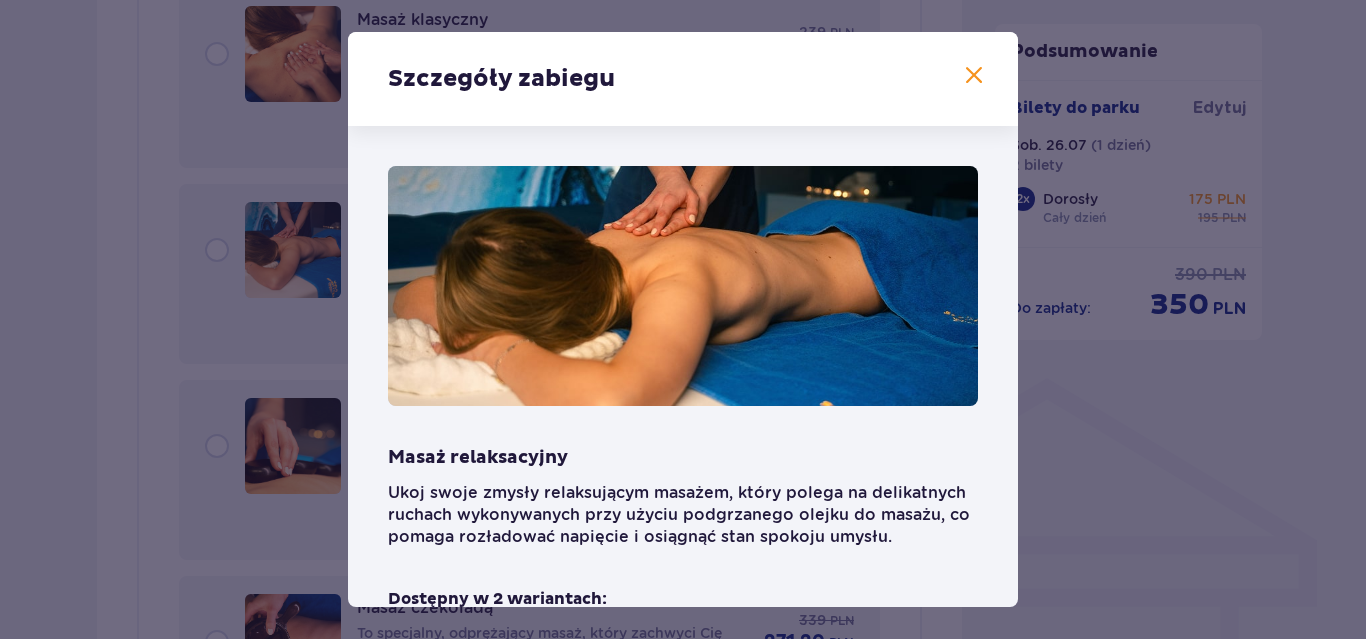 click at bounding box center [974, 76] 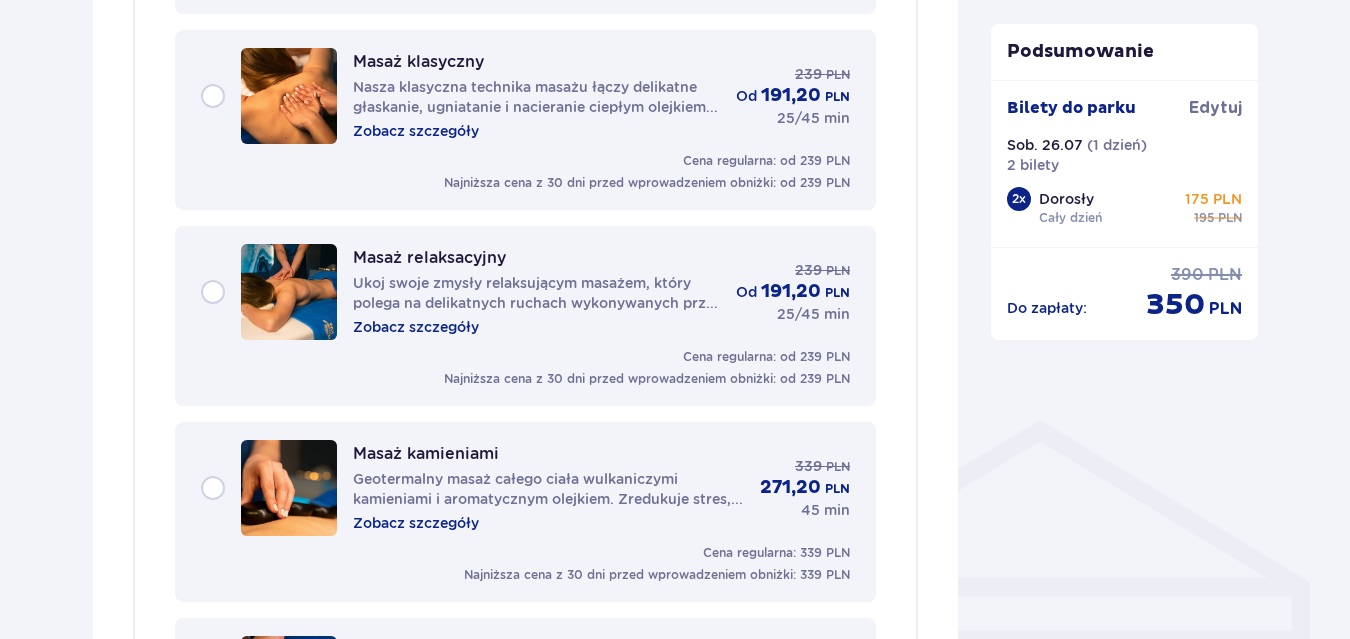 scroll, scrollTop: 1246, scrollLeft: 0, axis: vertical 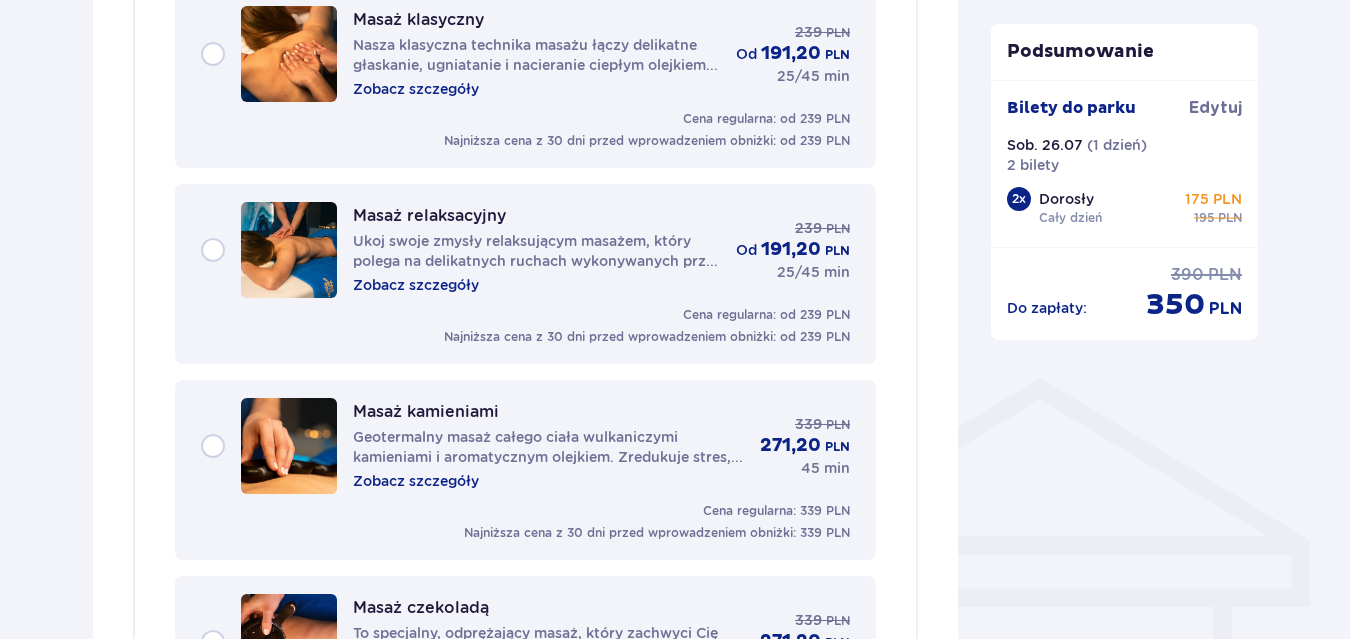 click on "Masaż relaksacyjny" at bounding box center [429, 215] 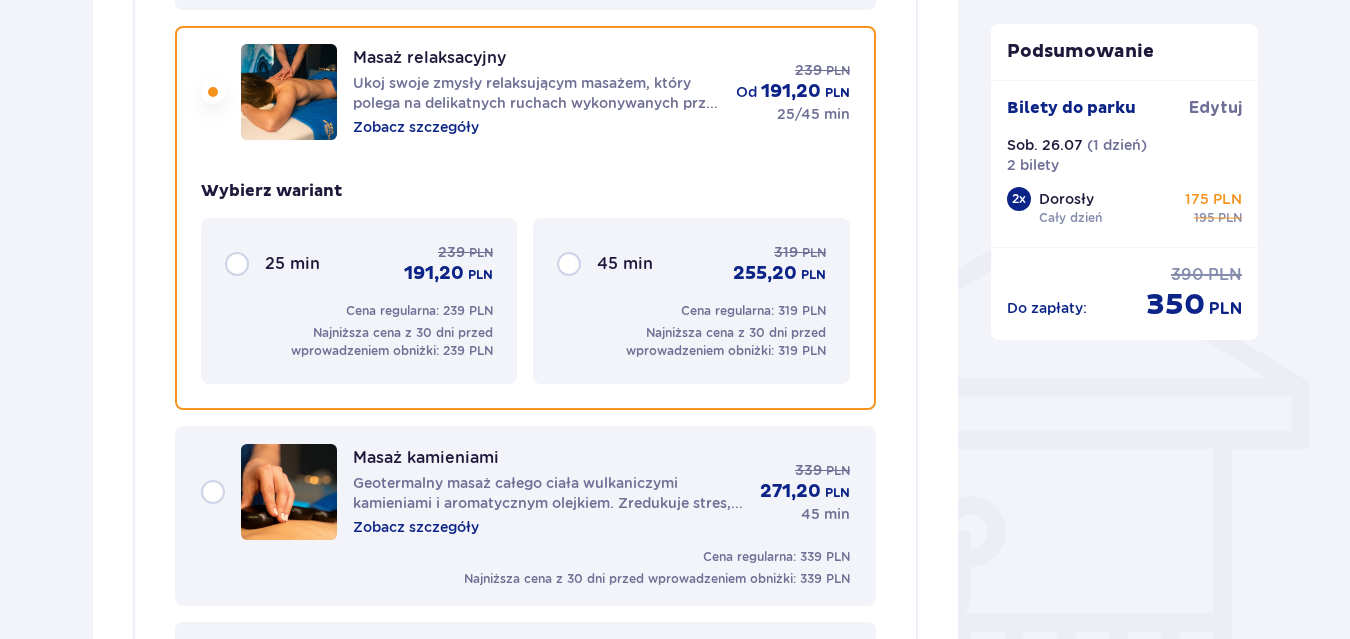 scroll, scrollTop: 1406, scrollLeft: 0, axis: vertical 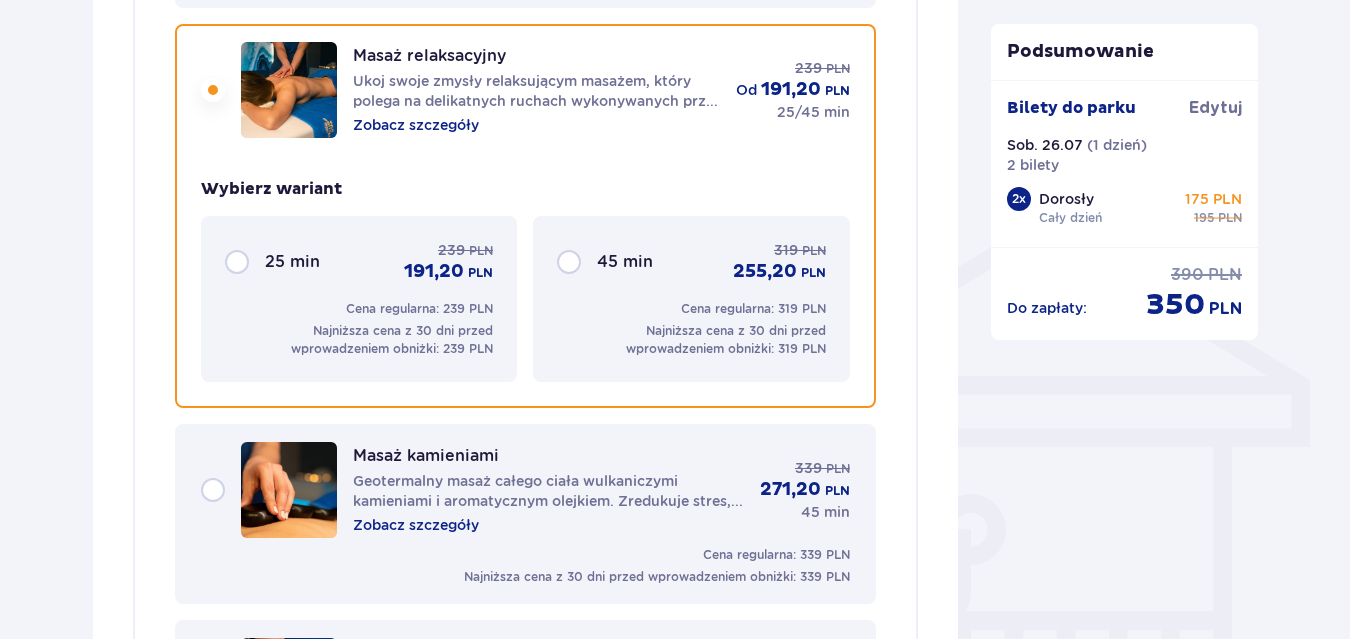 click on "45 min 319 PLN 255,20 PLN" at bounding box center (691, 262) 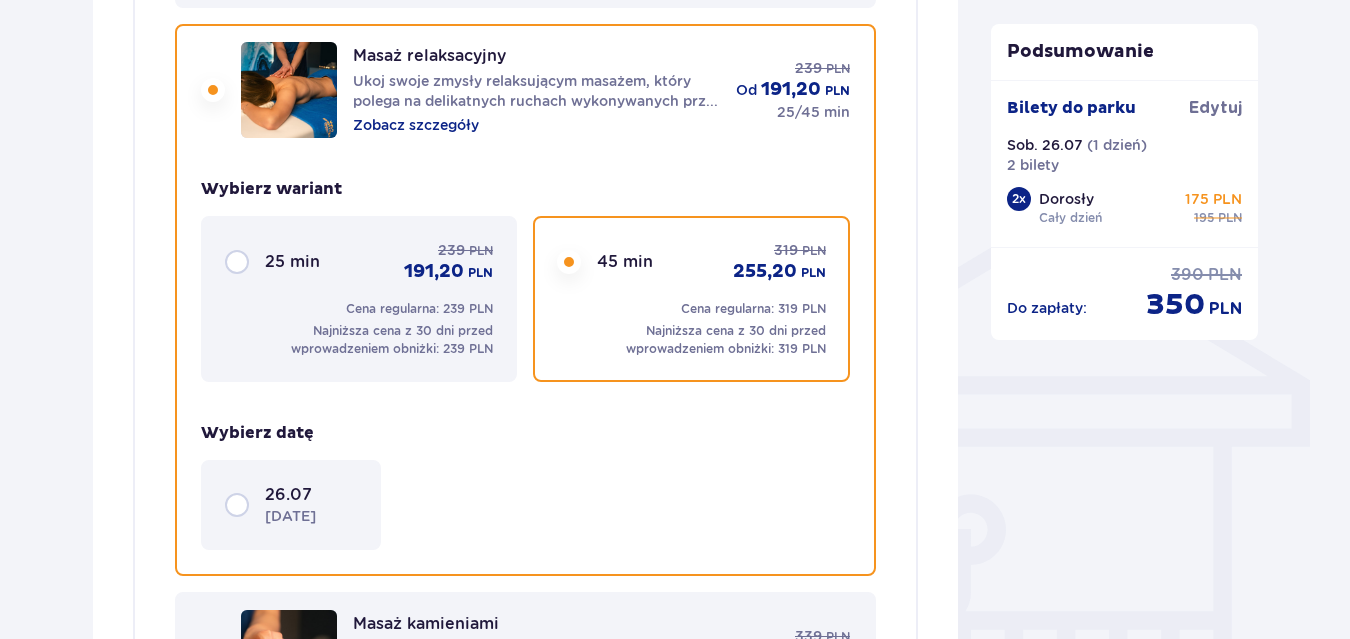click on "26.07 sobota" at bounding box center [291, 505] 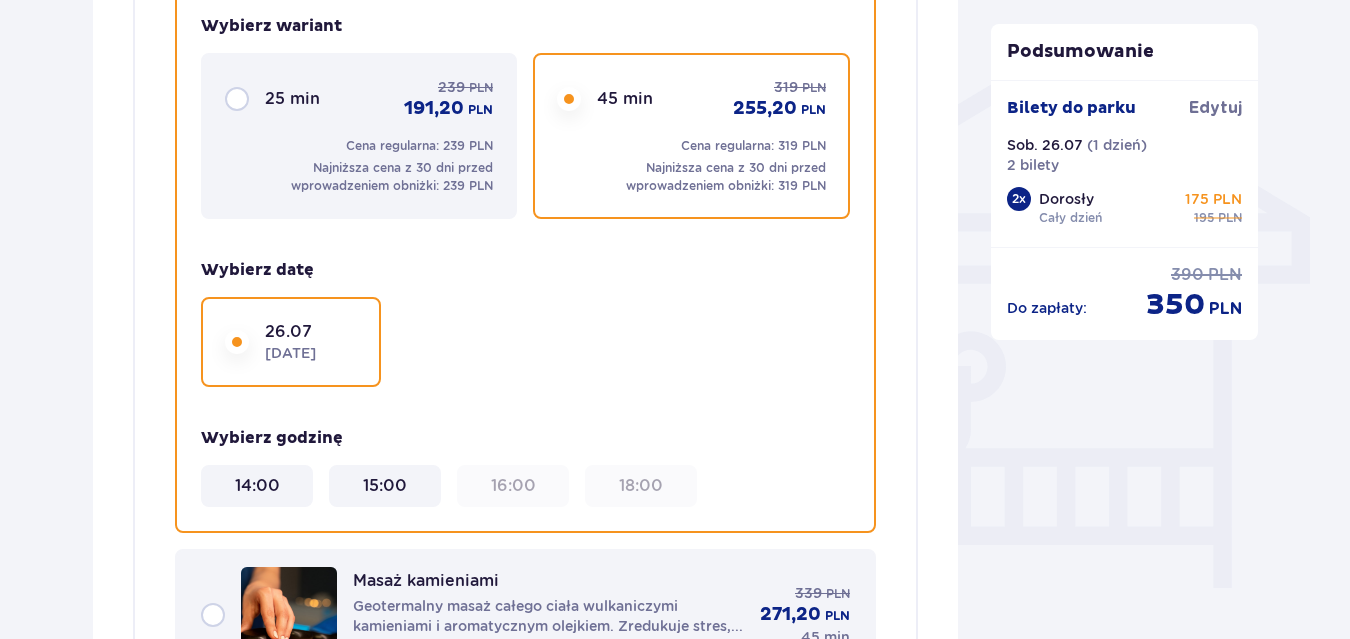 scroll, scrollTop: 1574, scrollLeft: 0, axis: vertical 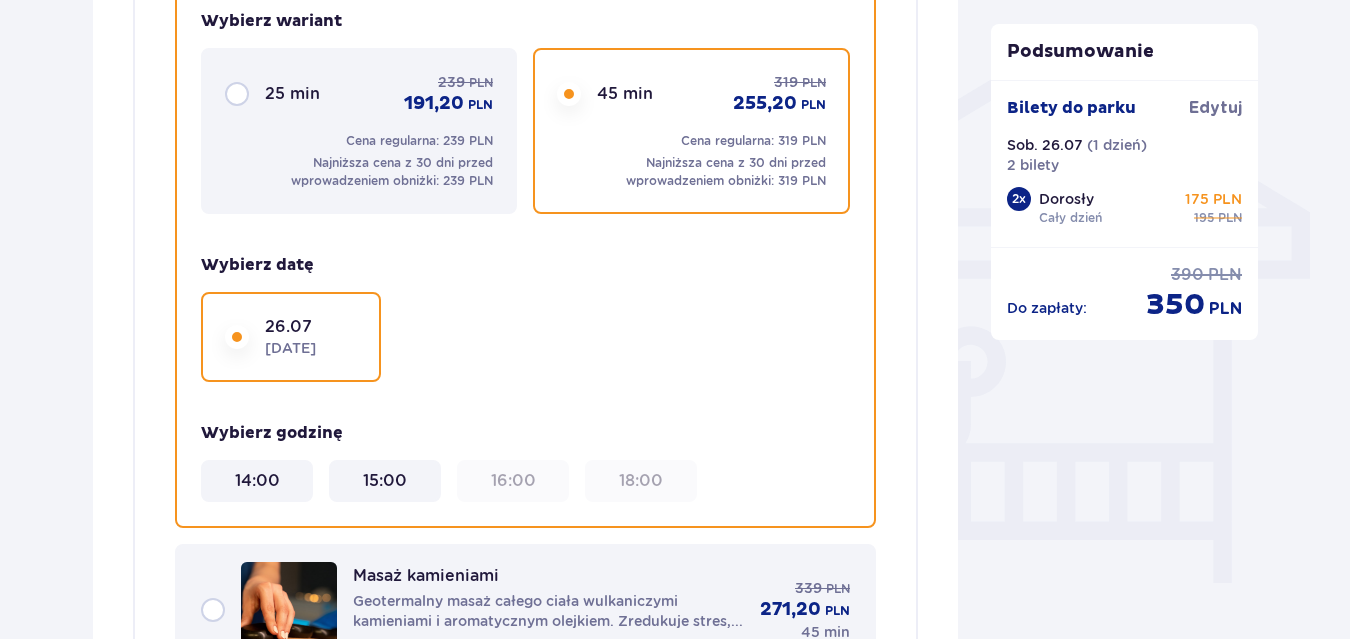 click on "15:00" at bounding box center [385, 481] 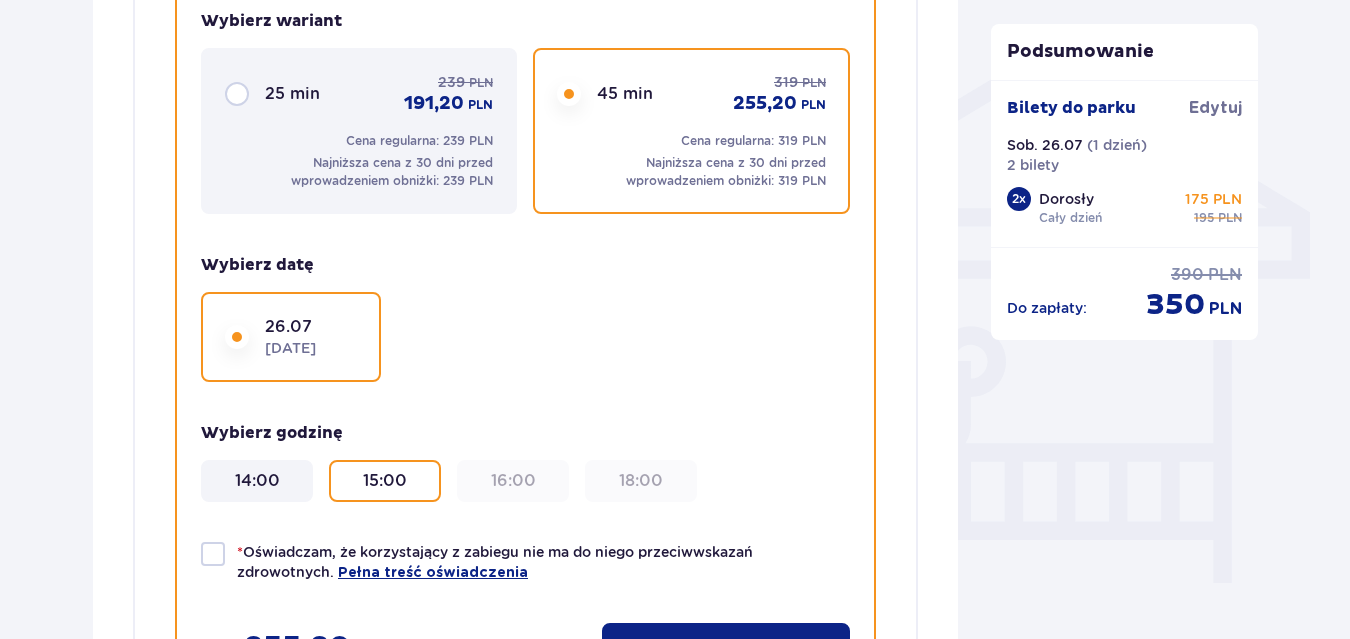 click at bounding box center (213, 554) 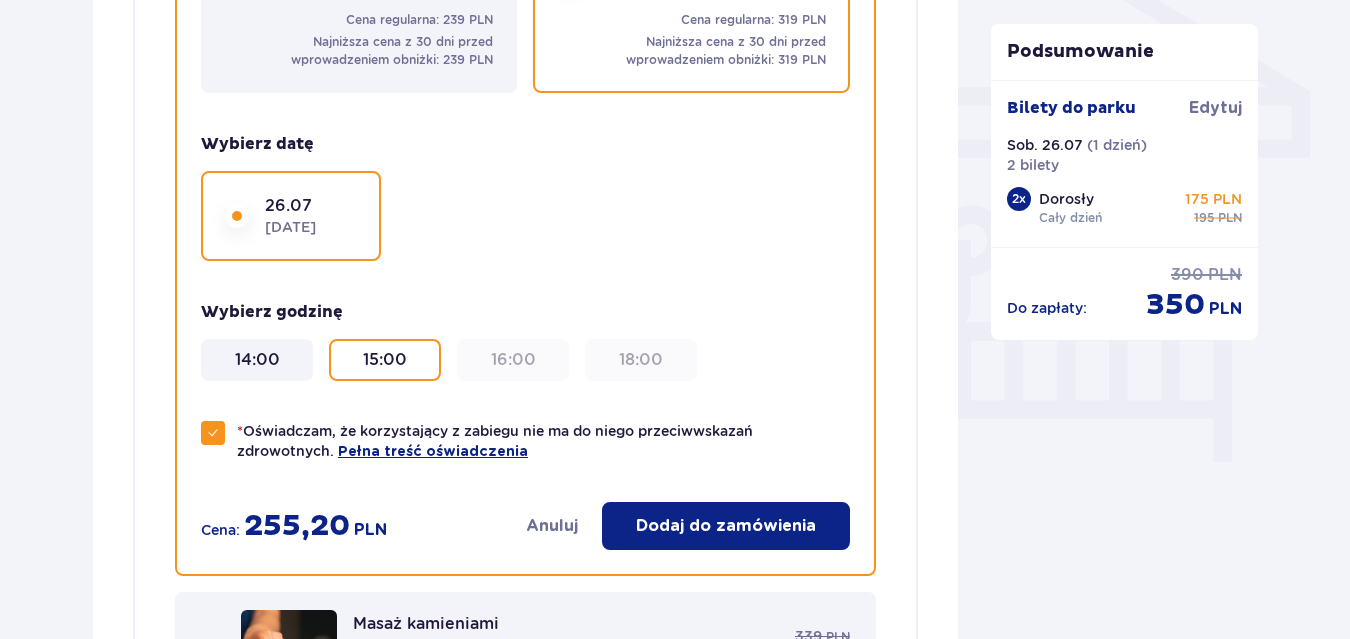 scroll, scrollTop: 1700, scrollLeft: 0, axis: vertical 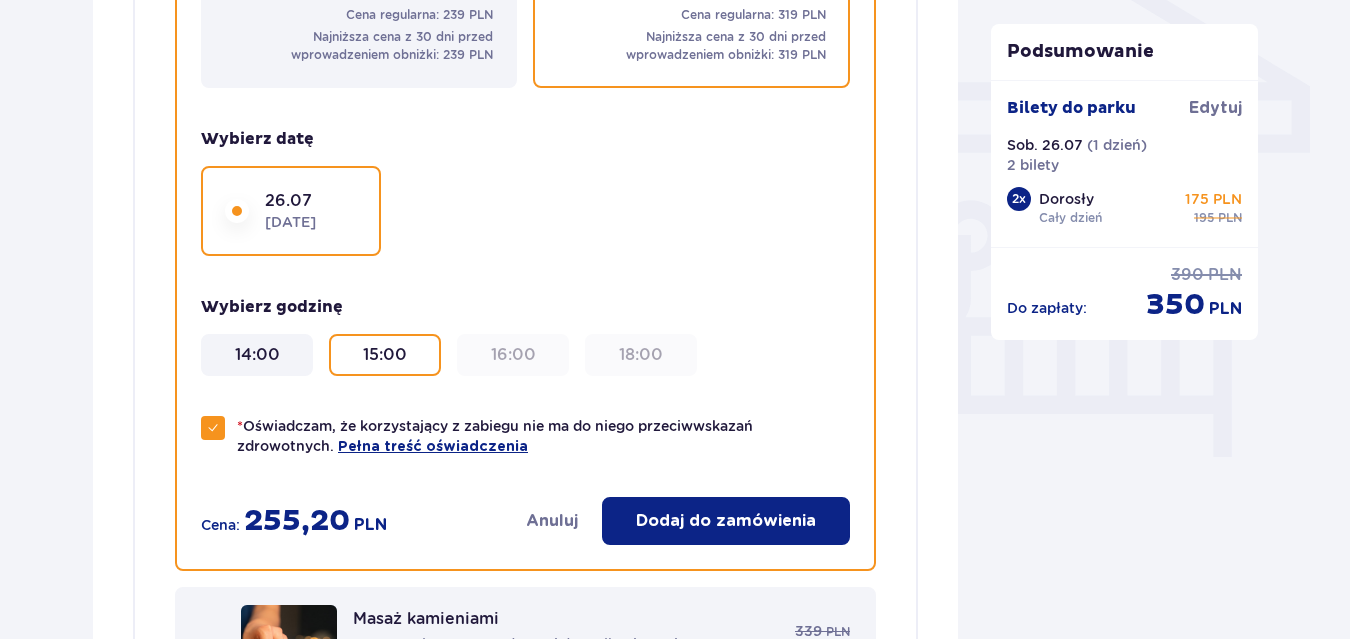 click on "Dodaj do zamówienia" at bounding box center [726, 521] 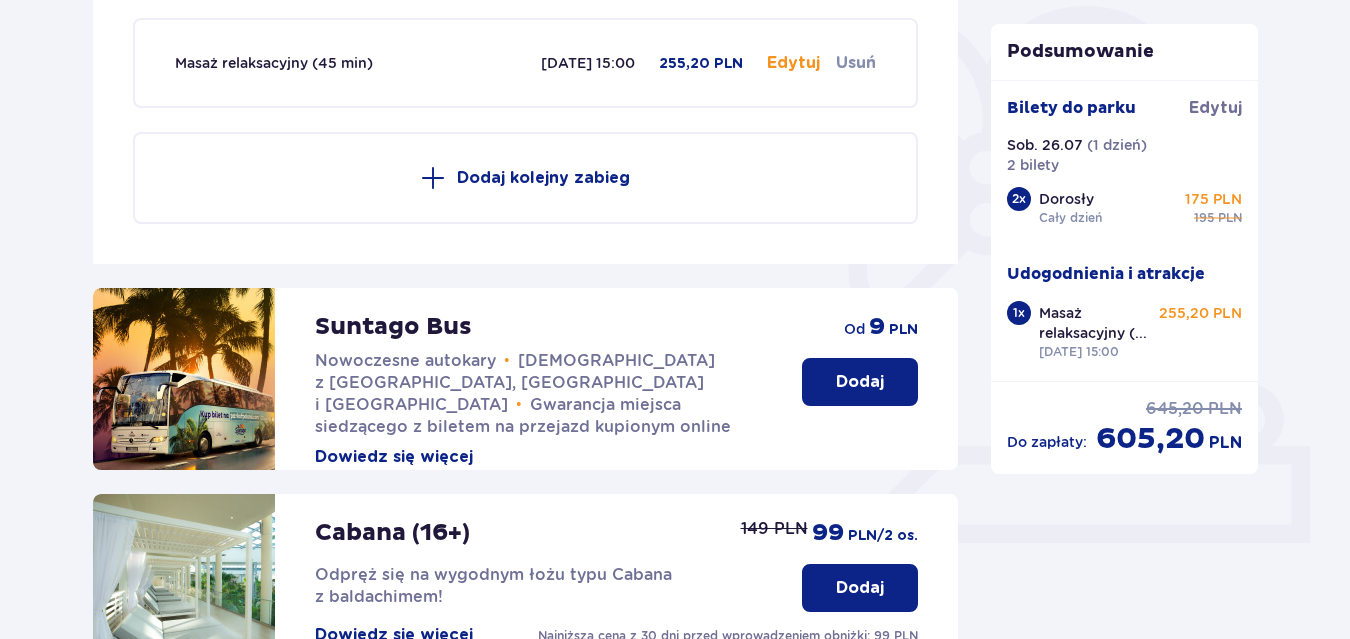 scroll, scrollTop: 484, scrollLeft: 0, axis: vertical 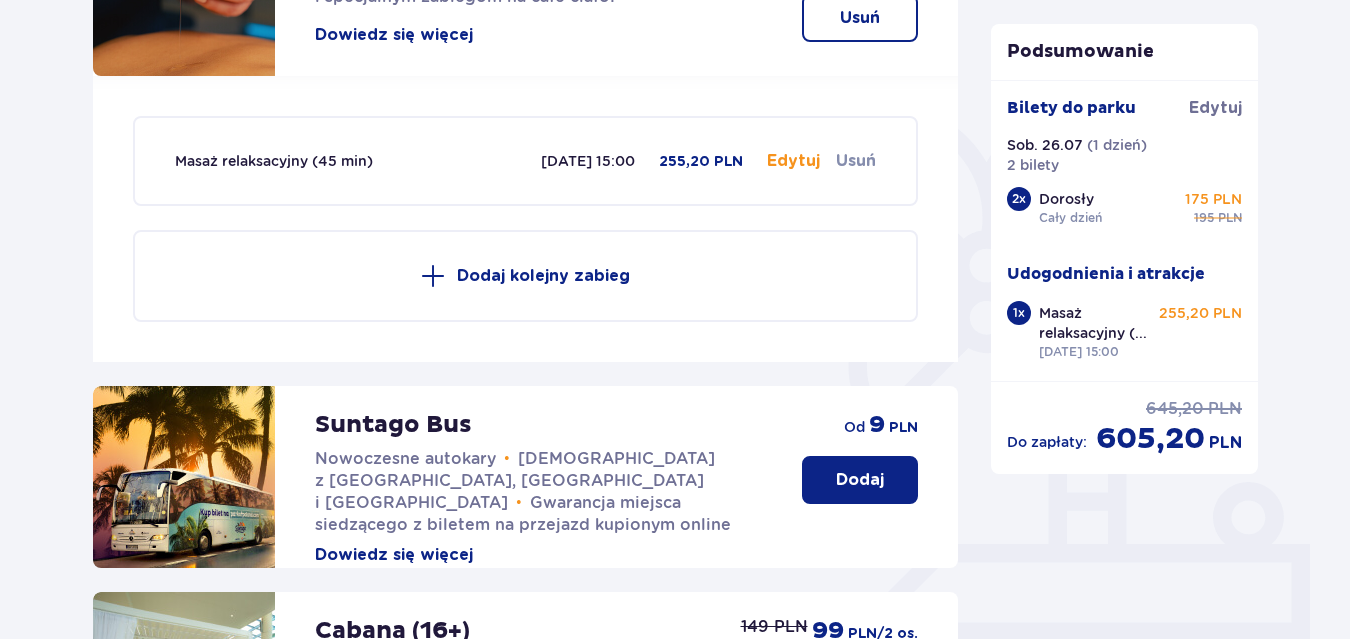 click on "Dodaj kolejny zabieg" at bounding box center [543, 276] 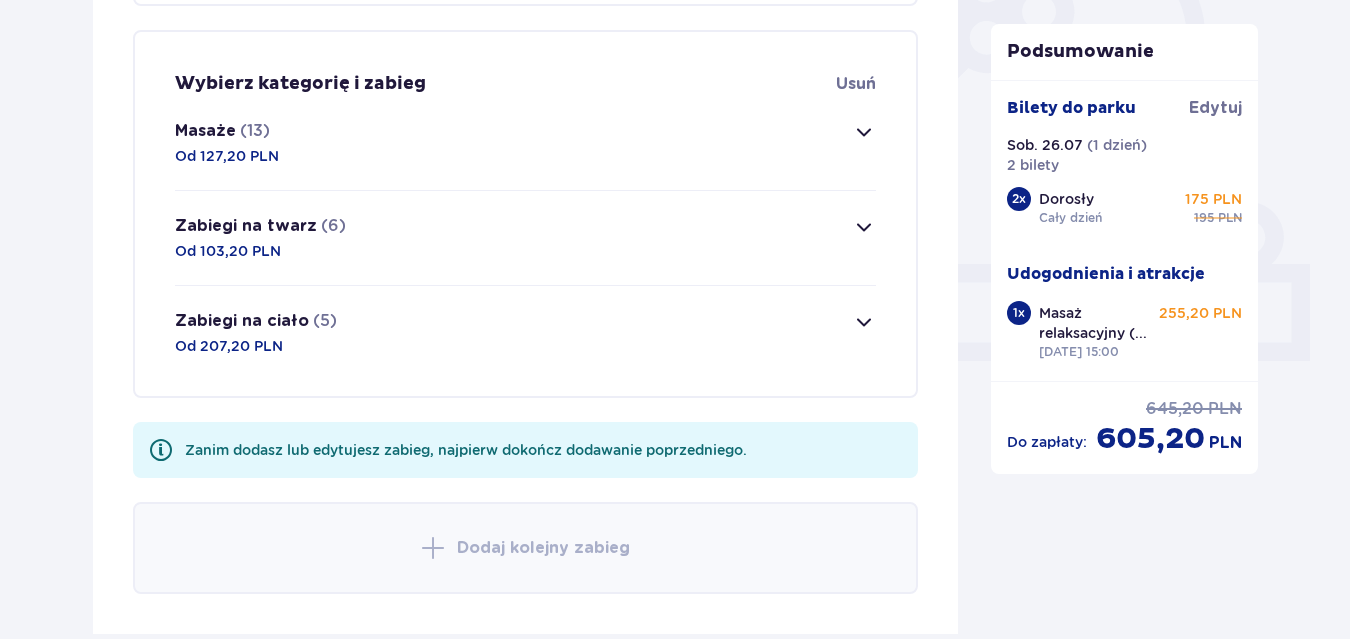 scroll, scrollTop: 678, scrollLeft: 0, axis: vertical 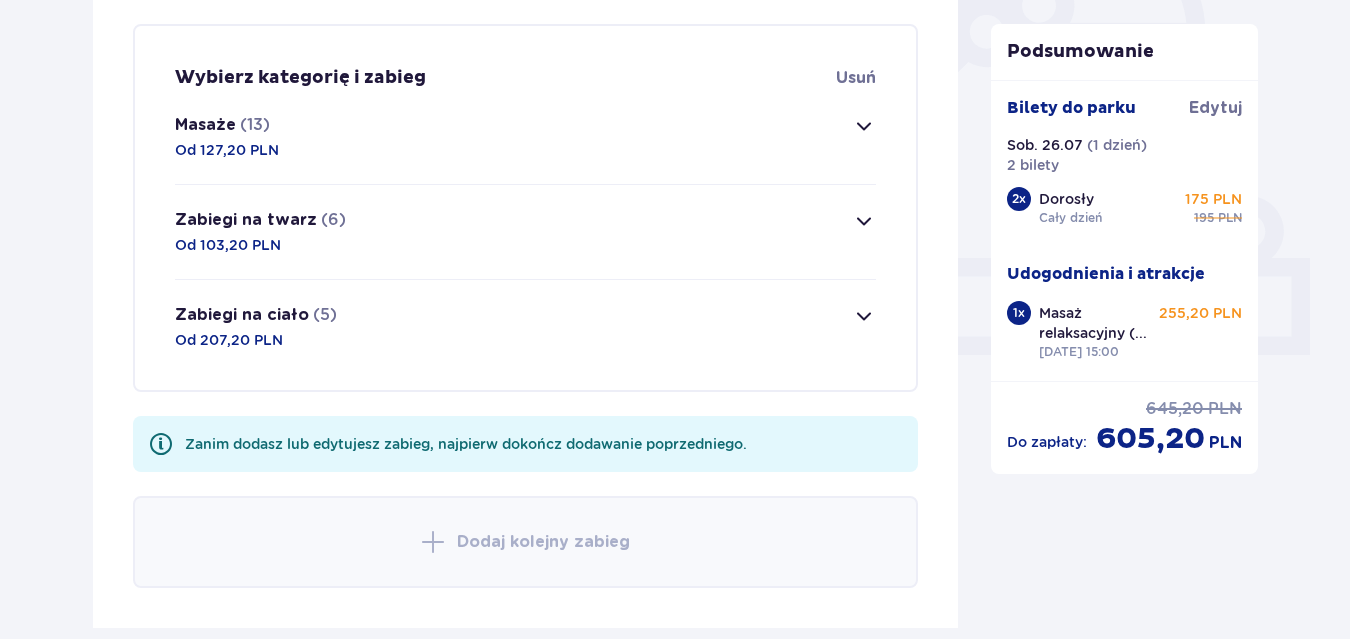 click at bounding box center [864, 126] 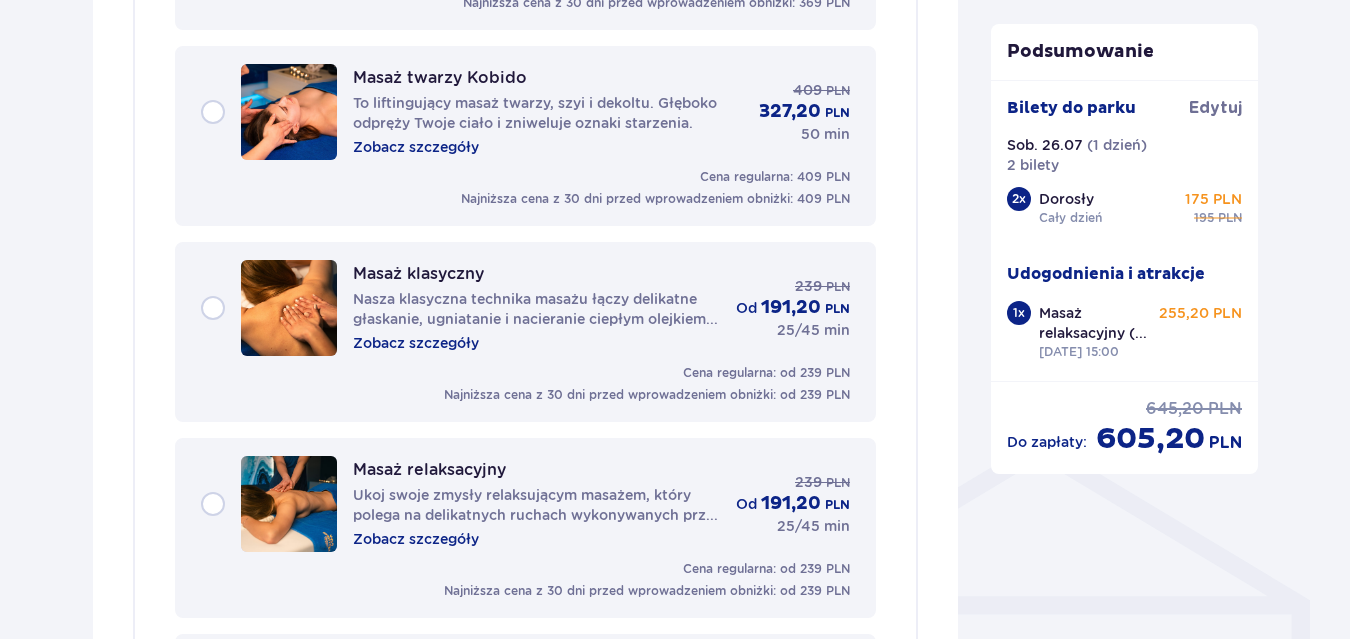 scroll, scrollTop: 1188, scrollLeft: 0, axis: vertical 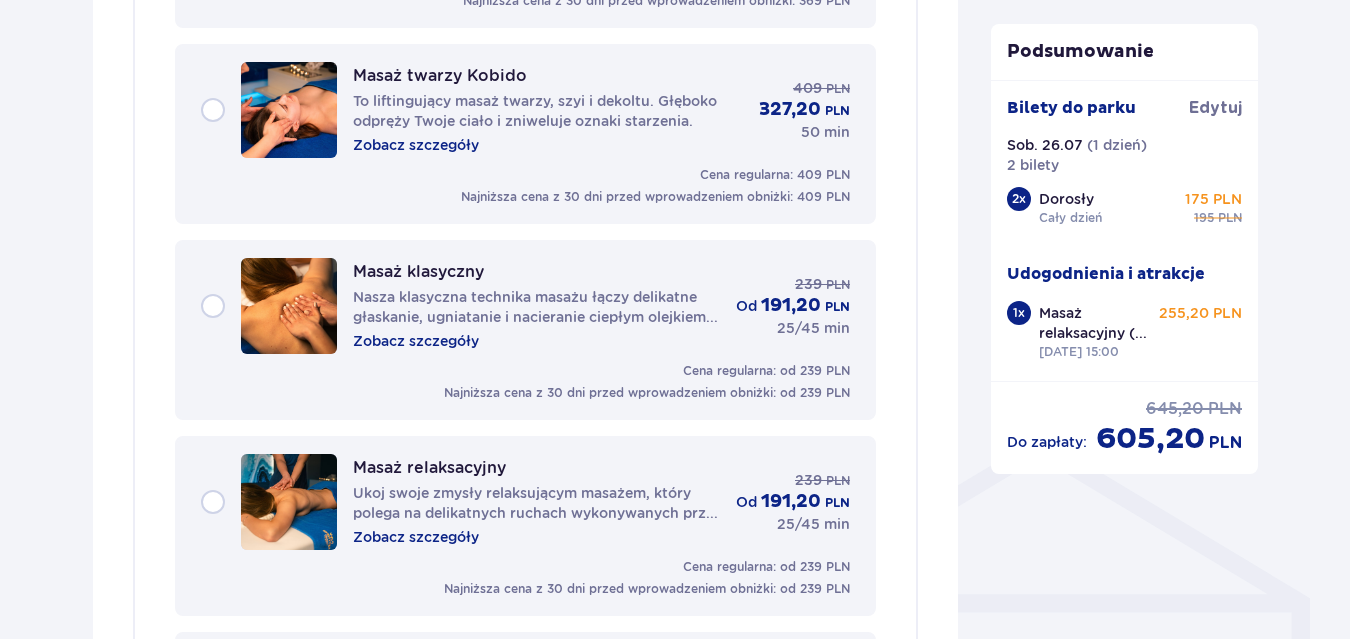 click on "Masaż relaksacyjny Ukoj swoje zmysły relaksującym masażem, który polega na delikatnych ruchach wykonywanych przy użyciu podgrzanego olejku do masażu, co pomaga rozładować napięcie i osiągnąć stan spokoju umysłu. Zobacz szczegóły 239 PLN od 191,20 PLN 25/45 min" at bounding box center [525, 502] 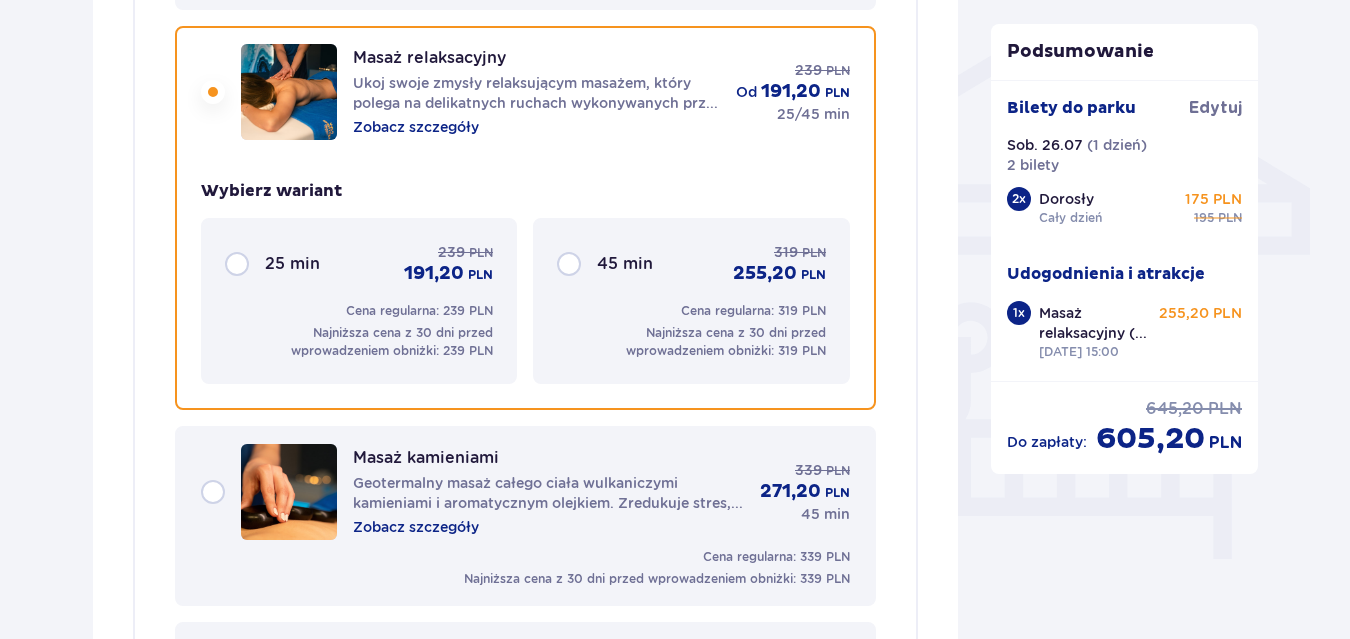 scroll, scrollTop: 1600, scrollLeft: 0, axis: vertical 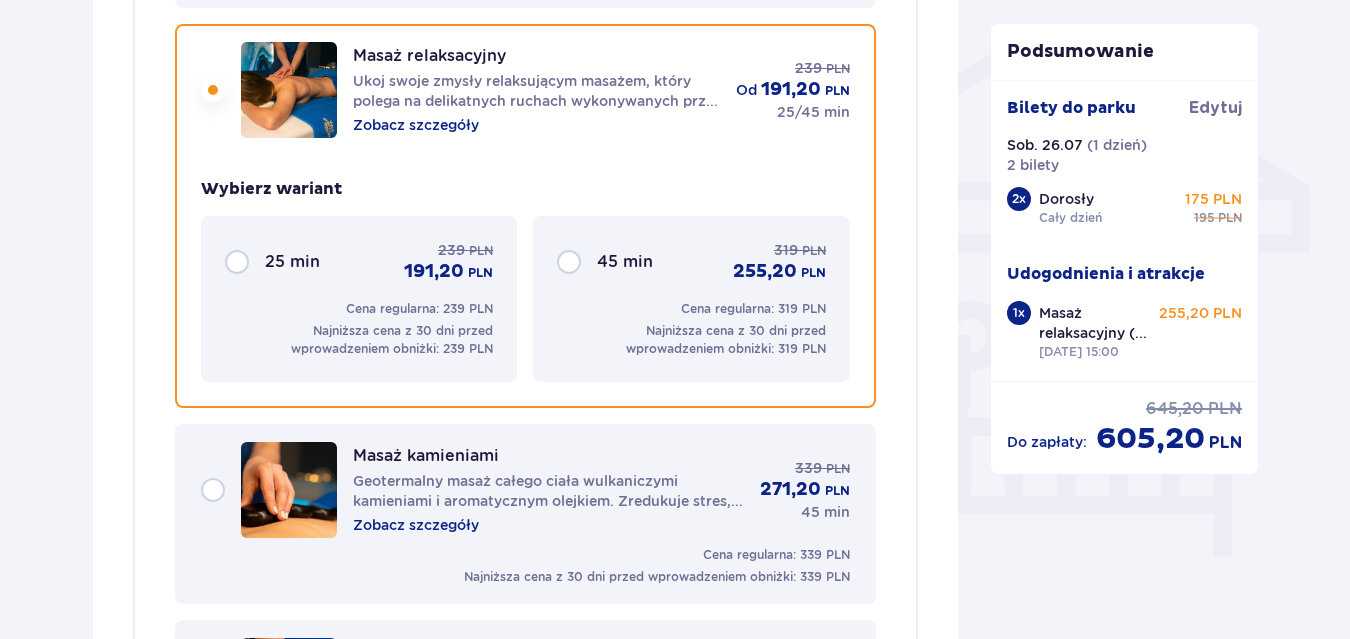 click on "45 min 319 PLN 255,20 PLN" at bounding box center (691, 262) 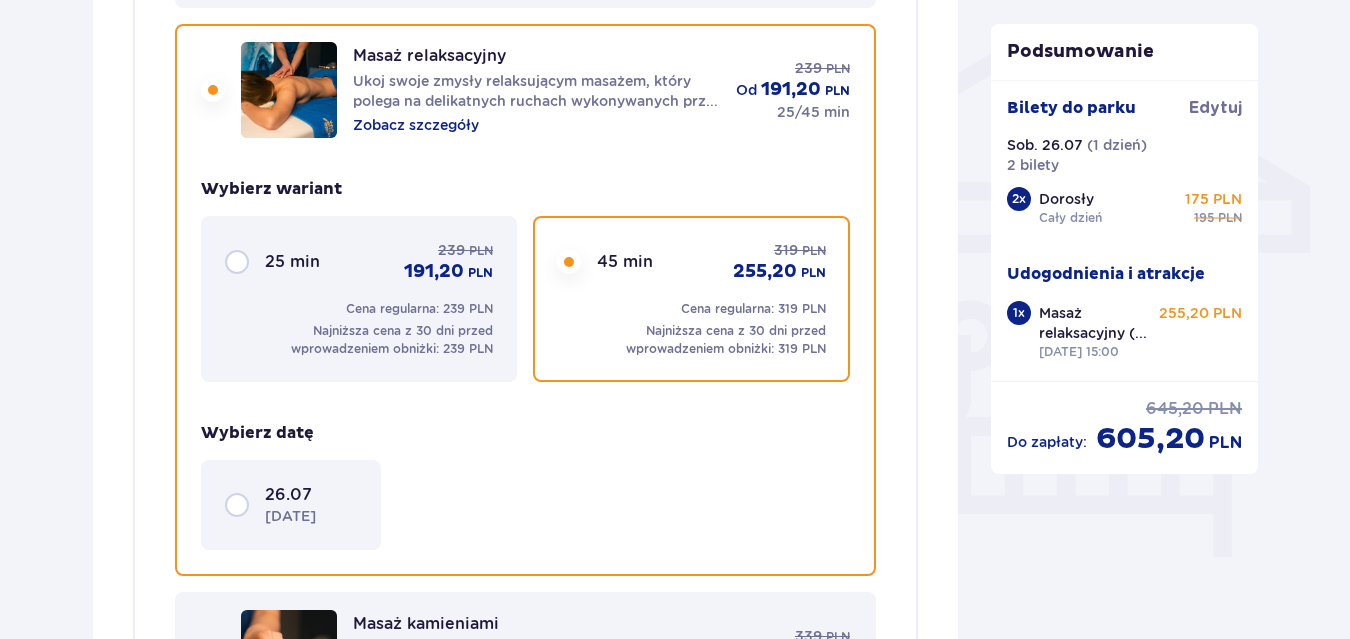 click on "26.07 sobota" at bounding box center [291, 505] 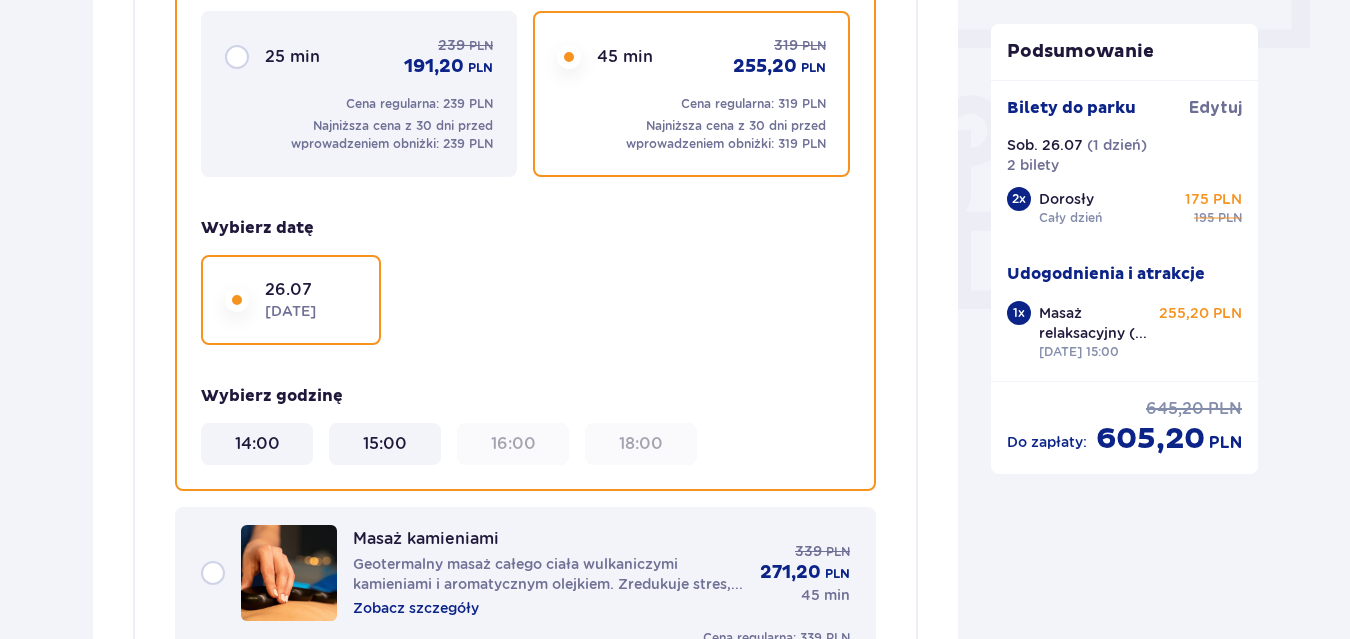 scroll, scrollTop: 1810, scrollLeft: 0, axis: vertical 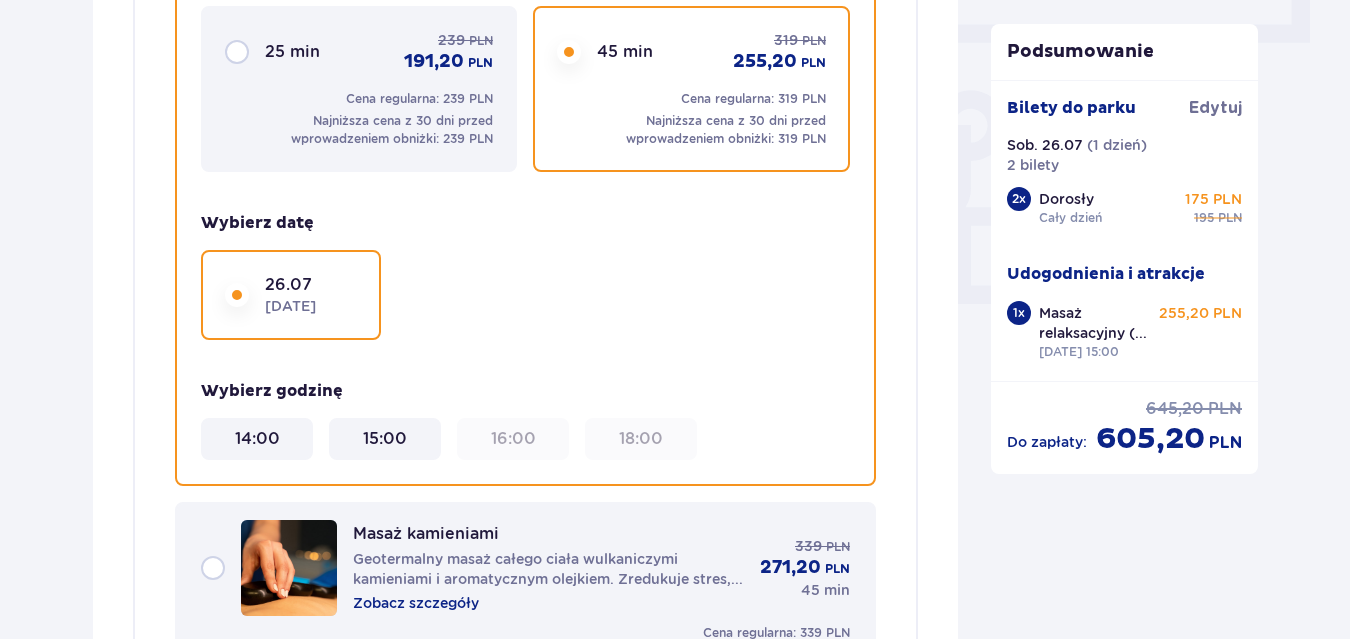click on "15:00" at bounding box center (385, 439) 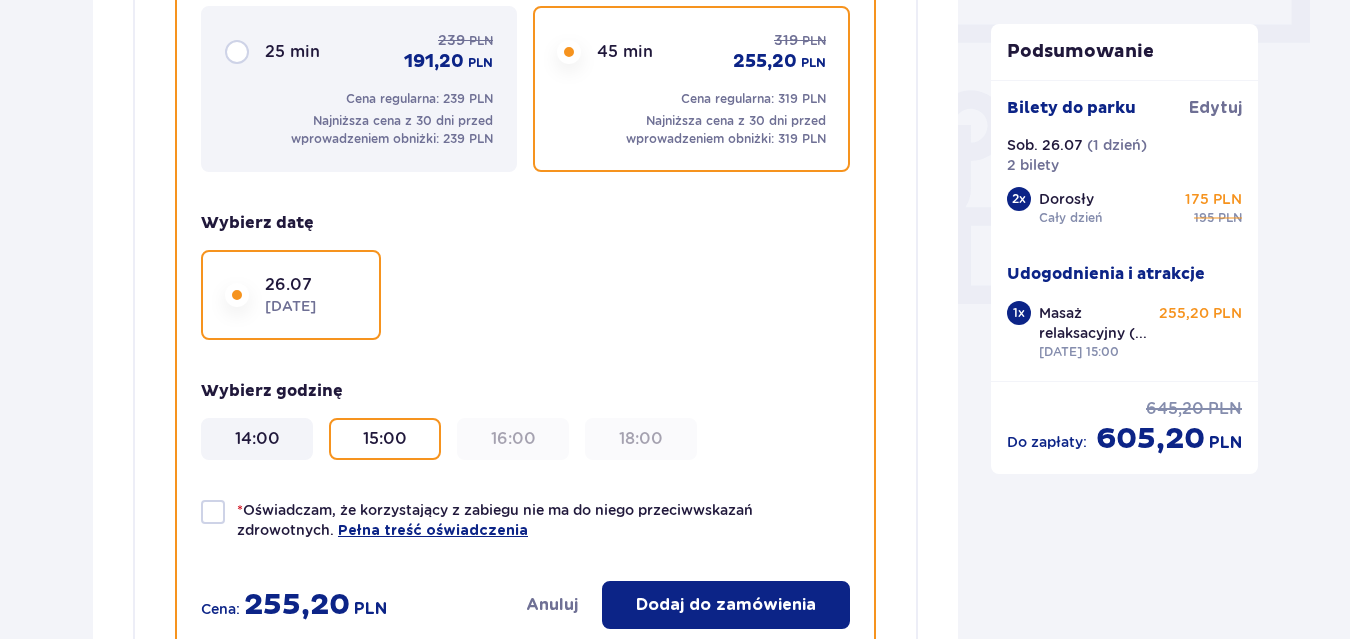 click at bounding box center [213, 512] 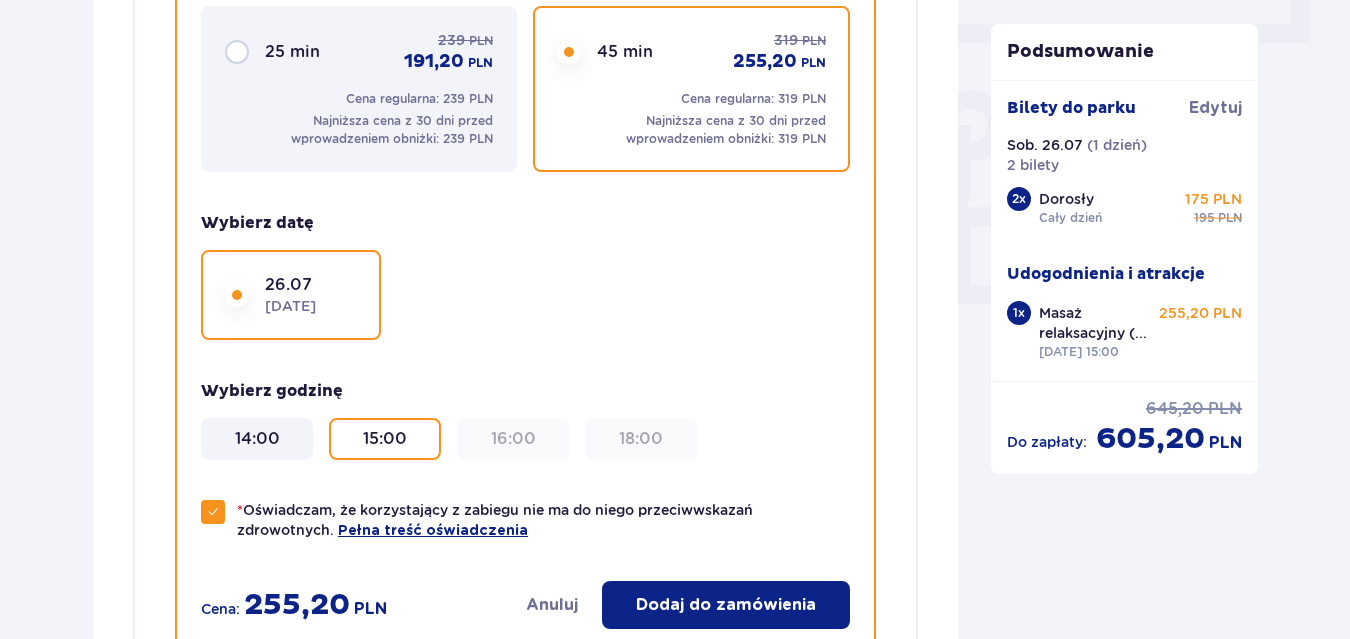click on "Dodaj do zamówienia" at bounding box center (726, 605) 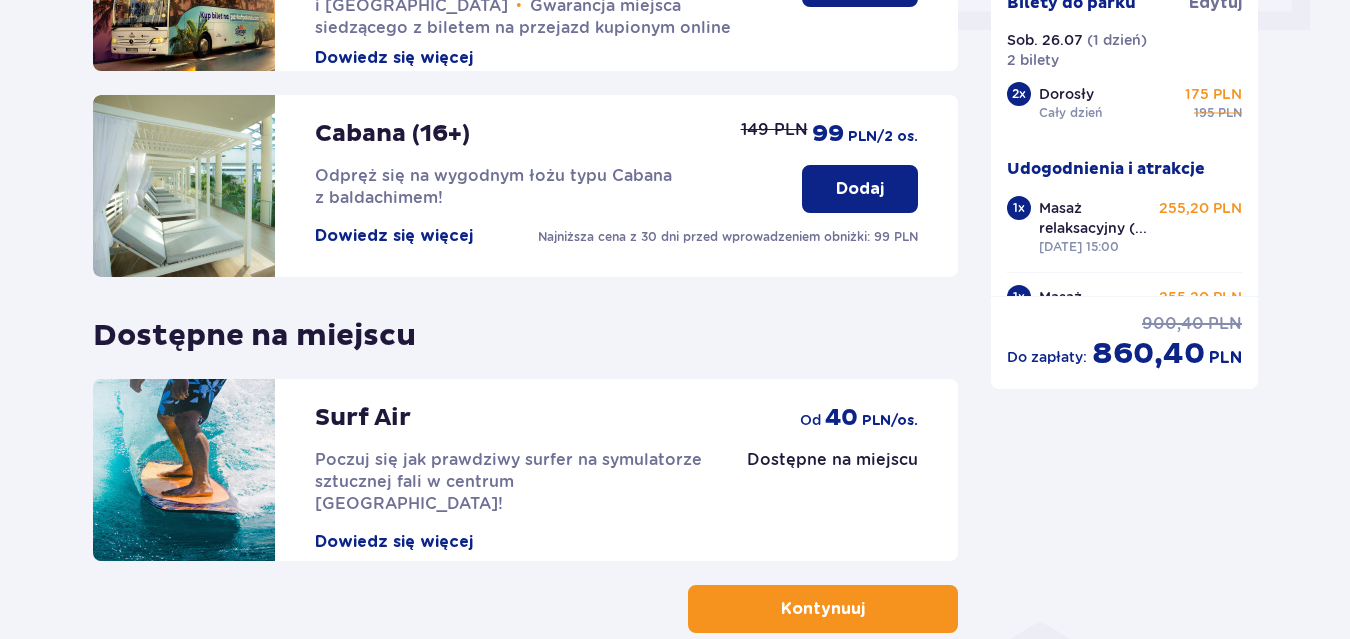 scroll, scrollTop: 484, scrollLeft: 0, axis: vertical 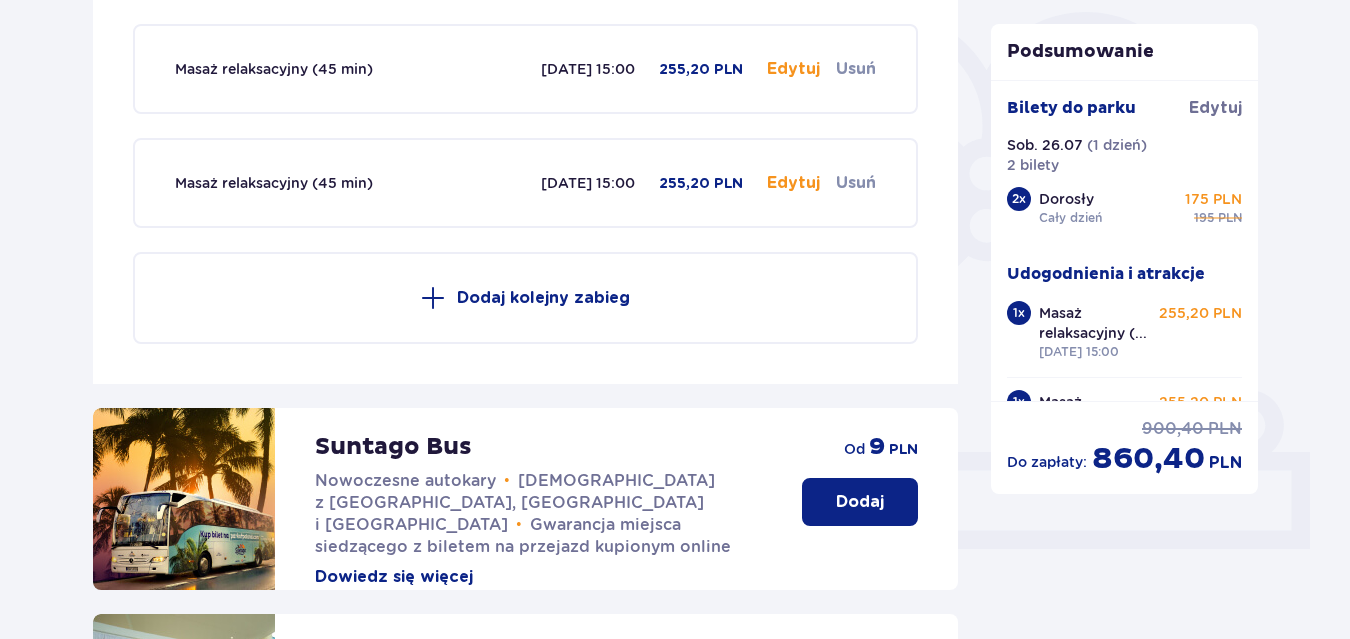 click on "Dodaj kolejny zabieg" at bounding box center (543, 298) 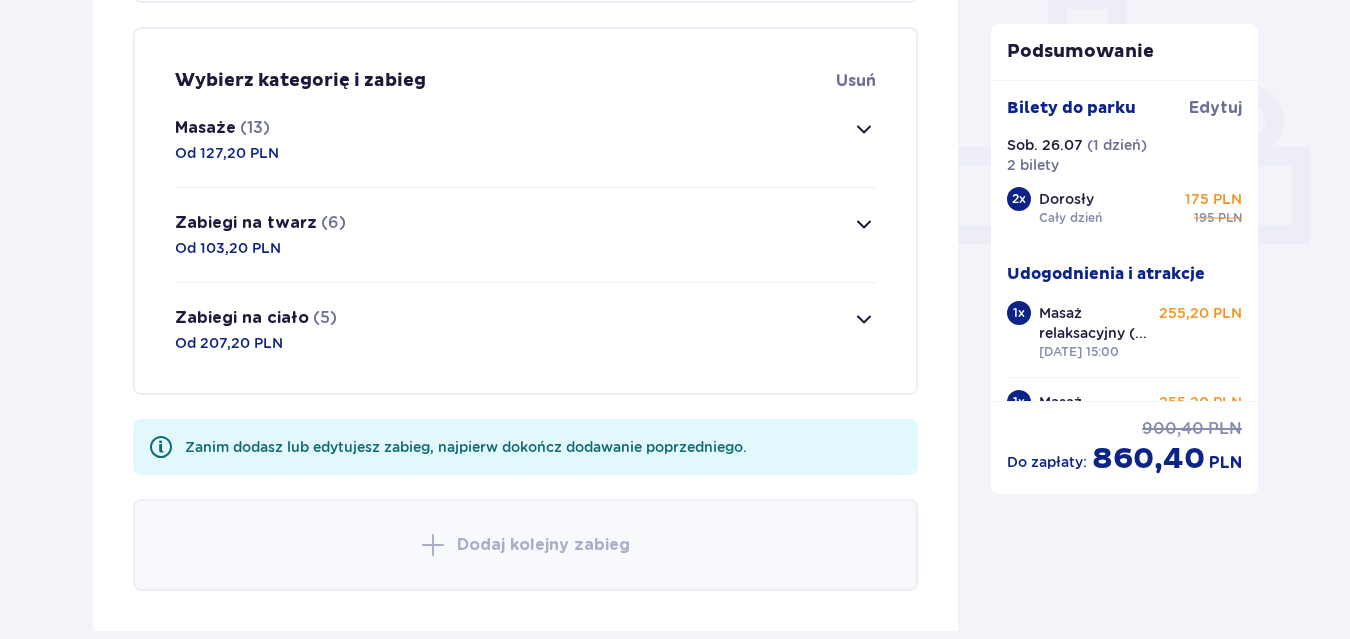 scroll, scrollTop: 792, scrollLeft: 0, axis: vertical 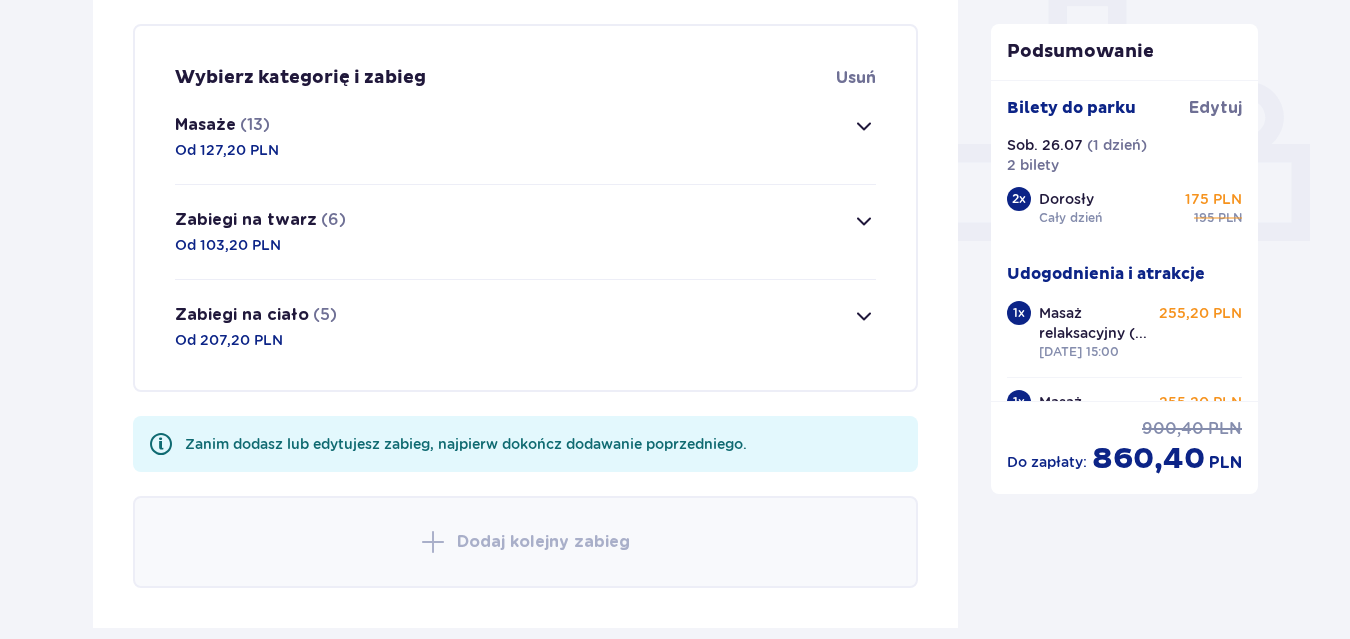 click at bounding box center (864, 316) 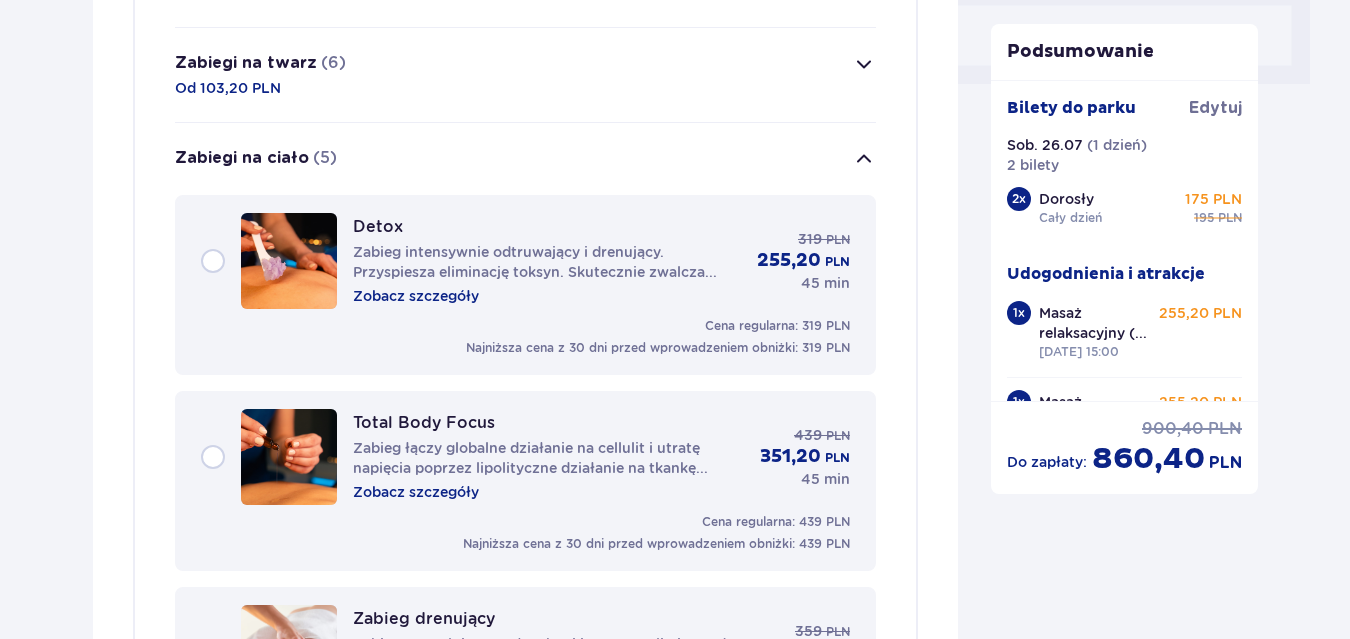 scroll, scrollTop: 796, scrollLeft: 0, axis: vertical 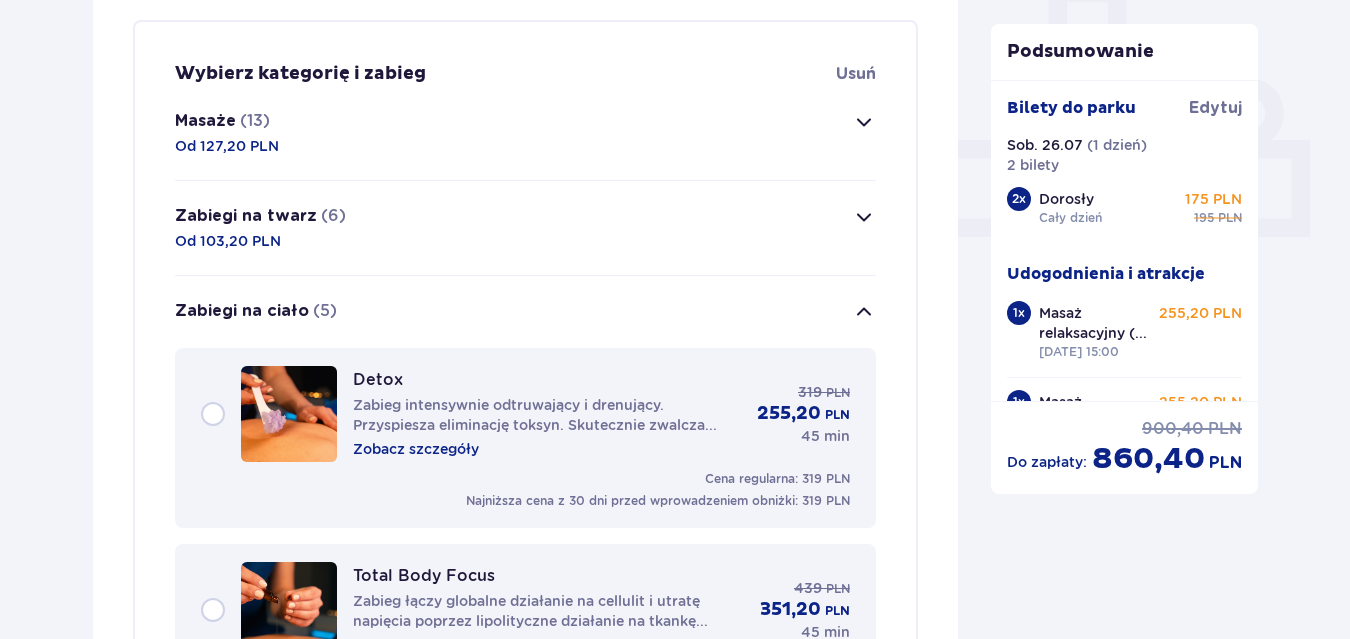 click at bounding box center [864, 217] 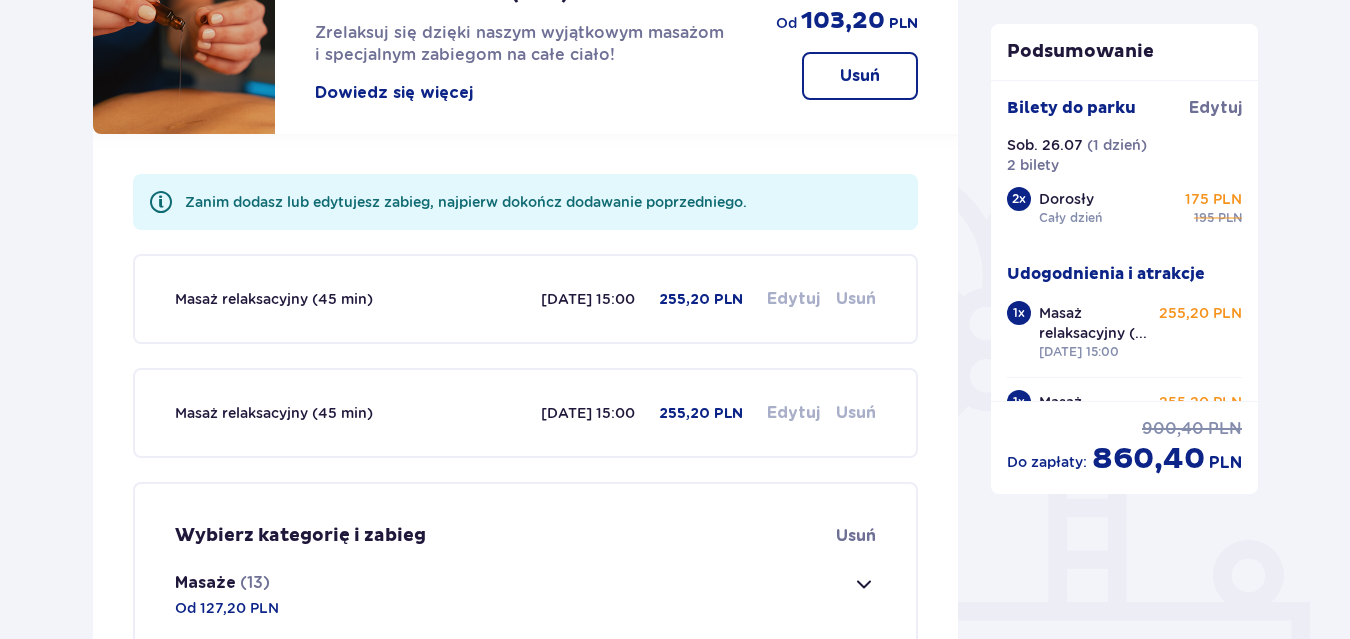 scroll, scrollTop: 336, scrollLeft: 0, axis: vertical 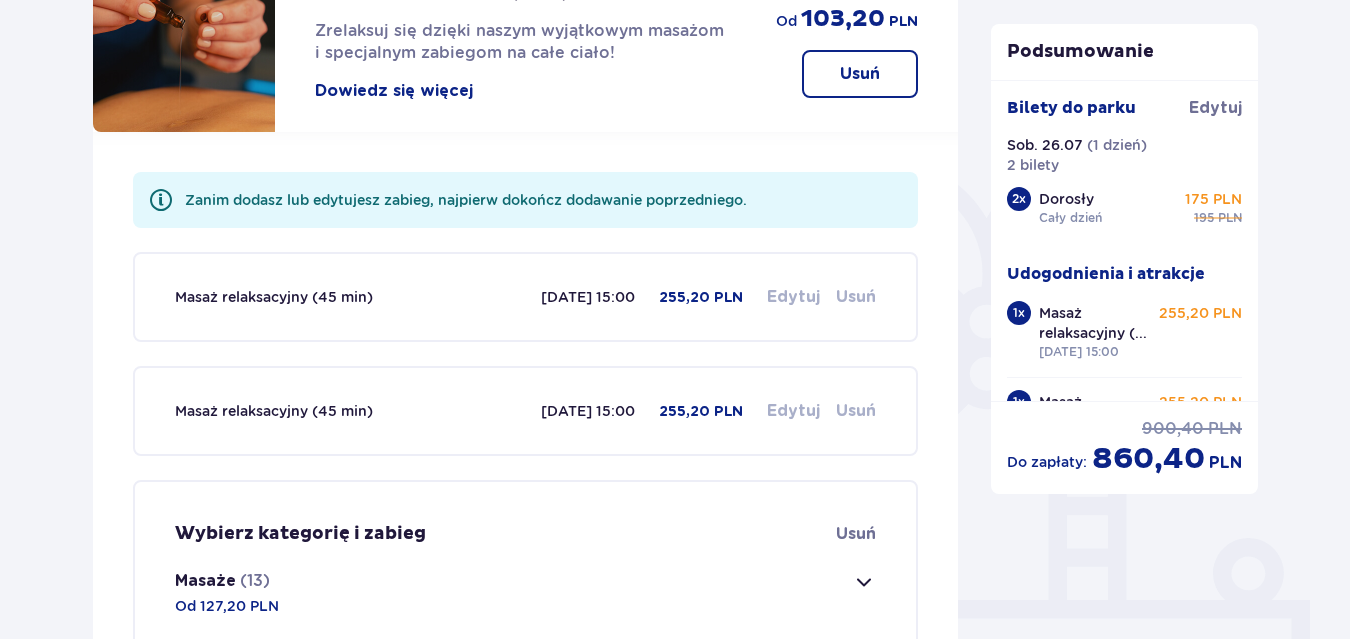click on "Usuń" at bounding box center (856, 411) 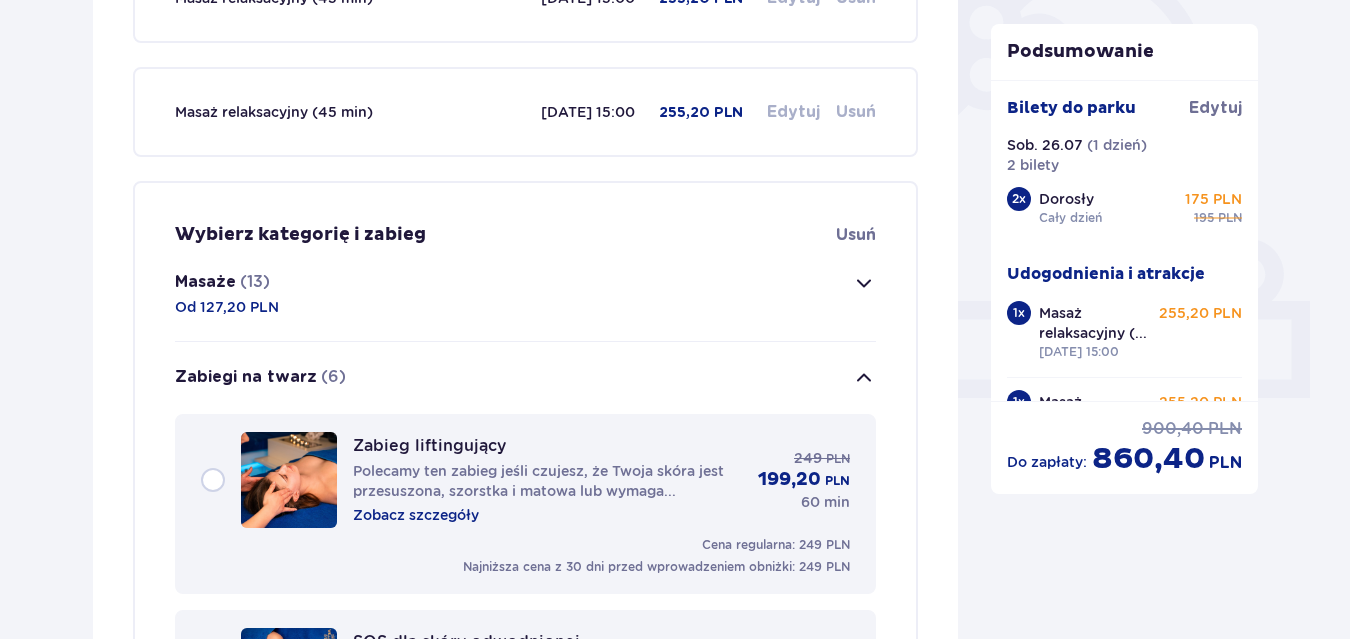 scroll, scrollTop: 672, scrollLeft: 0, axis: vertical 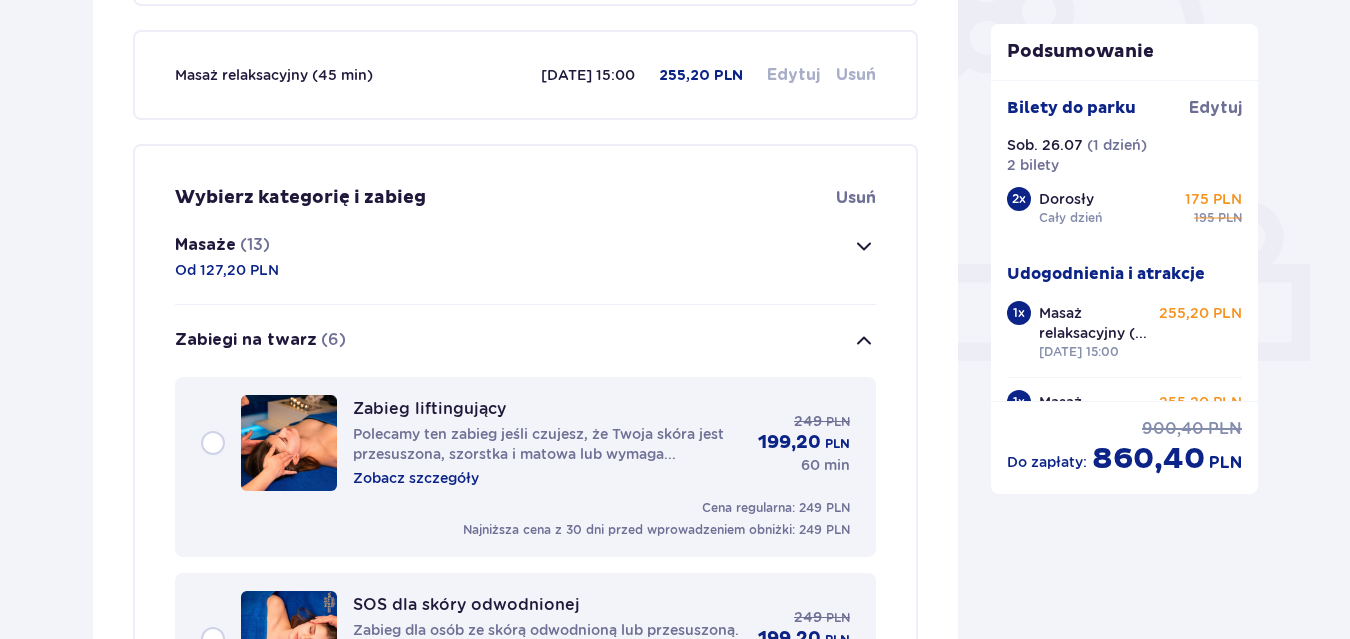 click at bounding box center (864, 341) 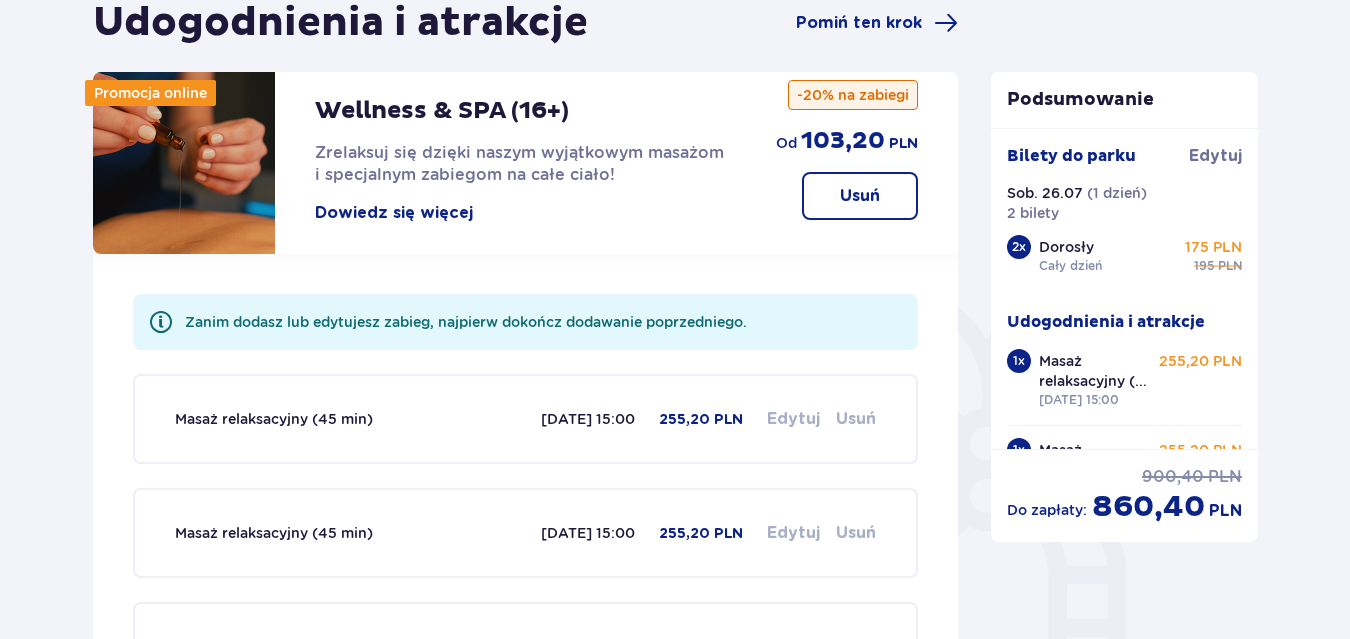 scroll, scrollTop: 61, scrollLeft: 0, axis: vertical 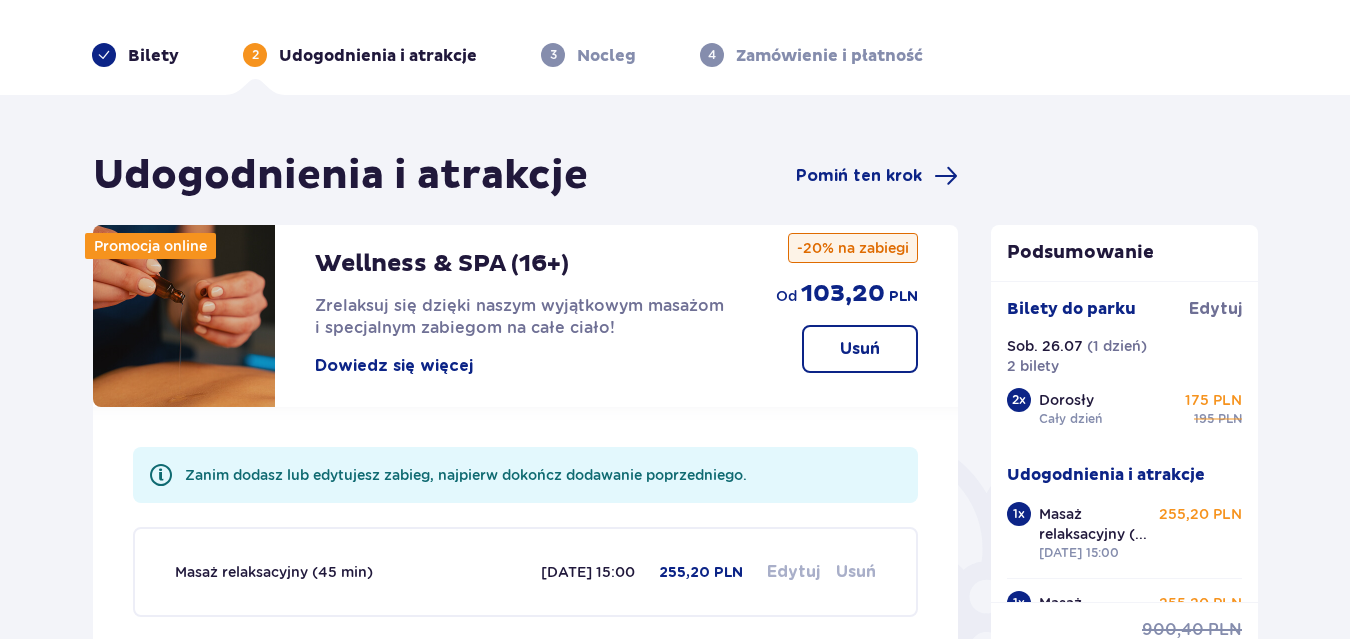 click on "Usuń" at bounding box center [856, 572] 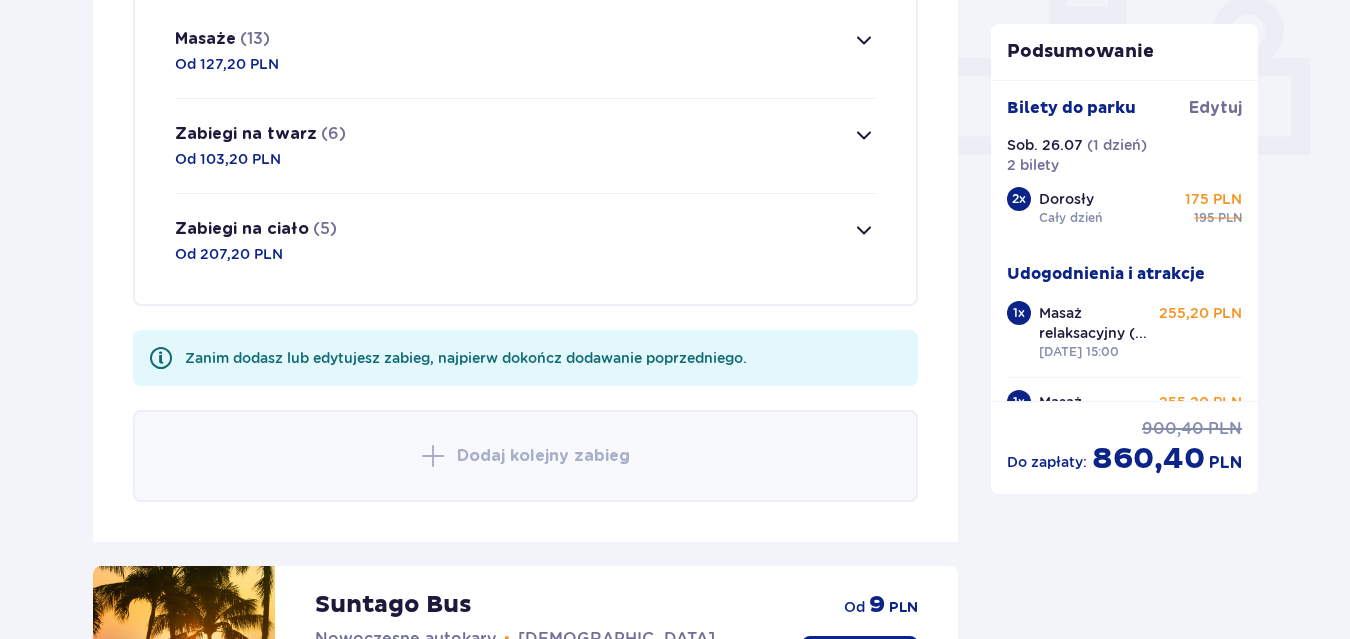 scroll, scrollTop: 901, scrollLeft: 0, axis: vertical 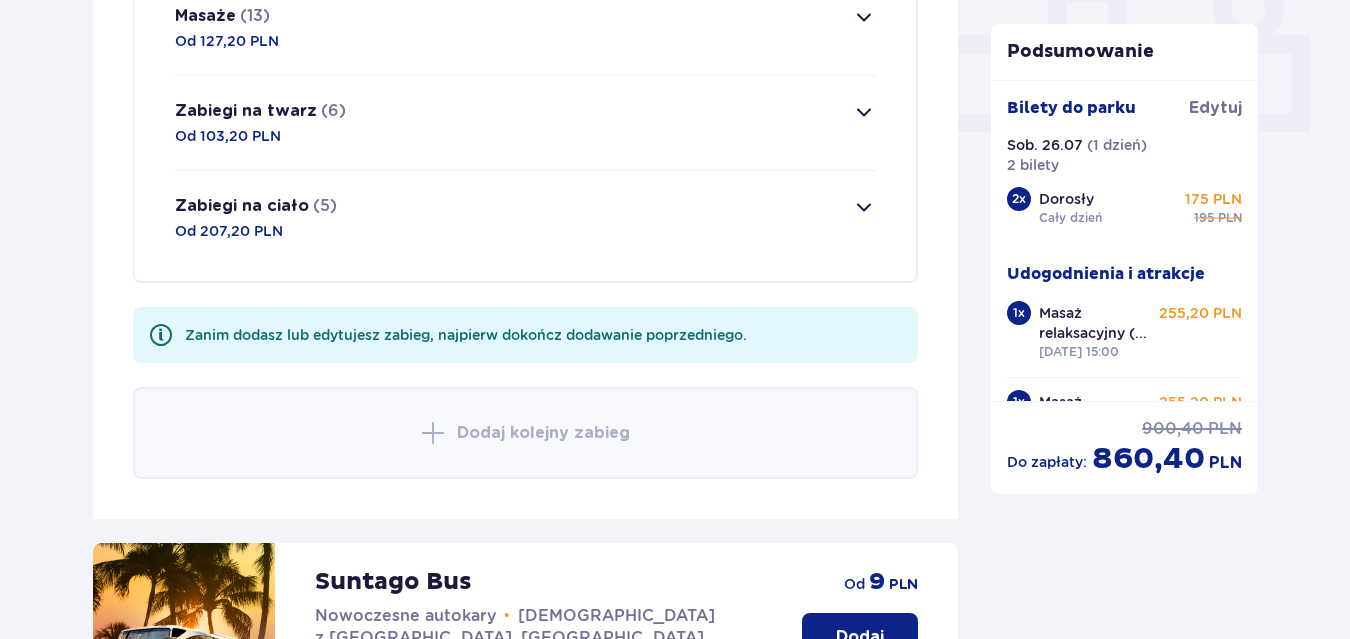 click on "Udogodnienia i atrakcje Pomiń ten krok Promocja online Wellness & SPA (16+) Zrelaksuj się dzięki naszym wyjątkowym masażom i specjalnym zabiegom na całe ciało! Dowiedz się więcej Usuń od 103,20 PLN -20% na zabiegi Zanim dodasz lub edytujesz zabieg, najpierw dokończ dodawanie poprzedniego. Masaż relaksacyjny (45 min) Sob. 26.07.25, 15:00 255,20 PLN Edytuj Usuń Masaż relaksacyjny (45 min) Sob. 26.07.25, 15:00 255,20 PLN Edytuj Usuń Wybierz kategorię i zabieg Usuń Masaże (13) Od 127,20 PLN Masaż Suntago To nasz autorski masaż, wywodzący się z Karaibów. Głęboko relaksuje całe ciało. Wykonujemy go na ciepłym maśle shea. Specjalne ruchy masażu - dopasowane do rytmu oddechu i bicia serca -  uwolnią napięcia i rozluźnią mięśnie. Zobacz szczegóły 369 PLN 295,20 PLN 45 min Cena regularna: 369 PLN Najniższa cena z 30 dni przed wprowadzeniem obniżki: 369 PLN Masaż Jamango Zobacz szczegóły 369 PLN 295,20 PLN 45 min Cena regularna: 369 PLN Masaż twarzy Kobido 409 PLN PLN 9" at bounding box center [675, 371] 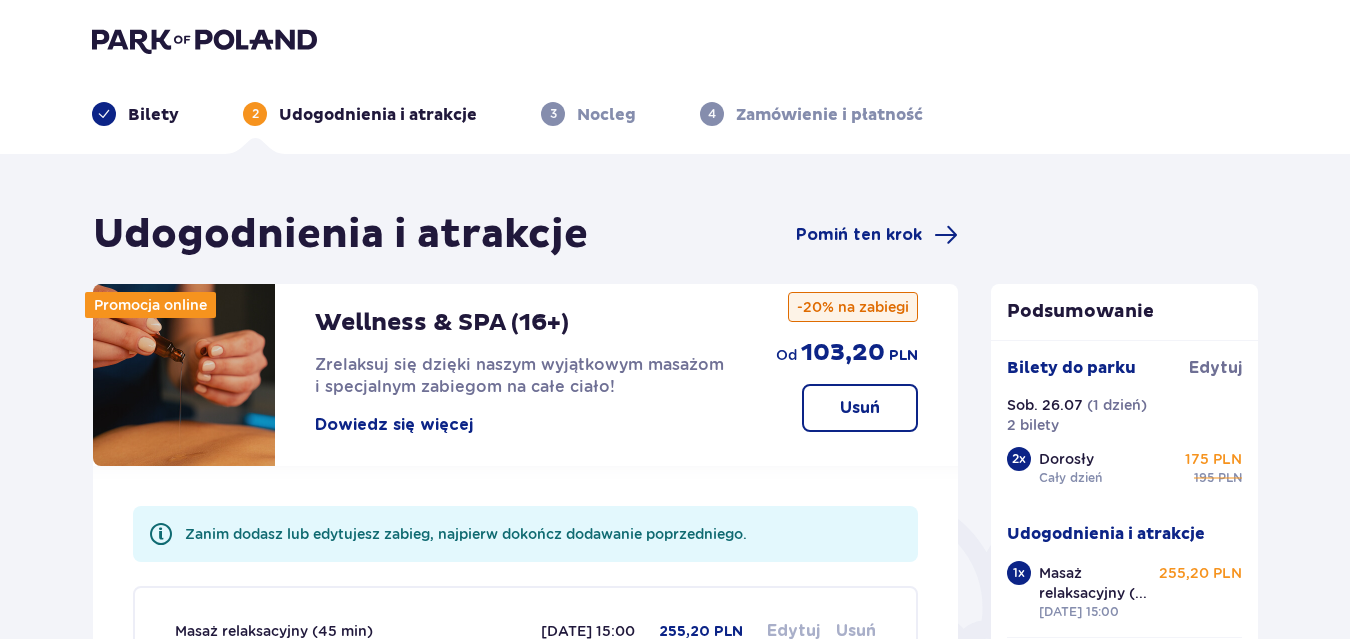 scroll, scrollTop: 0, scrollLeft: 0, axis: both 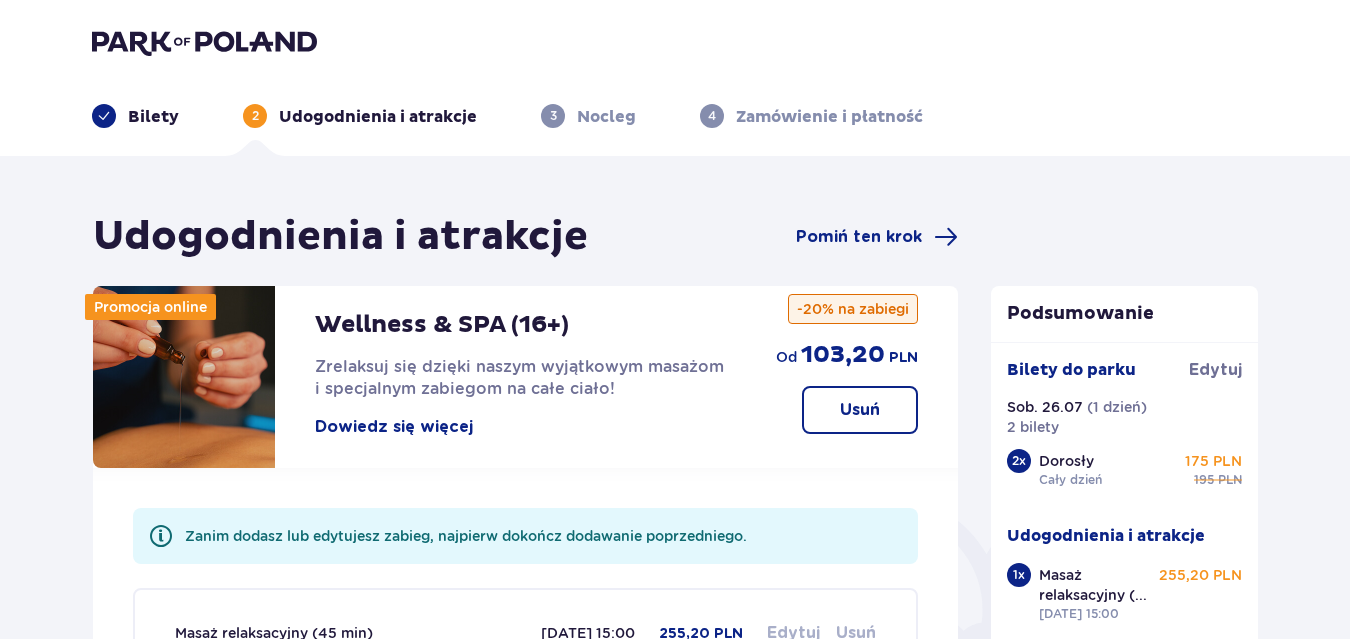 click on "Usuń" at bounding box center [860, 410] 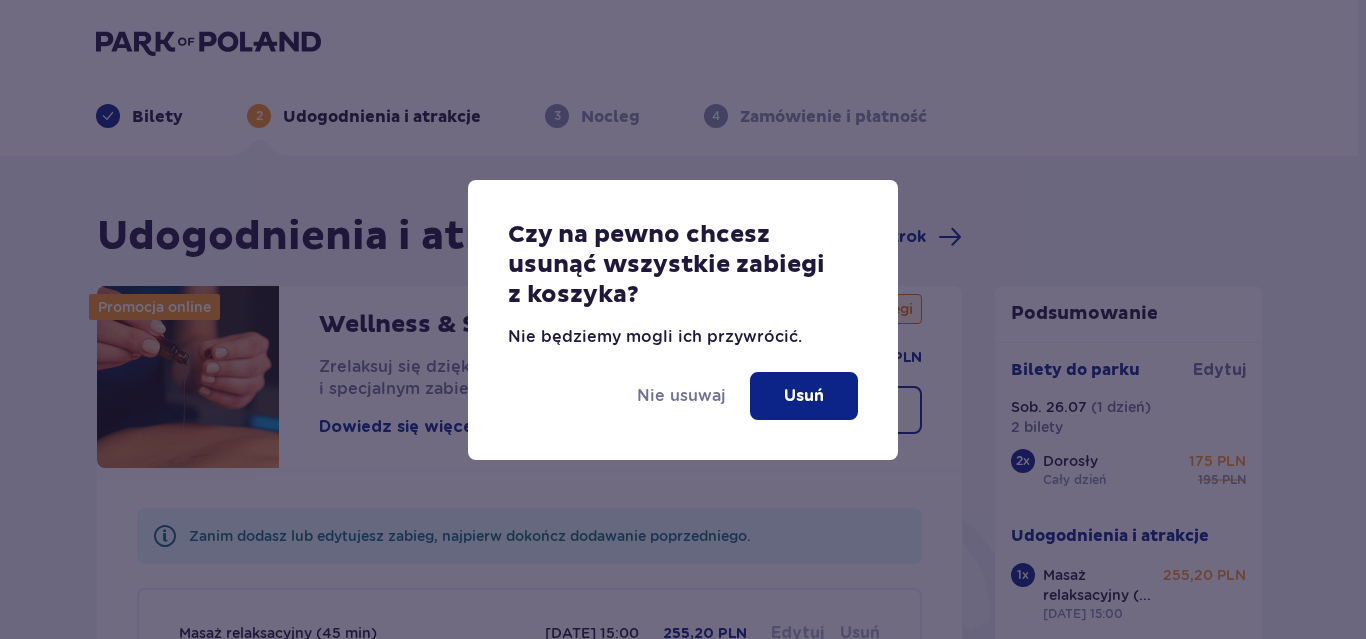 click on "Usuń" at bounding box center (804, 396) 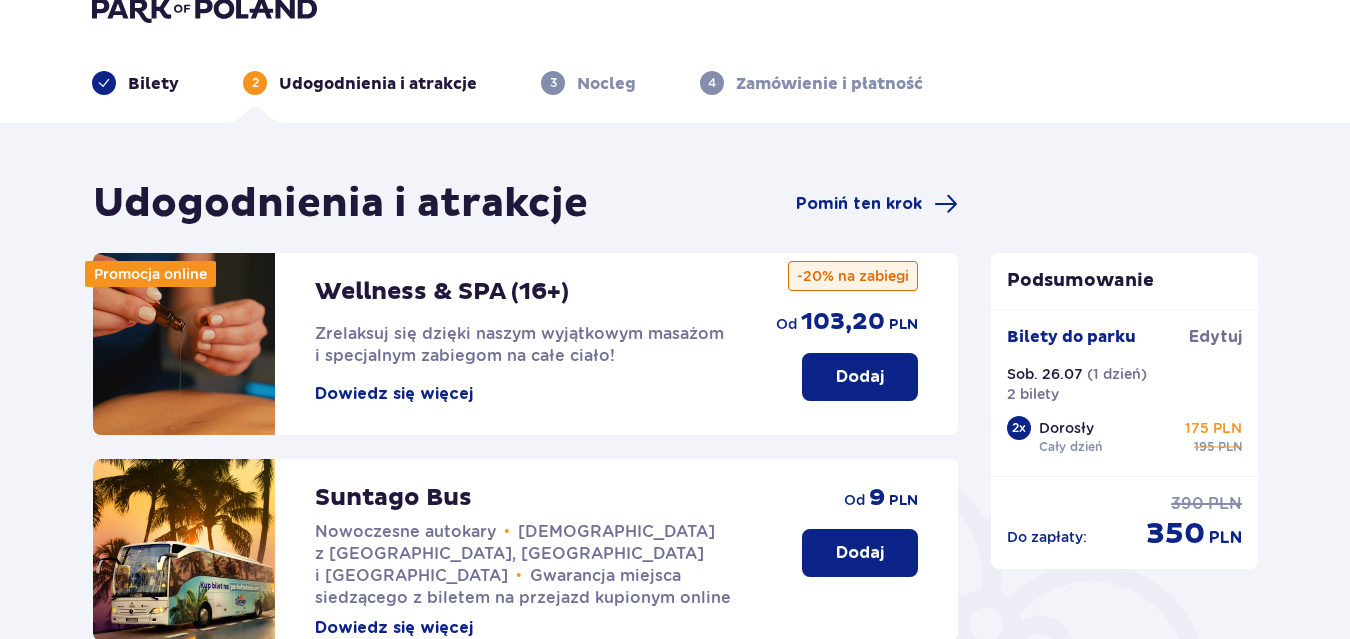 scroll, scrollTop: 0, scrollLeft: 0, axis: both 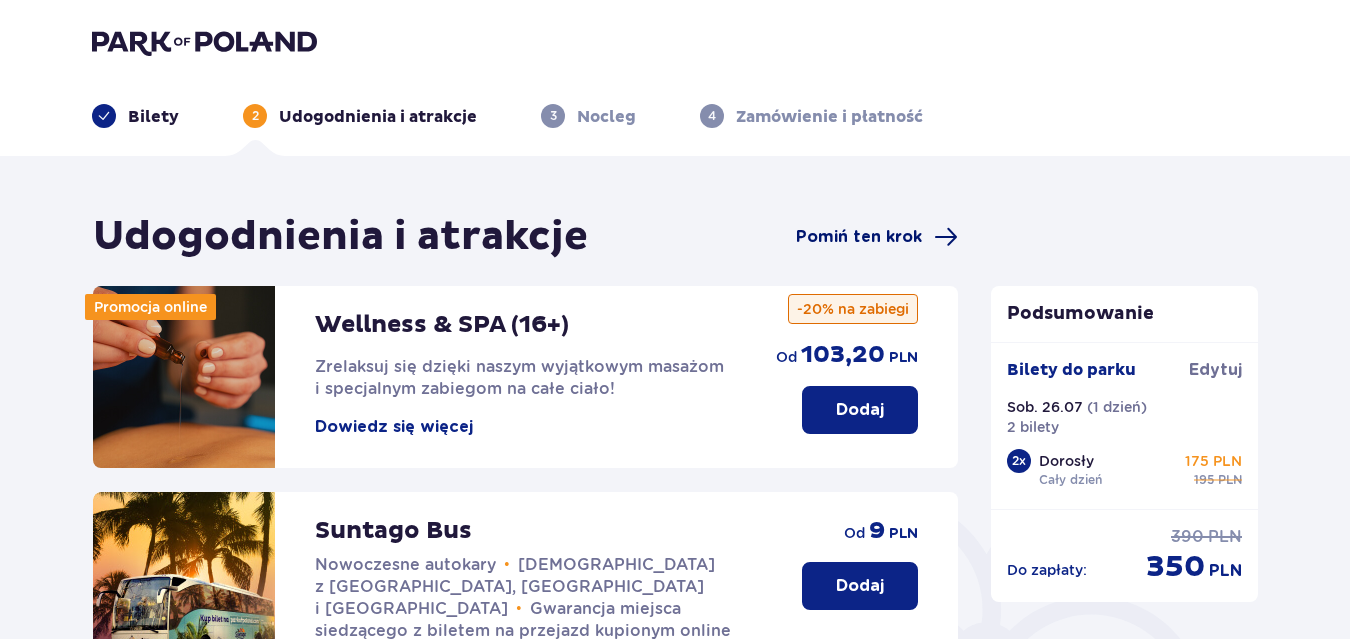 click on "Pomiń ten krok" at bounding box center [859, 237] 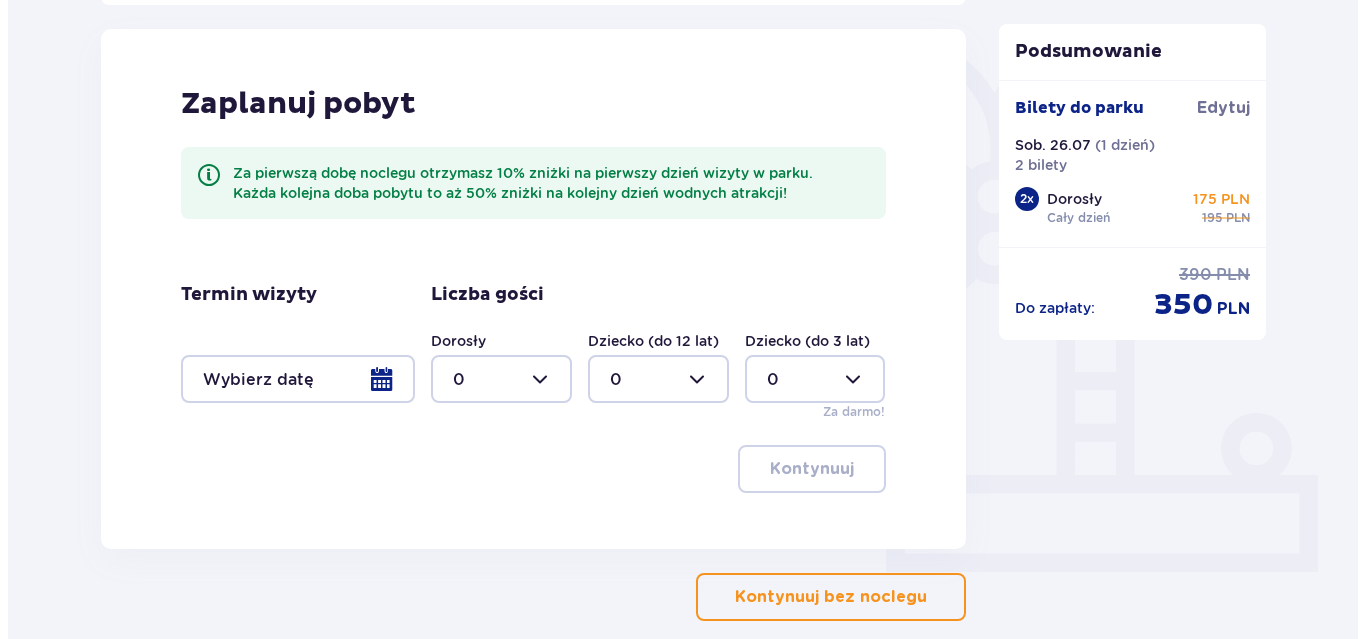 scroll, scrollTop: 462, scrollLeft: 0, axis: vertical 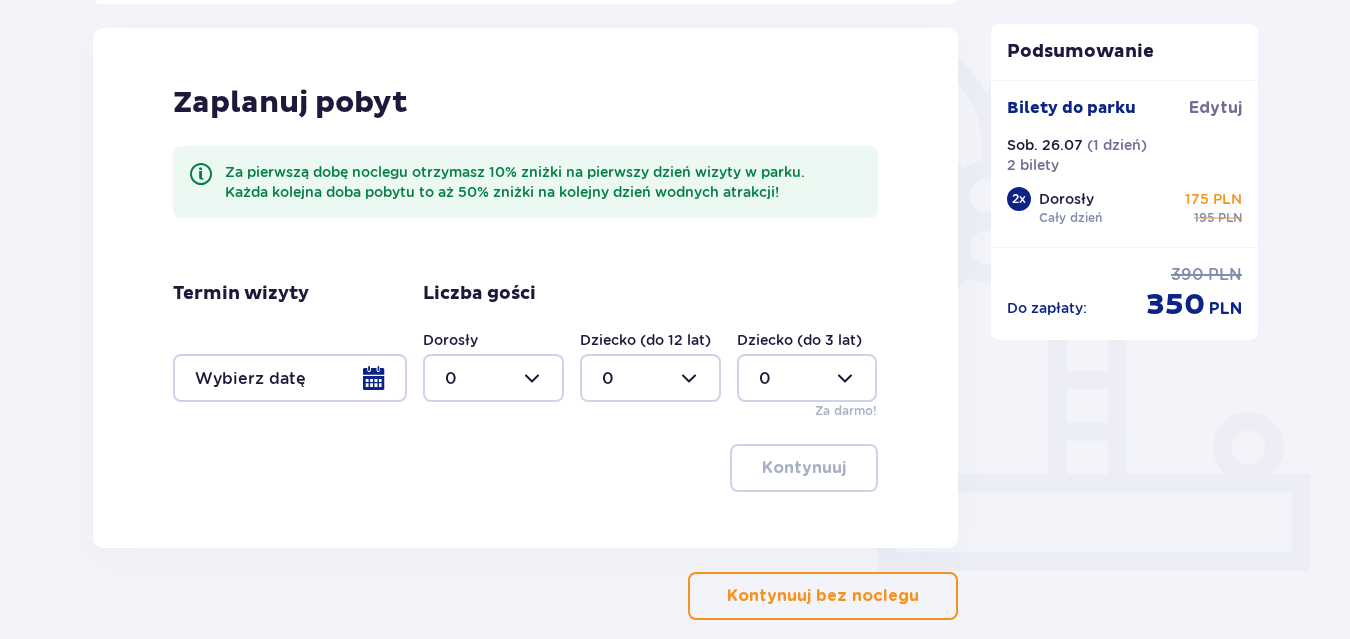 click at bounding box center [290, 378] 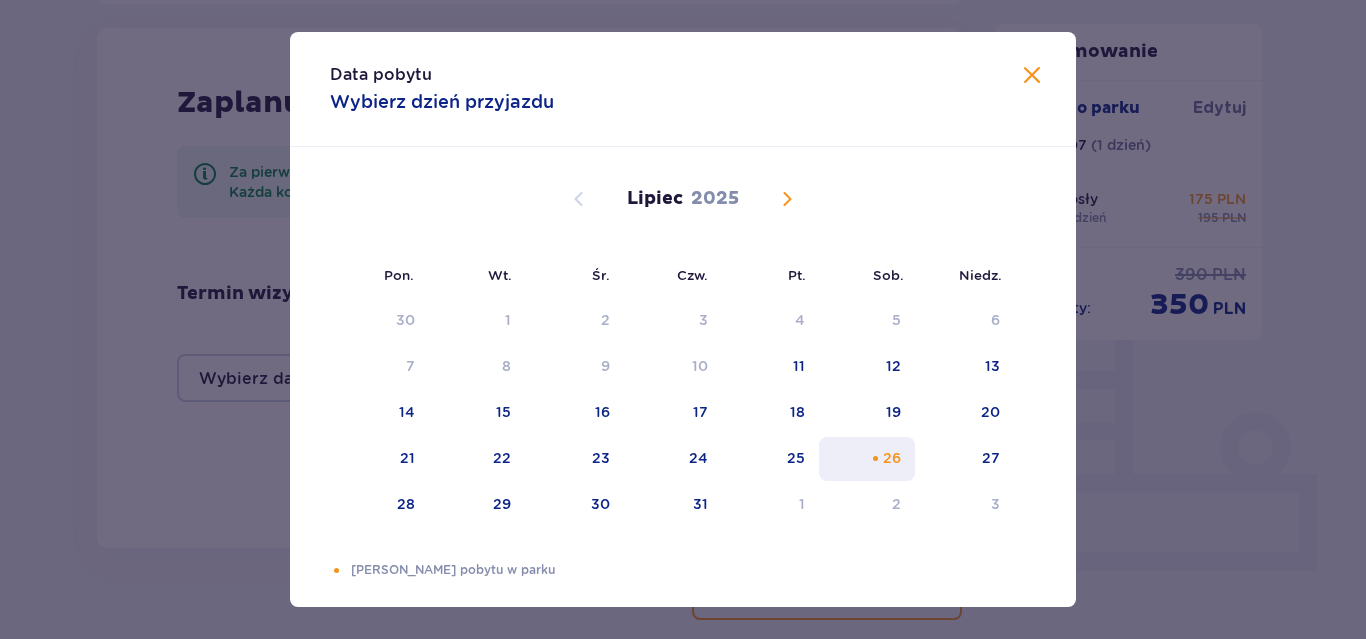 click on "26" at bounding box center (892, 458) 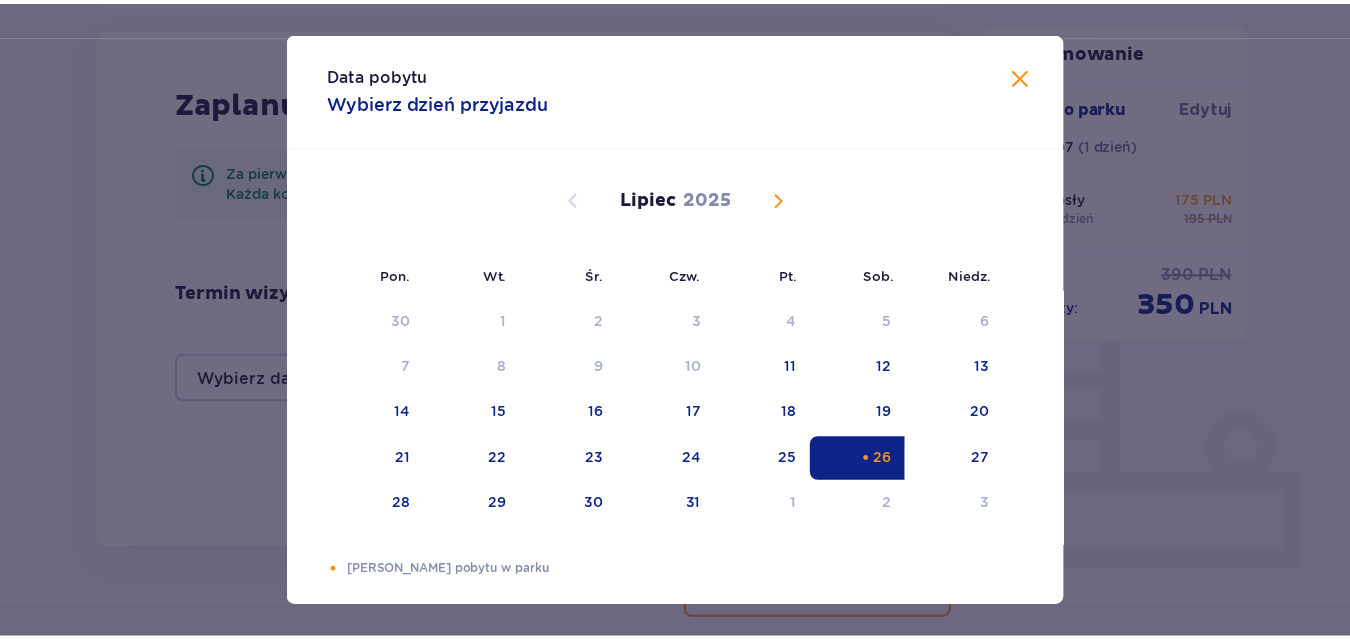 scroll, scrollTop: 12, scrollLeft: 0, axis: vertical 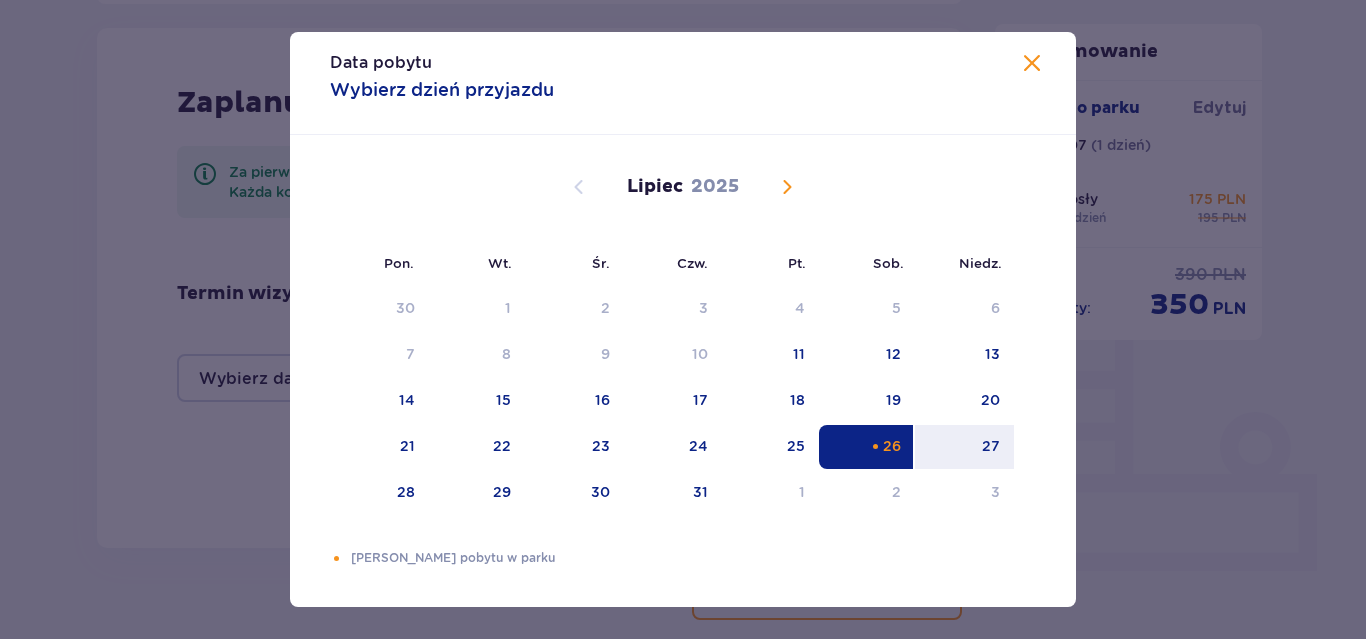 click on "26" at bounding box center (892, 446) 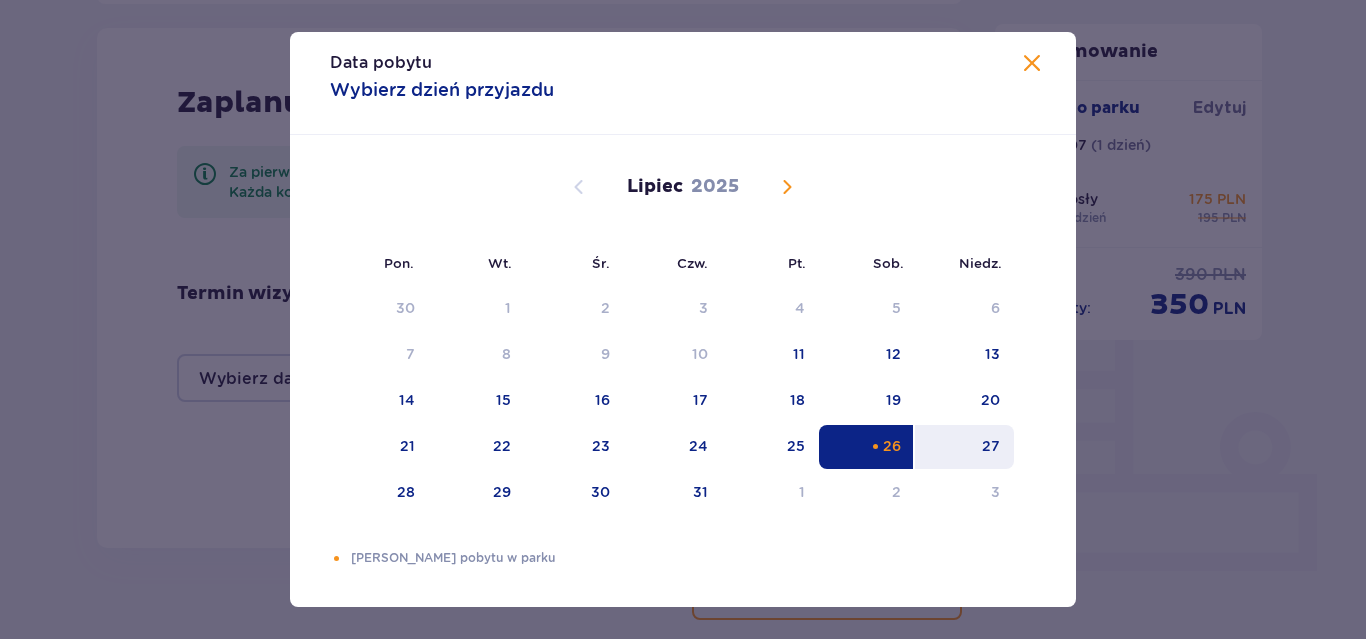 click on "27" at bounding box center (964, 447) 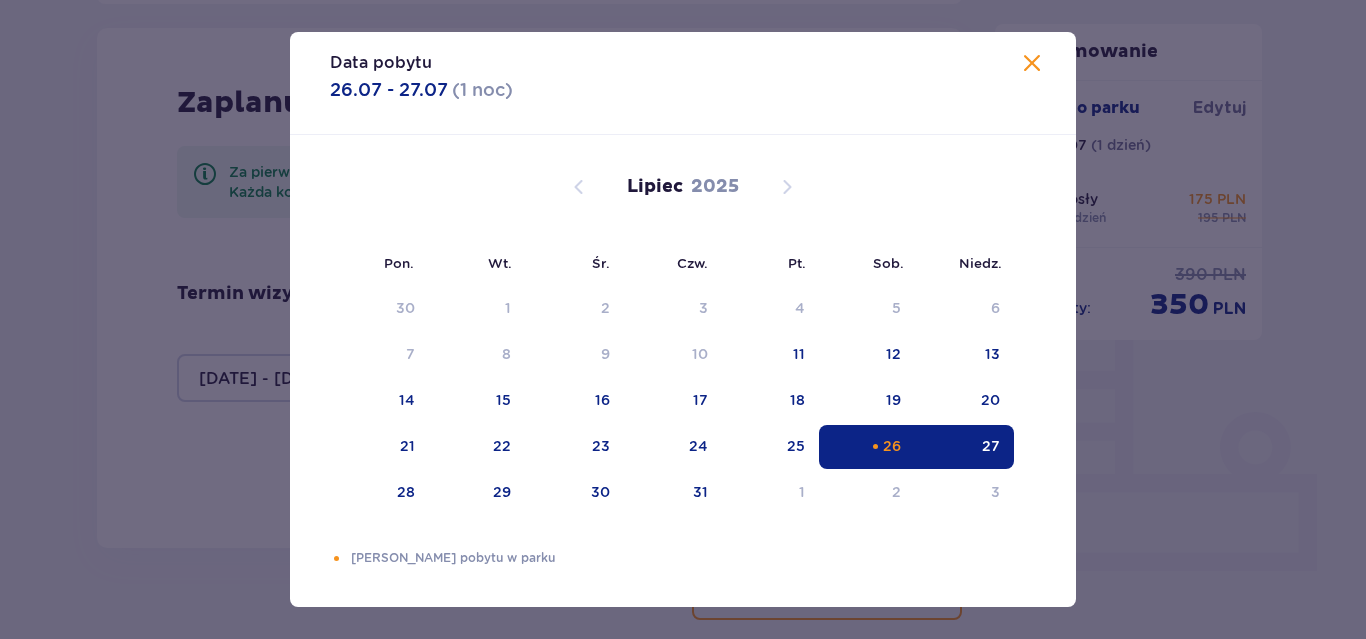 type on "26.07.25 - 27.07.25" 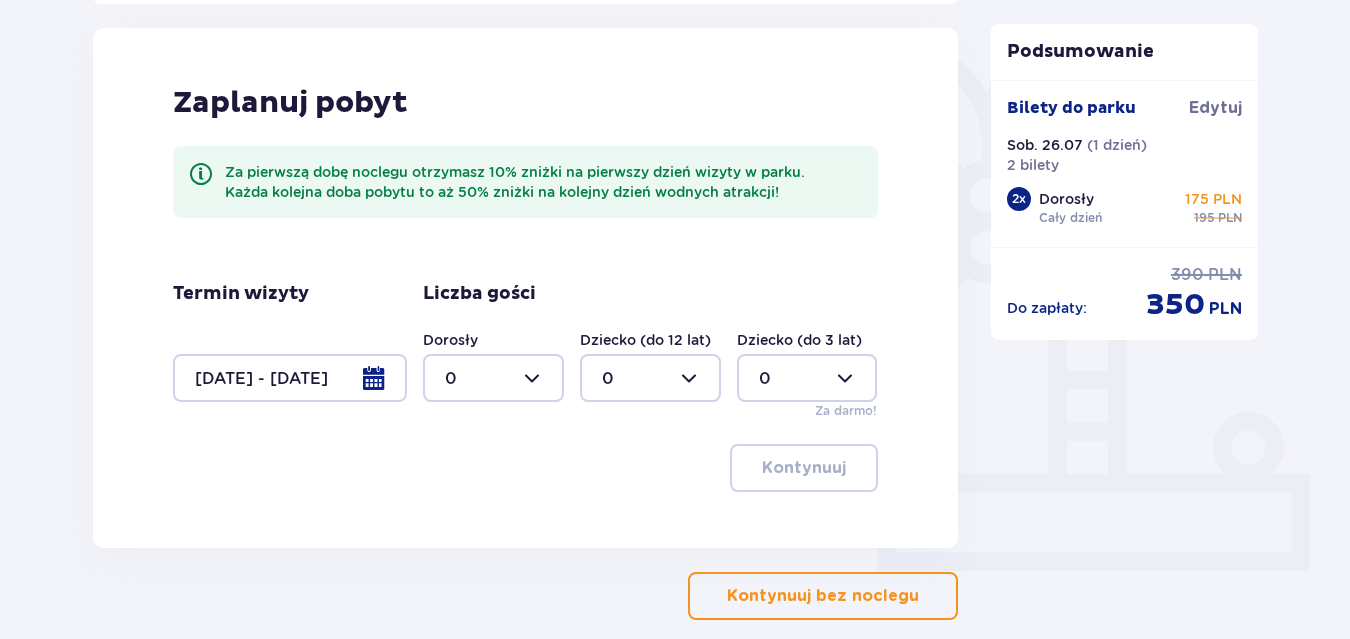 click at bounding box center [493, 378] 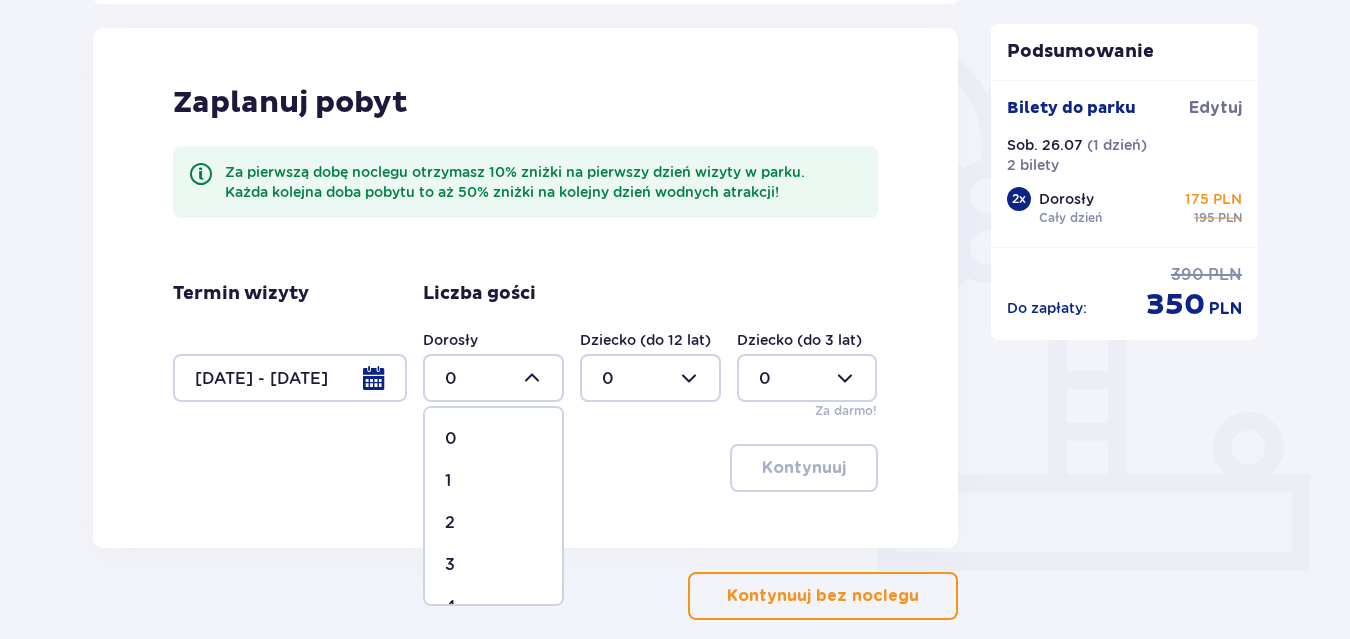 click on "2" at bounding box center [493, 523] 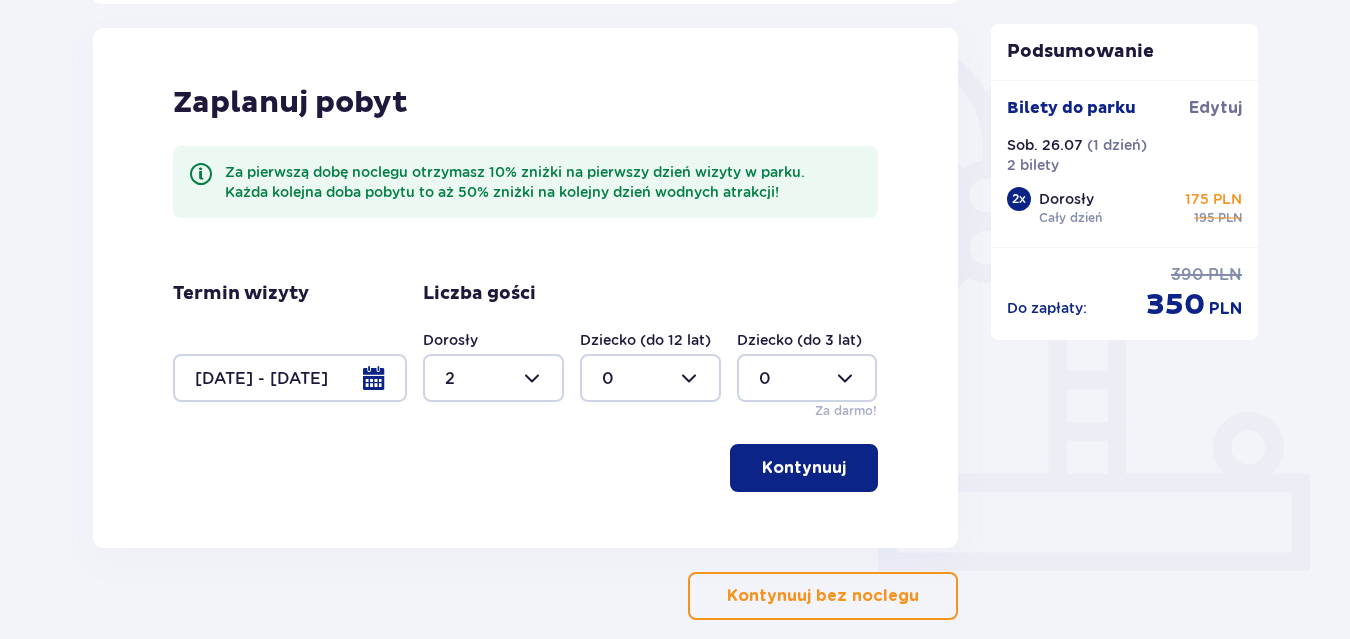 click on "Kontynuuj" at bounding box center (804, 468) 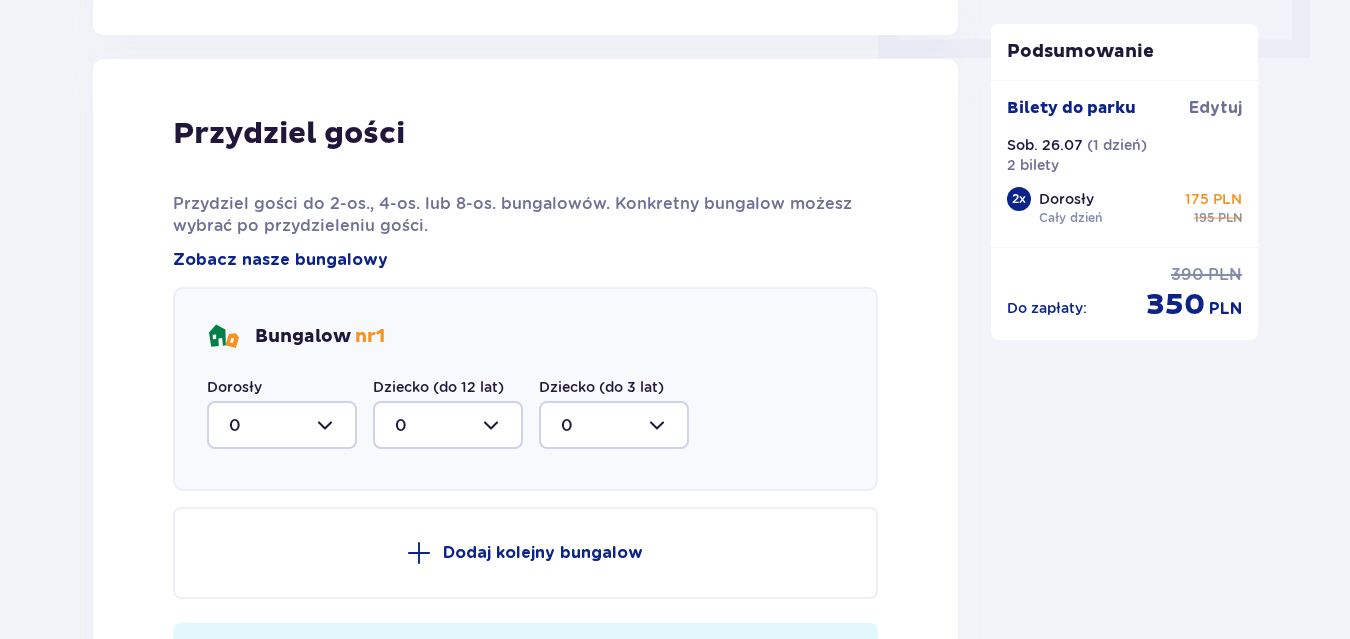 scroll, scrollTop: 1010, scrollLeft: 0, axis: vertical 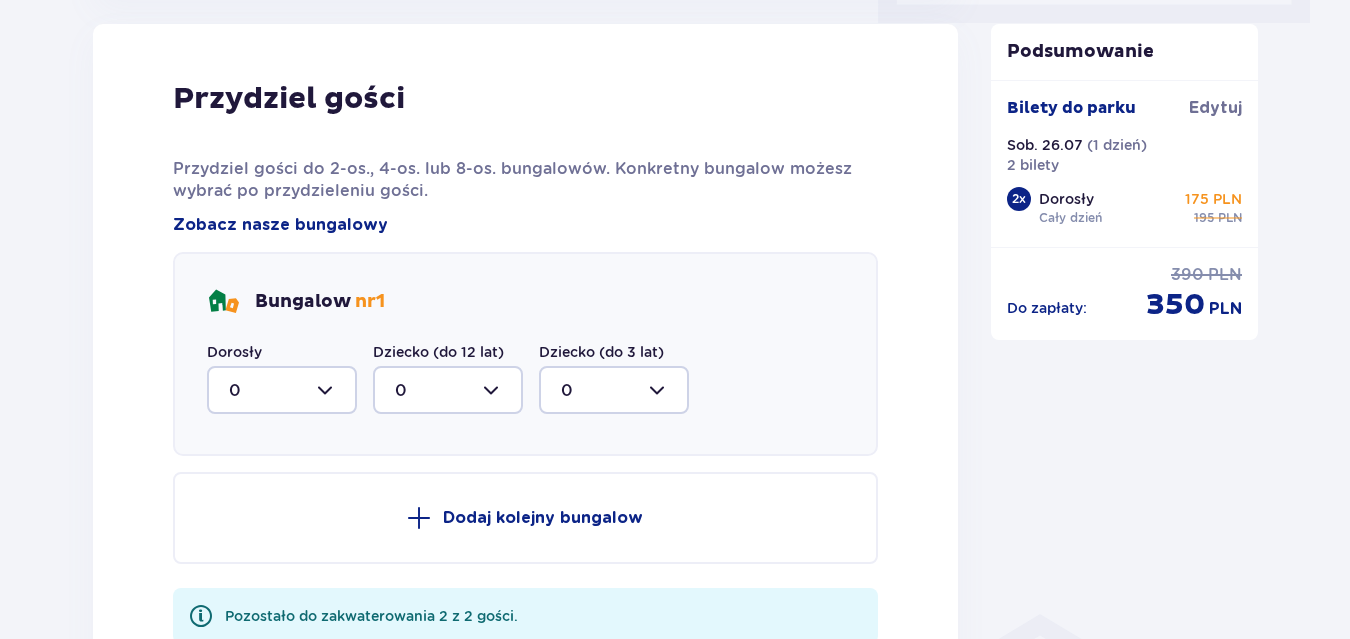 click at bounding box center [282, 390] 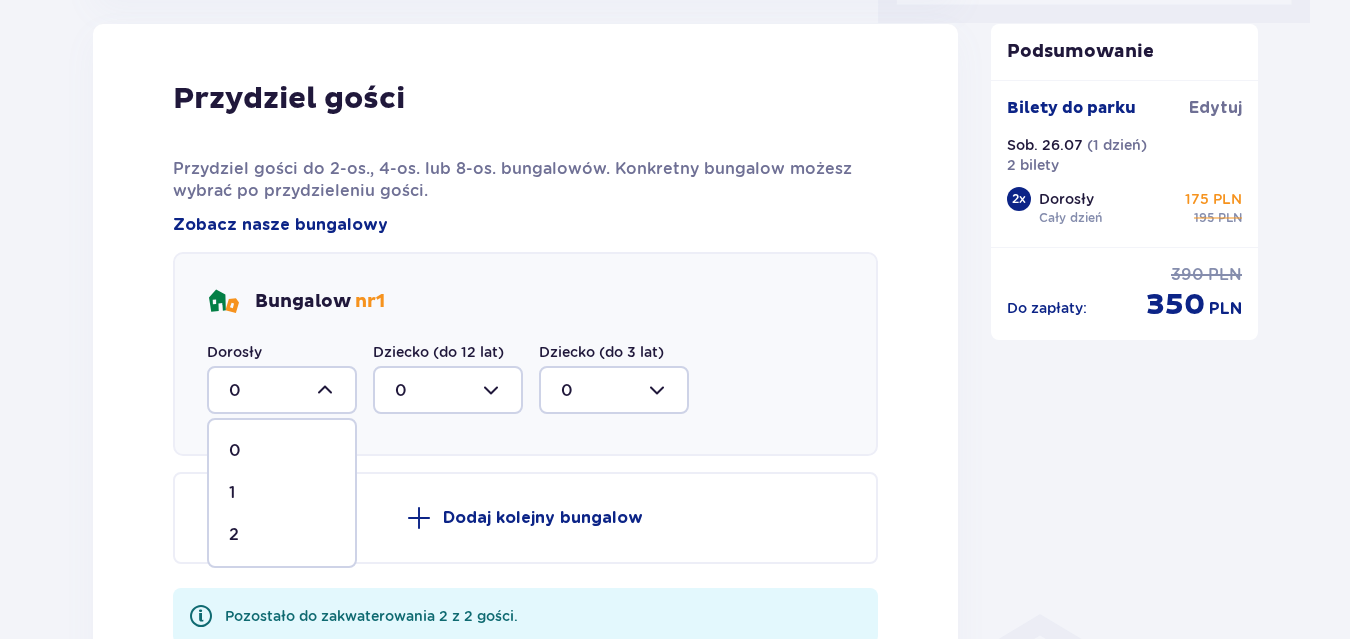 click on "2" at bounding box center [282, 535] 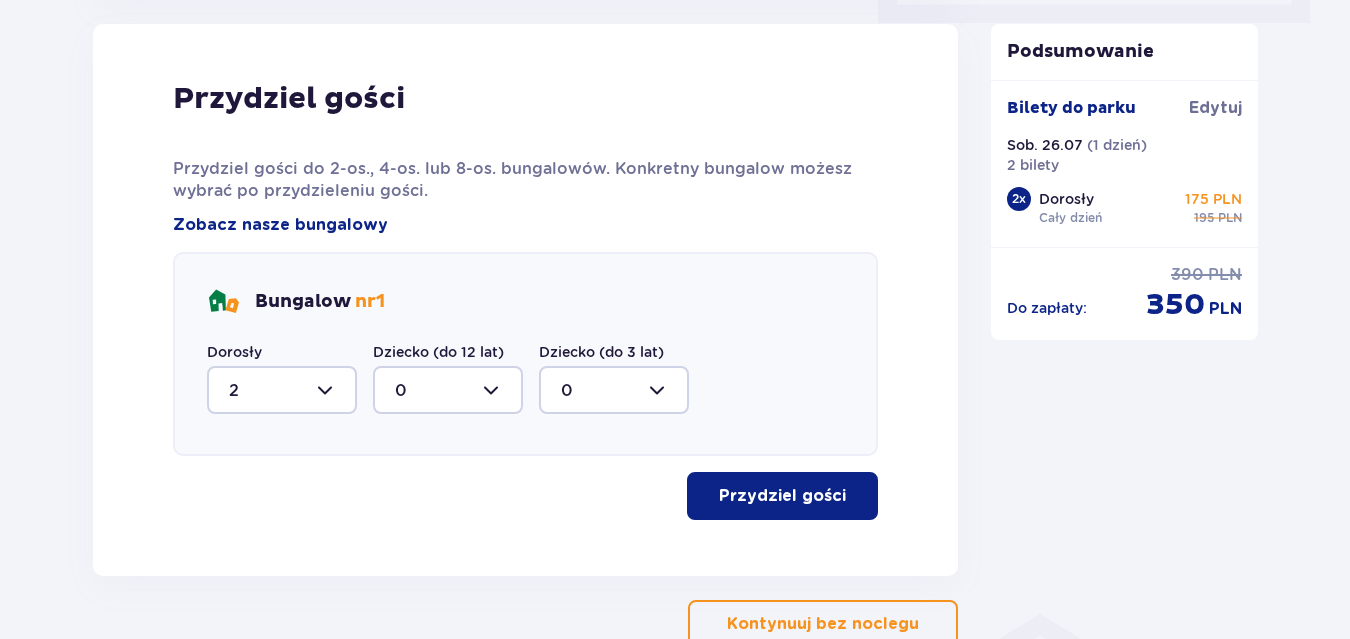 type on "2" 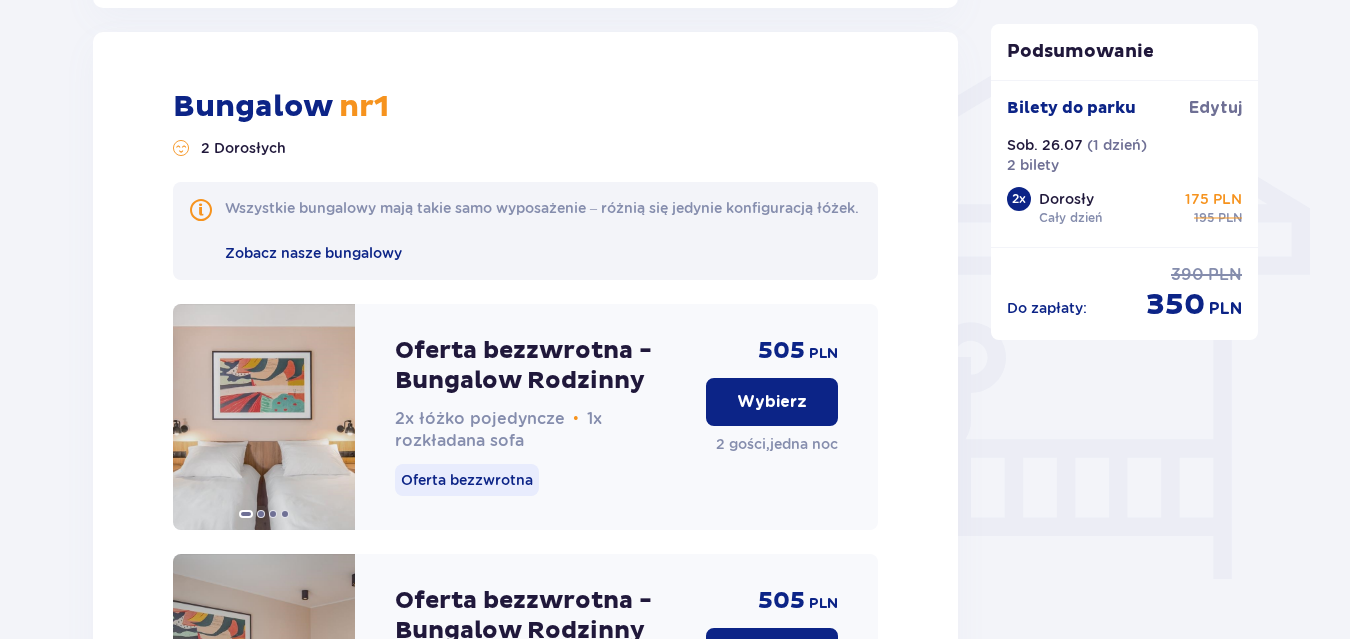 scroll, scrollTop: 1586, scrollLeft: 0, axis: vertical 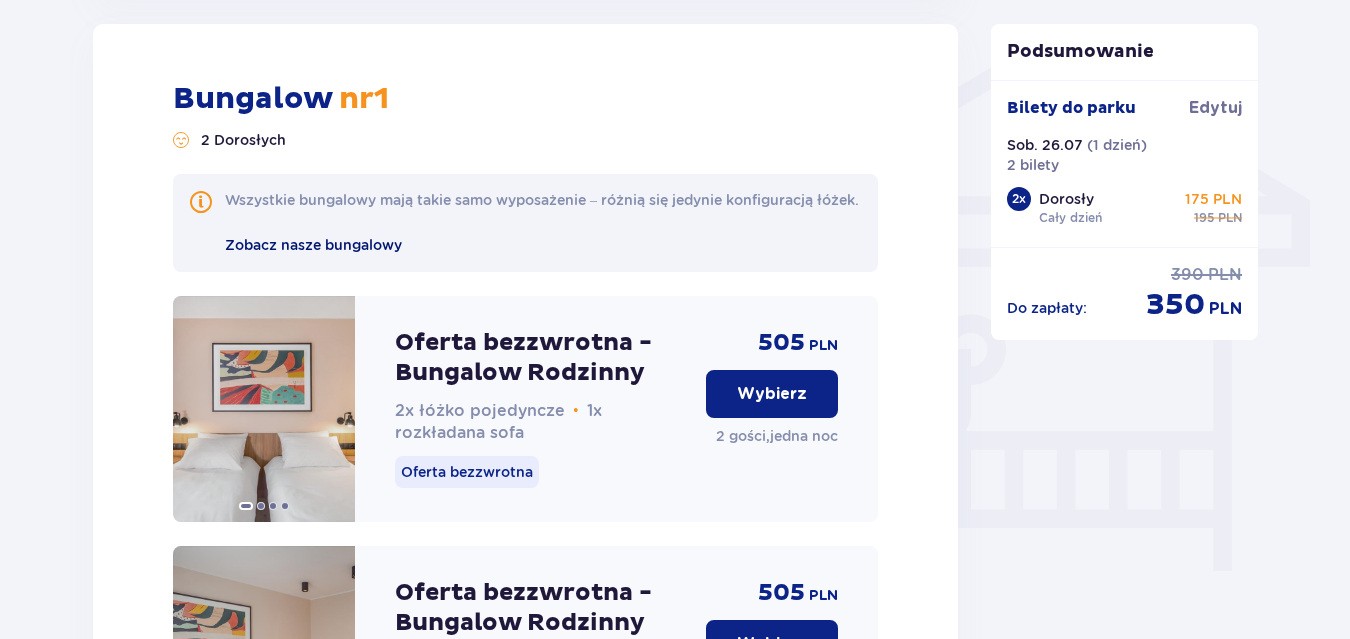 click on "Zobacz nasze bungalowy" at bounding box center [313, 245] 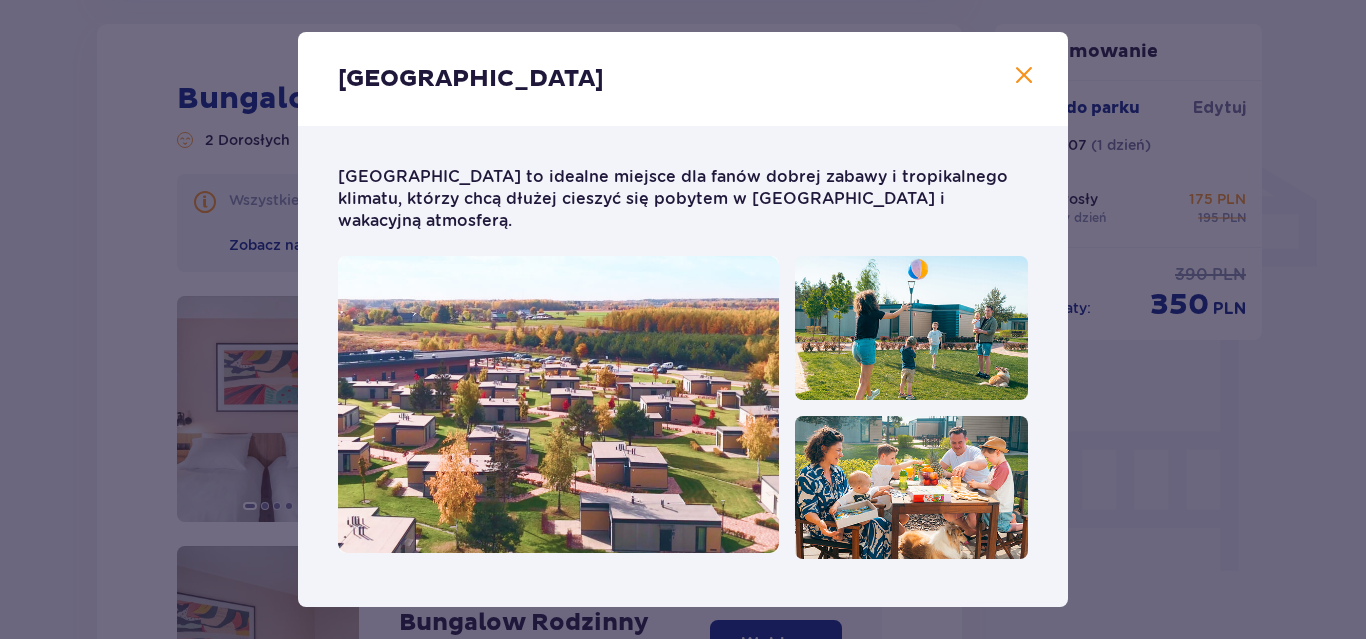 click at bounding box center (1024, 76) 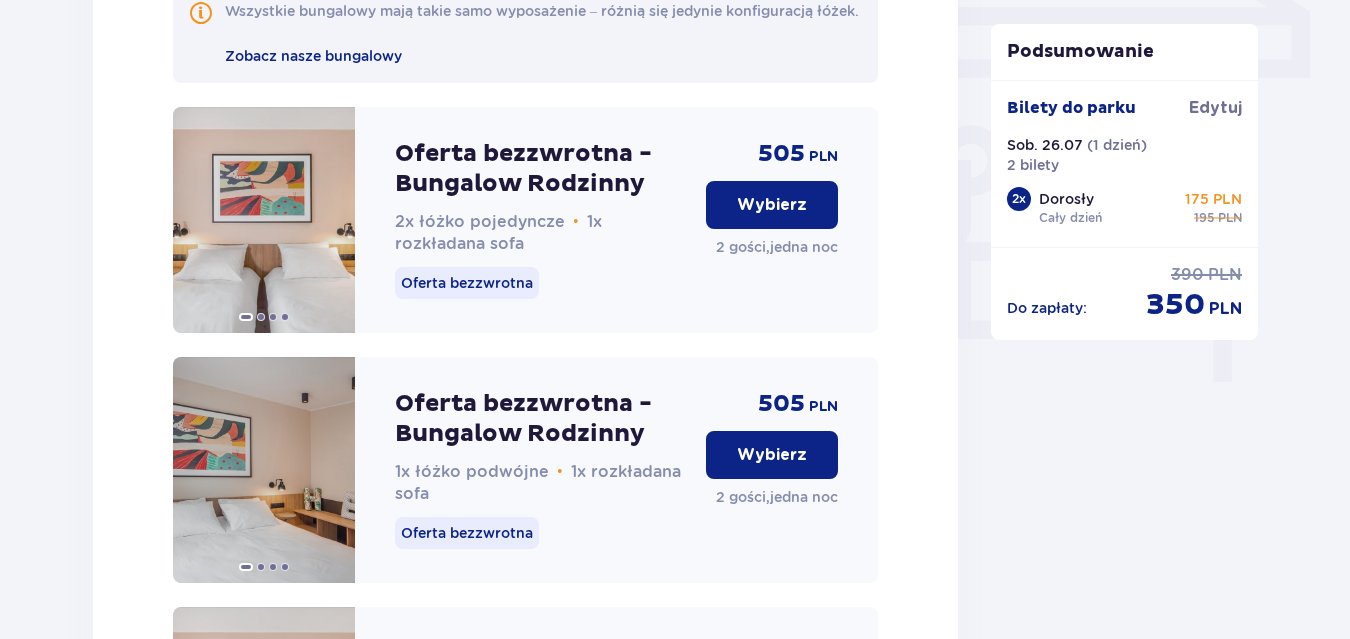 scroll, scrollTop: 1796, scrollLeft: 0, axis: vertical 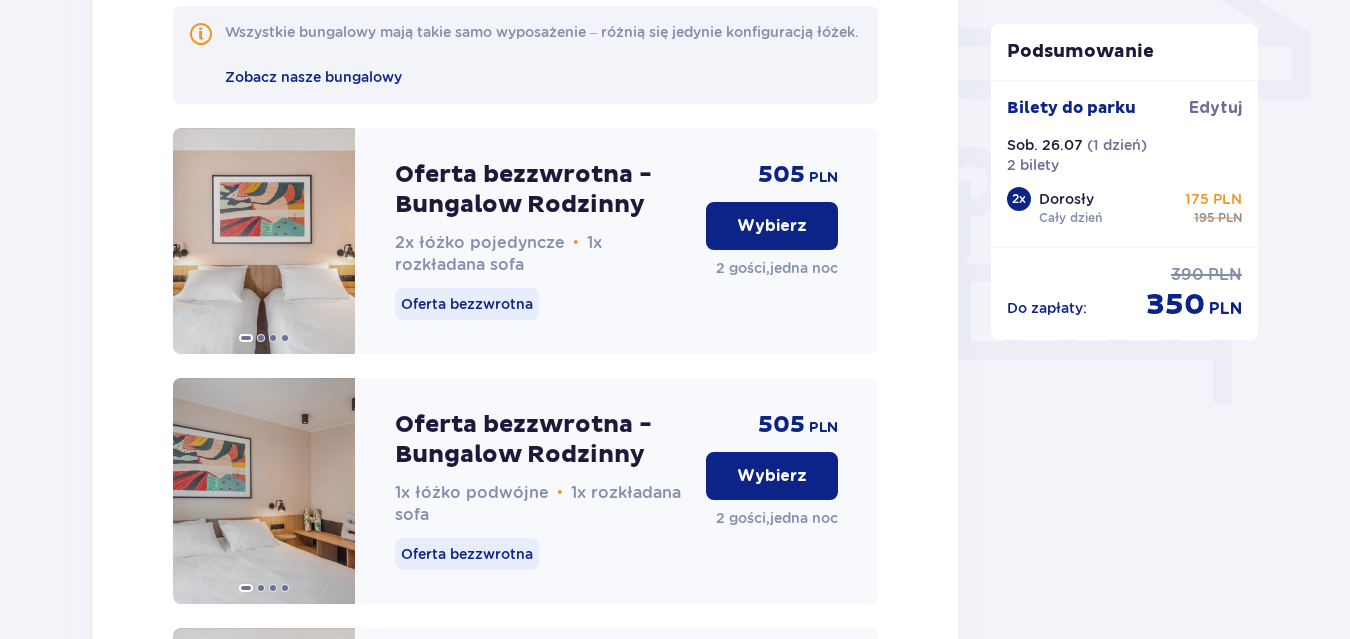 click on "Wybierz" at bounding box center (772, 476) 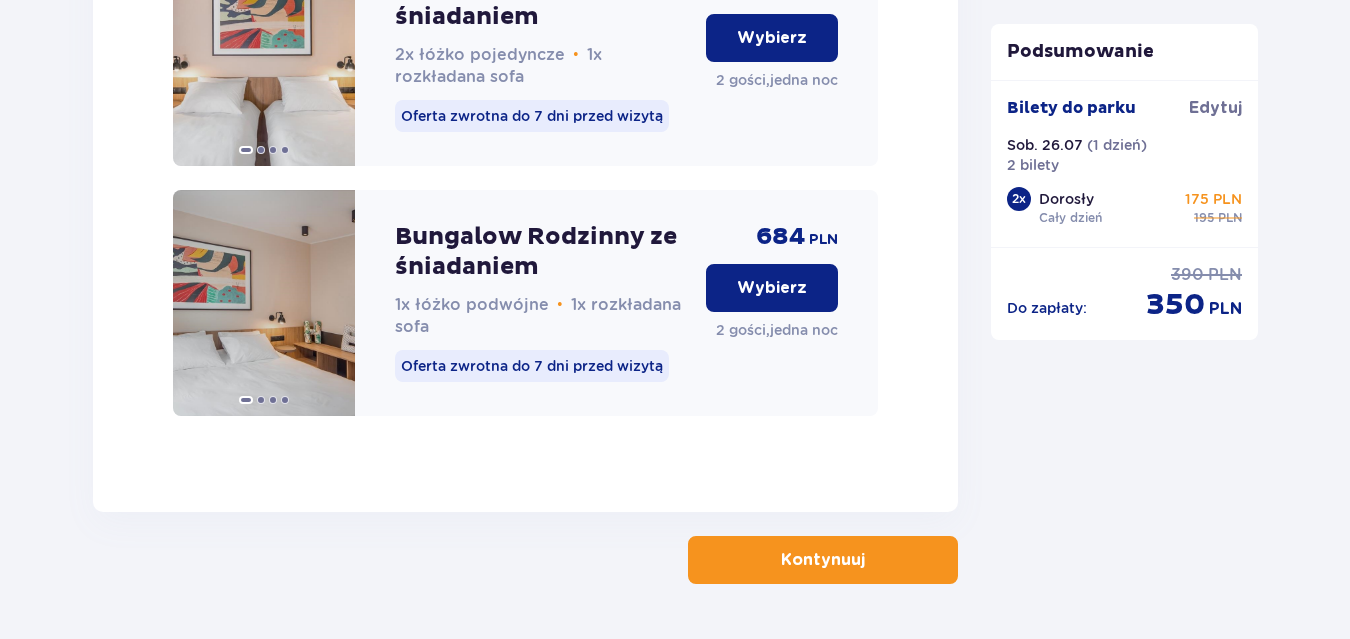 scroll, scrollTop: 3531, scrollLeft: 0, axis: vertical 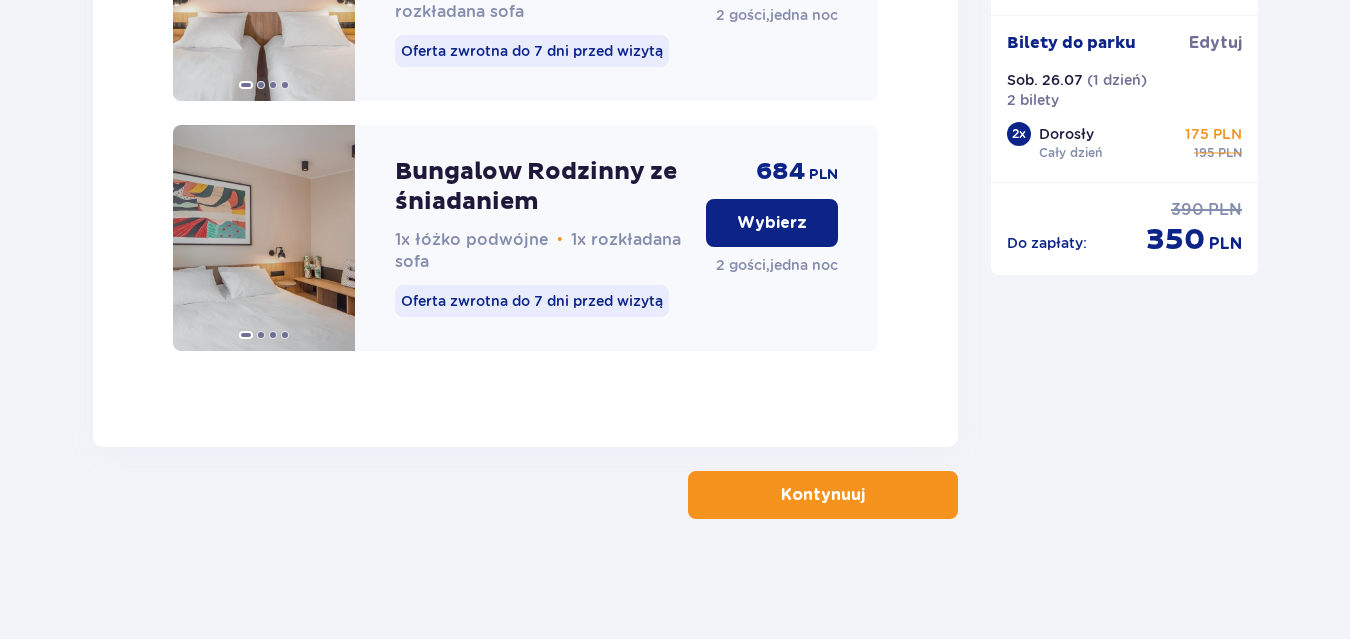 click on "Kontynuuj" at bounding box center (823, 495) 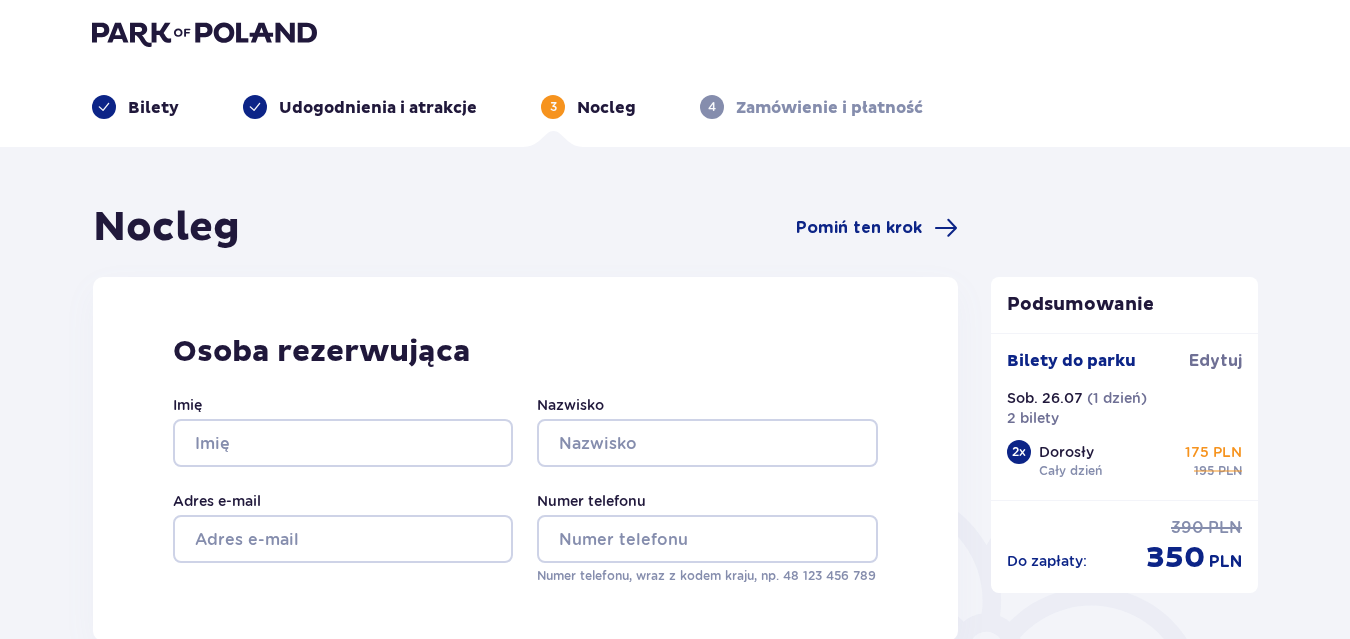 scroll, scrollTop: 0, scrollLeft: 0, axis: both 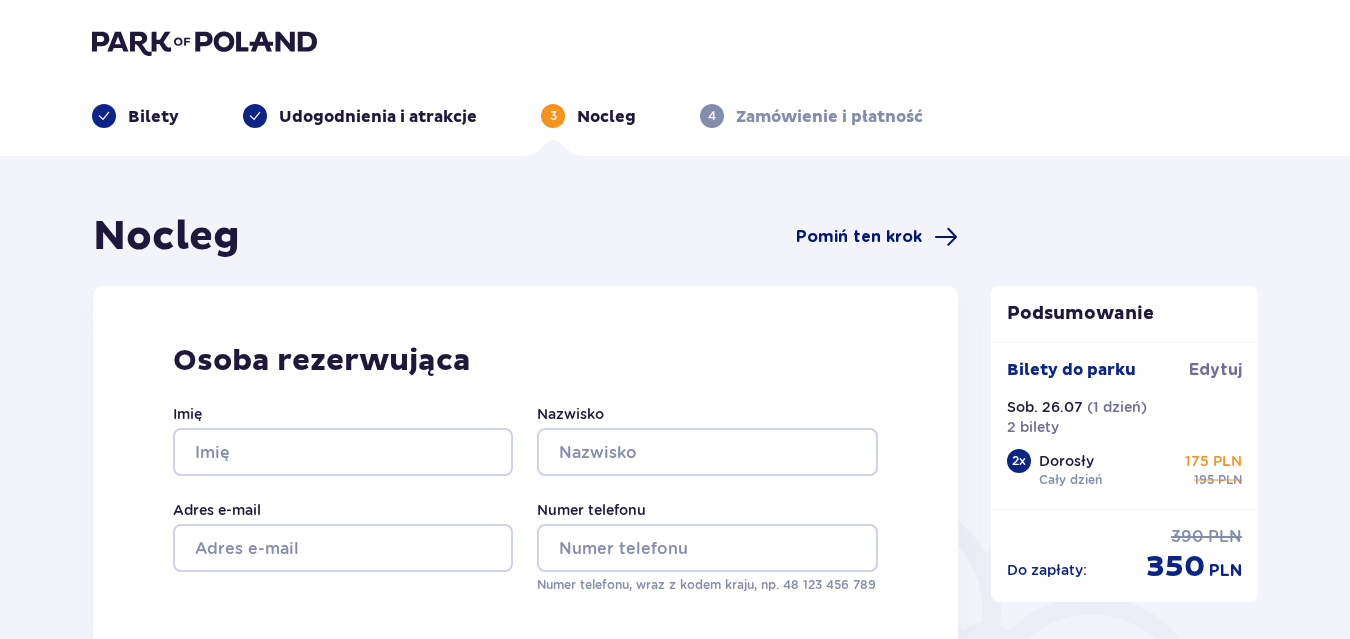 click on "Pomiń ten krok" at bounding box center (877, 237) 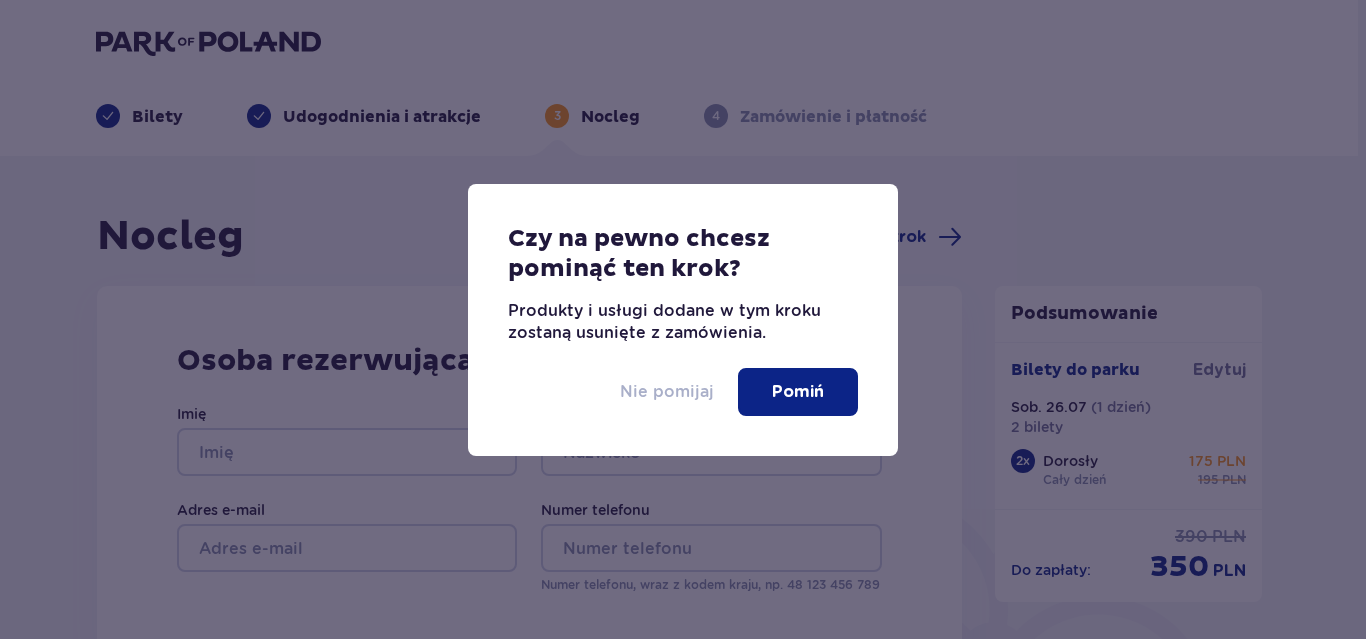 click on "Nie pomijaj" at bounding box center (667, 392) 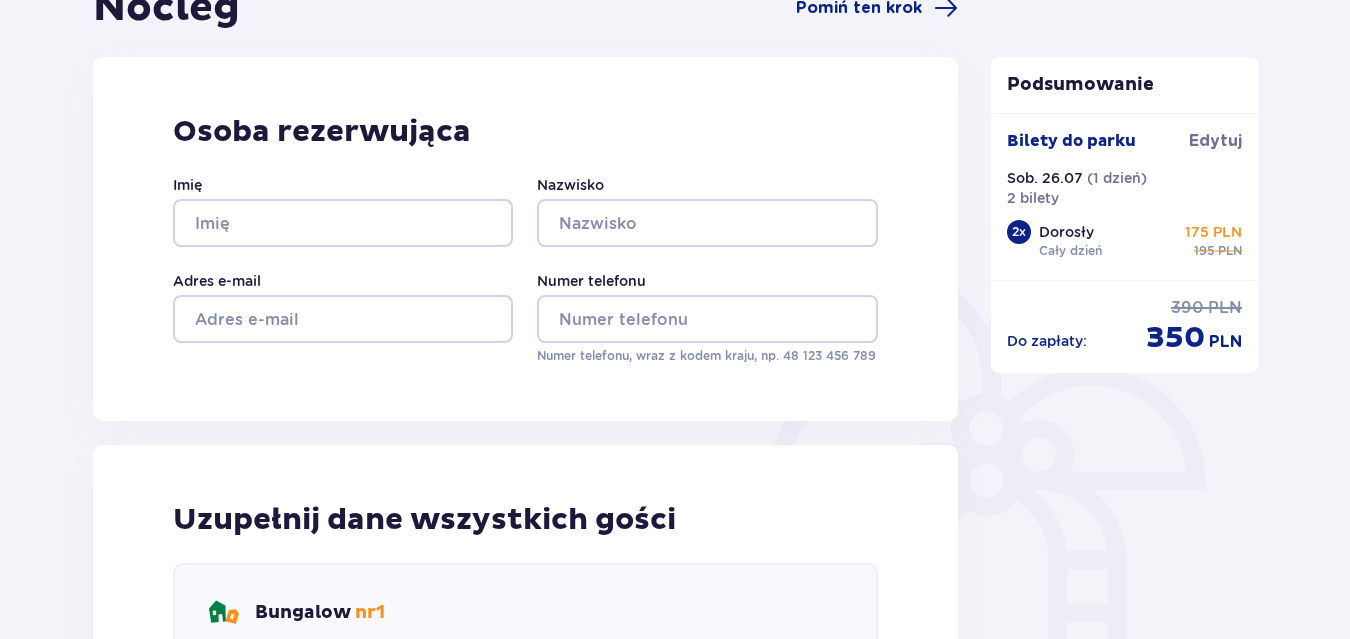 scroll, scrollTop: 252, scrollLeft: 0, axis: vertical 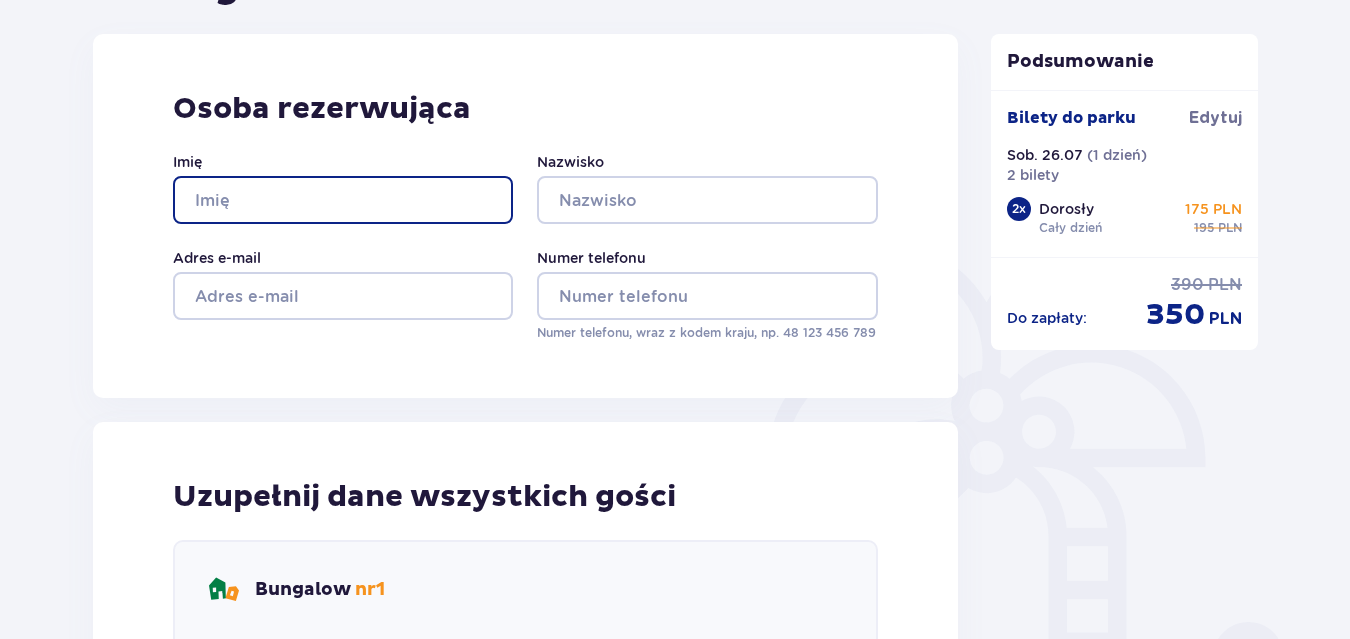 click on "Imię" at bounding box center [343, 200] 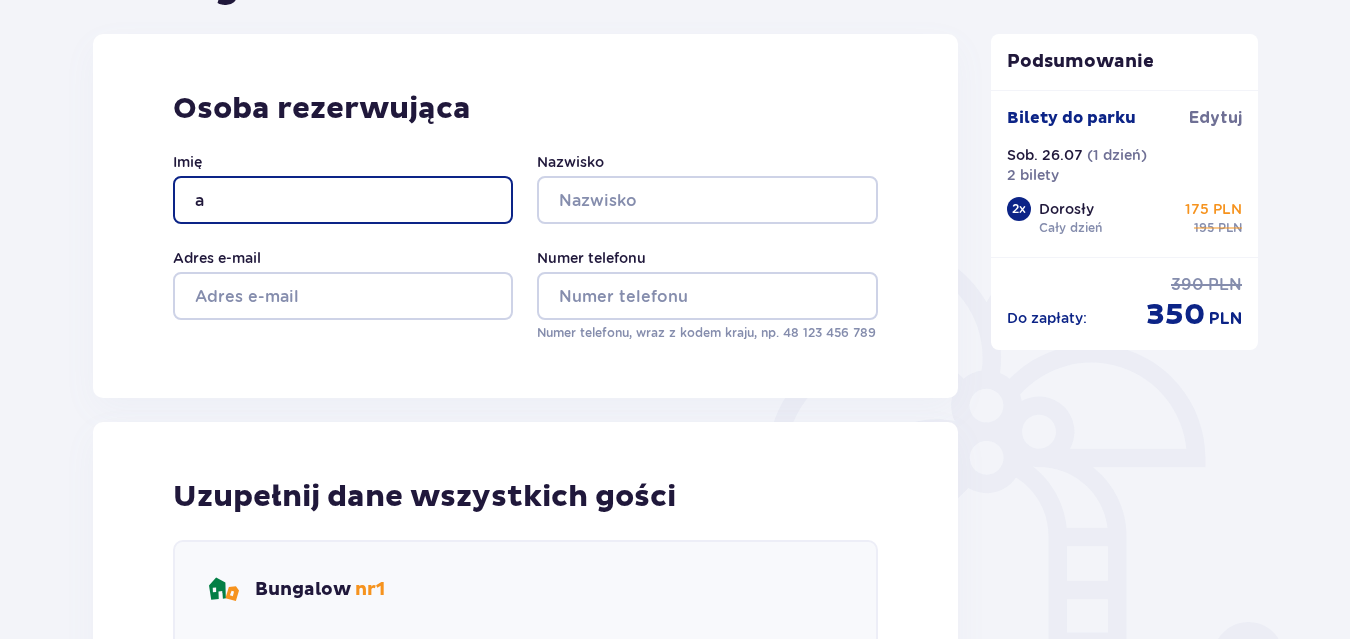 type on "a" 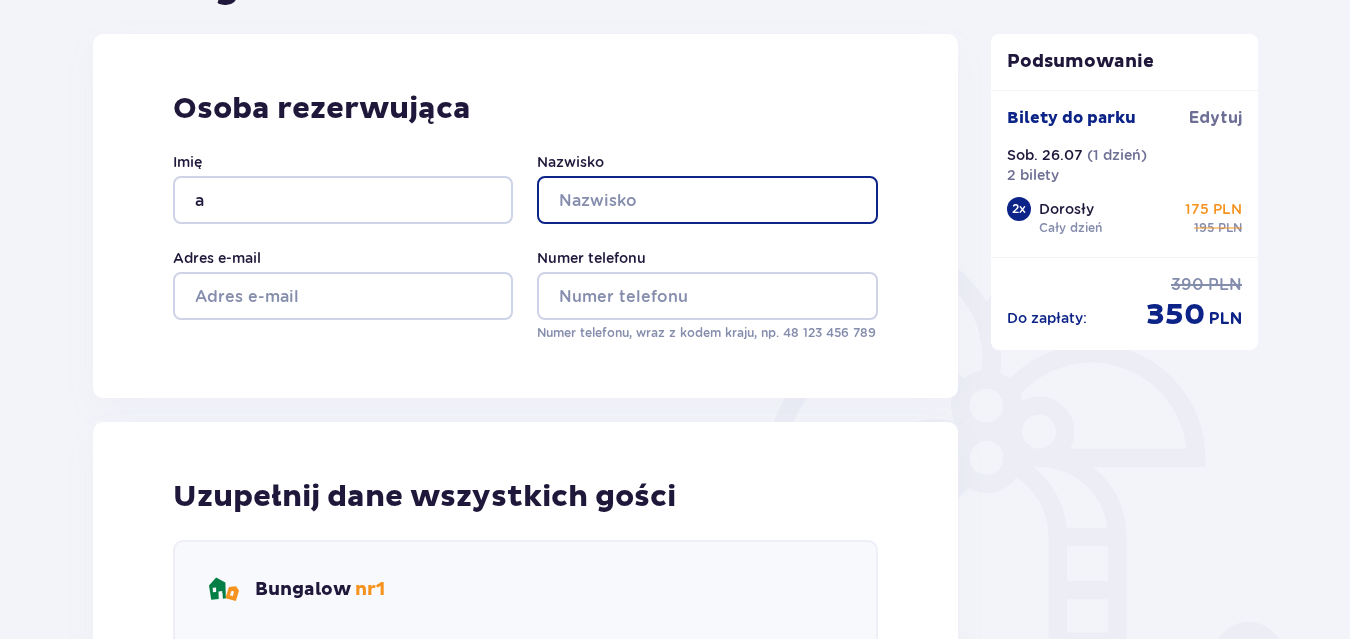 click on "Nazwisko" at bounding box center [707, 200] 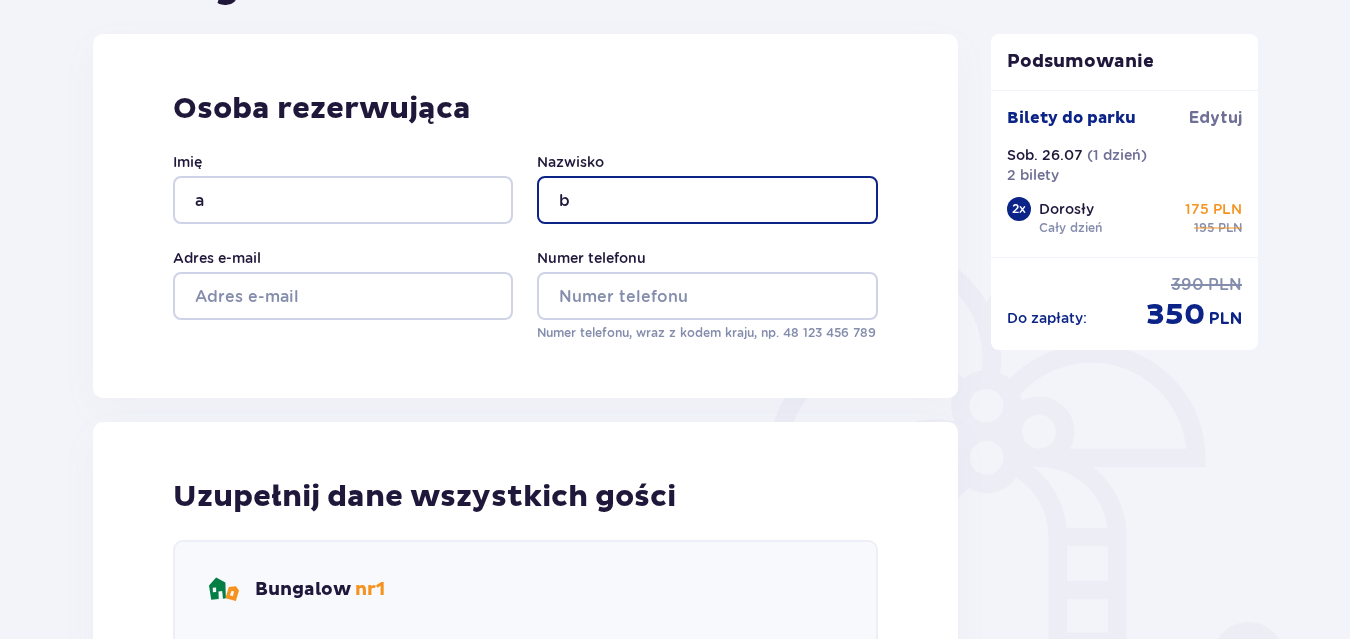 type on "b" 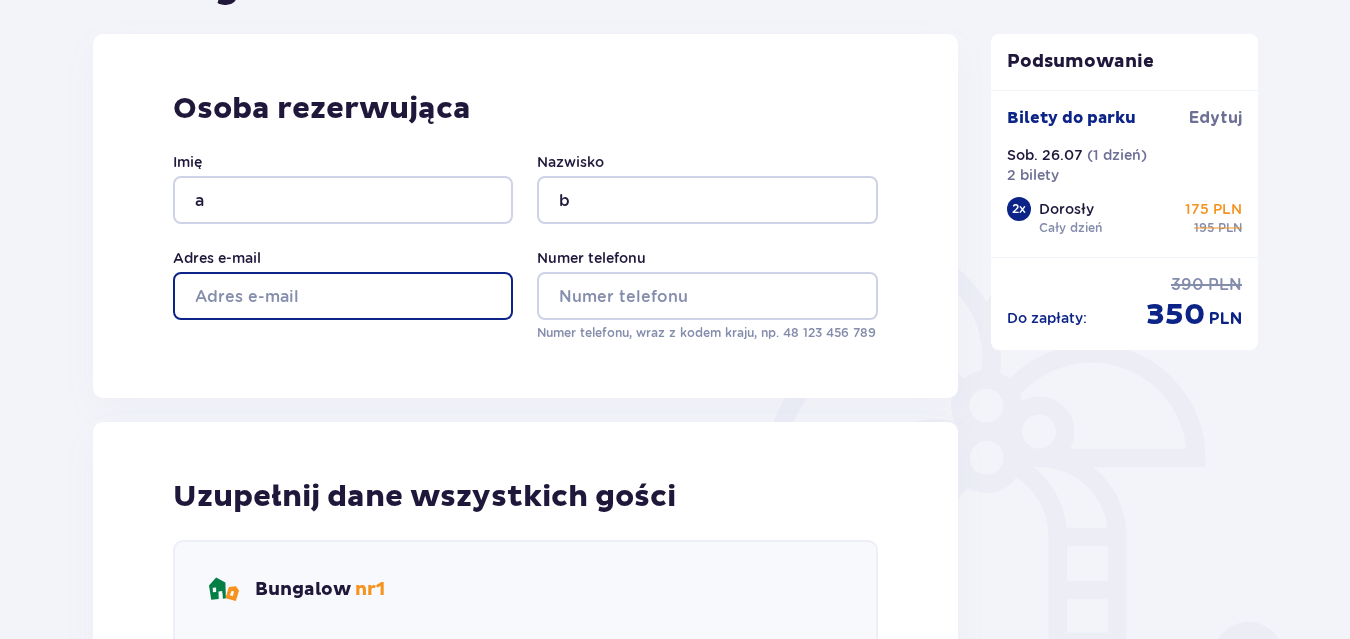 click on "Adres e-mail" at bounding box center [343, 296] 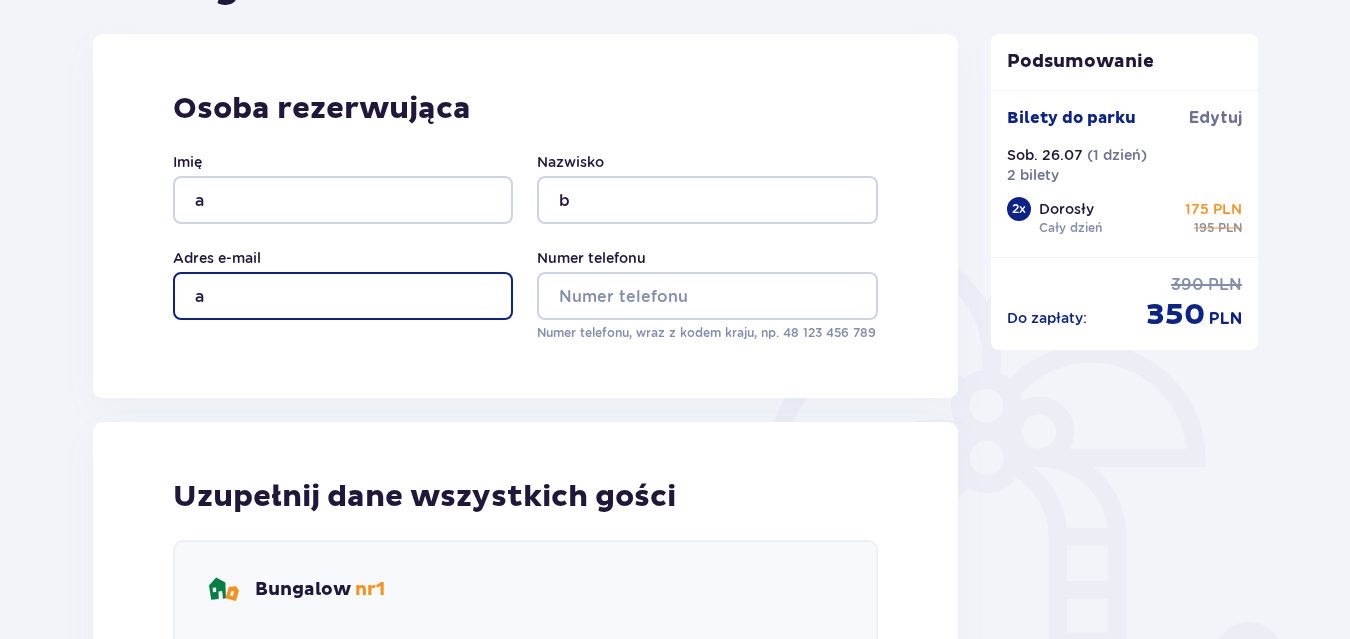 type on "a" 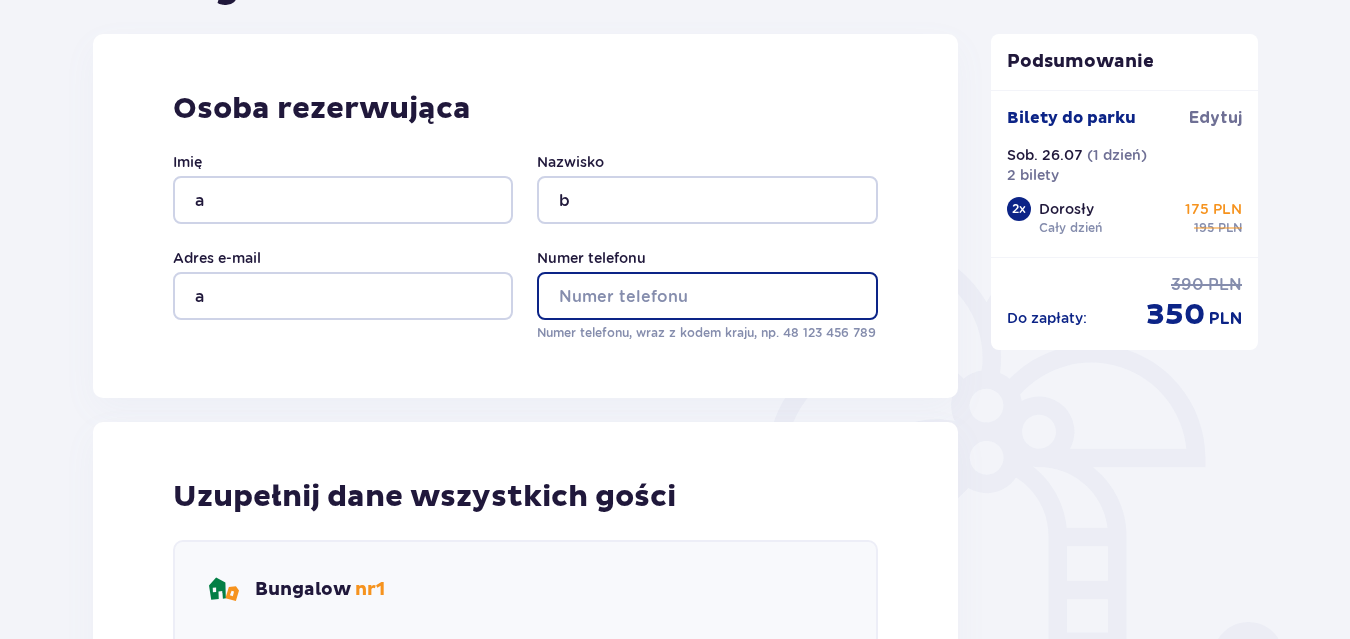 click on "Numer telefonu" at bounding box center (707, 296) 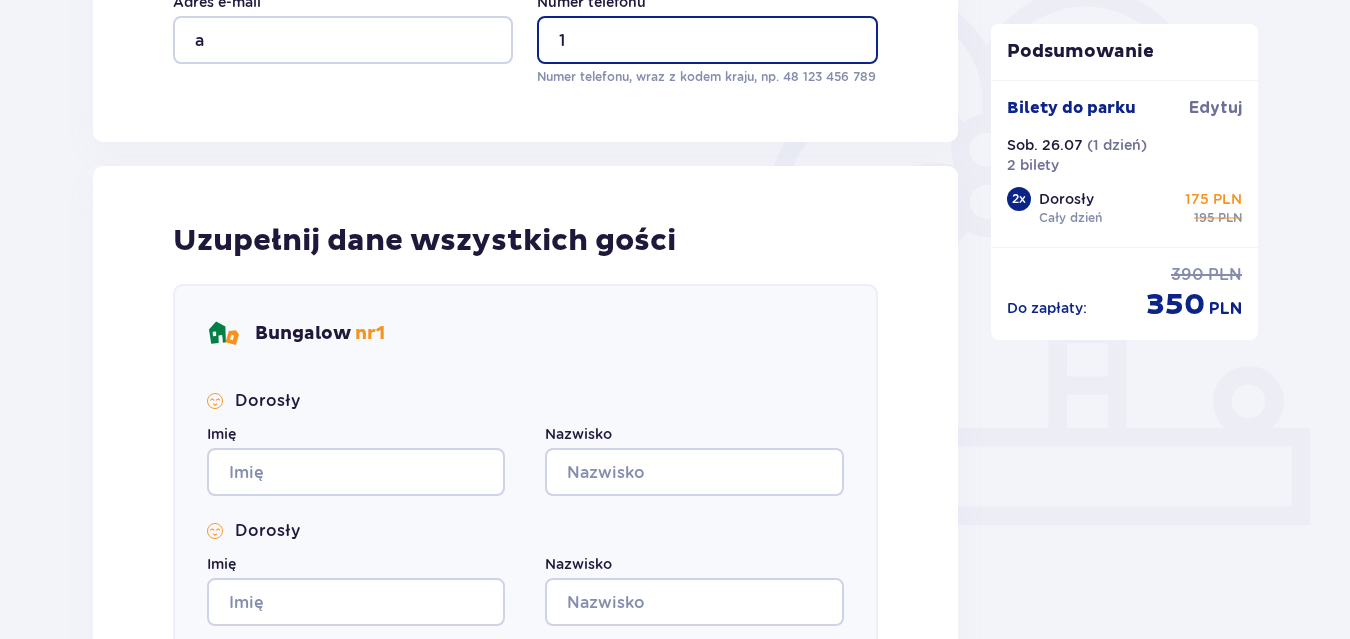 scroll, scrollTop: 546, scrollLeft: 0, axis: vertical 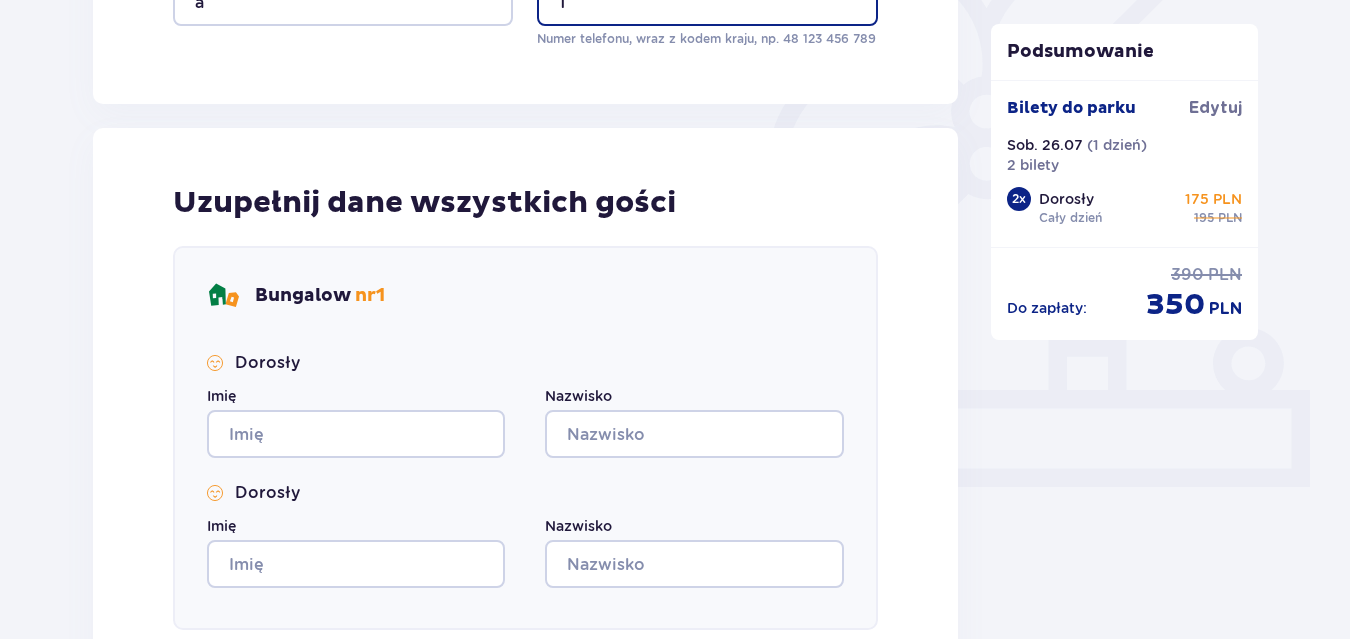 type on "1" 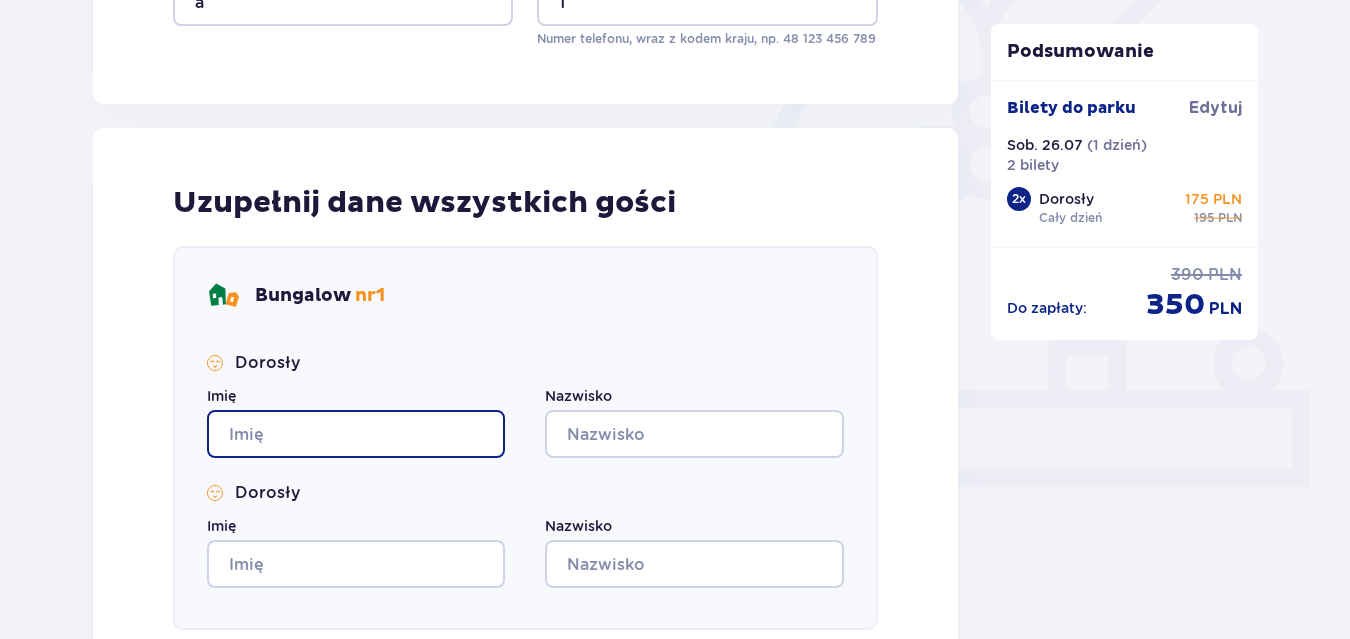 click on "Imię" at bounding box center [356, 434] 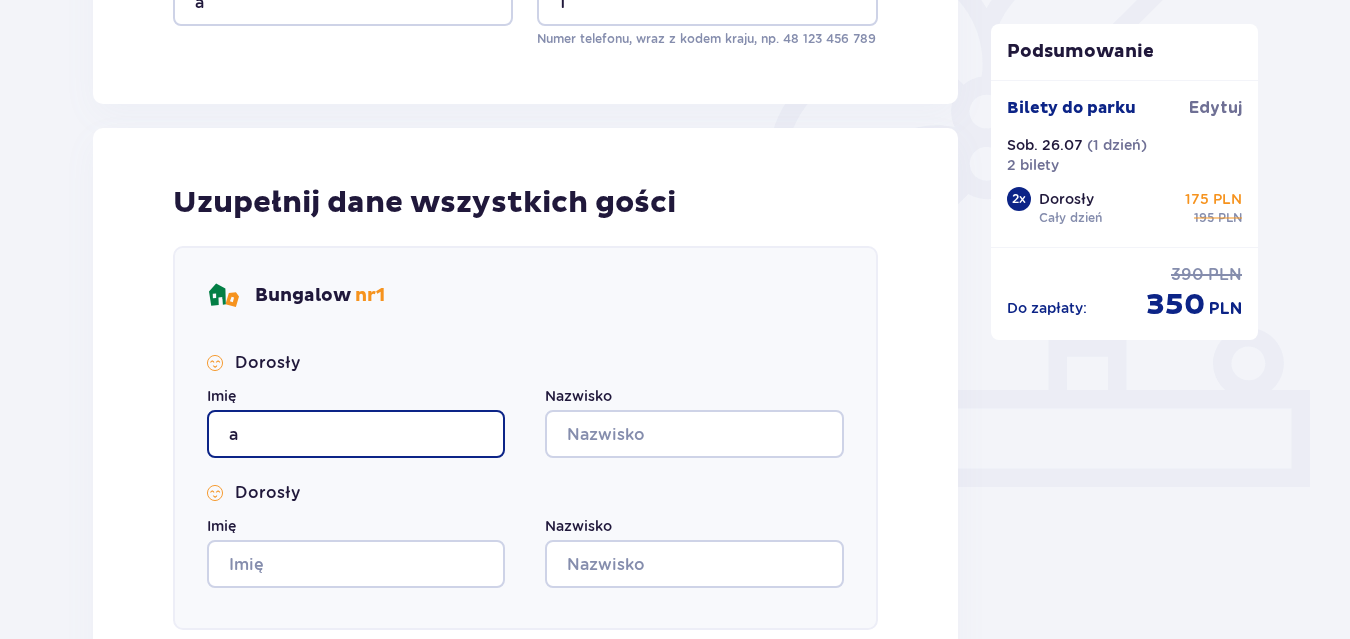 type on "a" 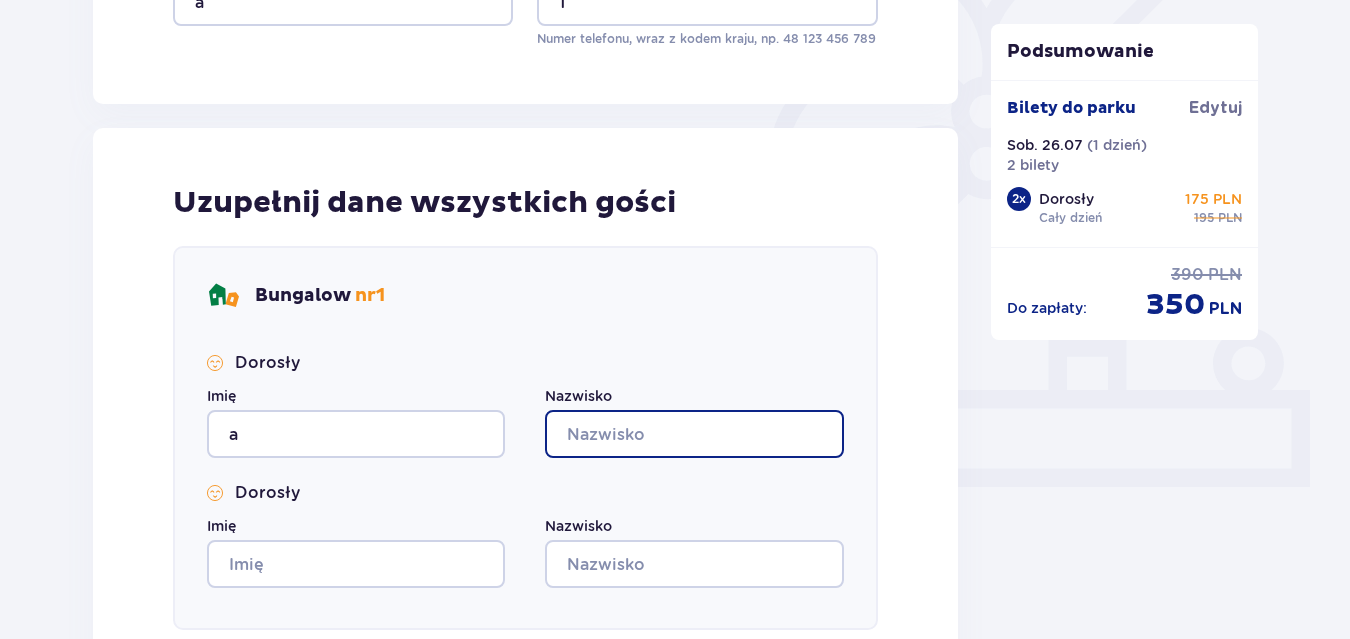 click on "Nazwisko" at bounding box center (694, 434) 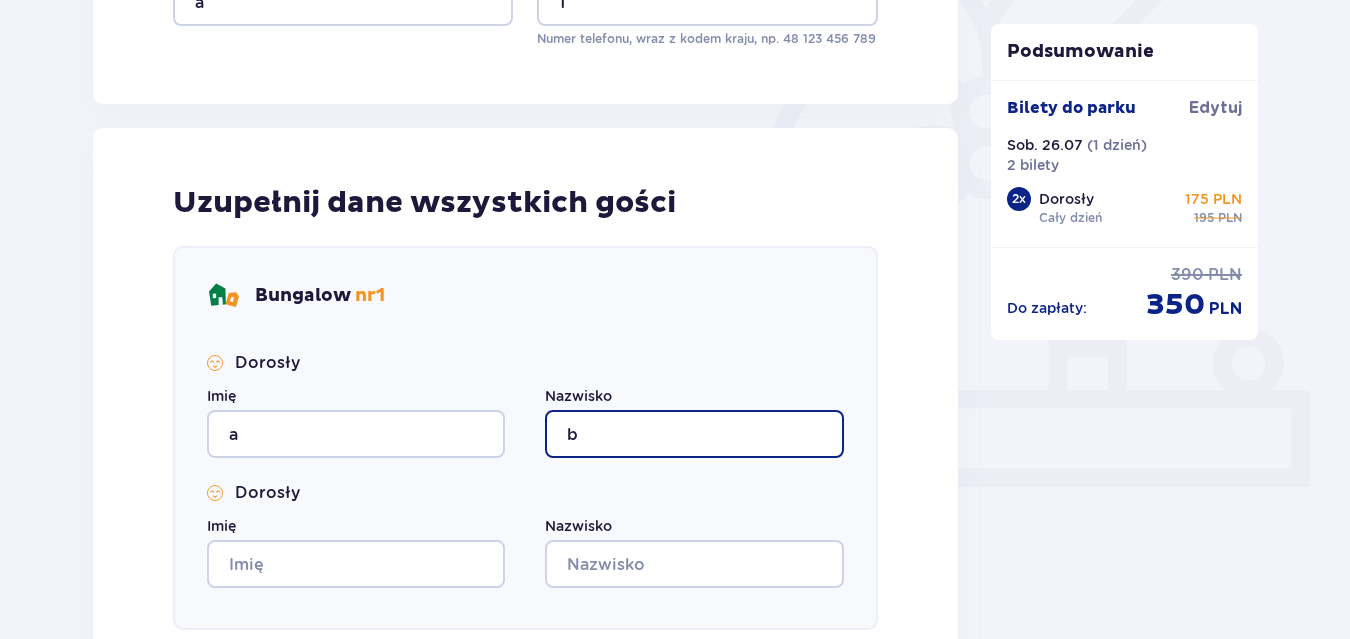 type on "b" 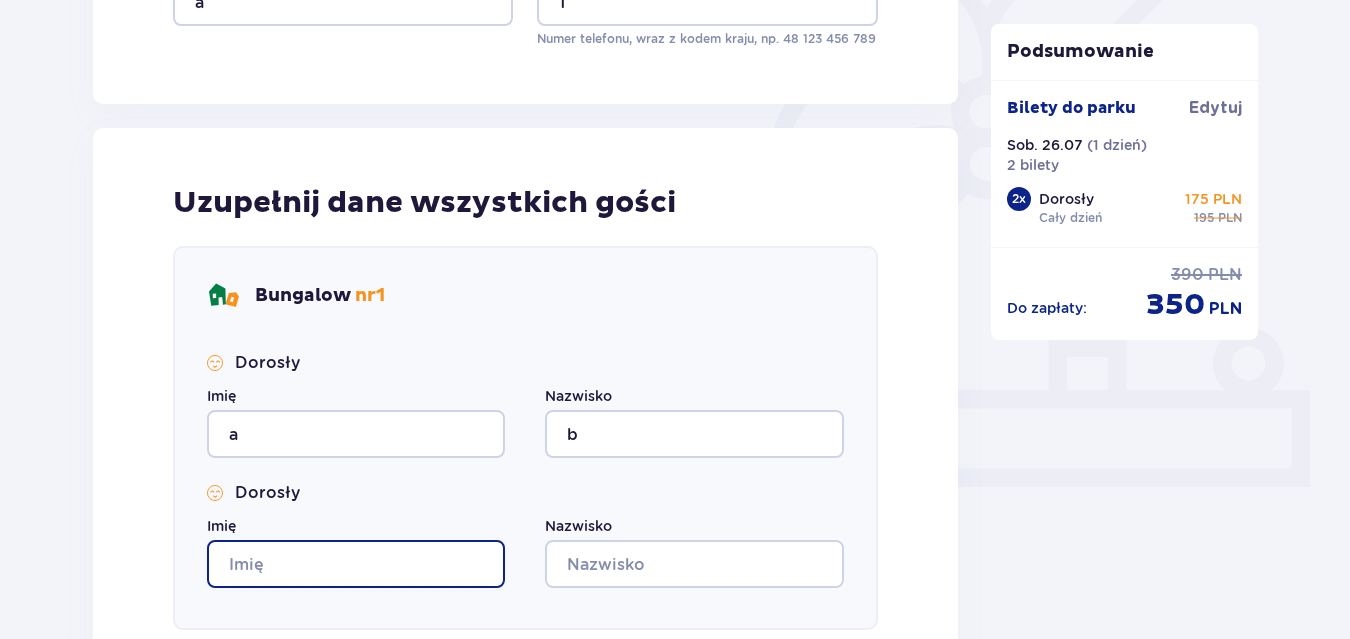 click on "Imię" at bounding box center (356, 564) 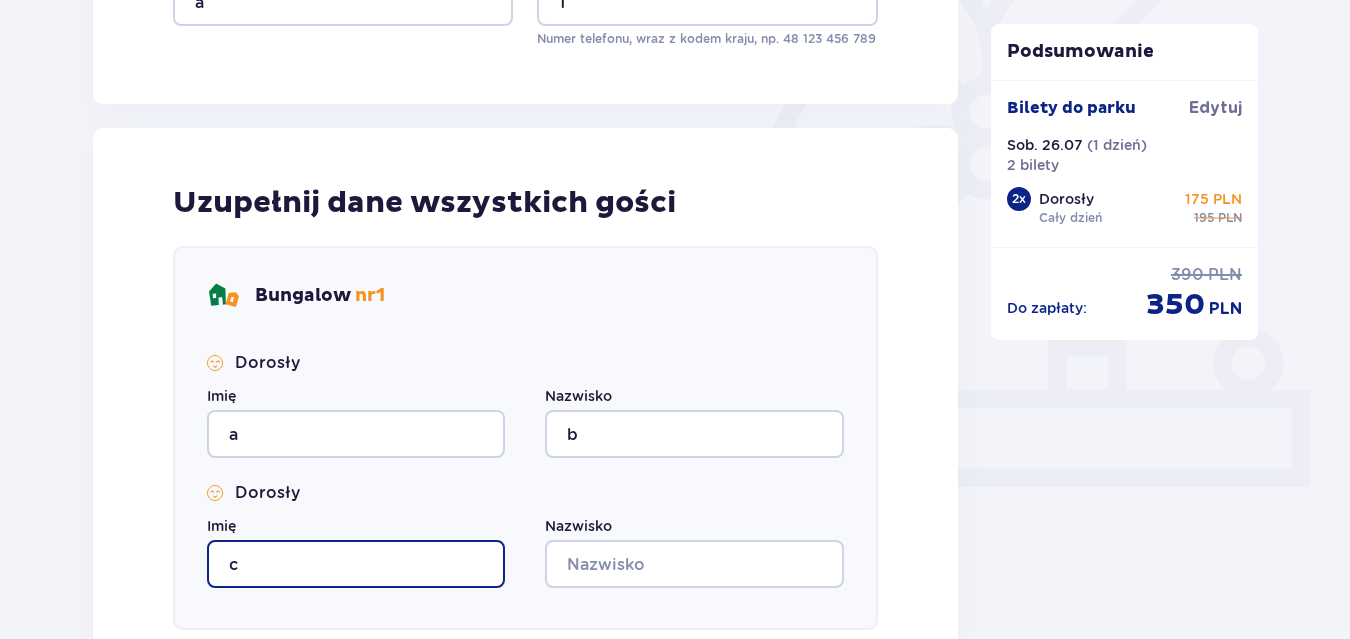 type on "c" 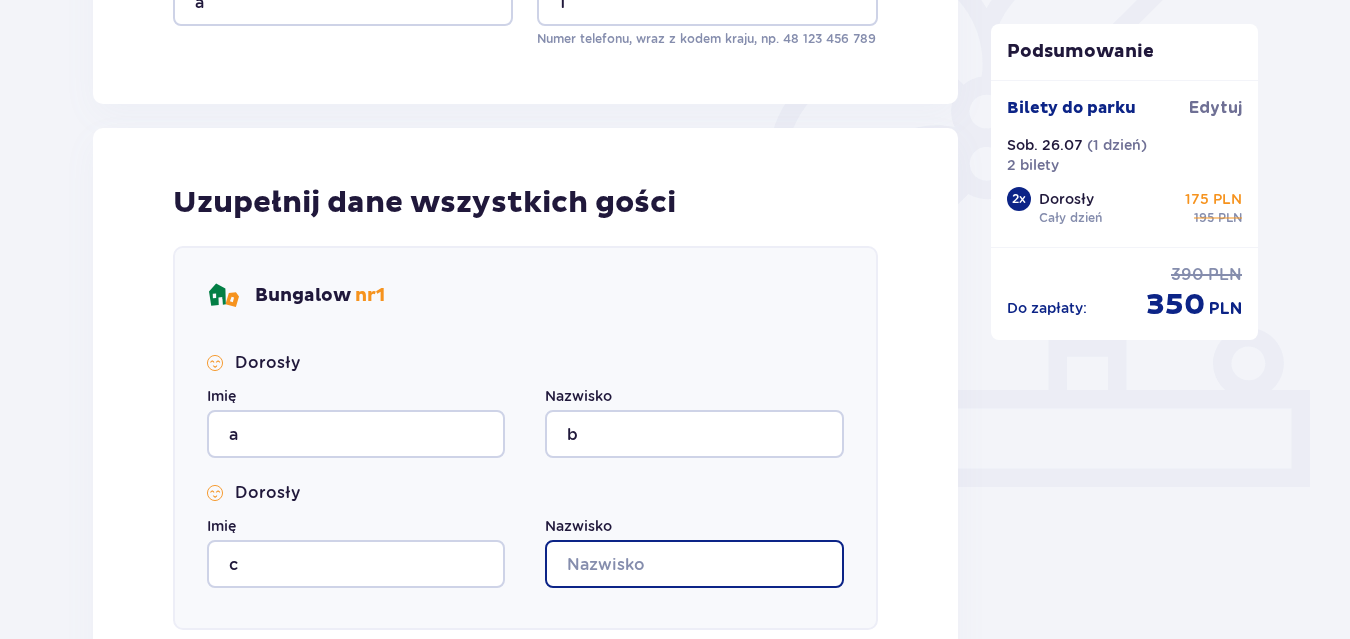 click on "Nazwisko" at bounding box center [694, 564] 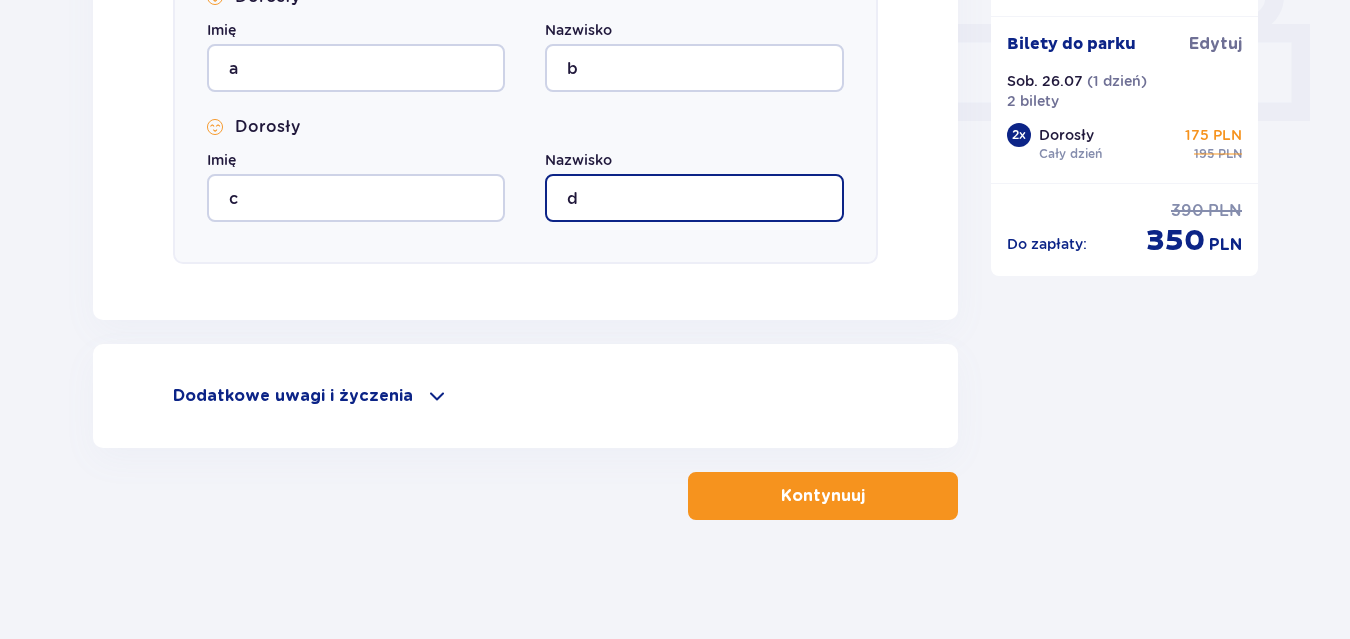 scroll, scrollTop: 913, scrollLeft: 0, axis: vertical 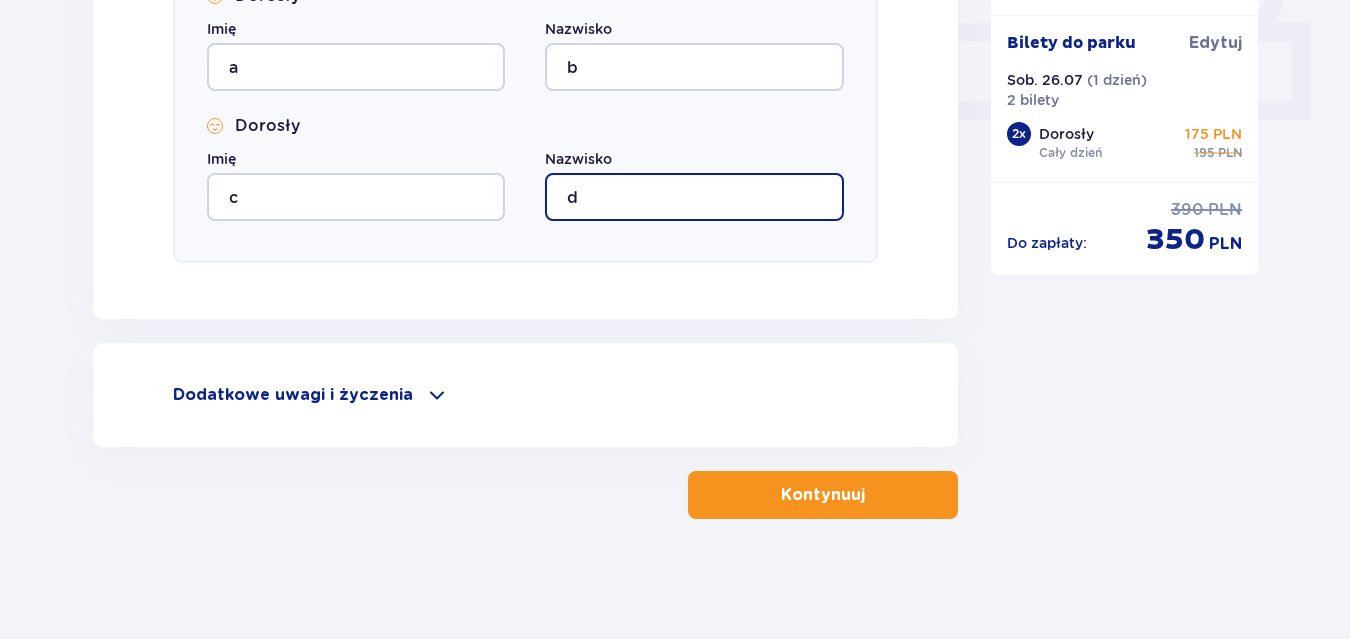 type on "d" 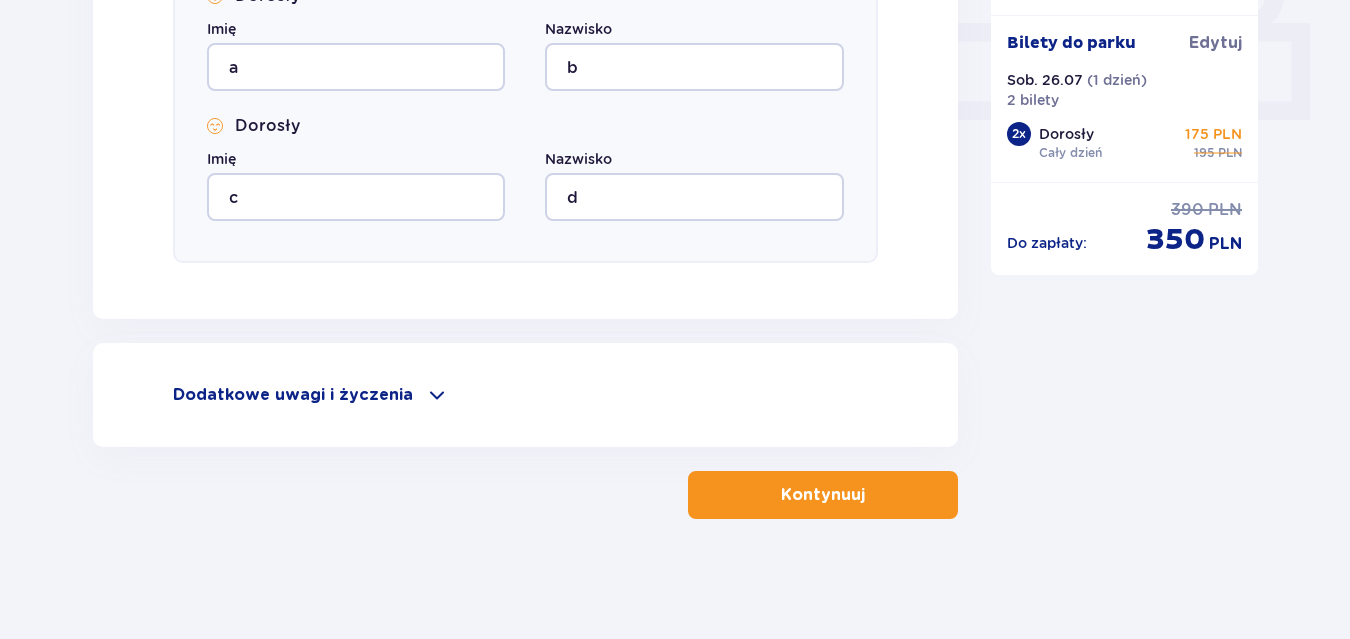 click at bounding box center (869, 495) 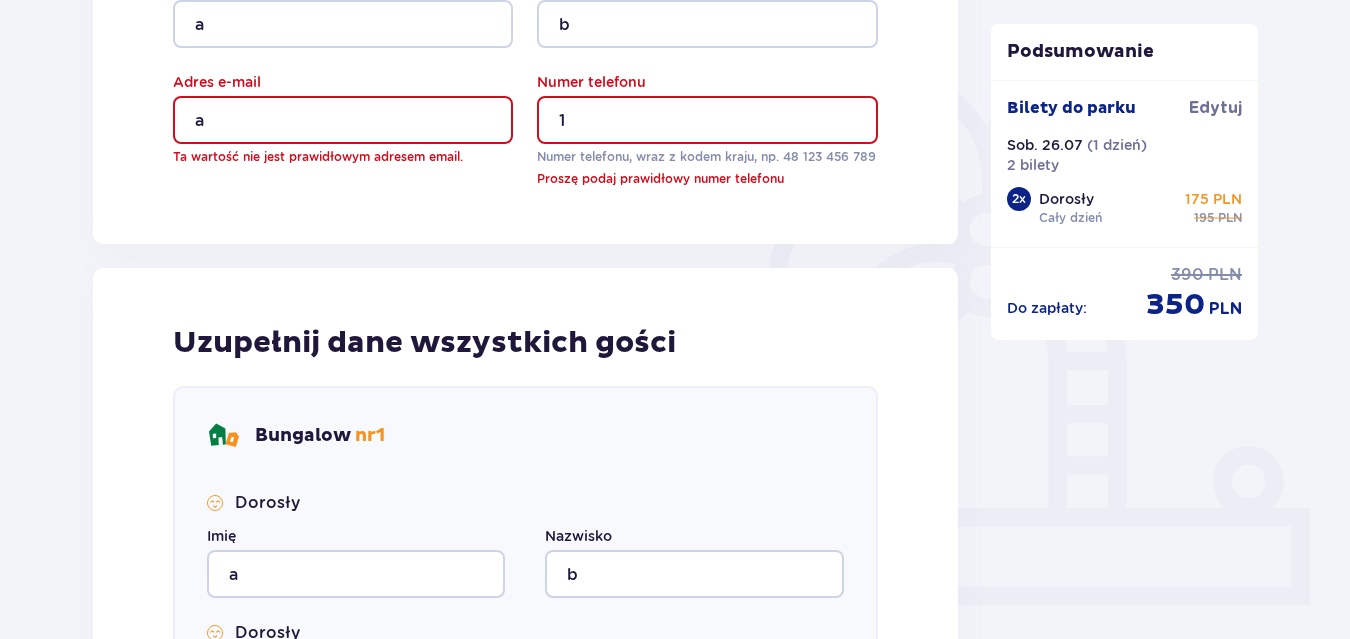 scroll, scrollTop: 424, scrollLeft: 0, axis: vertical 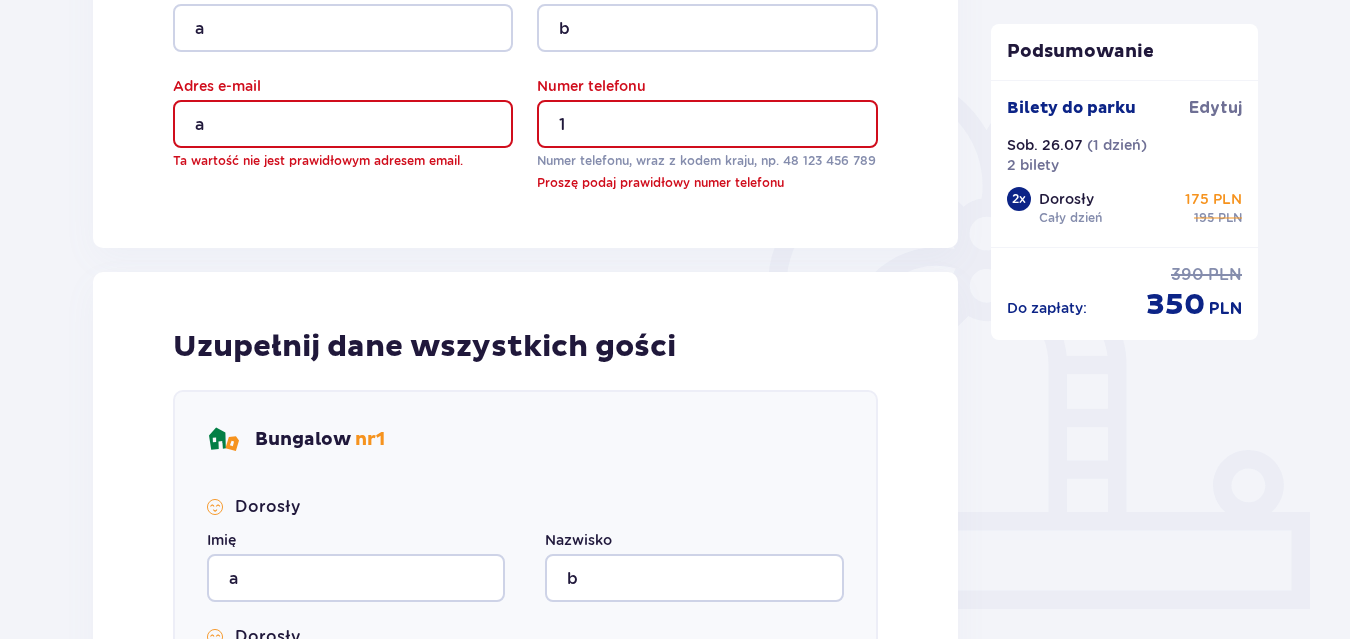 click on "a" at bounding box center [343, 124] 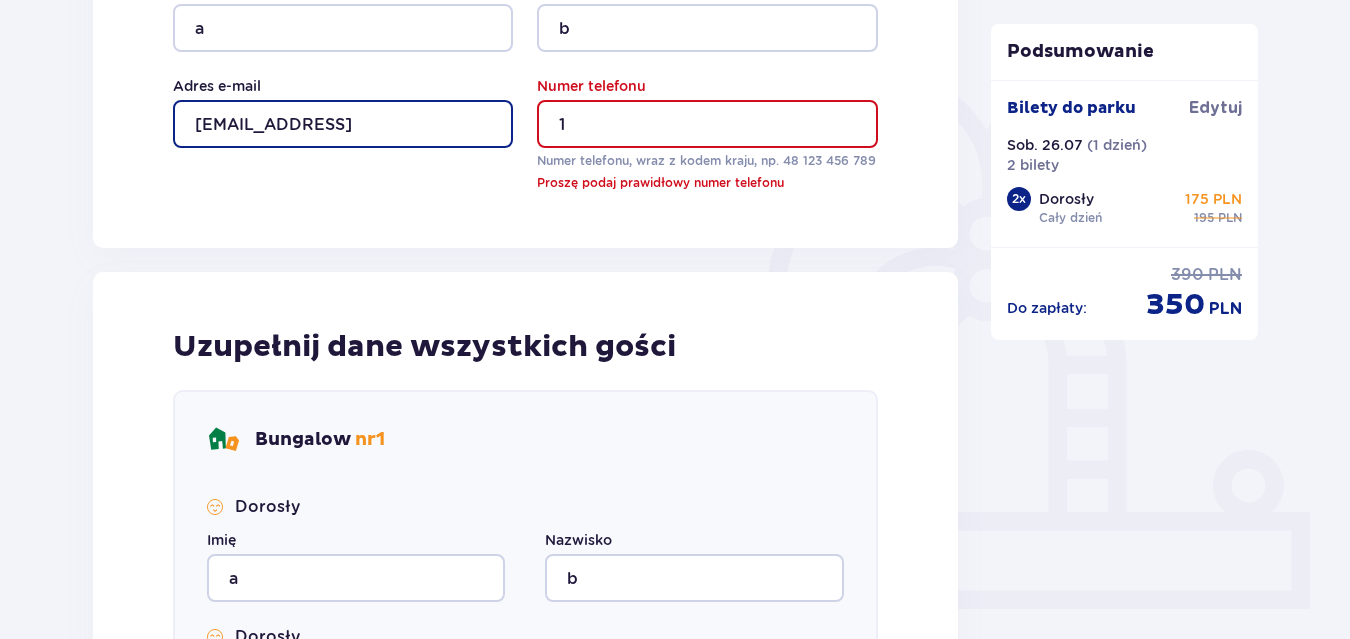 type on "aaa@aa.aa" 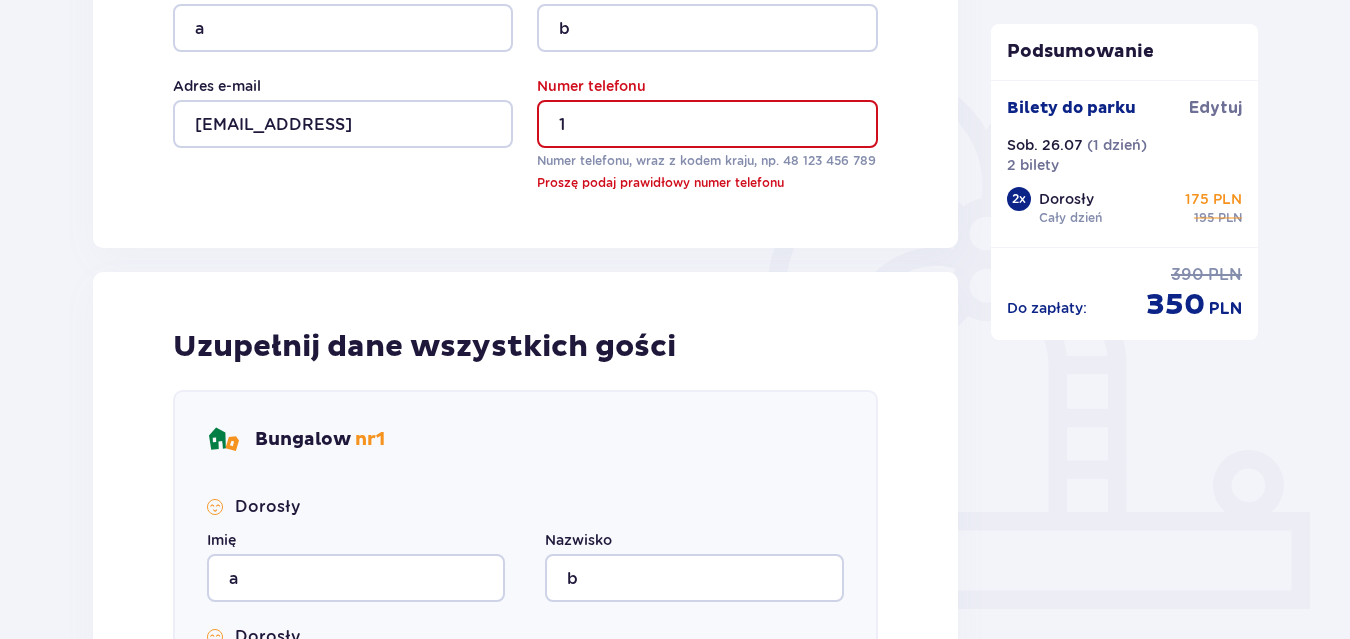 click on "1" at bounding box center [707, 124] 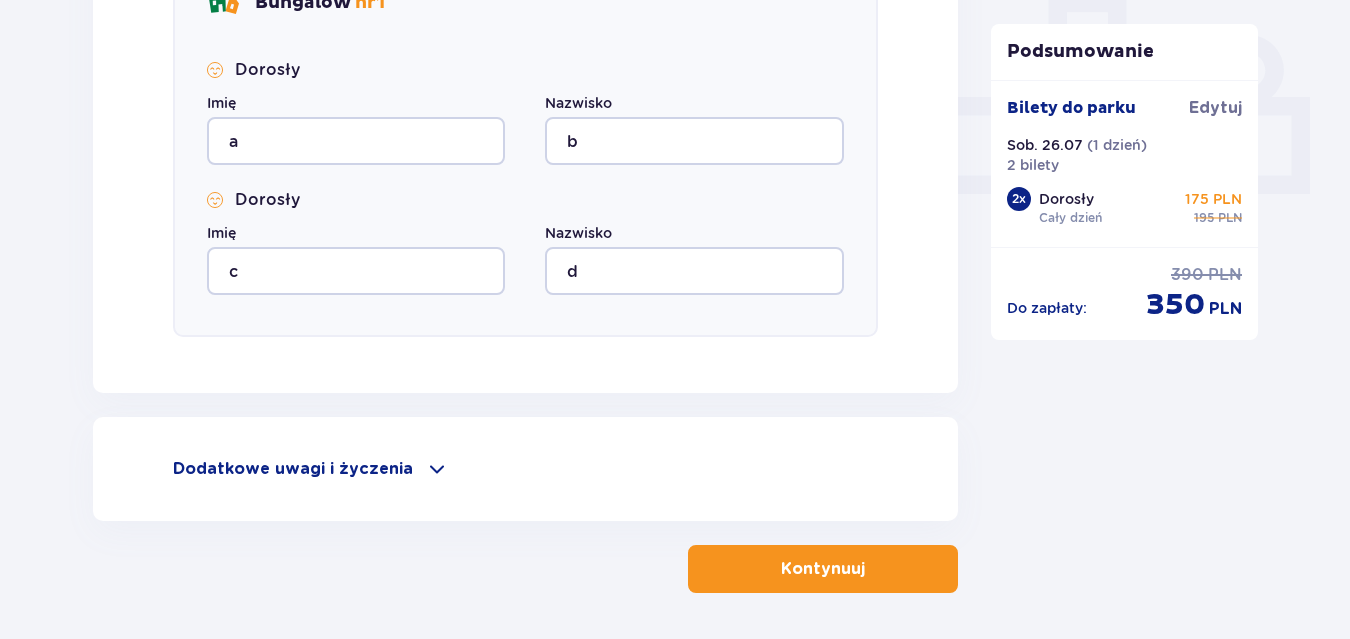 scroll, scrollTop: 886, scrollLeft: 0, axis: vertical 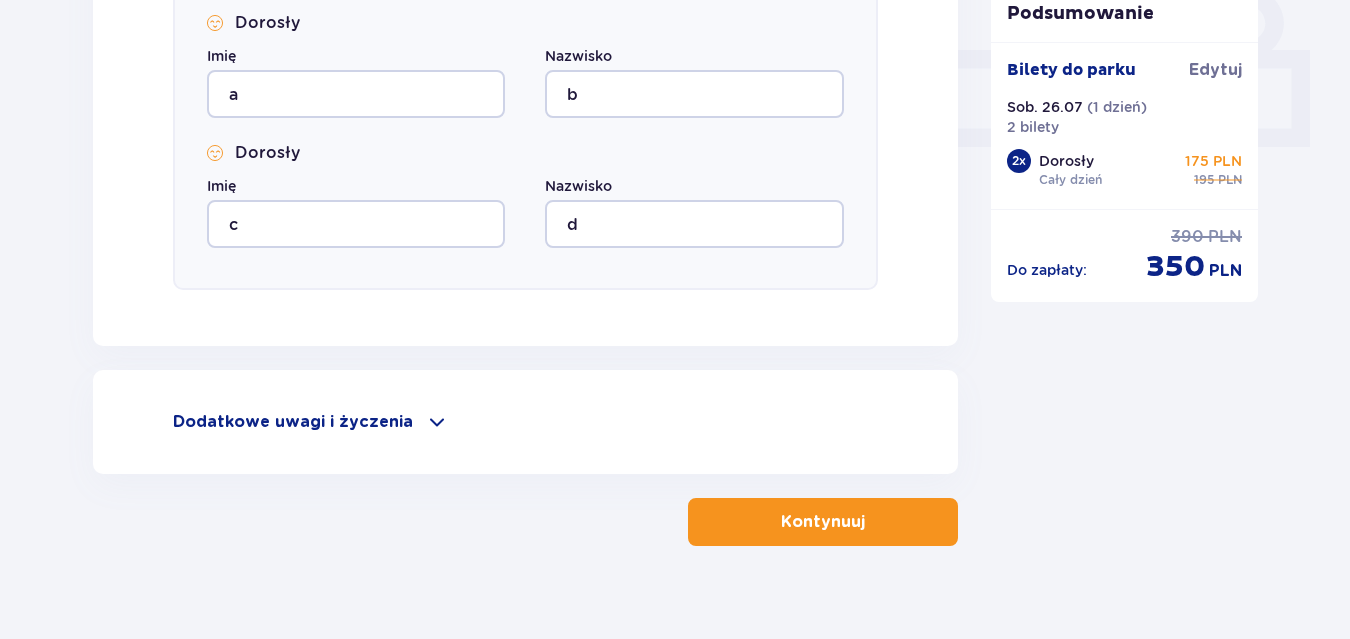 type on "123456789" 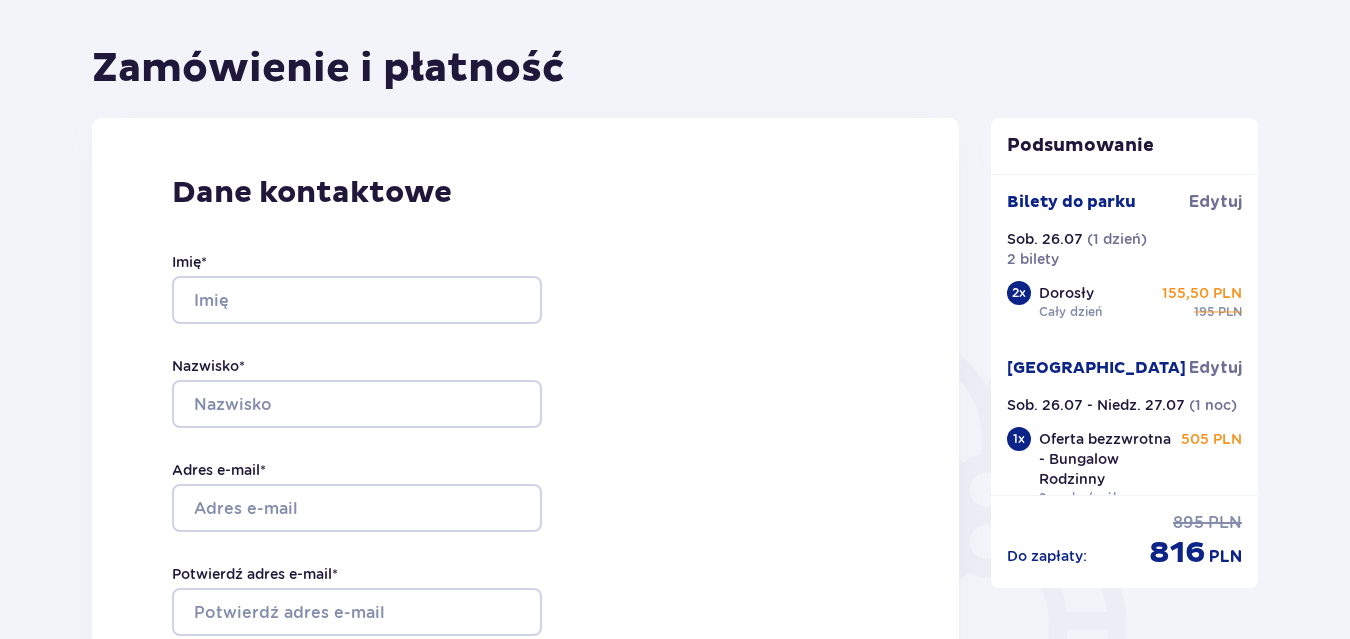 scroll, scrollTop: 210, scrollLeft: 0, axis: vertical 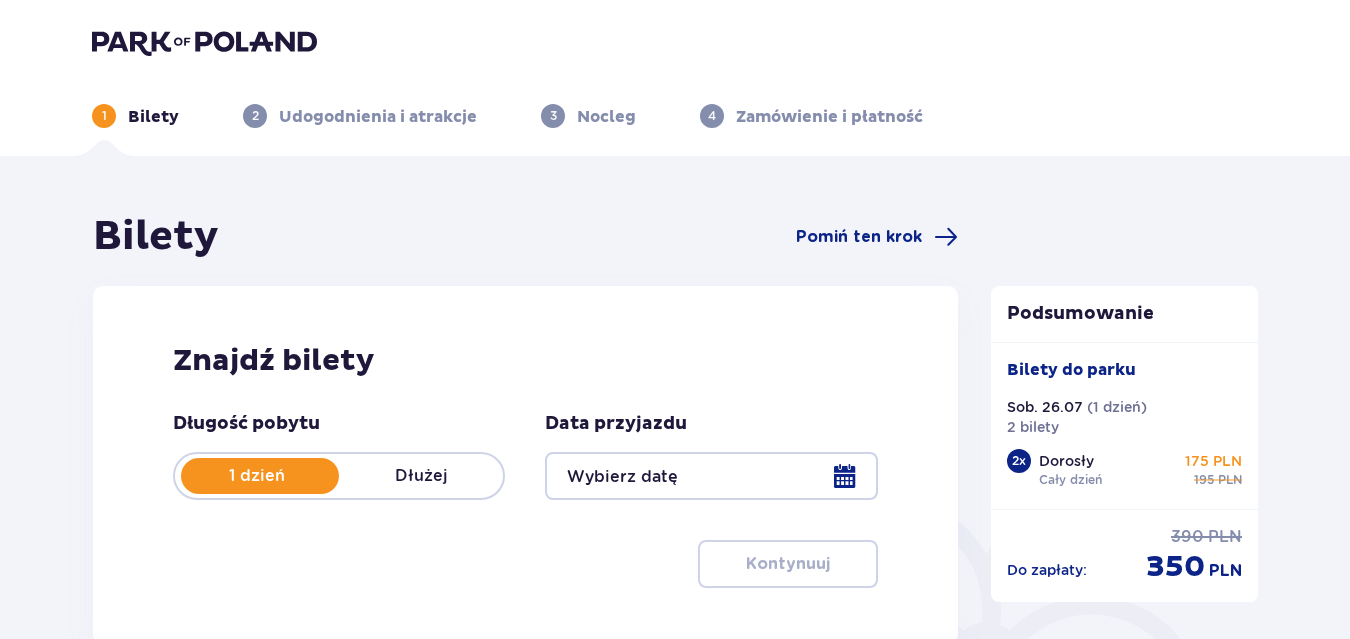 type on "26.07.25" 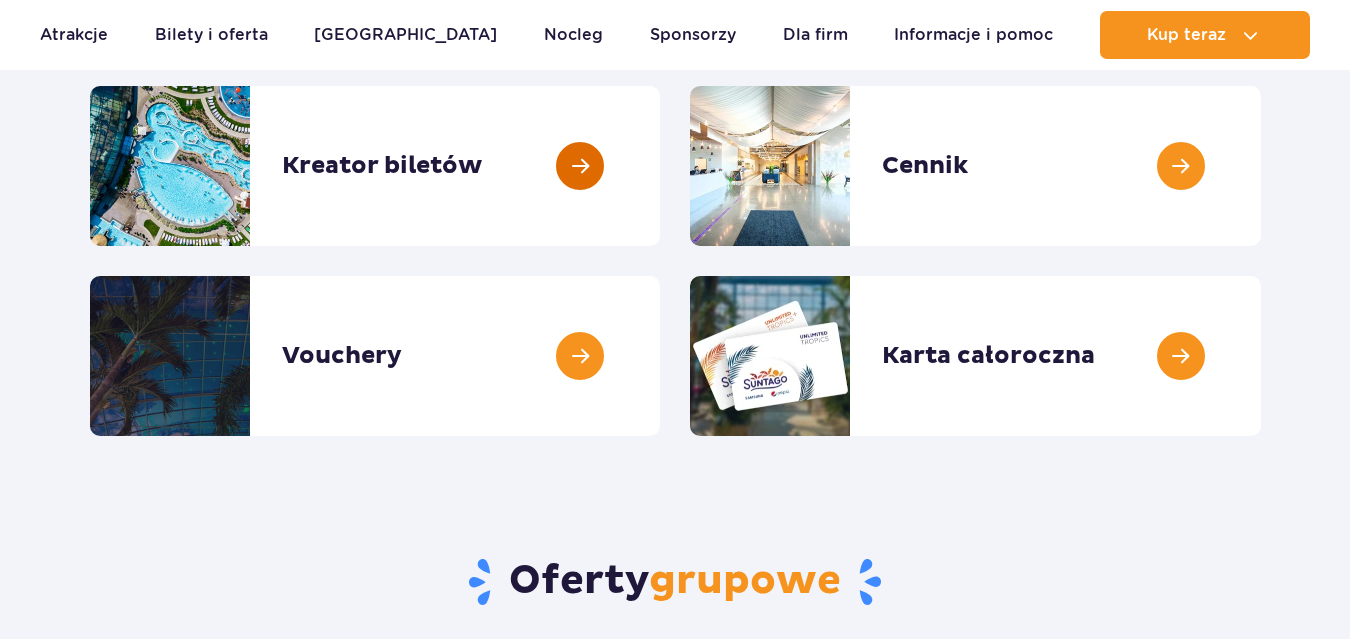 scroll, scrollTop: 294, scrollLeft: 0, axis: vertical 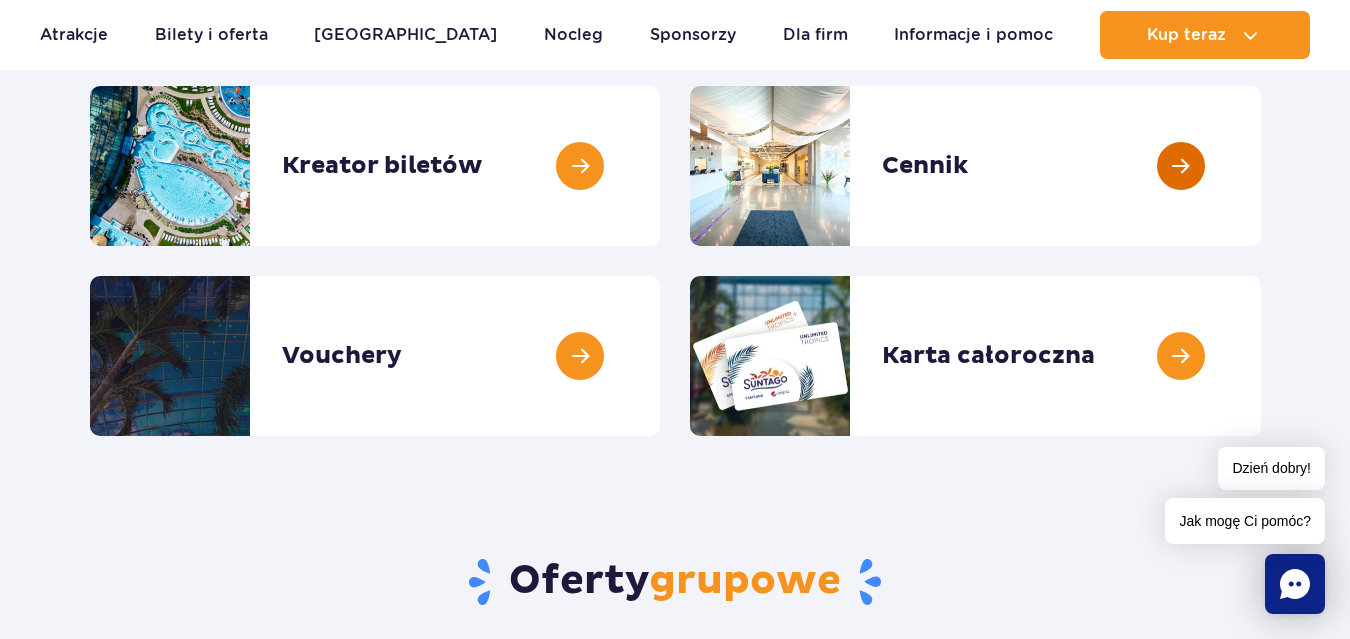 click at bounding box center [1261, 166] 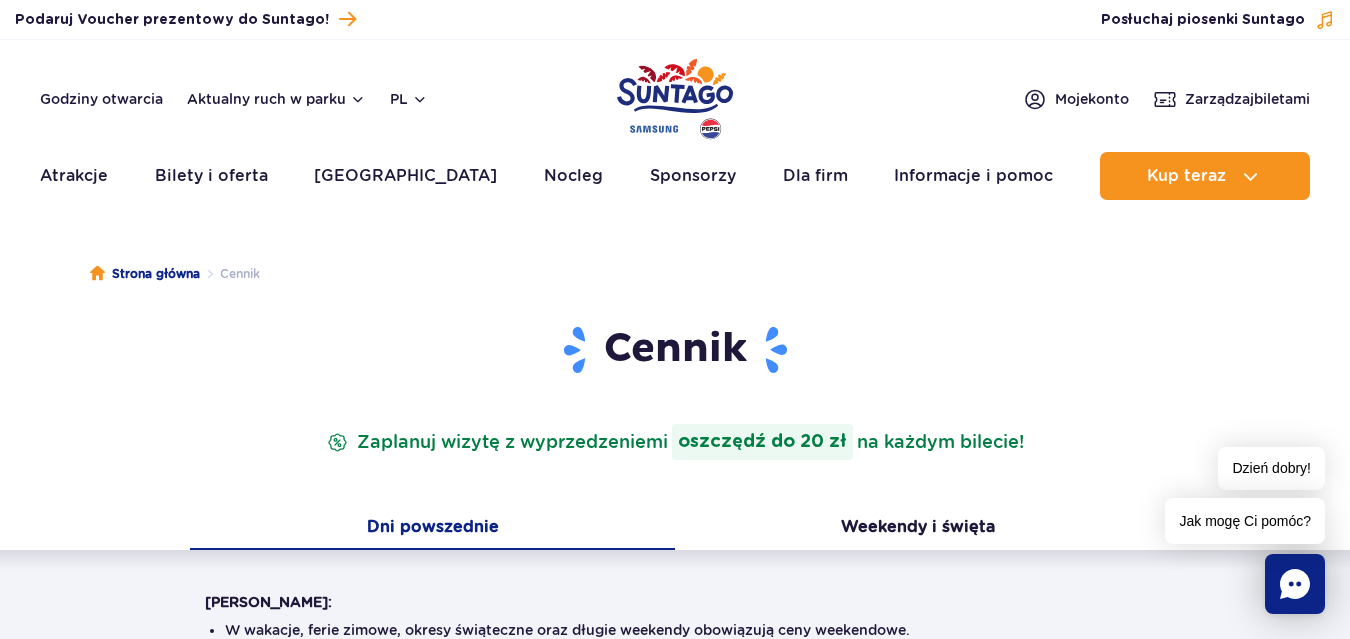 scroll, scrollTop: 0, scrollLeft: 0, axis: both 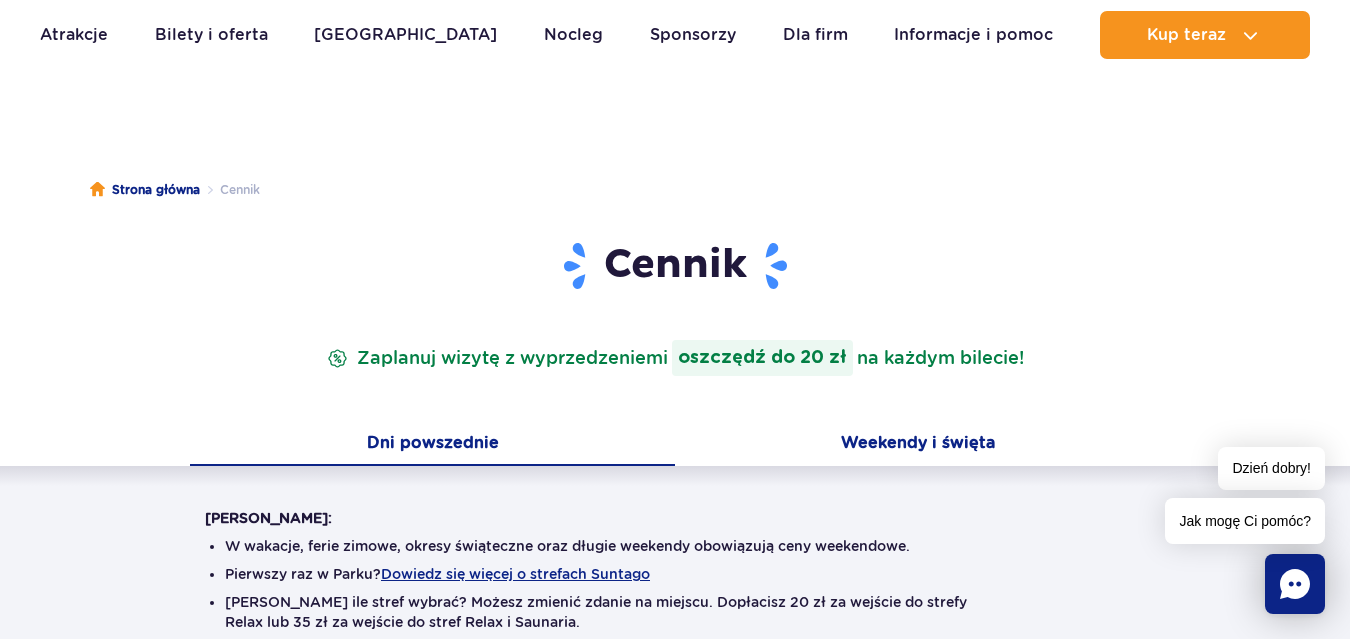 click on "Weekendy i święta" at bounding box center (917, 445) 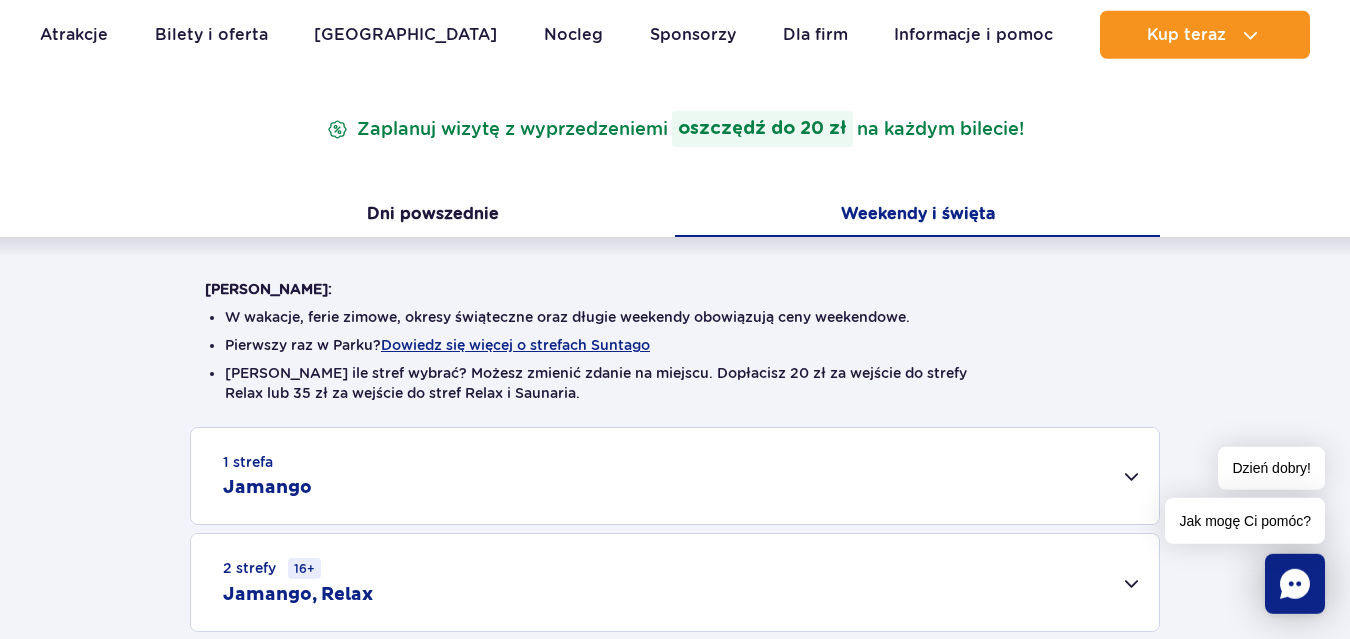 scroll, scrollTop: 336, scrollLeft: 0, axis: vertical 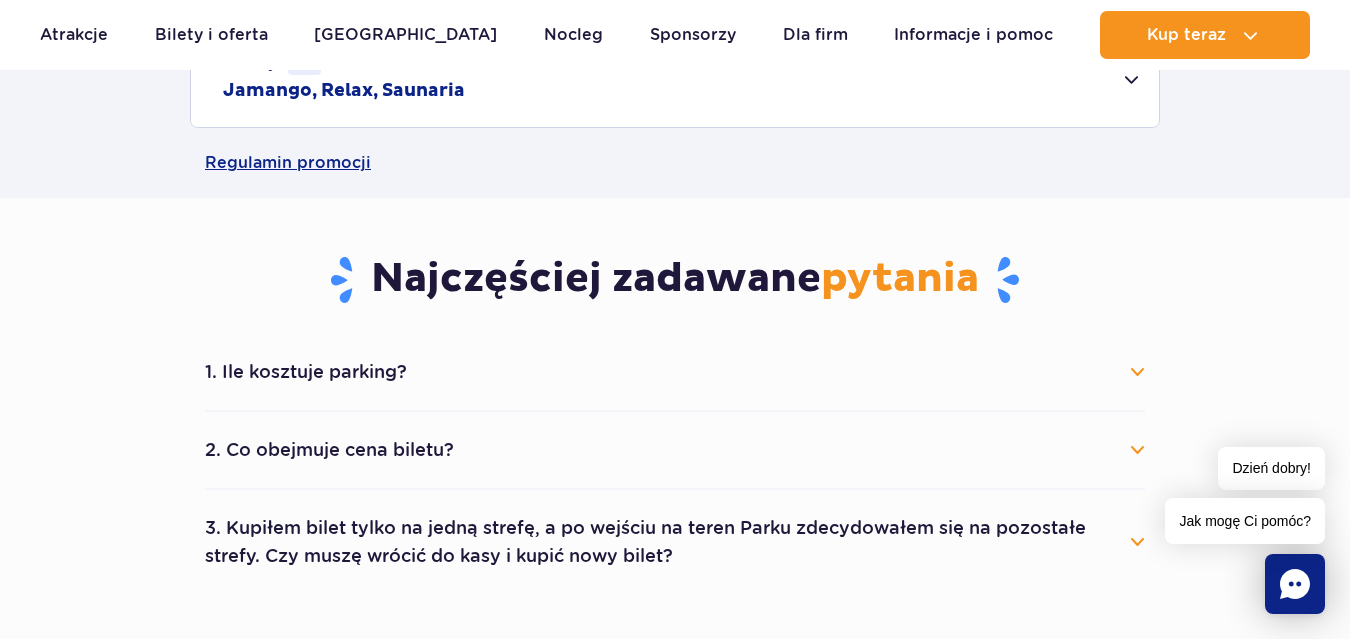 click on "1. Ile kosztuje parking?" at bounding box center (675, 372) 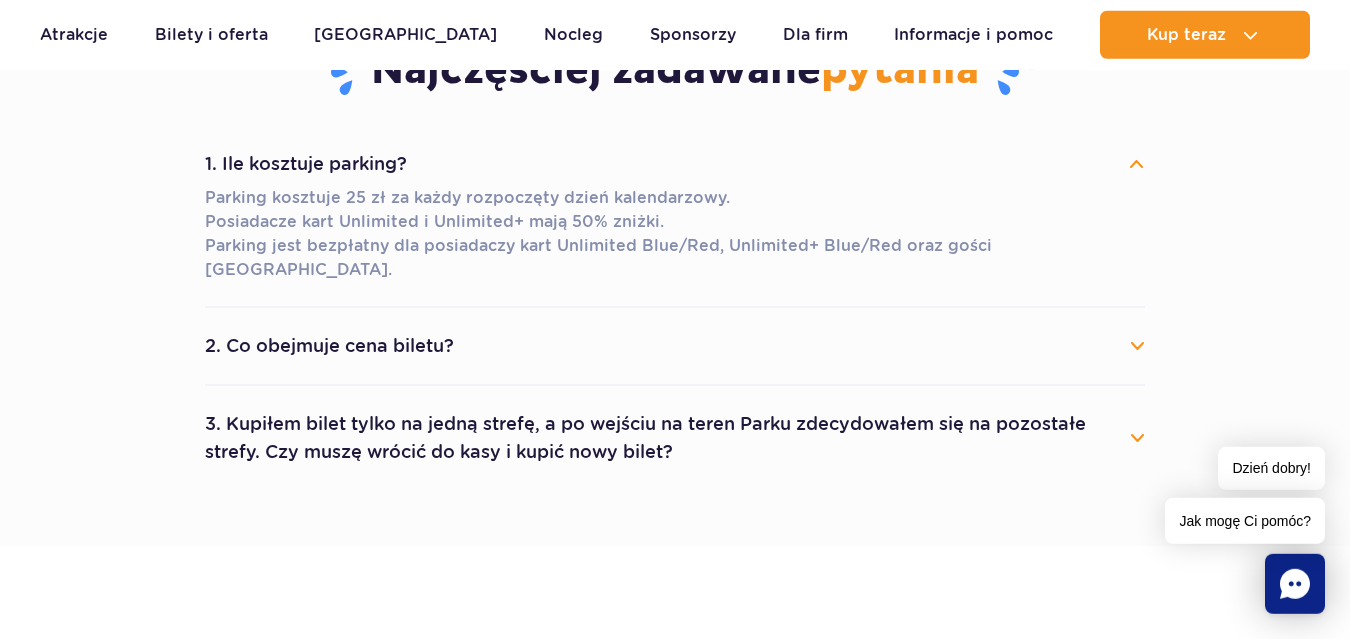 scroll, scrollTop: 1134, scrollLeft: 0, axis: vertical 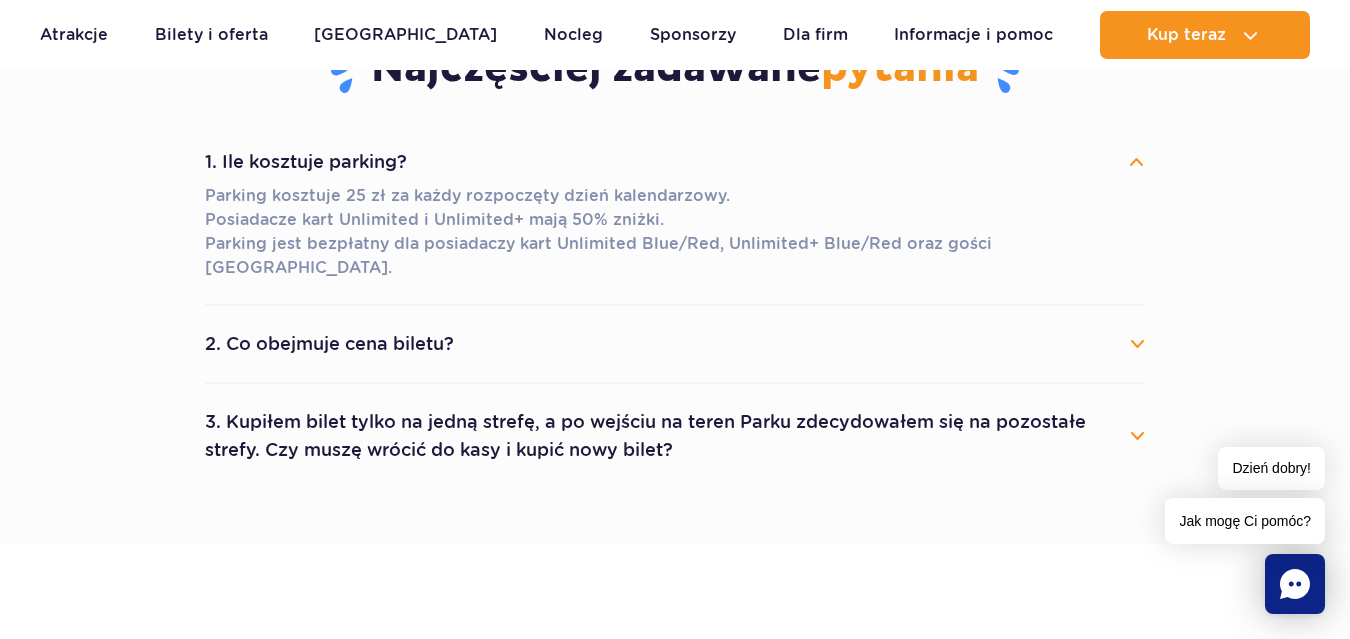 click on "2. Co obejmuje cena biletu?" at bounding box center [675, 344] 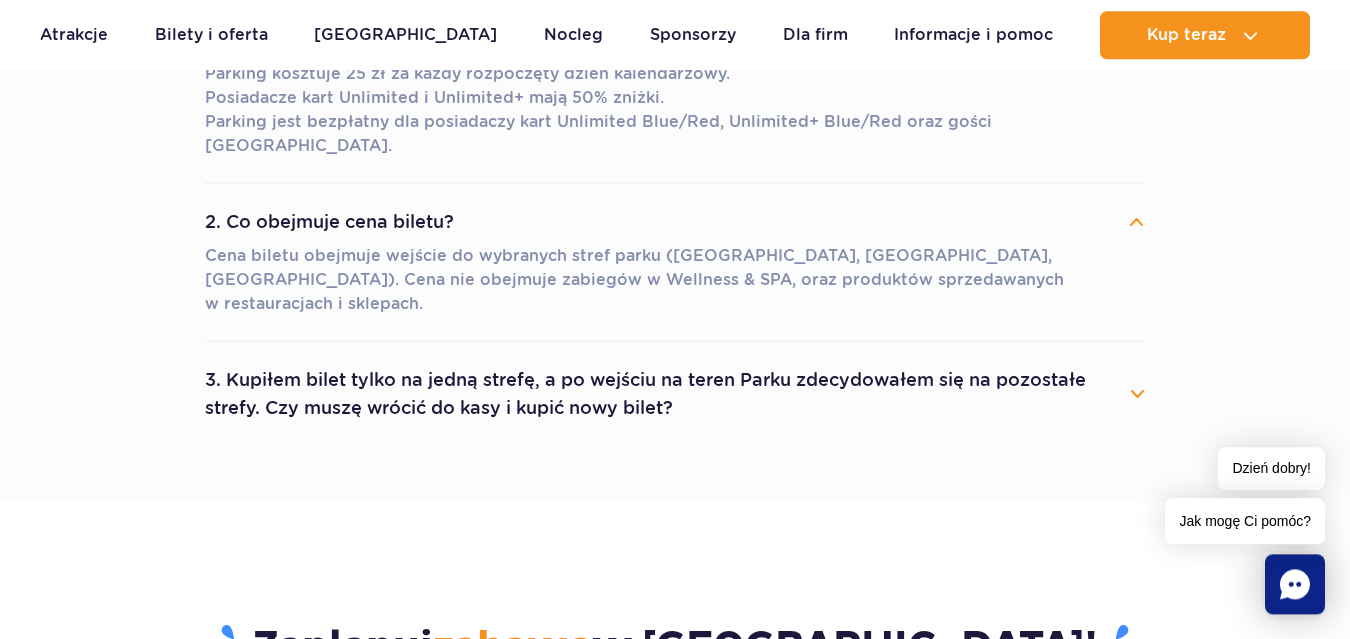 scroll, scrollTop: 1250, scrollLeft: 0, axis: vertical 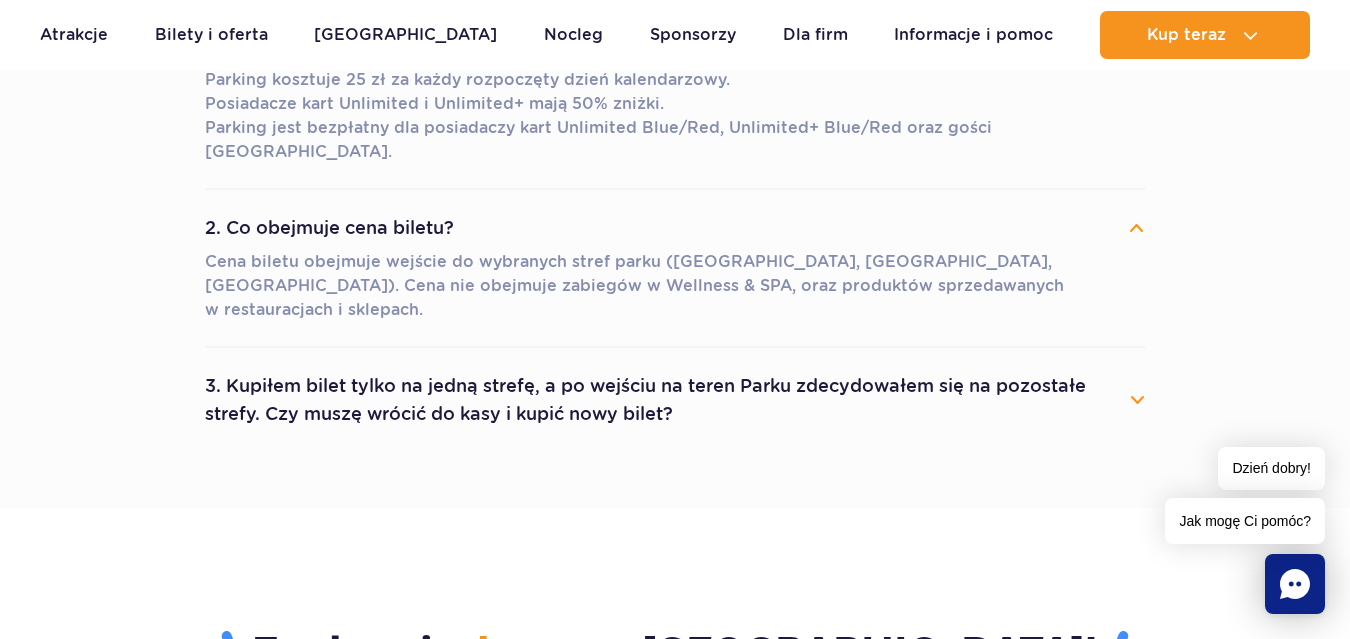 click on "3. Kupiłem bilet tylko na jedną strefę, a po wejściu na teren Parku zdecydowałem się na pozostałe strefy. Czy muszę wrócić do kasy i kupić nowy bilet?" at bounding box center (675, 400) 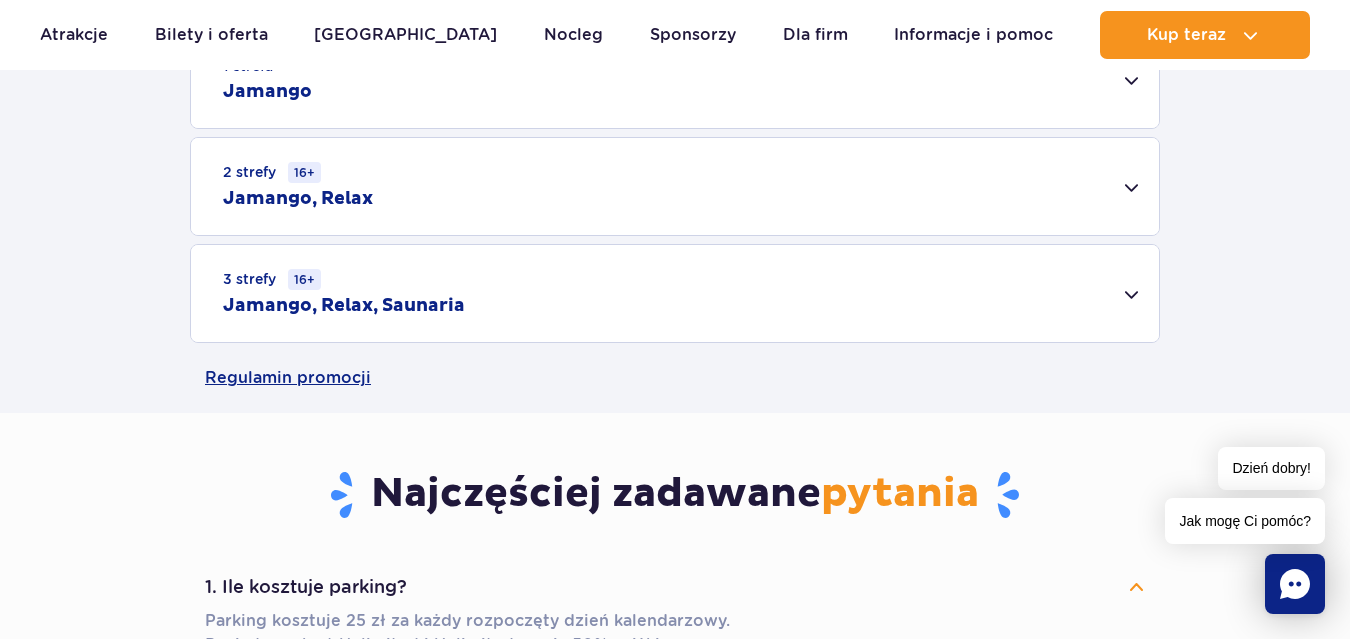 scroll, scrollTop: 168, scrollLeft: 0, axis: vertical 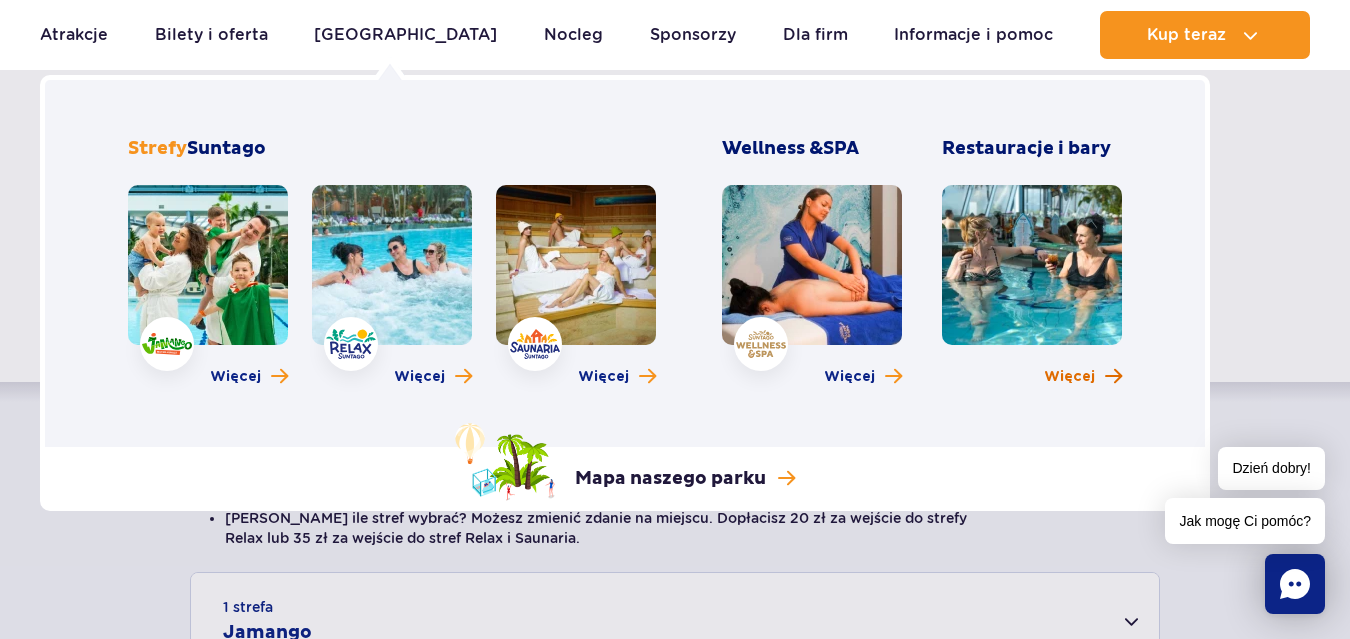 click on "Więcej" at bounding box center [1069, 377] 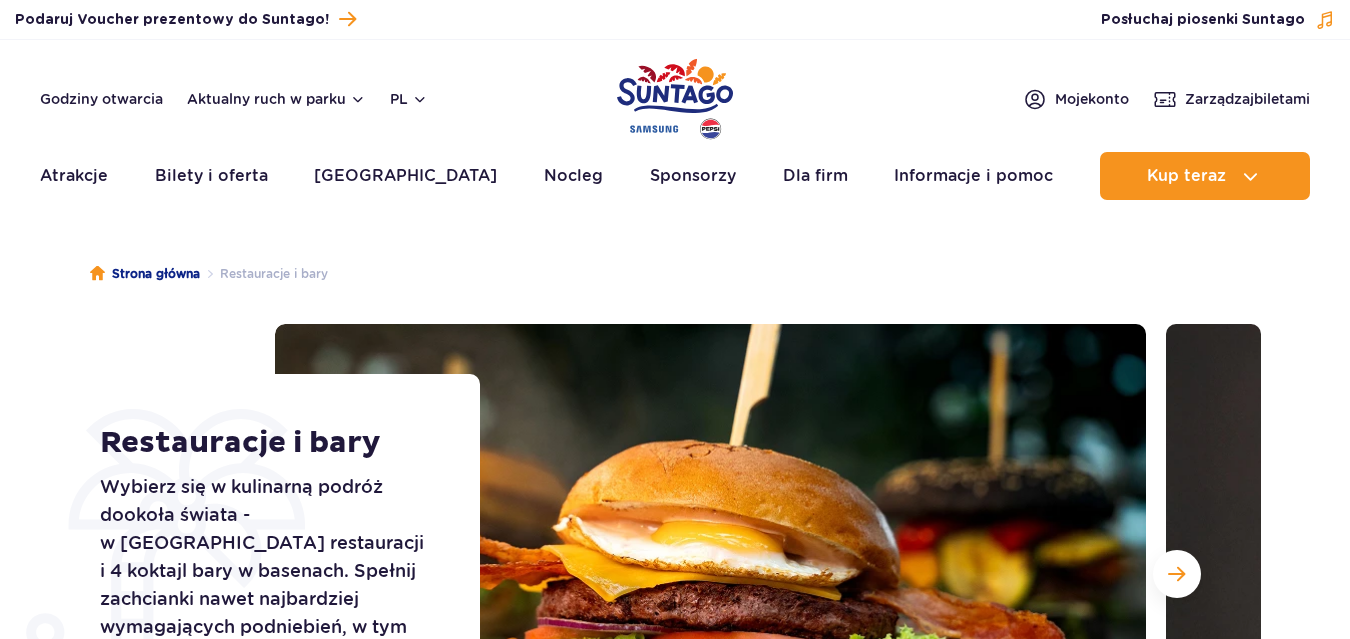 scroll, scrollTop: 0, scrollLeft: 0, axis: both 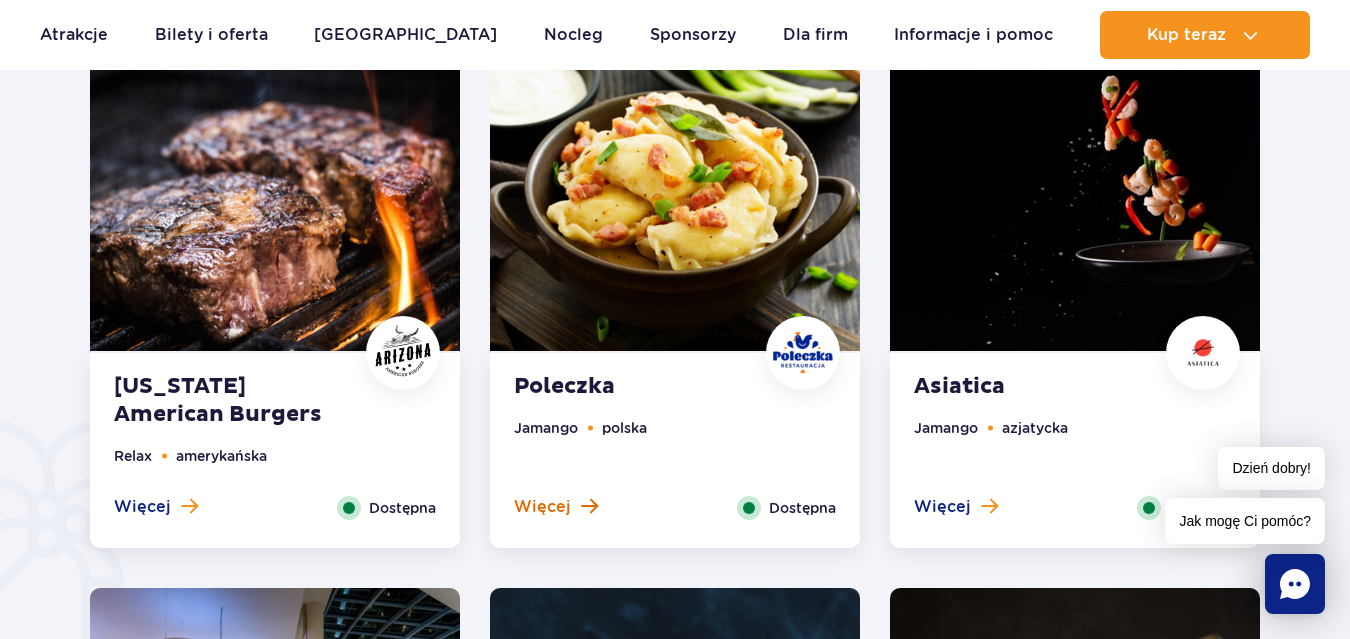 click on "Więcej" at bounding box center (556, 507) 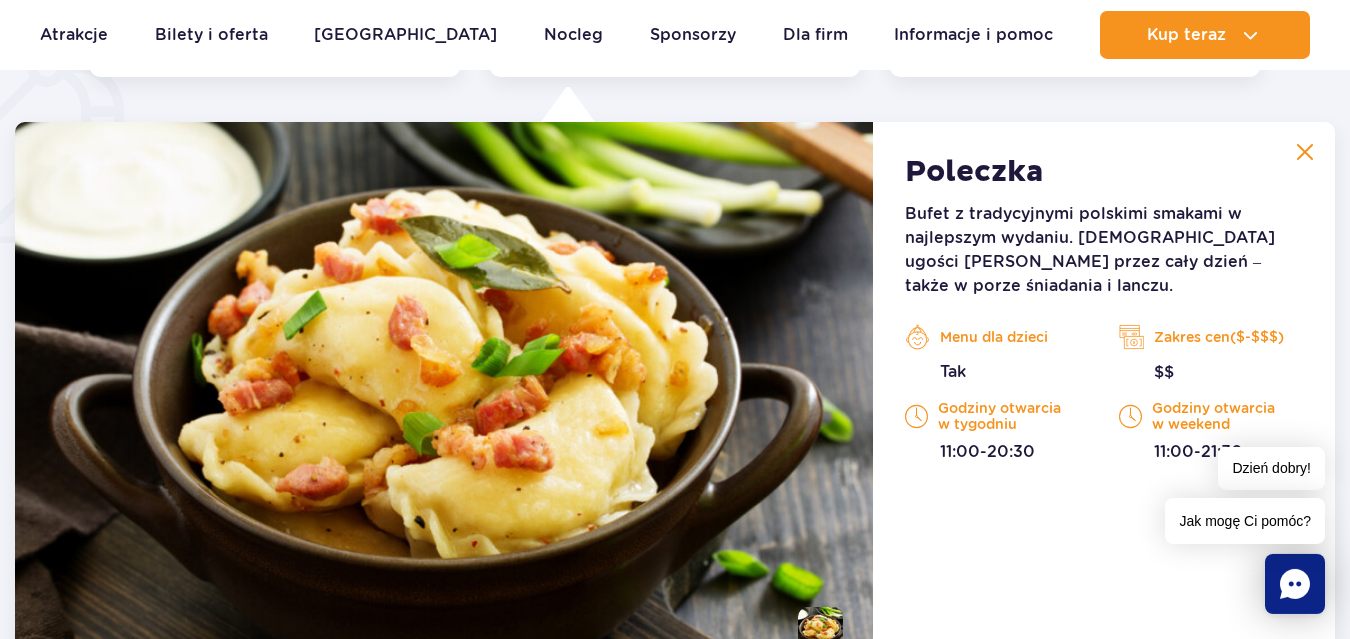 scroll, scrollTop: 1555, scrollLeft: 0, axis: vertical 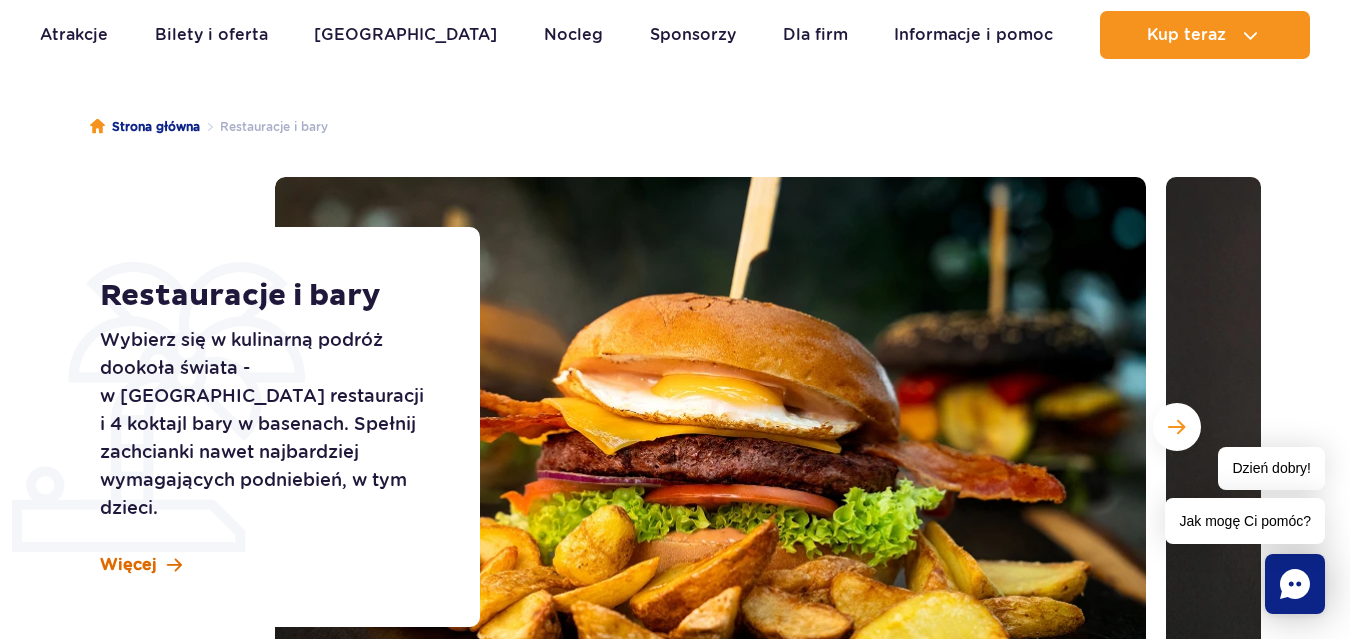 click at bounding box center [174, 565] 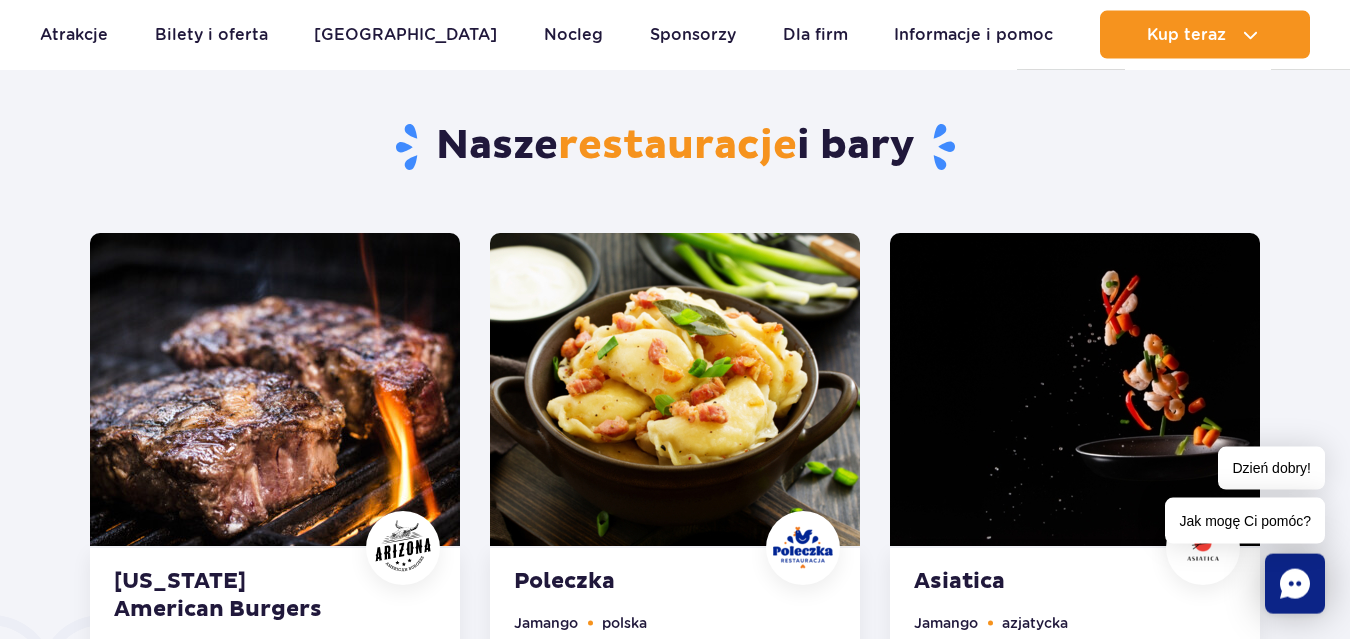 scroll, scrollTop: 888, scrollLeft: 0, axis: vertical 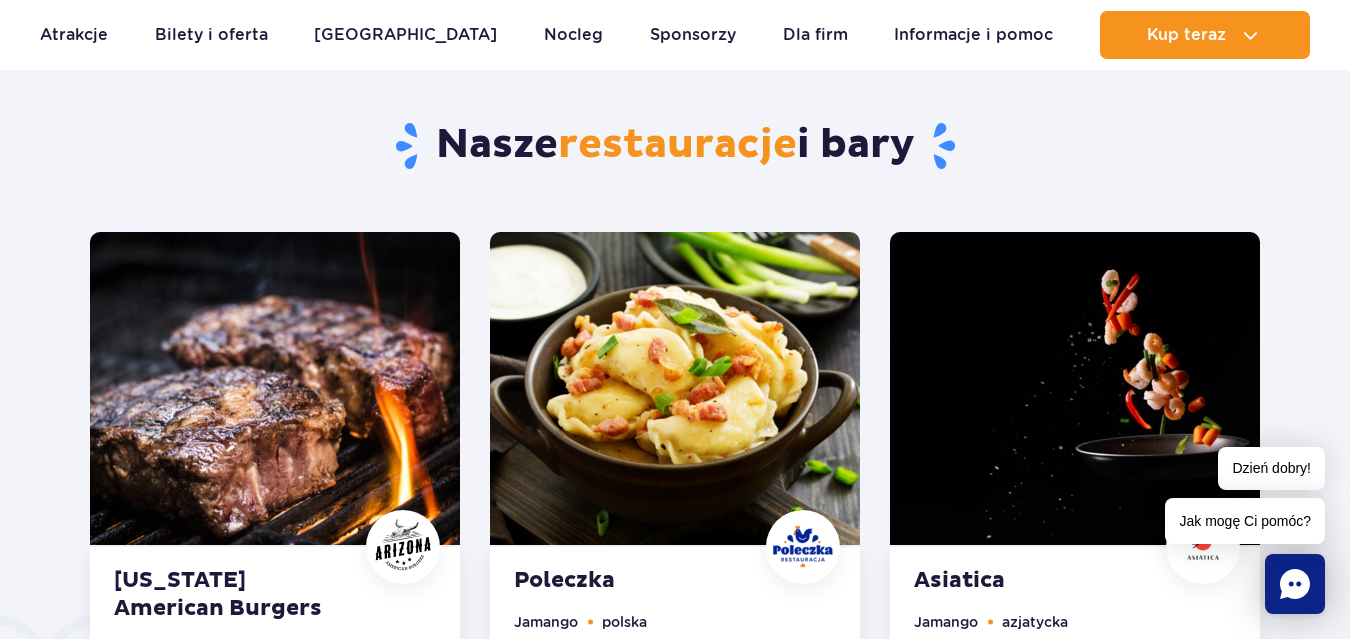 click at bounding box center (675, 388) 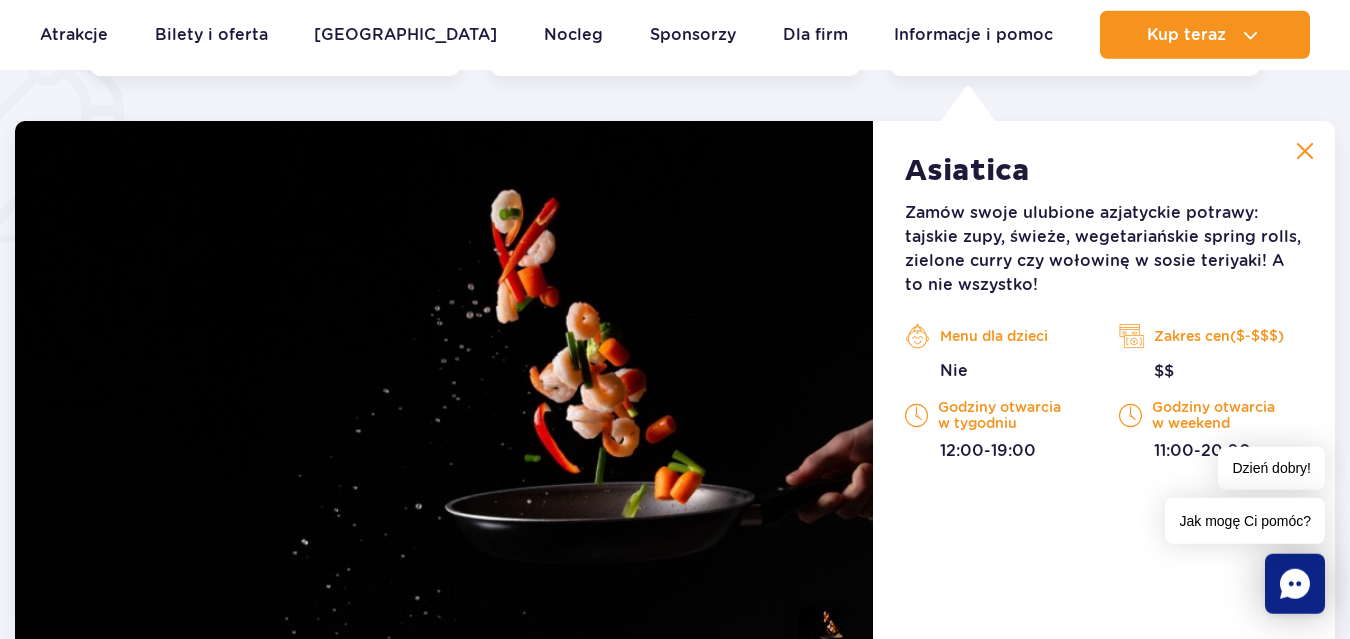 scroll, scrollTop: 1555, scrollLeft: 0, axis: vertical 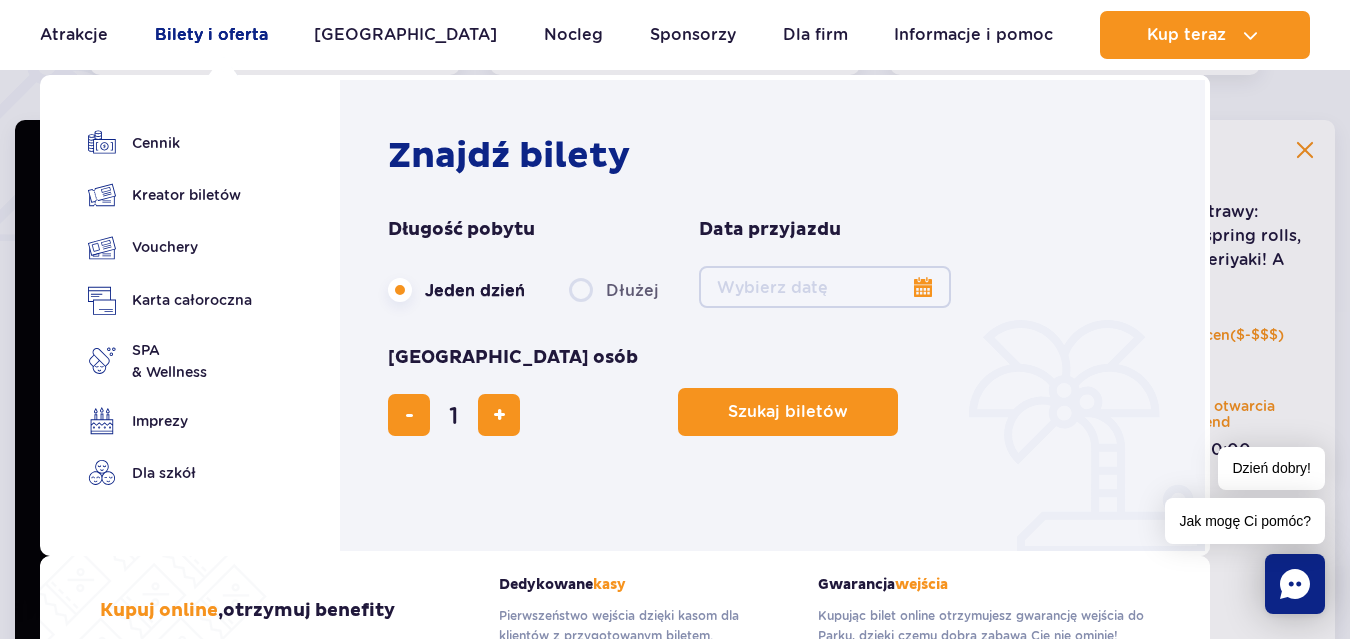click on "Bilety i oferta" at bounding box center (211, 35) 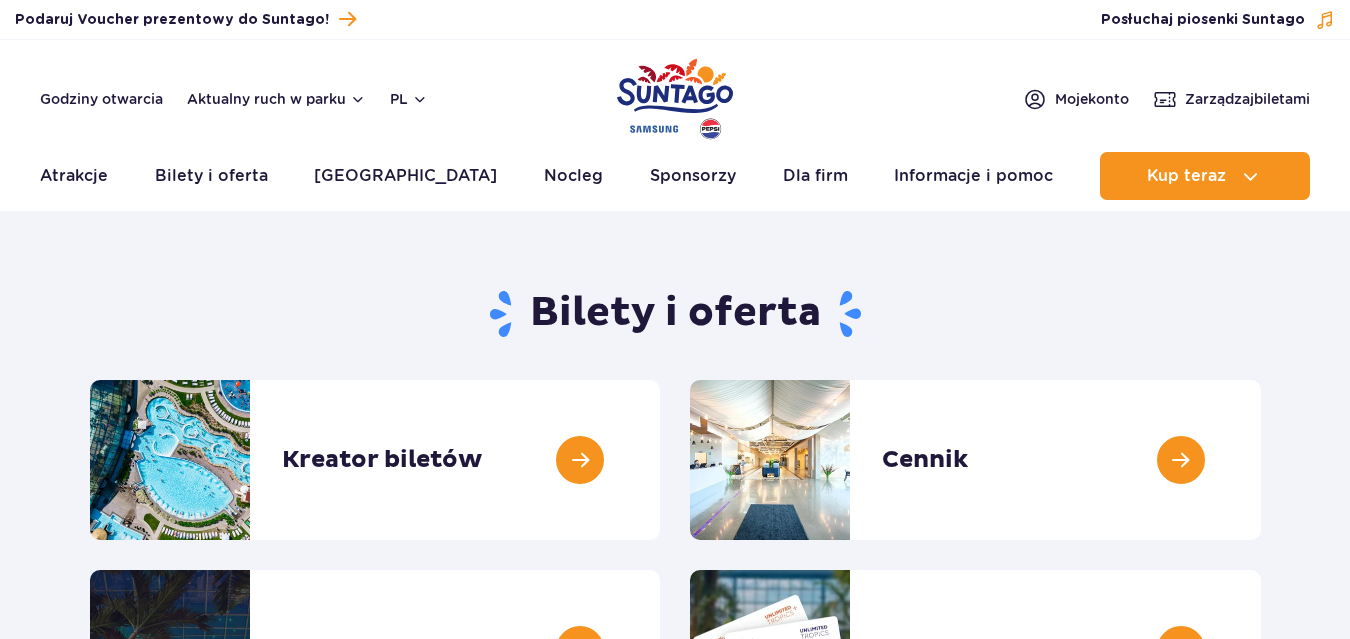 scroll, scrollTop: 0, scrollLeft: 0, axis: both 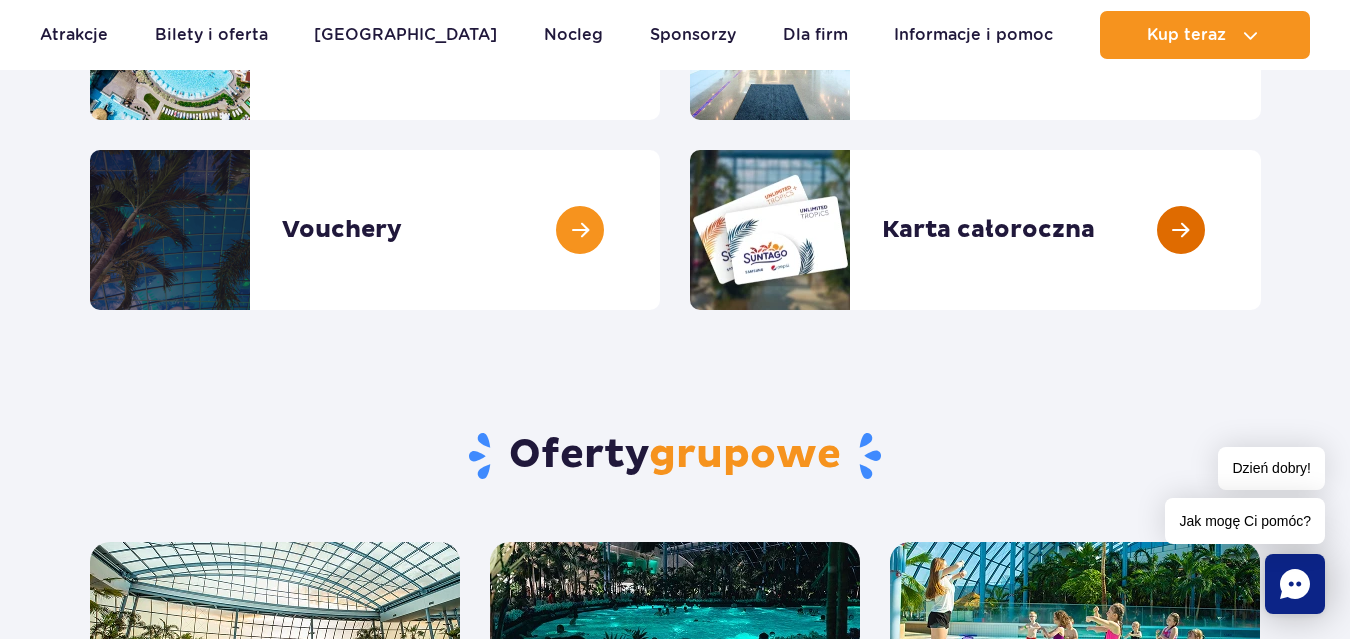 click at bounding box center [1261, 230] 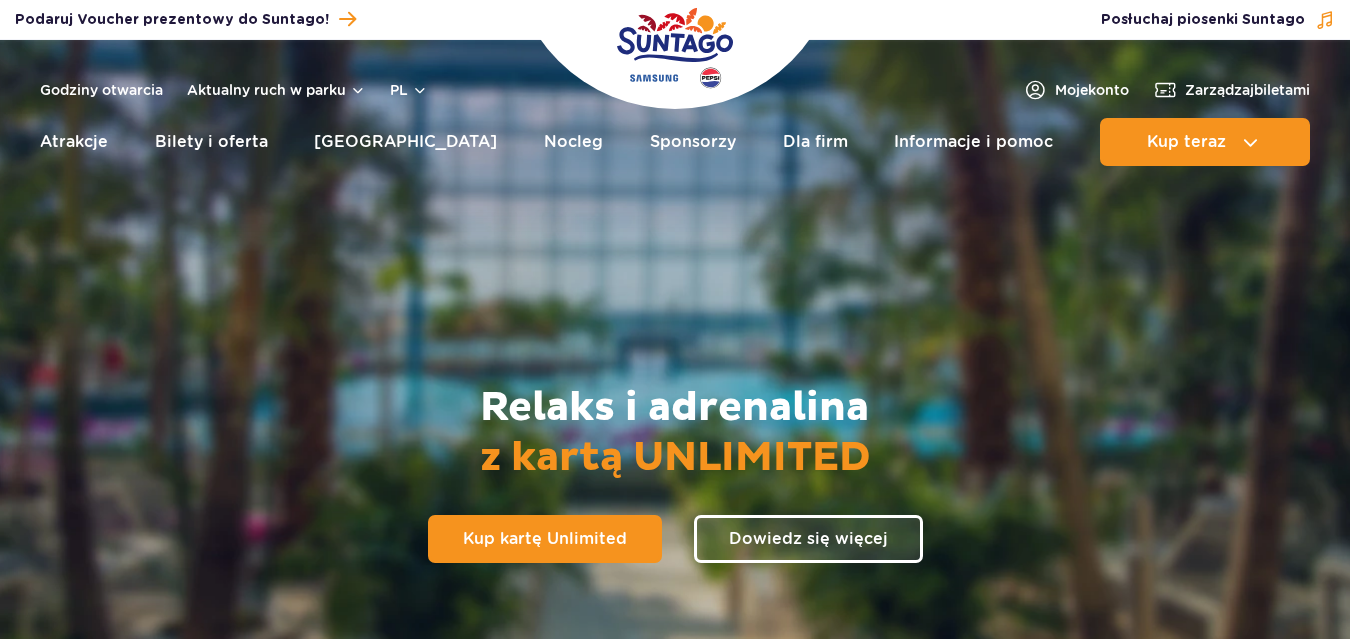 scroll, scrollTop: 0, scrollLeft: 0, axis: both 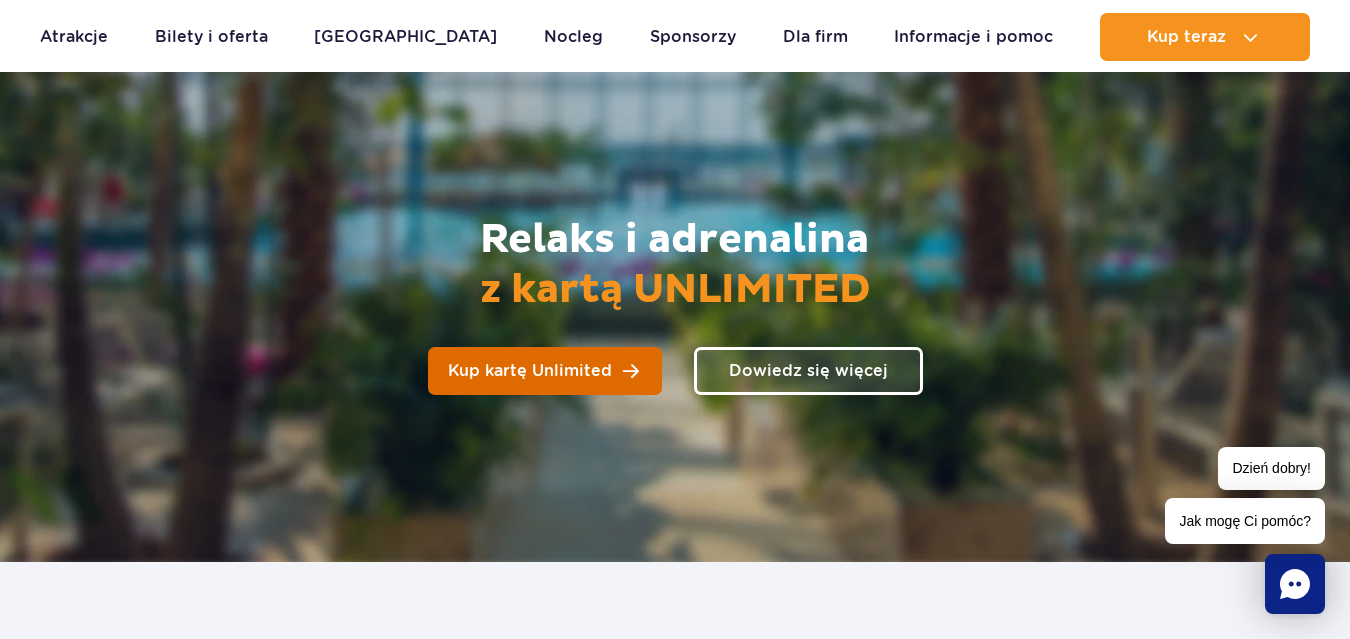 click on "Kup kartę Unlimited" at bounding box center [545, 371] 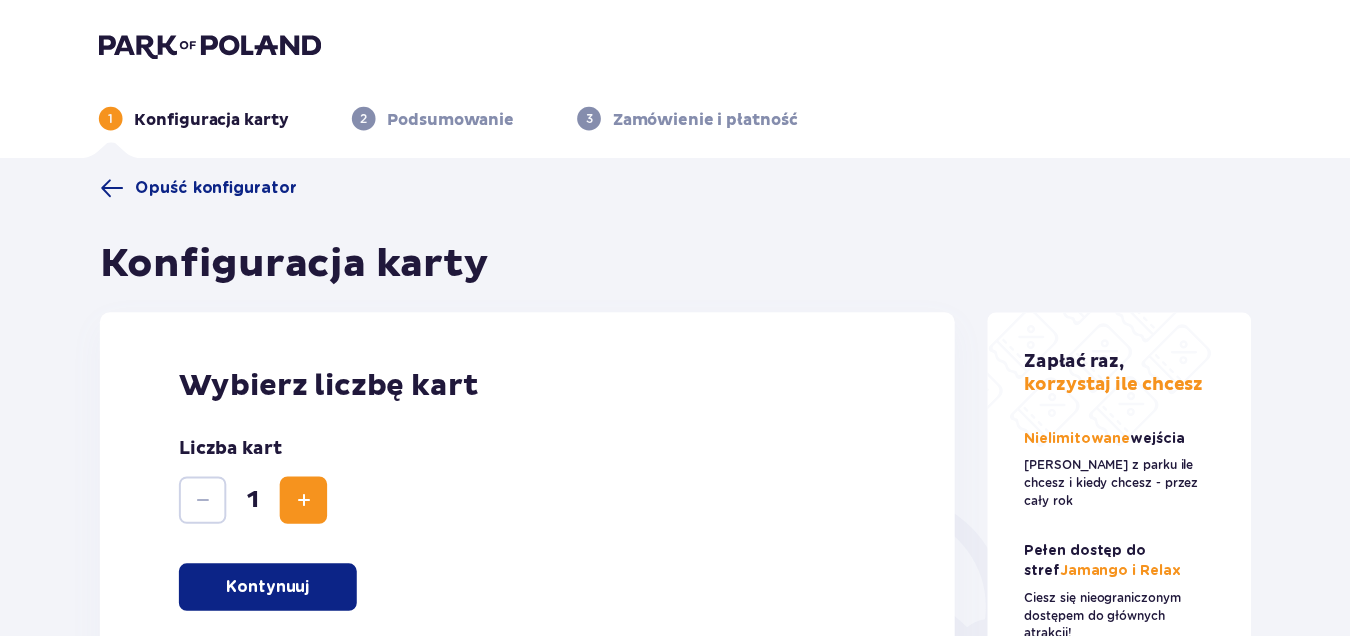 scroll, scrollTop: 0, scrollLeft: 0, axis: both 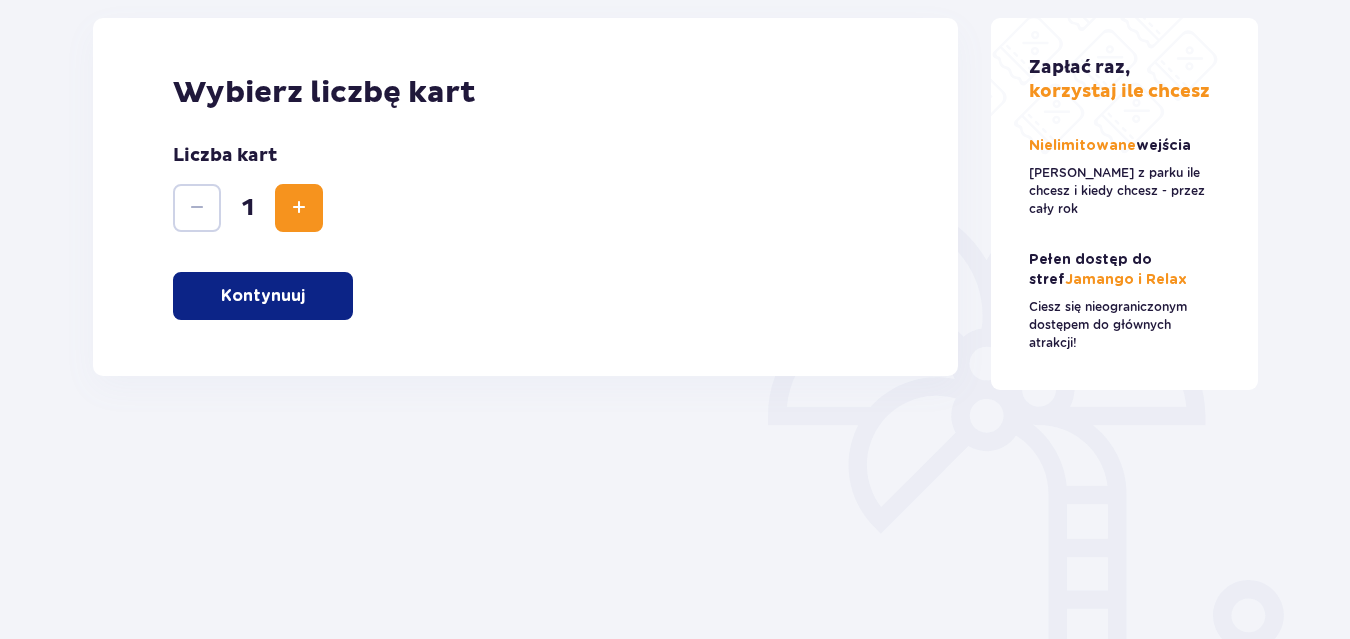 click on "Kontynuuj" at bounding box center (263, 296) 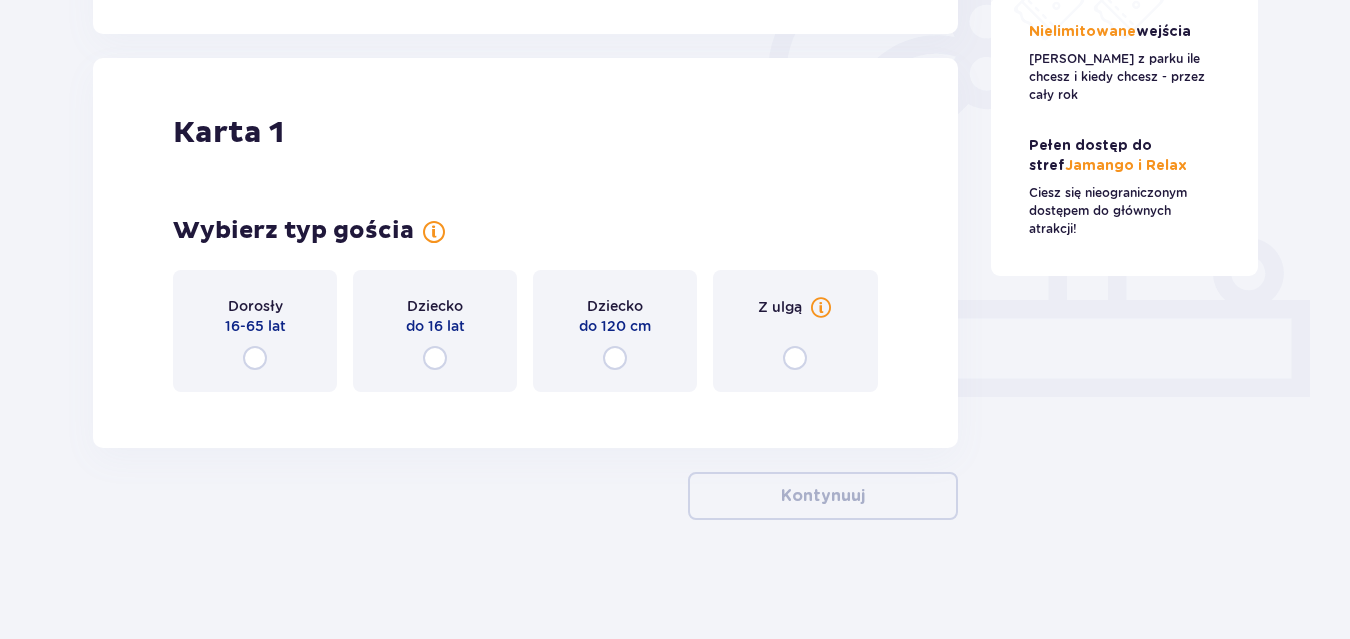 scroll, scrollTop: 637, scrollLeft: 0, axis: vertical 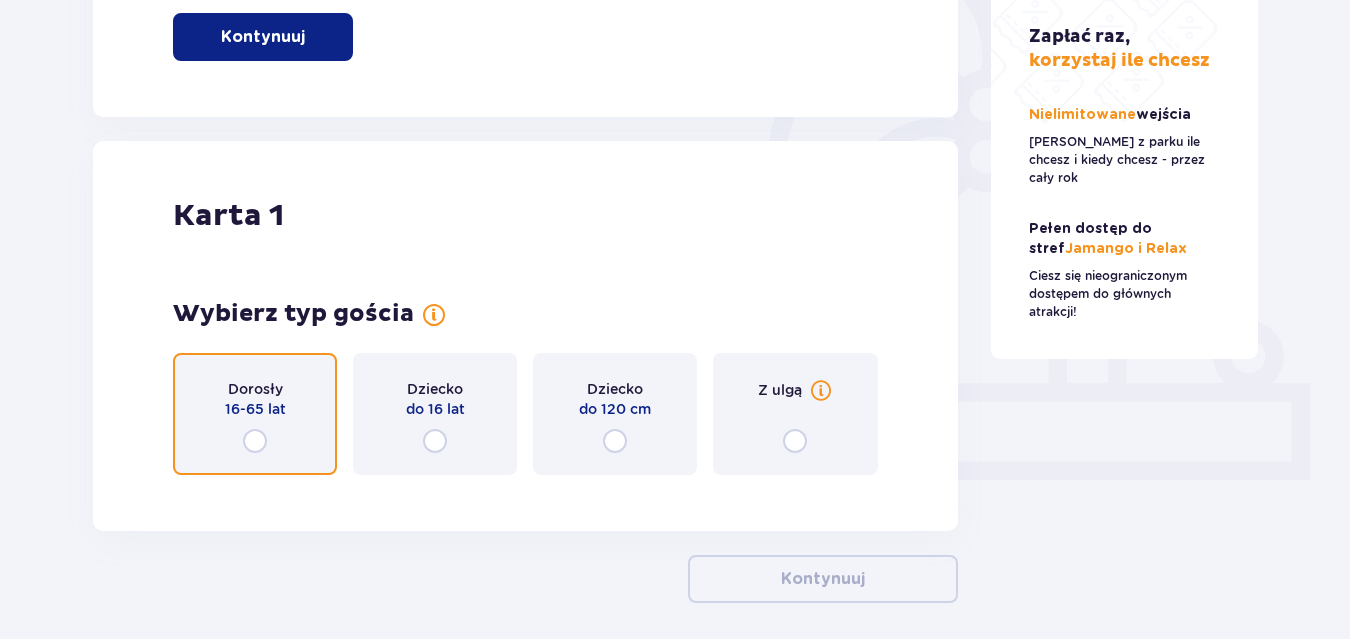 click at bounding box center [255, 441] 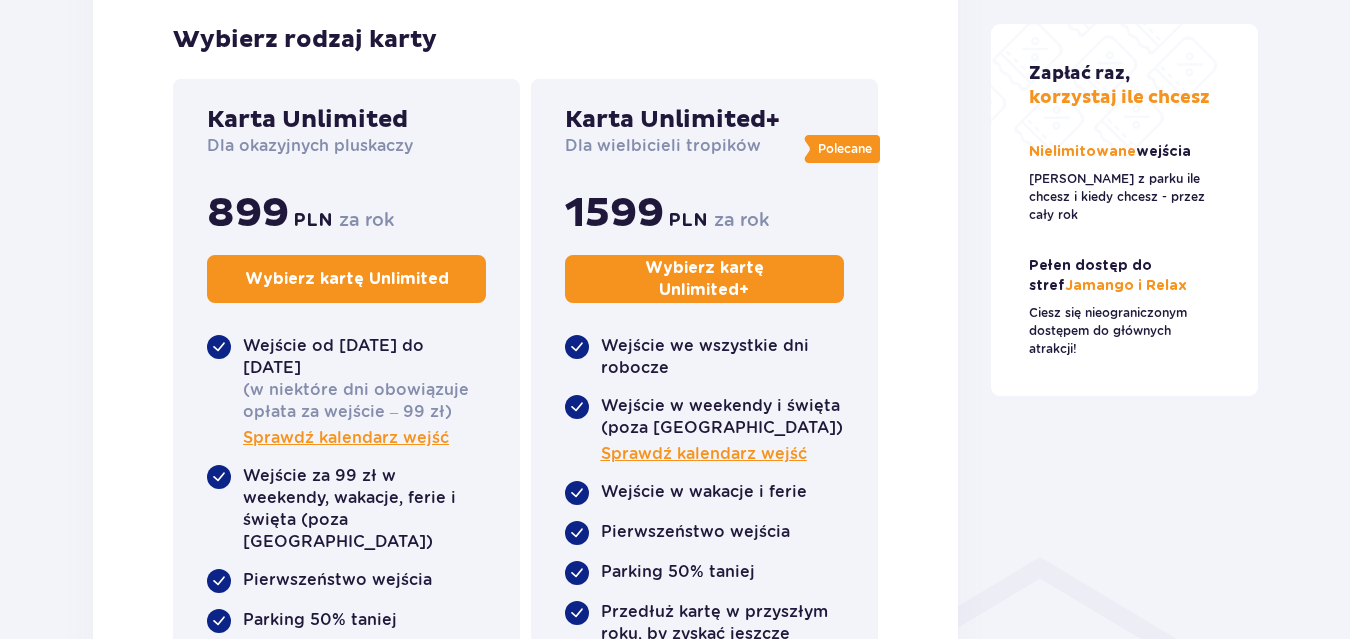 scroll, scrollTop: 1068, scrollLeft: 0, axis: vertical 